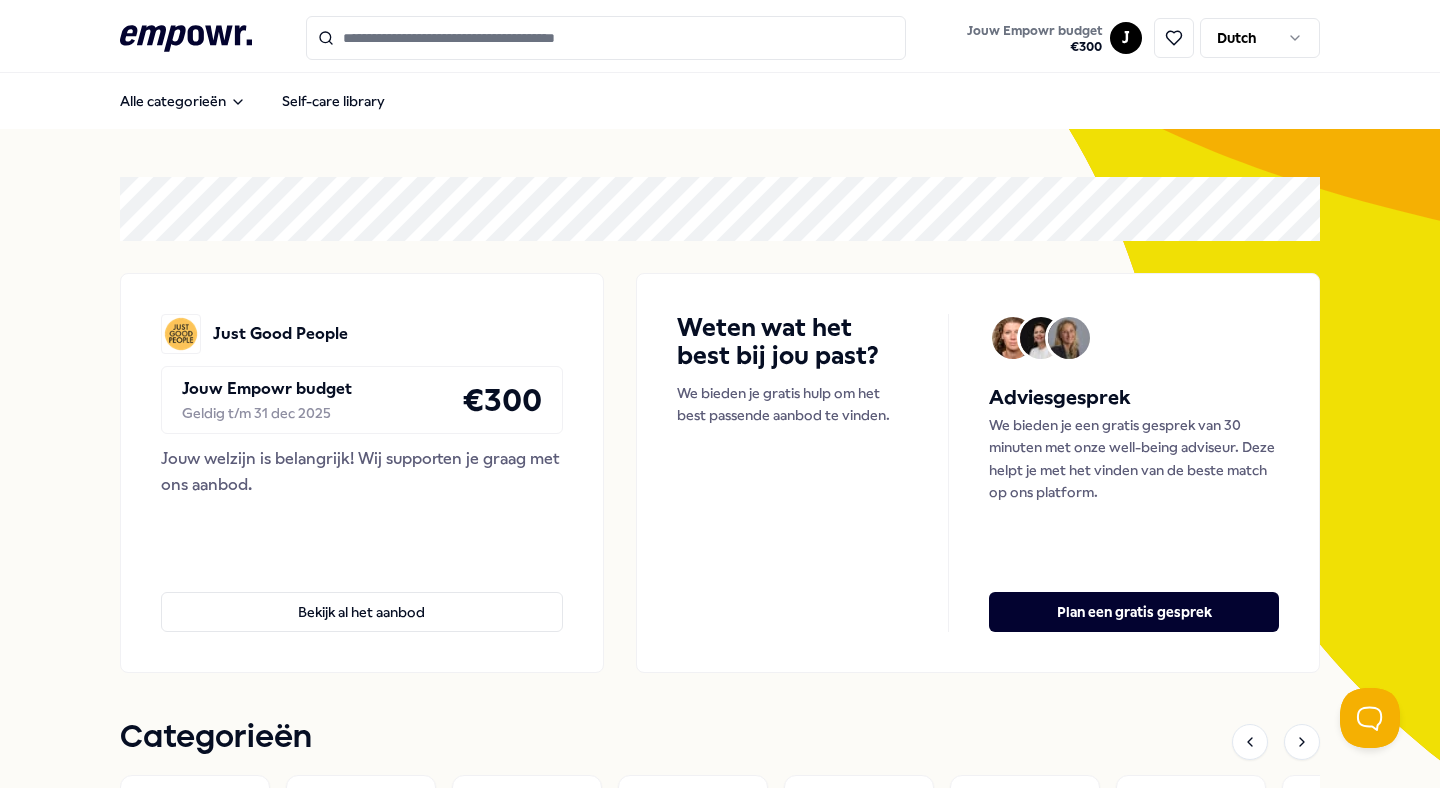 scroll, scrollTop: 0, scrollLeft: 0, axis: both 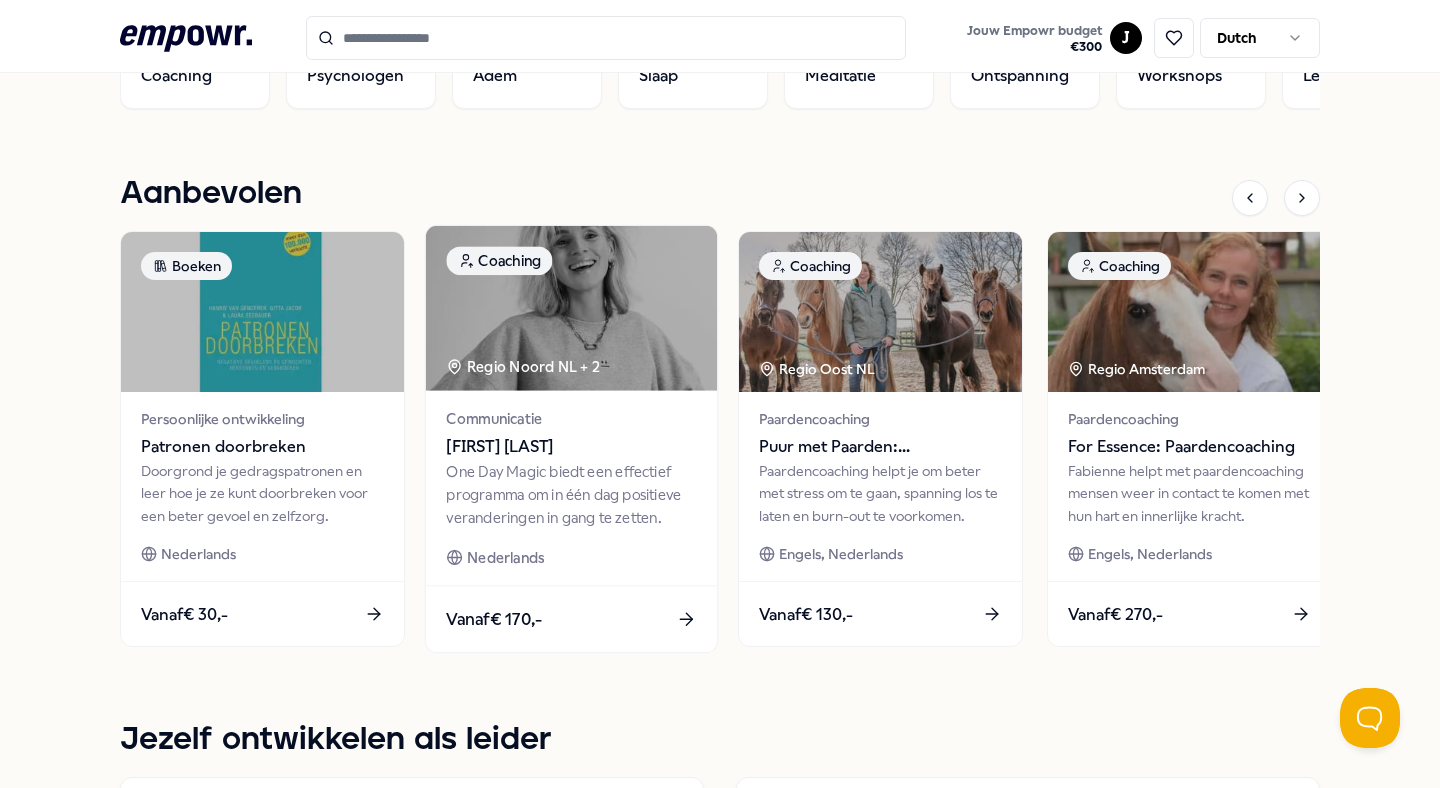 click on "Communicatie Heidi Kruize One Day Magic biedt een effectief programma om in één dag positieve
veranderingen in gang te zetten. Nederlands" at bounding box center [571, 488] 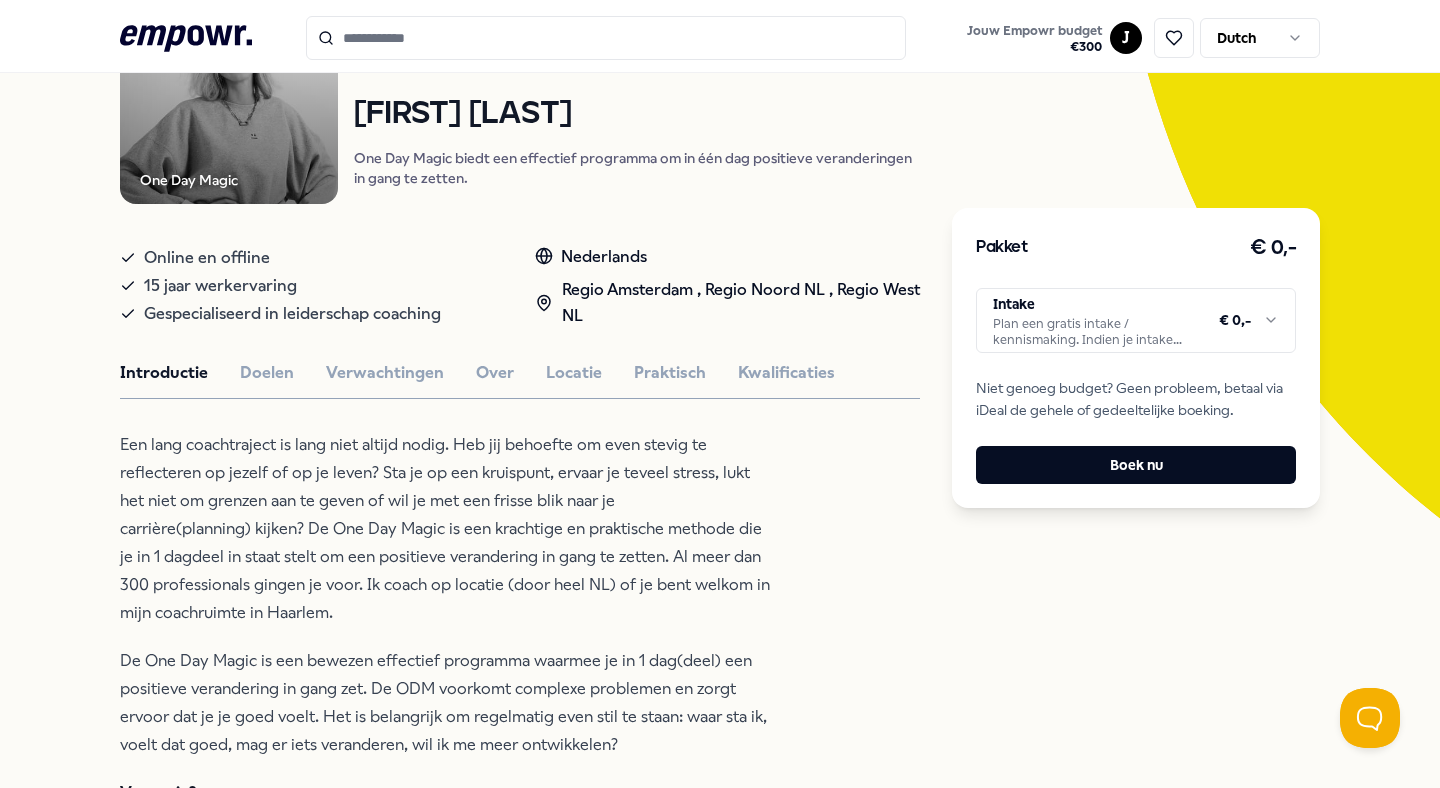 scroll, scrollTop: 235, scrollLeft: 0, axis: vertical 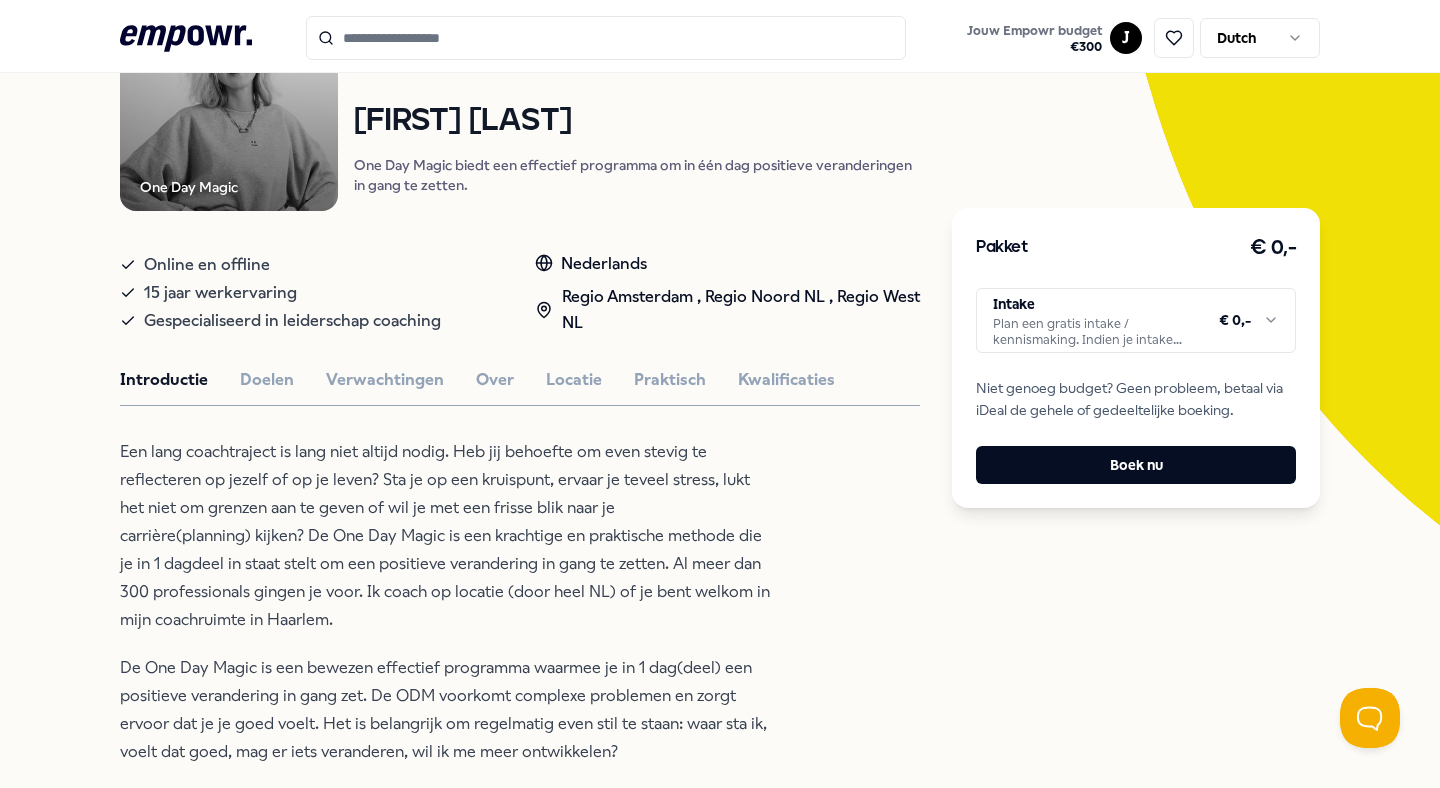 click on ".empowr-logo_svg__cls-1{fill:#03032f} Jouw Empowr budget € [PRICE] J Dutch Alle categorieën Self-care library Terug One Day Magic Coaching [FIRST] [LAST] One Day Magic biedt een effectief programma om in één dag positieve veranderingen in gang te zetten. Online en offline 15 jaar werkervaring Gespecialiseerd in leiderschap coaching Nederlands Regio [CITY] , Regio [REGION] NL , Regio [REGION] NL Introductie Doelen Verwachtingen Over Locatie Praktisch Kwalificaties Een lang coachtraject is lang niet altijd nodig. Heb jij behoefte om even stevig te reflecteren op jezelf of op je leven? Sta je op een kruispunt, ervaar je teveel stress, lukt het niet om grenzen aan te geven of wil je met een frisse blik naar je carrière(planning) kijken? De One Day Magic is een krachtige en praktische methode die je in 1 dagdeel in staat stelt om een positieve verandering in gang te zetten. Al meer dan 300 professionals gingen je voor. Ik coach op locatie (door heel NL) of je bent welkom in mijn coachruimte in Haarlem. Voor wie?" at bounding box center (720, 394) 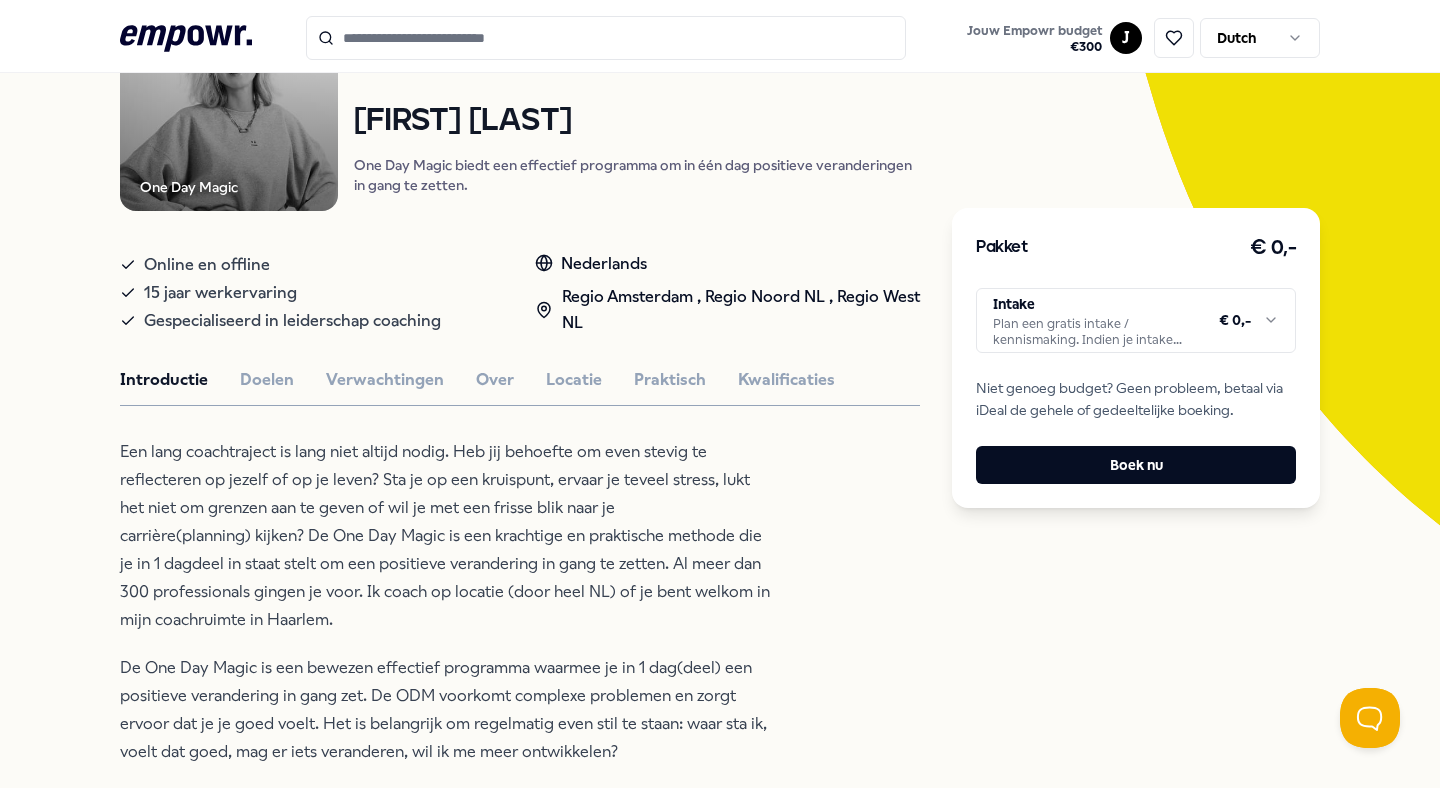 scroll, scrollTop: 245, scrollLeft: 0, axis: vertical 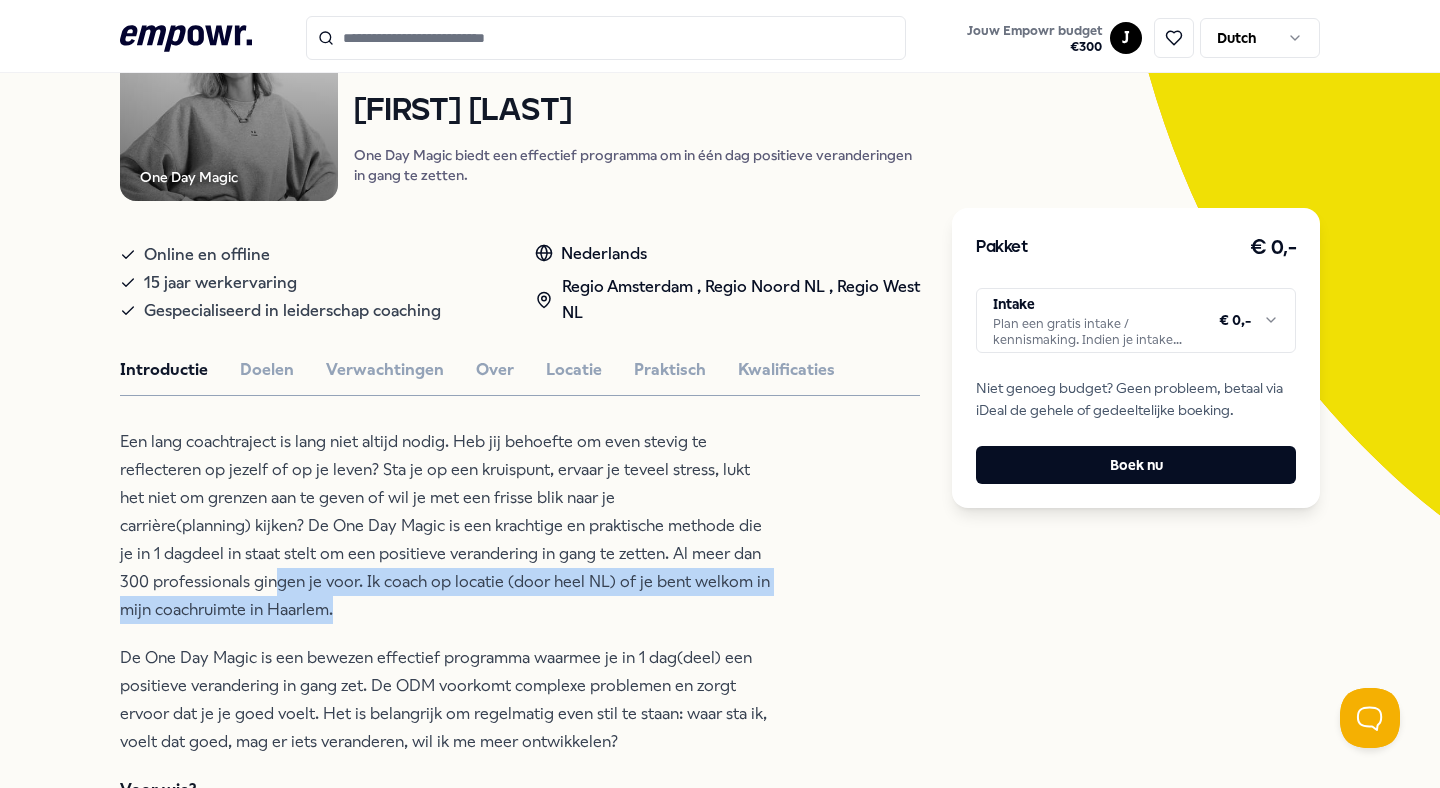 drag, startPoint x: 279, startPoint y: 585, endPoint x: 616, endPoint y: 652, distance: 343.5957 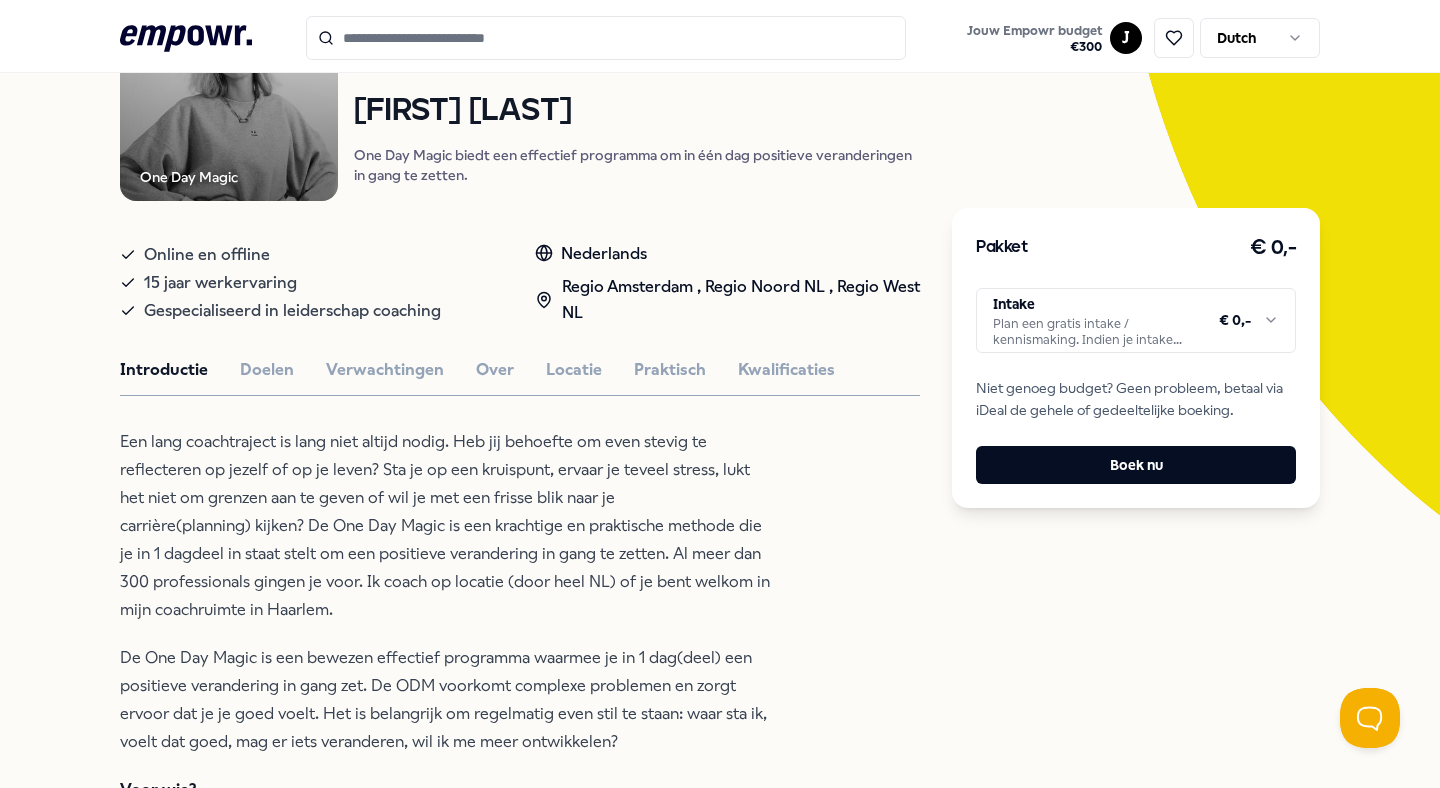 click on "De One Day Magic is een bewezen effectief programma waarmee je in 1 dag(deel) een positieve verandering in gang zet. De ODM voorkomt complexe problemen en zorgt ervoor dat je je goed voelt. Het is belangrijk om regelmatig even stil te staan: waar sta ik, voelt dat goed, mag er iets veranderen, wil ik me meer ontwikkelen?" at bounding box center (445, 700) 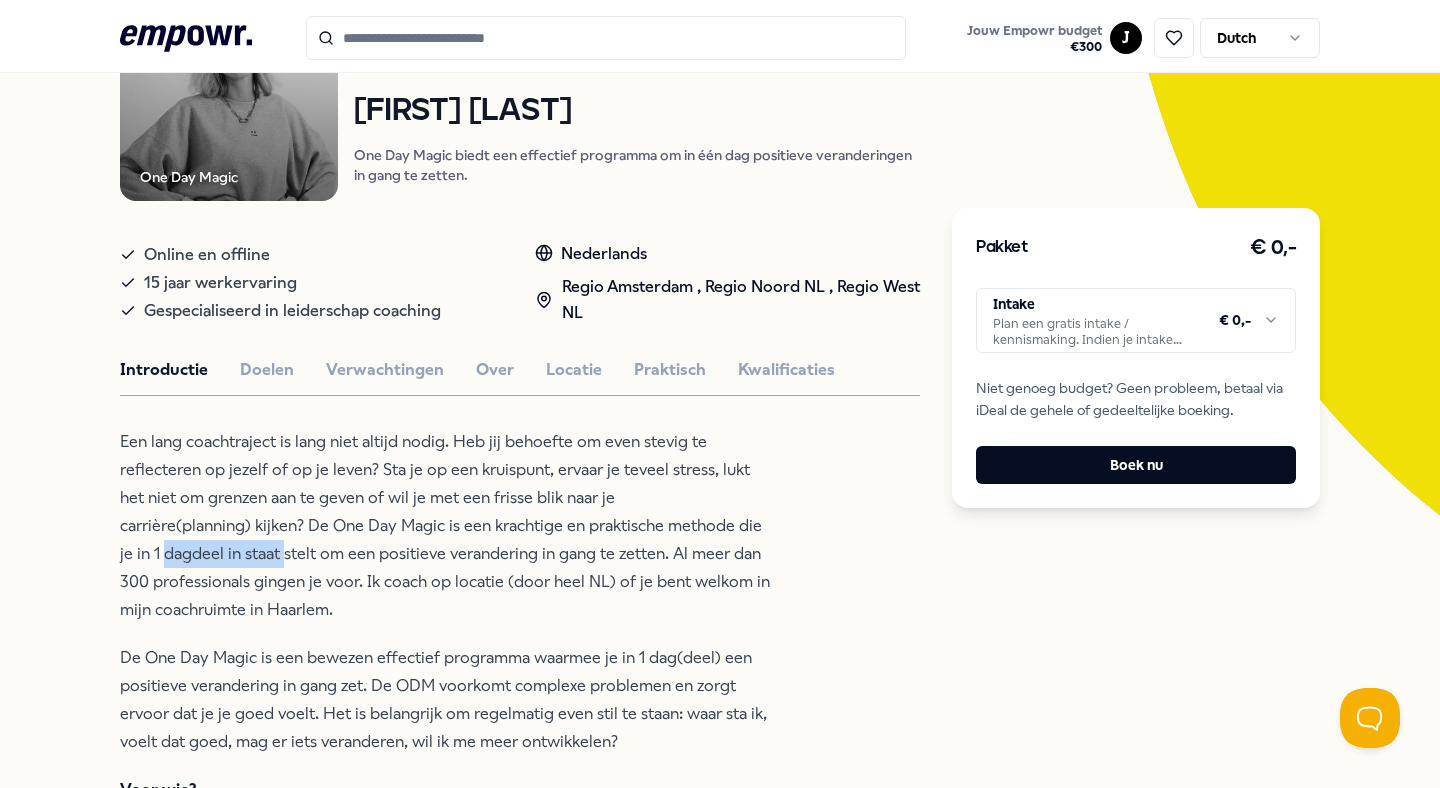 drag, startPoint x: 165, startPoint y: 546, endPoint x: 288, endPoint y: 546, distance: 123 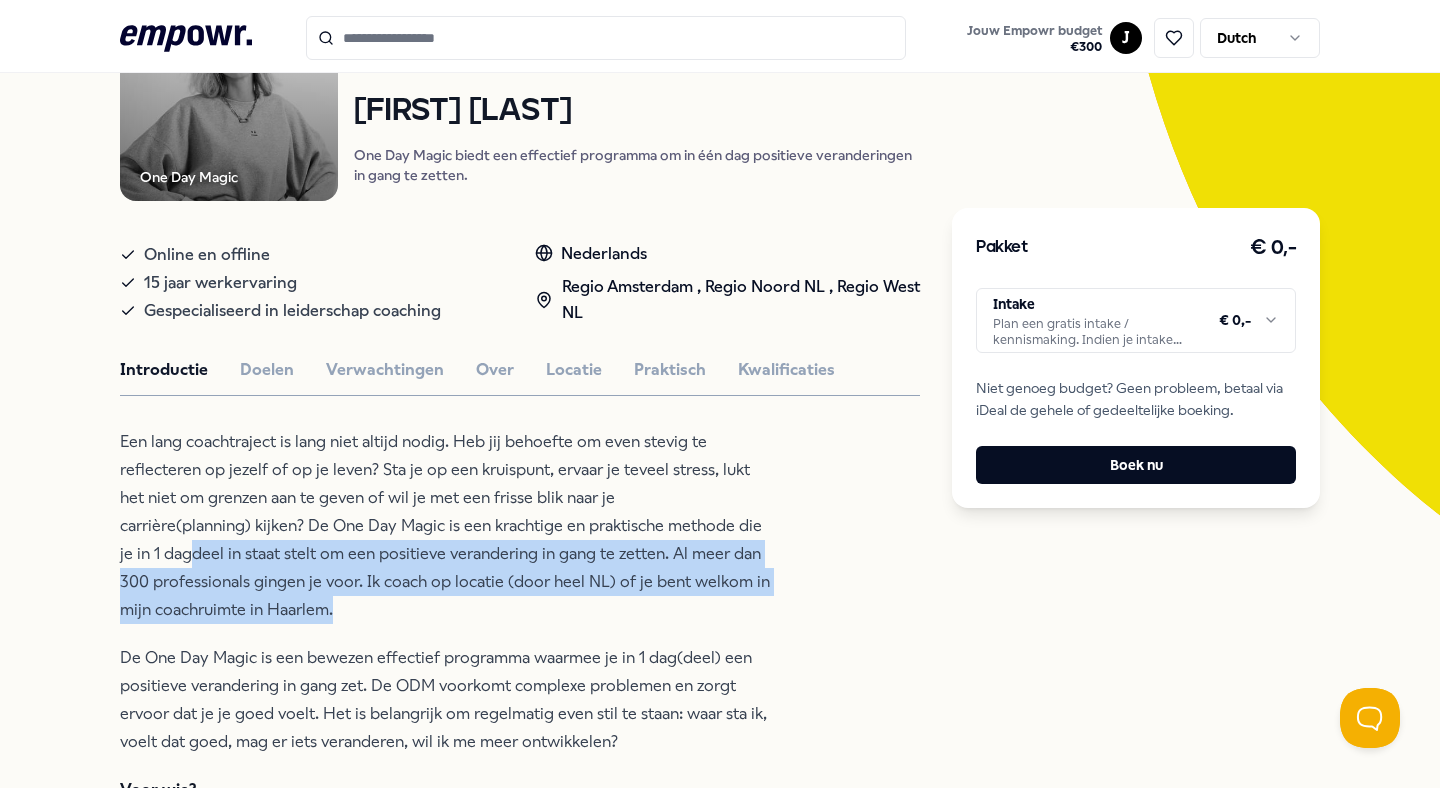 drag, startPoint x: 193, startPoint y: 556, endPoint x: 405, endPoint y: 601, distance: 216.72333 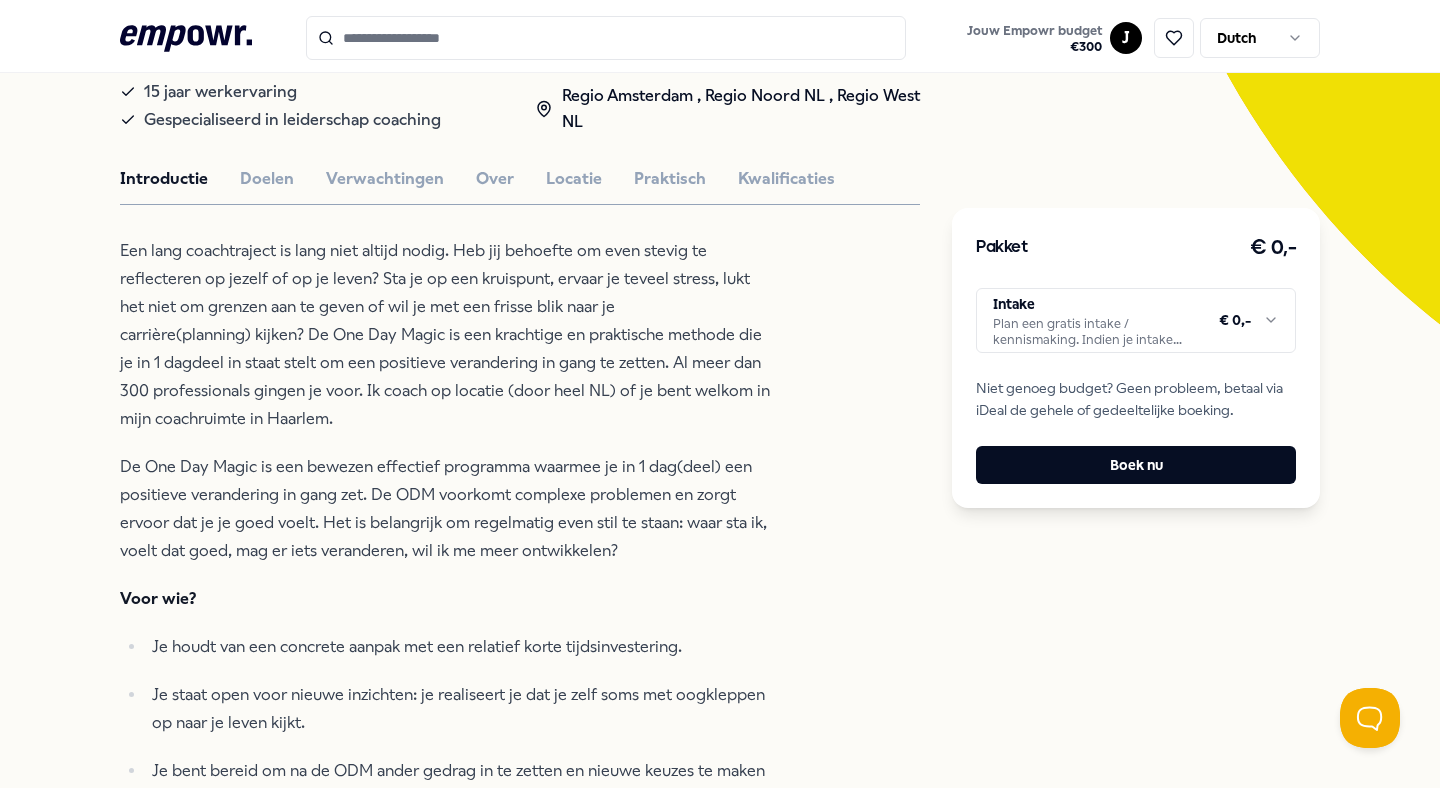 scroll, scrollTop: 444, scrollLeft: 0, axis: vertical 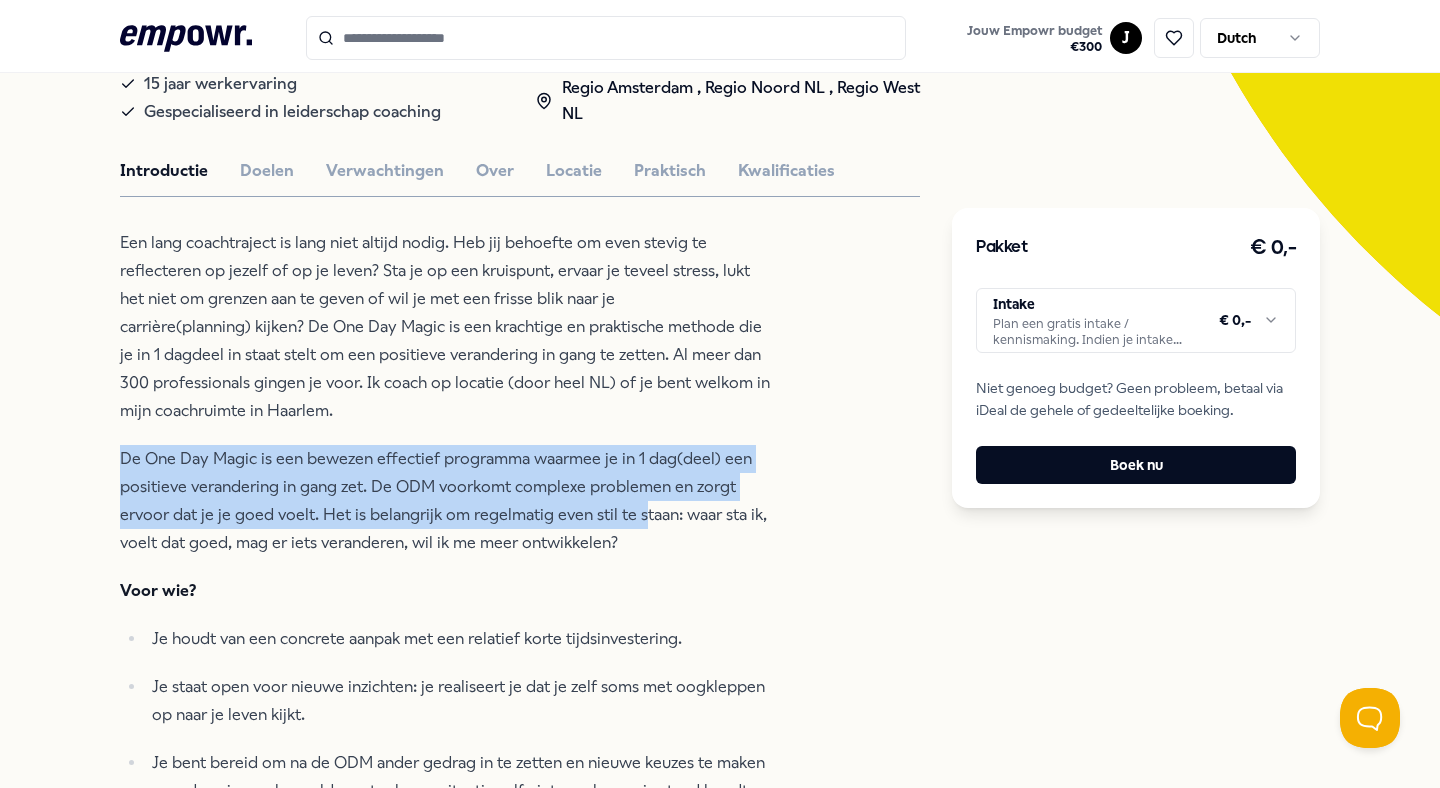 drag, startPoint x: 96, startPoint y: 453, endPoint x: 672, endPoint y: 474, distance: 576.3827 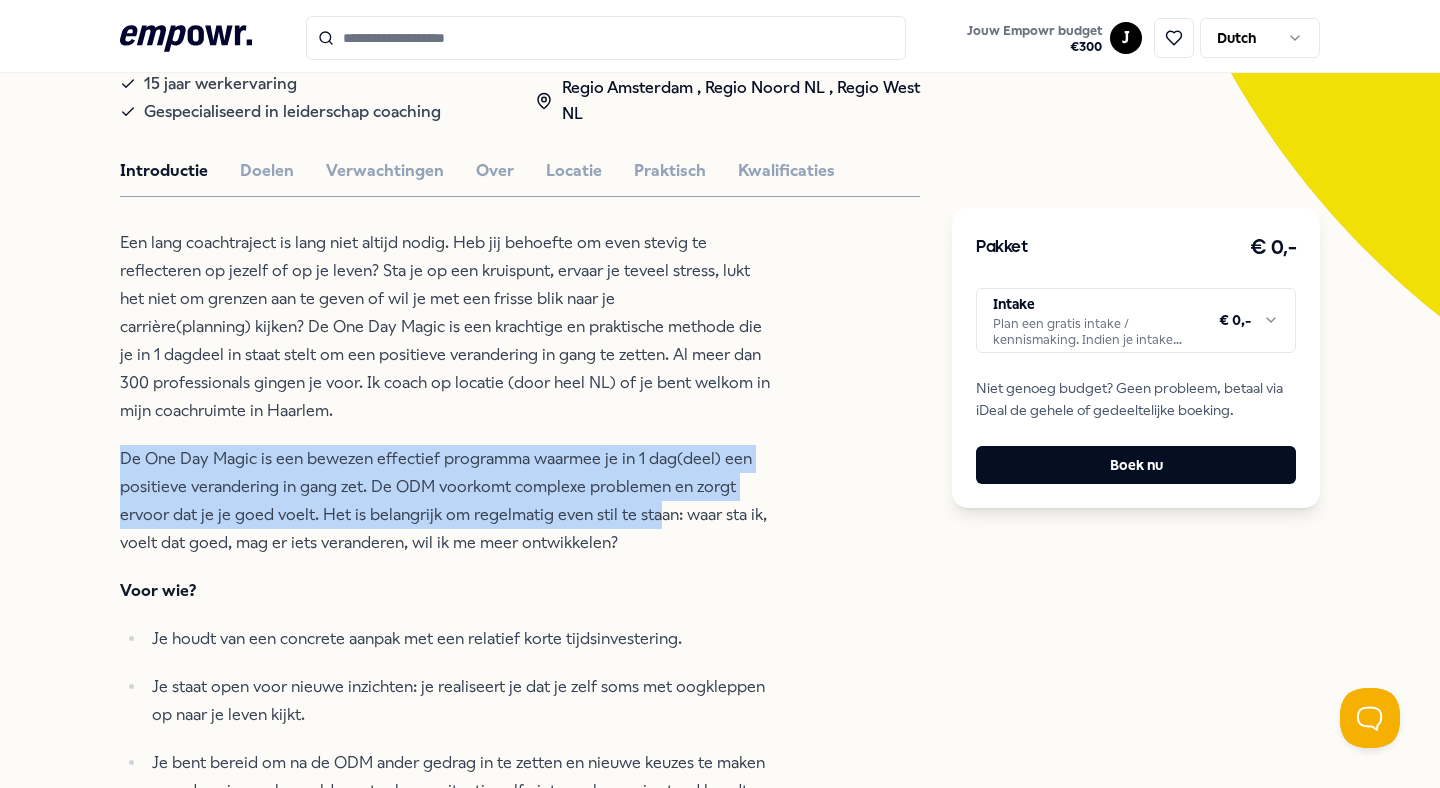 click on "De One Day Magic is een bewezen effectief programma waarmee je in 1 dag(deel) een positieve verandering in gang zet. De ODM voorkomt complexe problemen en zorgt ervoor dat je je goed voelt. Het is belangrijk om regelmatig even stil te staan: waar sta ik, voelt dat goed, mag er iets veranderen, wil ik me meer ontwikkelen?" at bounding box center (445, 501) 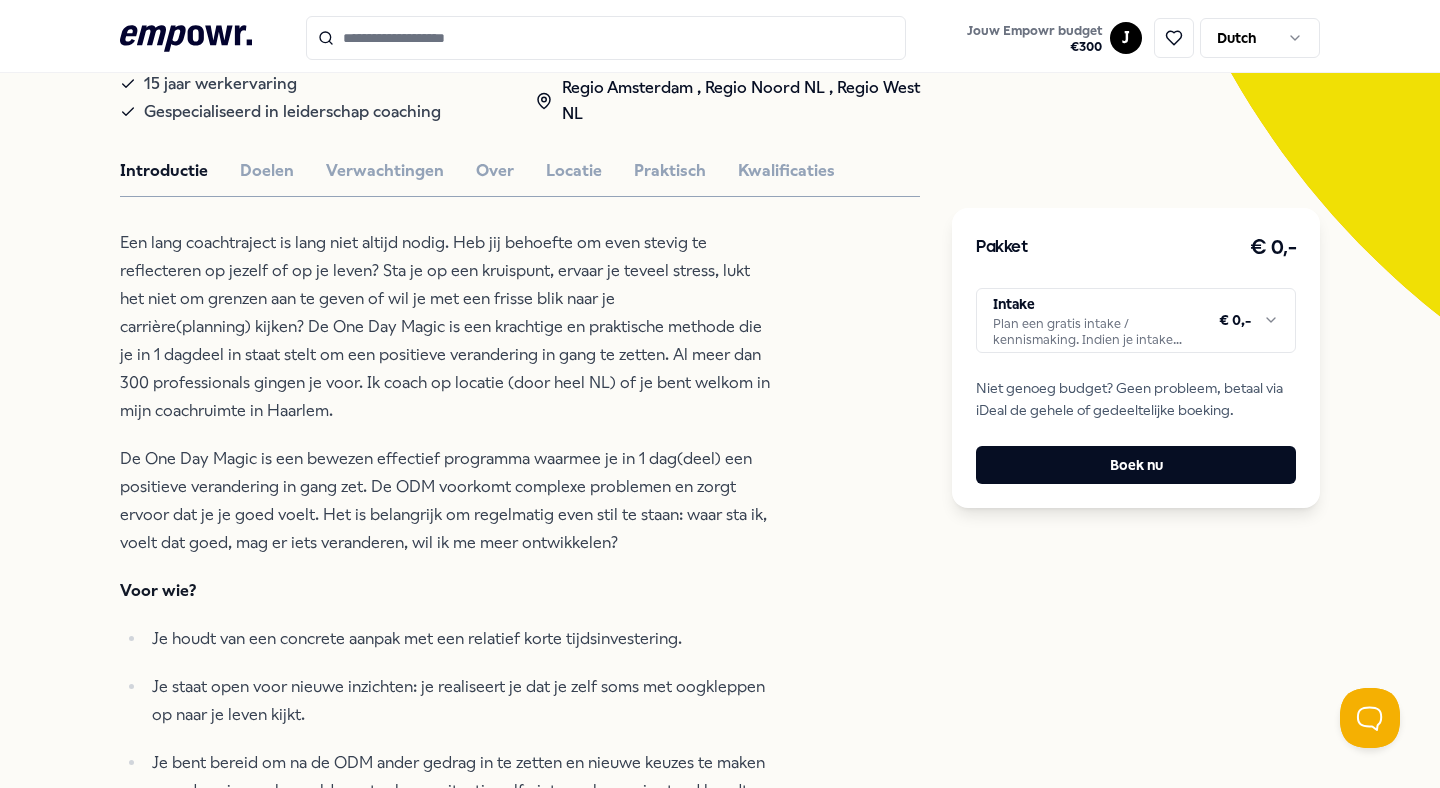 click on "De One Day Magic is een bewezen effectief programma waarmee je in 1 dag(deel) een positieve verandering in gang zet. De ODM voorkomt complexe problemen en zorgt ervoor dat je je goed voelt. Het is belangrijk om regelmatig even stil te staan: waar sta ik, voelt dat goed, mag er iets veranderen, wil ik me meer ontwikkelen?" at bounding box center (445, 501) 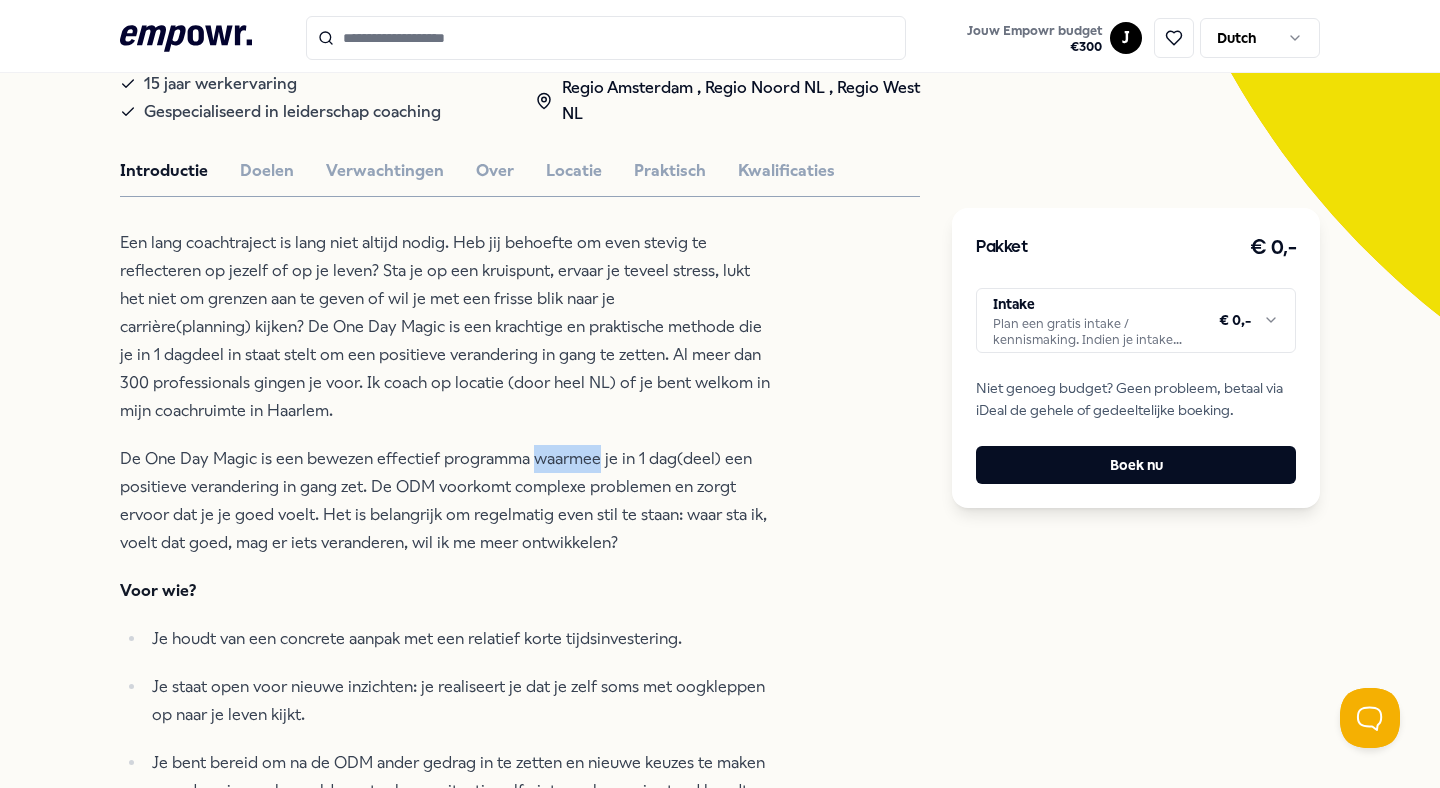 click on "De One Day Magic is een bewezen effectief programma waarmee je in 1 dag(deel) een positieve verandering in gang zet. De ODM voorkomt complexe problemen en zorgt ervoor dat je je goed voelt. Het is belangrijk om regelmatig even stil te staan: waar sta ik, voelt dat goed, mag er iets veranderen, wil ik me meer ontwikkelen?" at bounding box center [445, 501] 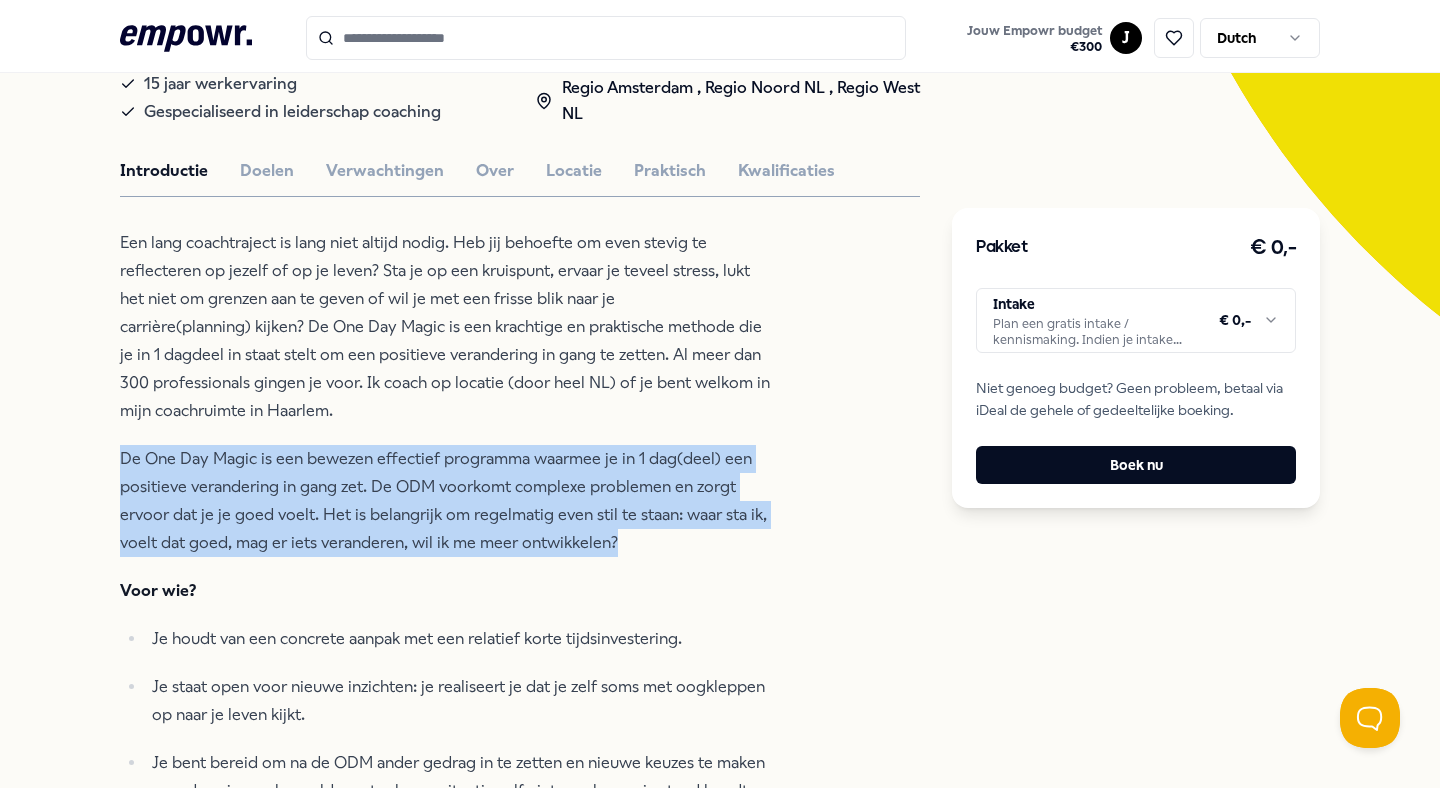click on "De One Day Magic is een bewezen effectief programma waarmee je in 1 dag(deel) een positieve verandering in gang zet. De ODM voorkomt complexe problemen en zorgt ervoor dat je je goed voelt. Het is belangrijk om regelmatig even stil te staan: waar sta ik, voelt dat goed, mag er iets veranderen, wil ik me meer ontwikkelen?" at bounding box center [445, 501] 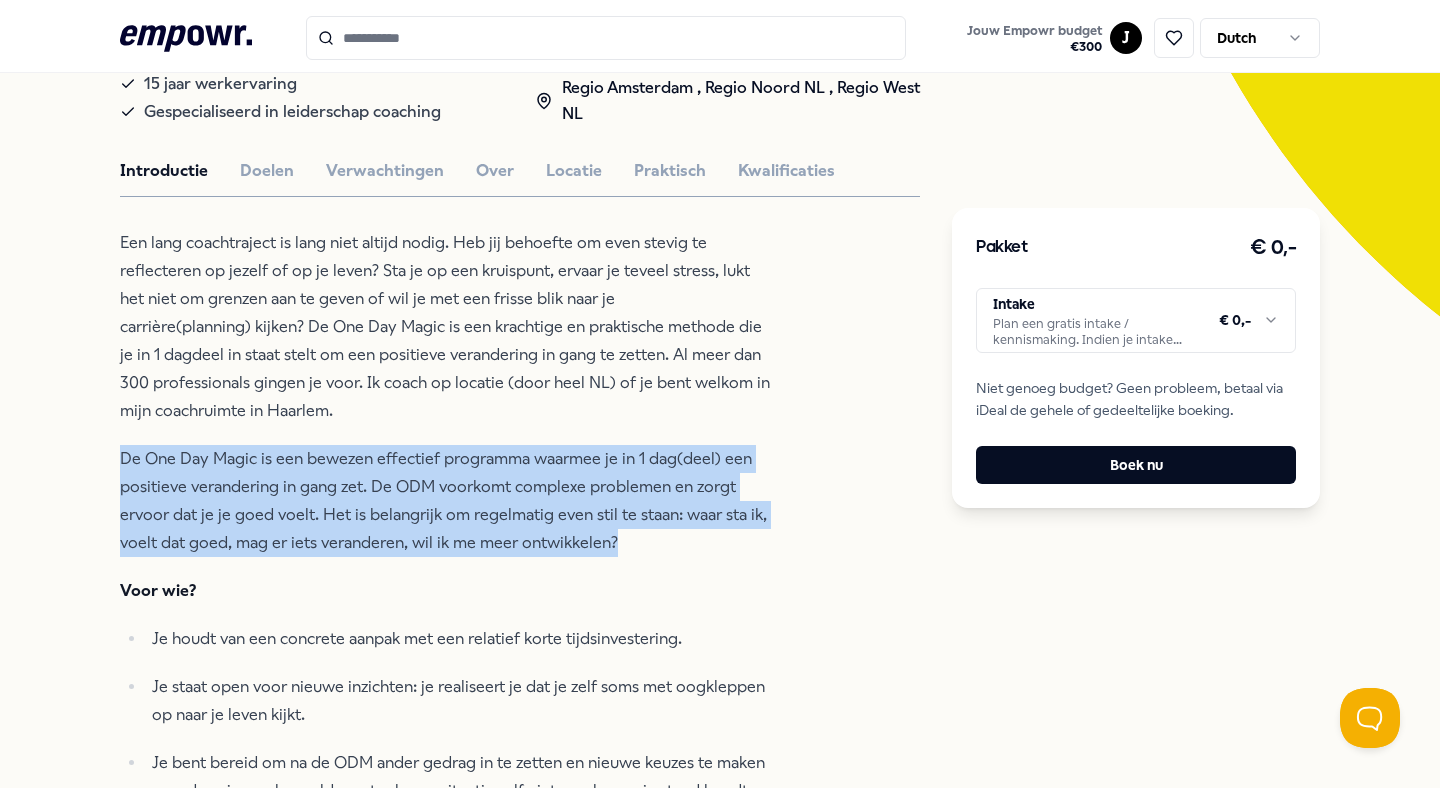 click on "De One Day Magic is een bewezen effectief programma waarmee je in 1 dag(deel) een positieve verandering in gang zet. De ODM voorkomt complexe problemen en zorgt ervoor dat je je goed voelt. Het is belangrijk om regelmatig even stil te staan: waar sta ik, voelt dat goed, mag er iets veranderen, wil ik me meer ontwikkelen?" at bounding box center [445, 501] 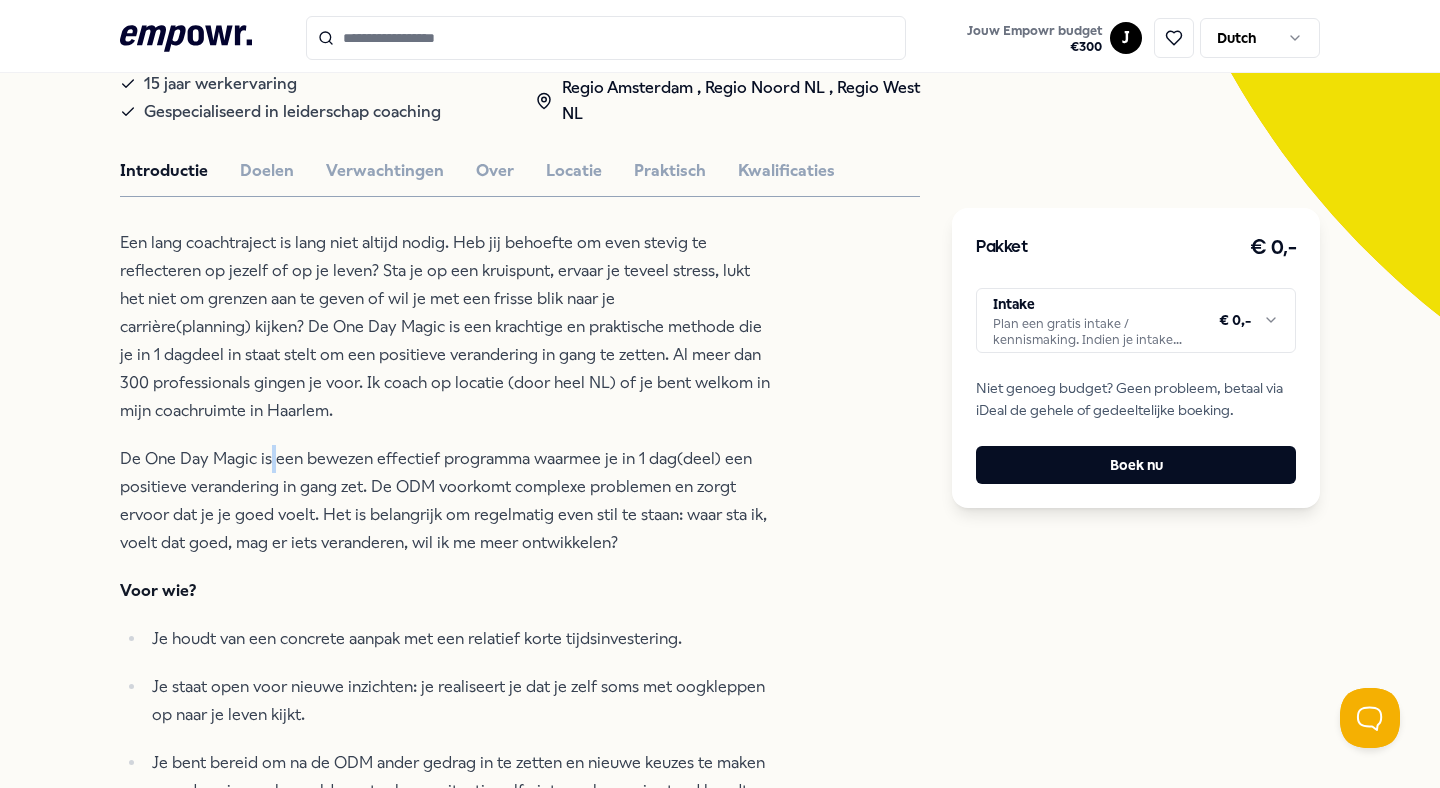 click on "De One Day Magic is een bewezen effectief programma waarmee je in 1 dag(deel) een positieve verandering in gang zet. De ODM voorkomt complexe problemen en zorgt ervoor dat je je goed voelt. Het is belangrijk om regelmatig even stil te staan: waar sta ik, voelt dat goed, mag er iets veranderen, wil ik me meer ontwikkelen?" at bounding box center [445, 501] 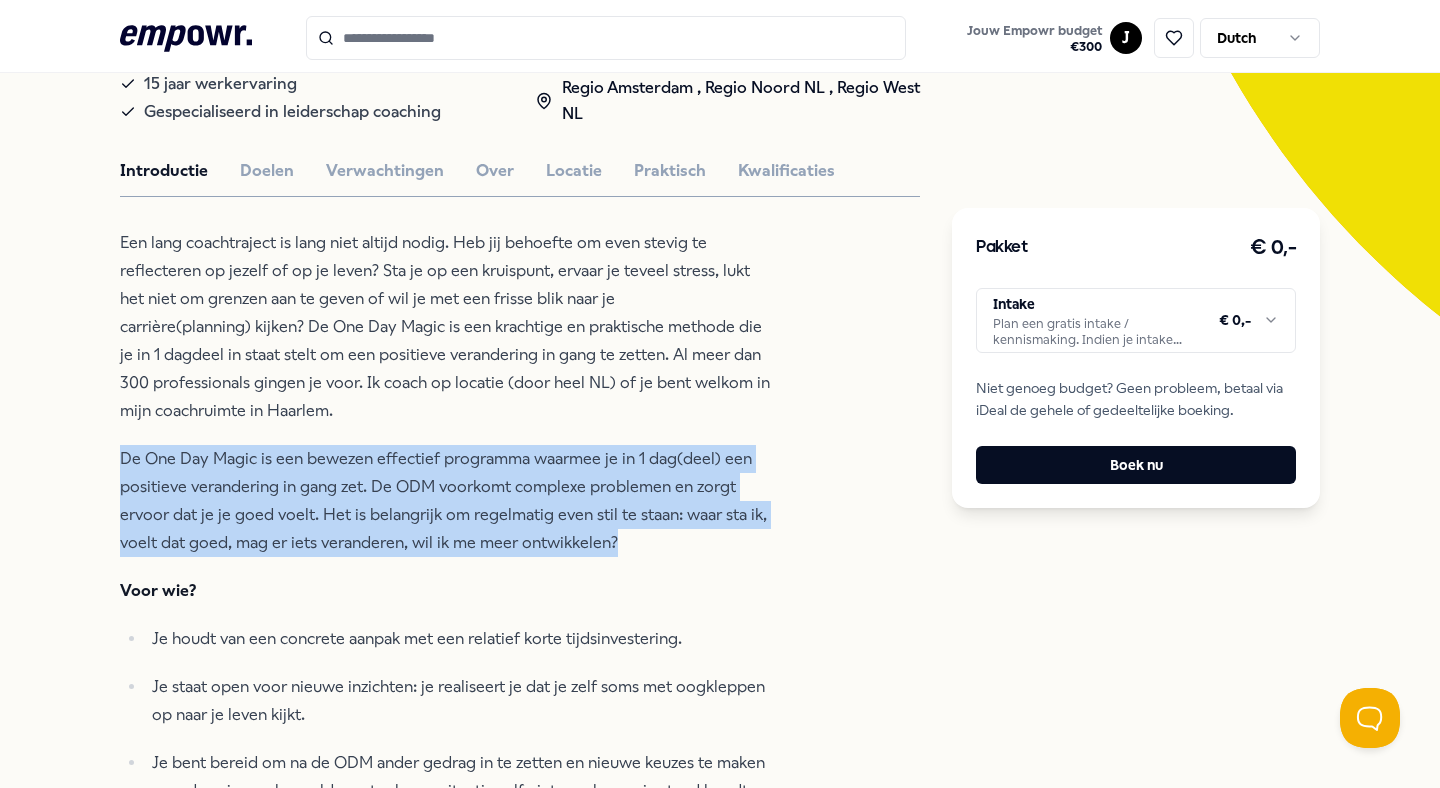 click on "De One Day Magic is een bewezen effectief programma waarmee je in 1 dag(deel) een positieve verandering in gang zet. De ODM voorkomt complexe problemen en zorgt ervoor dat je je goed voelt. Het is belangrijk om regelmatig even stil te staan: waar sta ik, voelt dat goed, mag er iets veranderen, wil ik me meer ontwikkelen?" at bounding box center [445, 501] 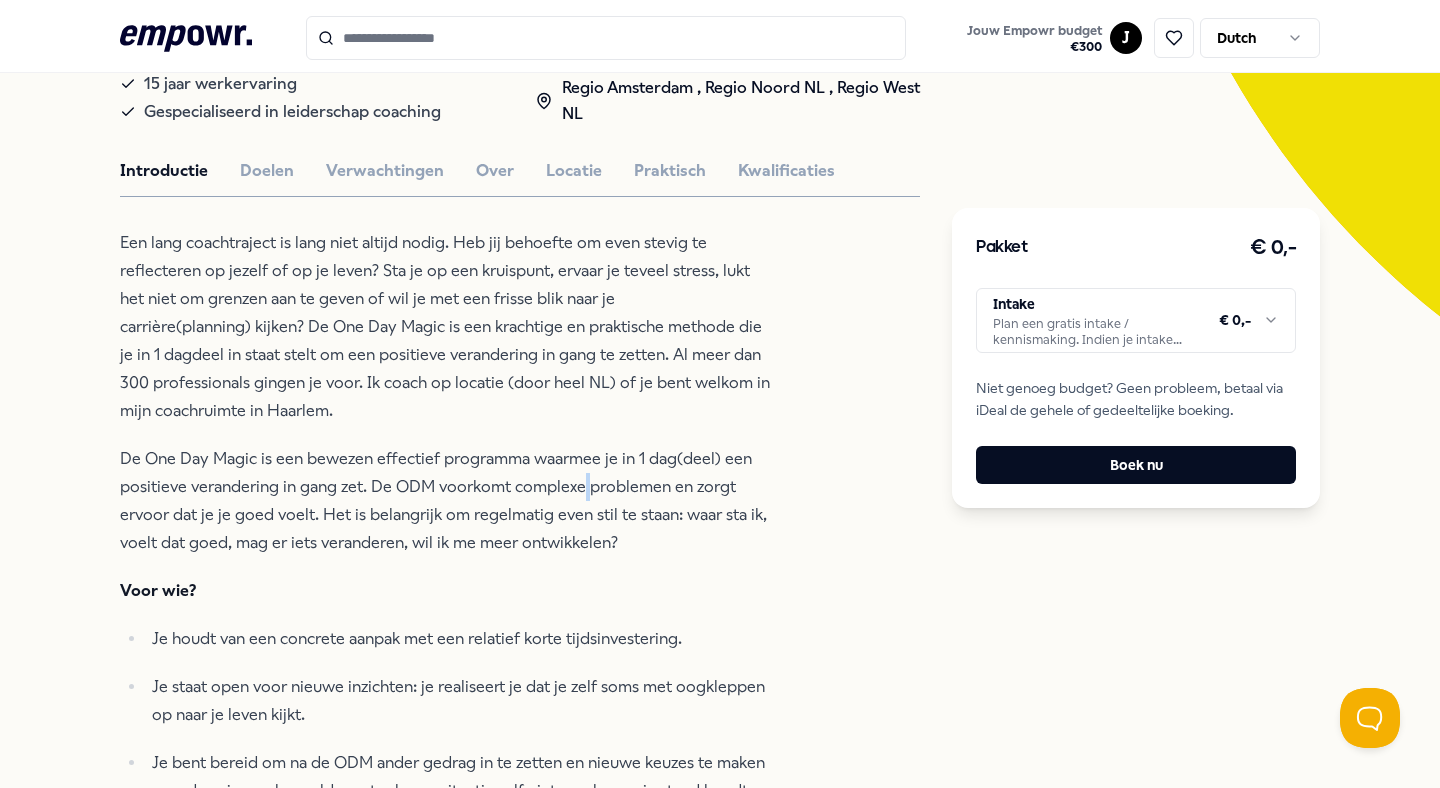 click on "De One Day Magic is een bewezen effectief programma waarmee je in 1 dag(deel) een positieve verandering in gang zet. De ODM voorkomt complexe problemen en zorgt ervoor dat je je goed voelt. Het is belangrijk om regelmatig even stil te staan: waar sta ik, voelt dat goed, mag er iets veranderen, wil ik me meer ontwikkelen?" at bounding box center (445, 501) 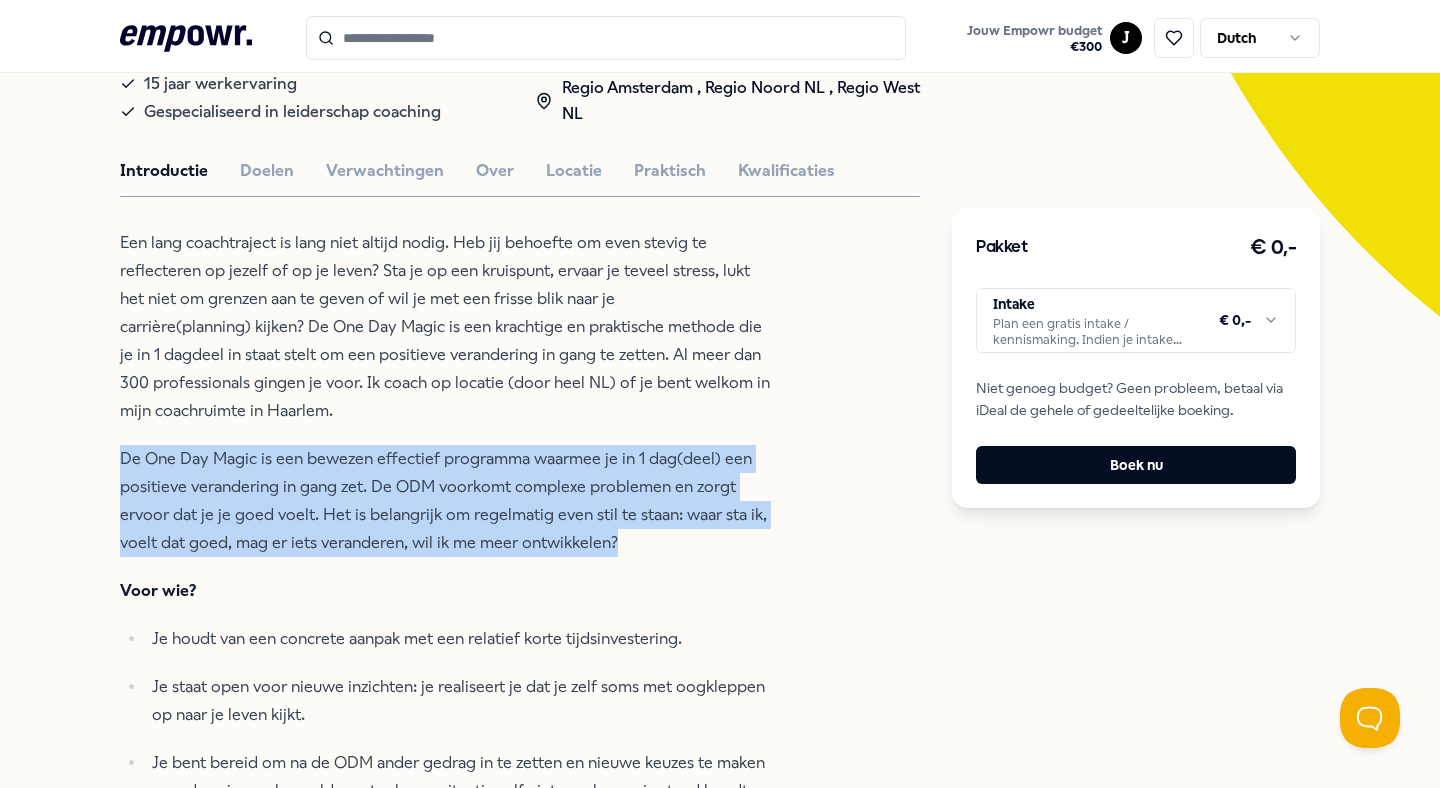 click on "De One Day Magic is een bewezen effectief programma waarmee je in 1 dag(deel) een positieve verandering in gang zet. De ODM voorkomt complexe problemen en zorgt ervoor dat je je goed voelt. Het is belangrijk om regelmatig even stil te staan: waar sta ik, voelt dat goed, mag er iets veranderen, wil ik me meer ontwikkelen?" at bounding box center [445, 501] 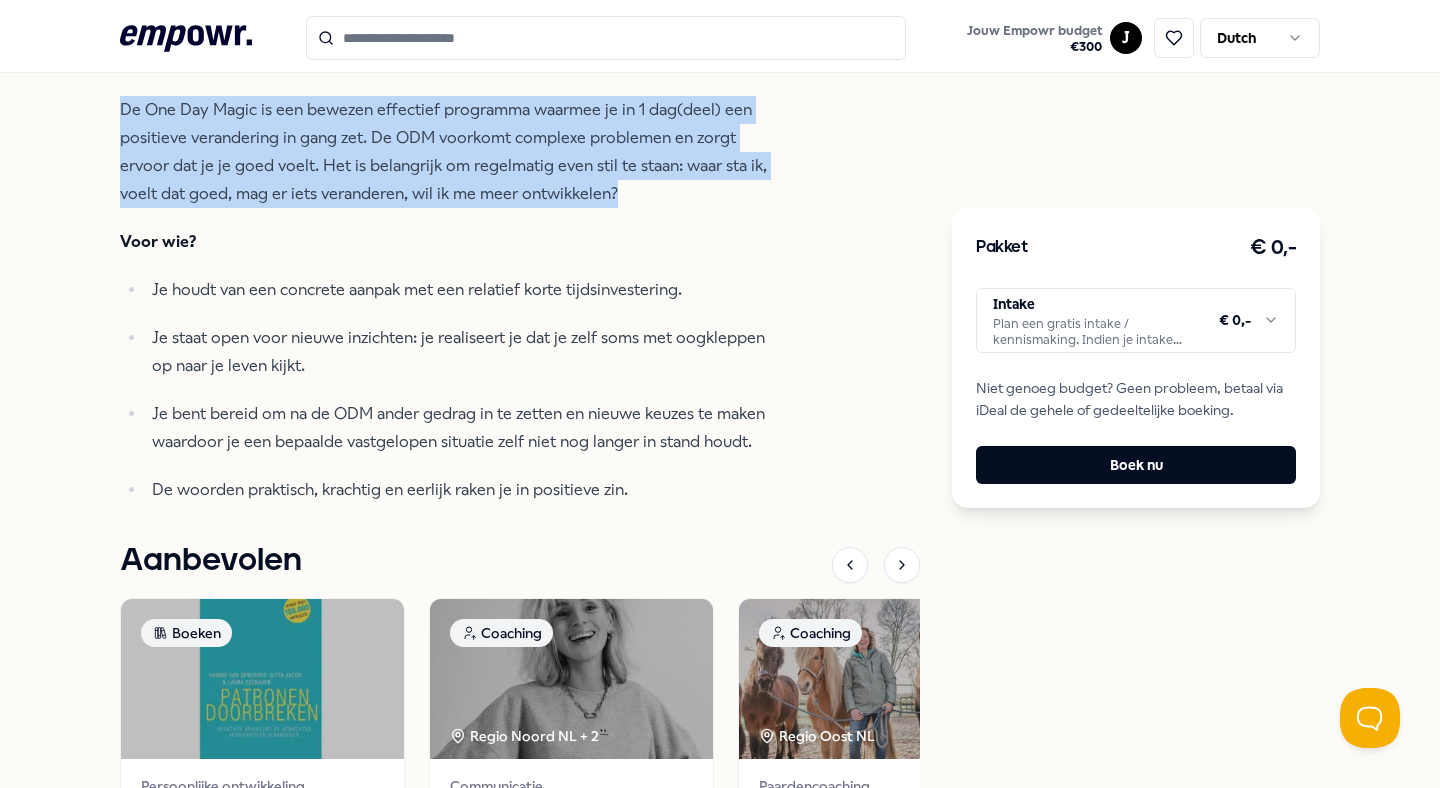 scroll, scrollTop: 829, scrollLeft: 0, axis: vertical 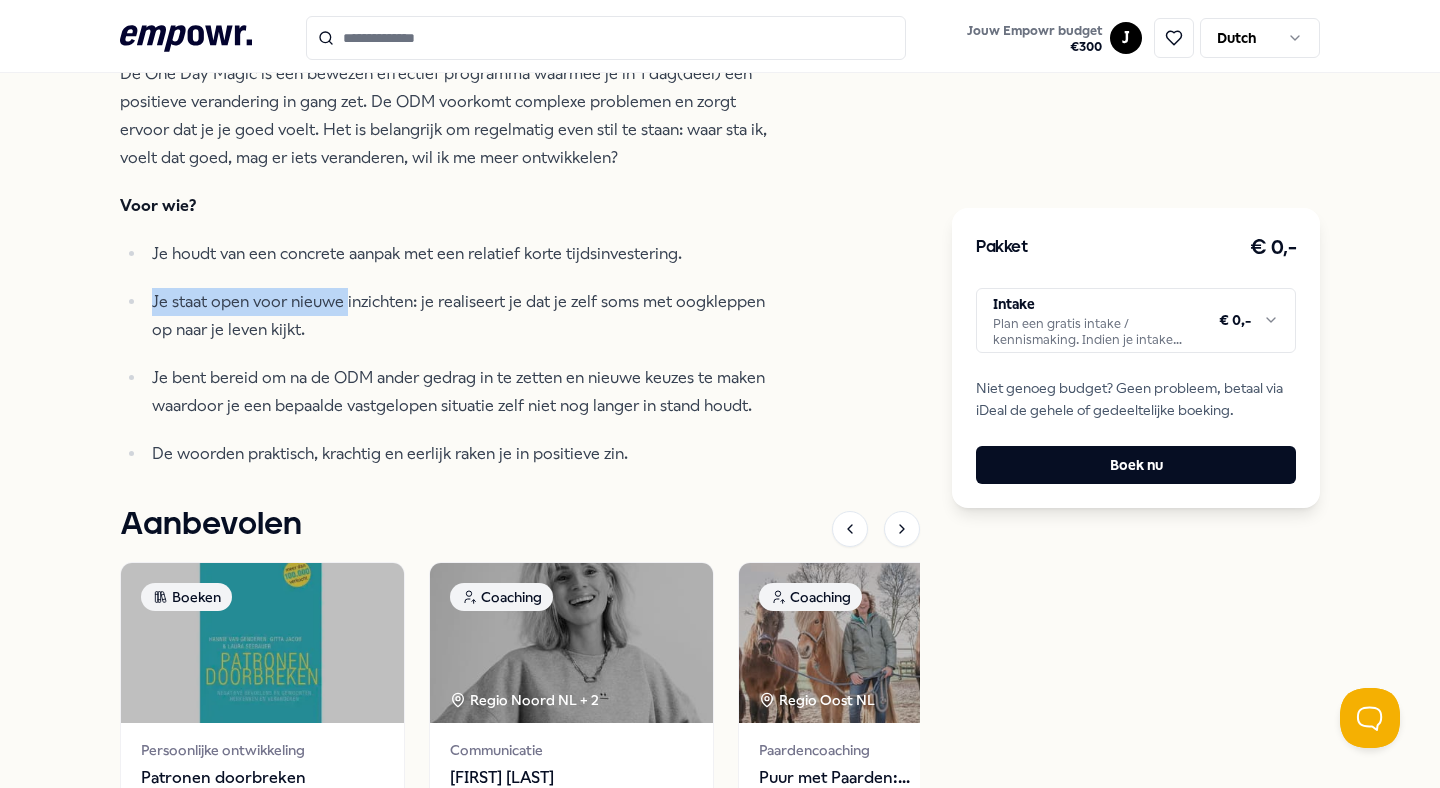 drag, startPoint x: 144, startPoint y: 303, endPoint x: 347, endPoint y: 302, distance: 203.00246 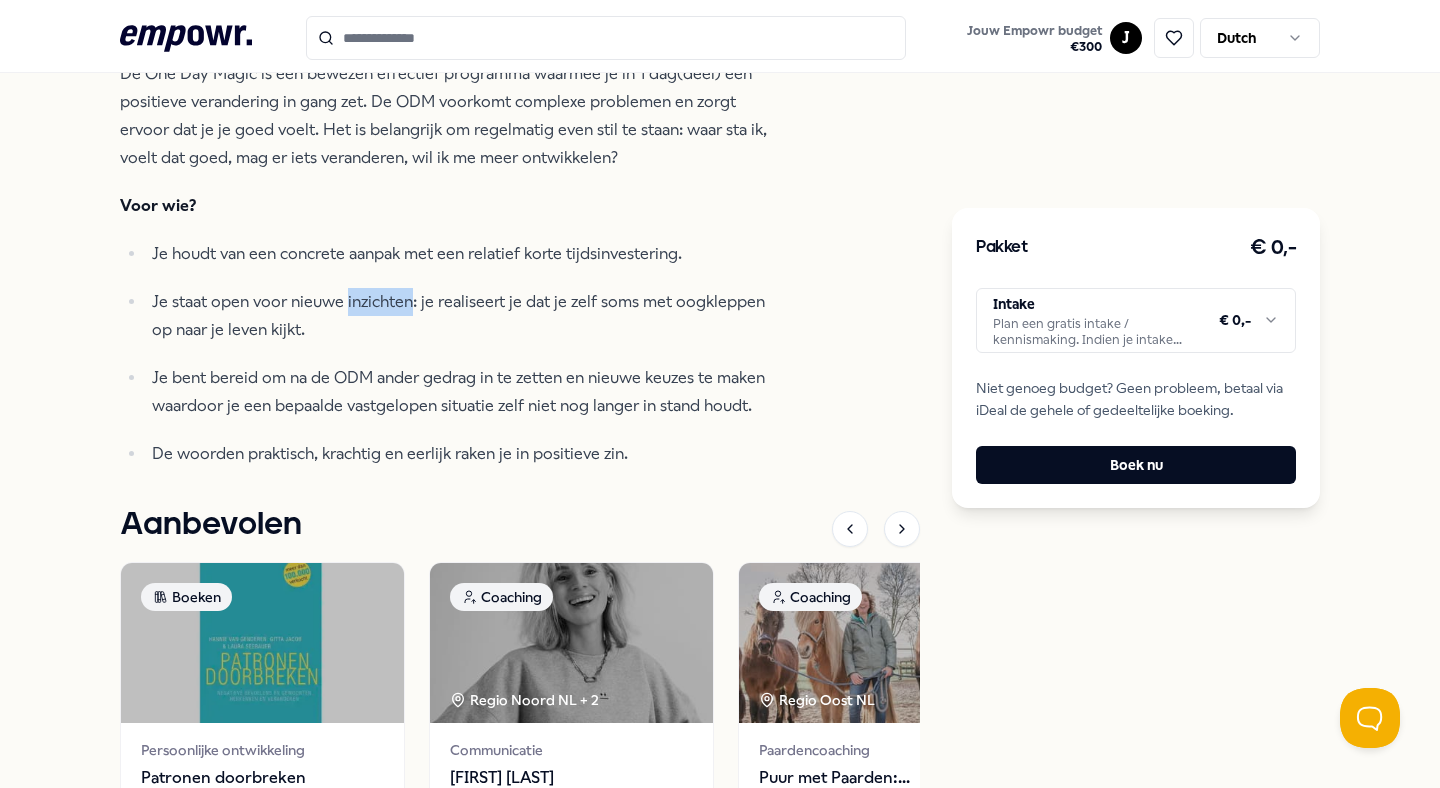 click on "Je staat open voor nieuwe inzichten: je realiseert je dat je zelf soms met oogkleppen op naar je leven kijkt." at bounding box center (461, 316) 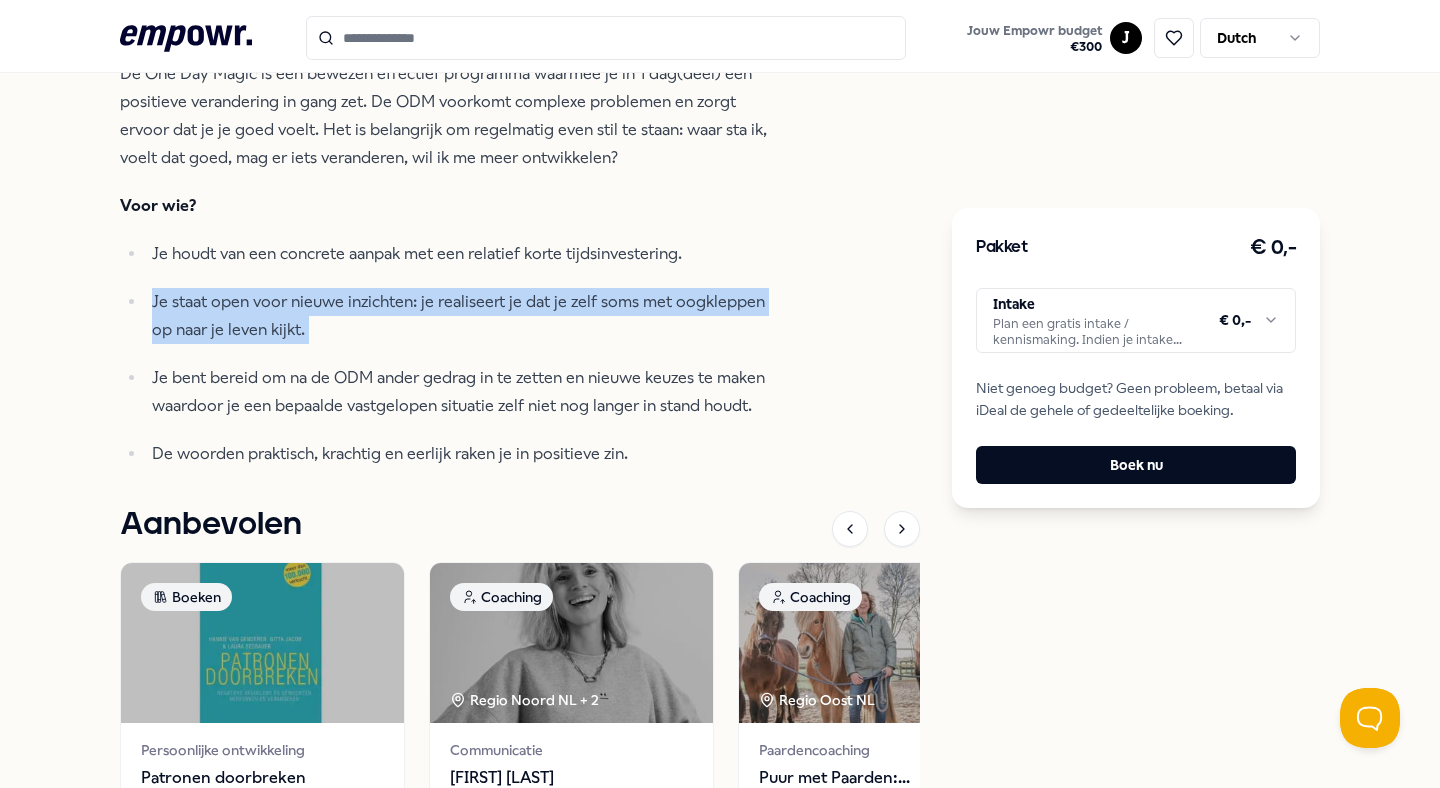 click on "Je staat open voor nieuwe inzichten: je realiseert je dat je zelf soms met oogkleppen op naar je leven kijkt." at bounding box center (461, 316) 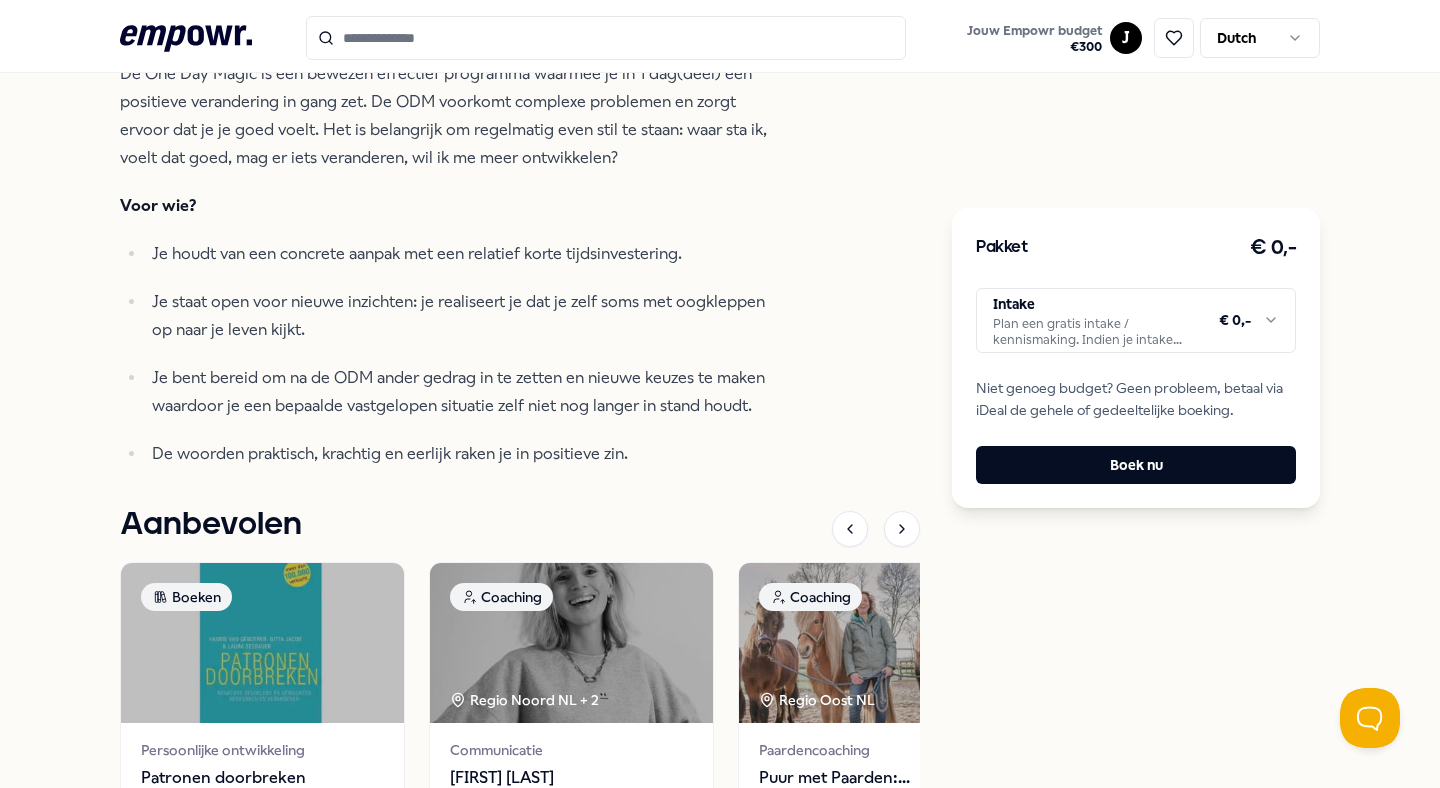 click on "Je staat open voor nieuwe inzichten: je realiseert je dat je zelf soms met oogkleppen op naar je leven kijkt." at bounding box center (461, 316) 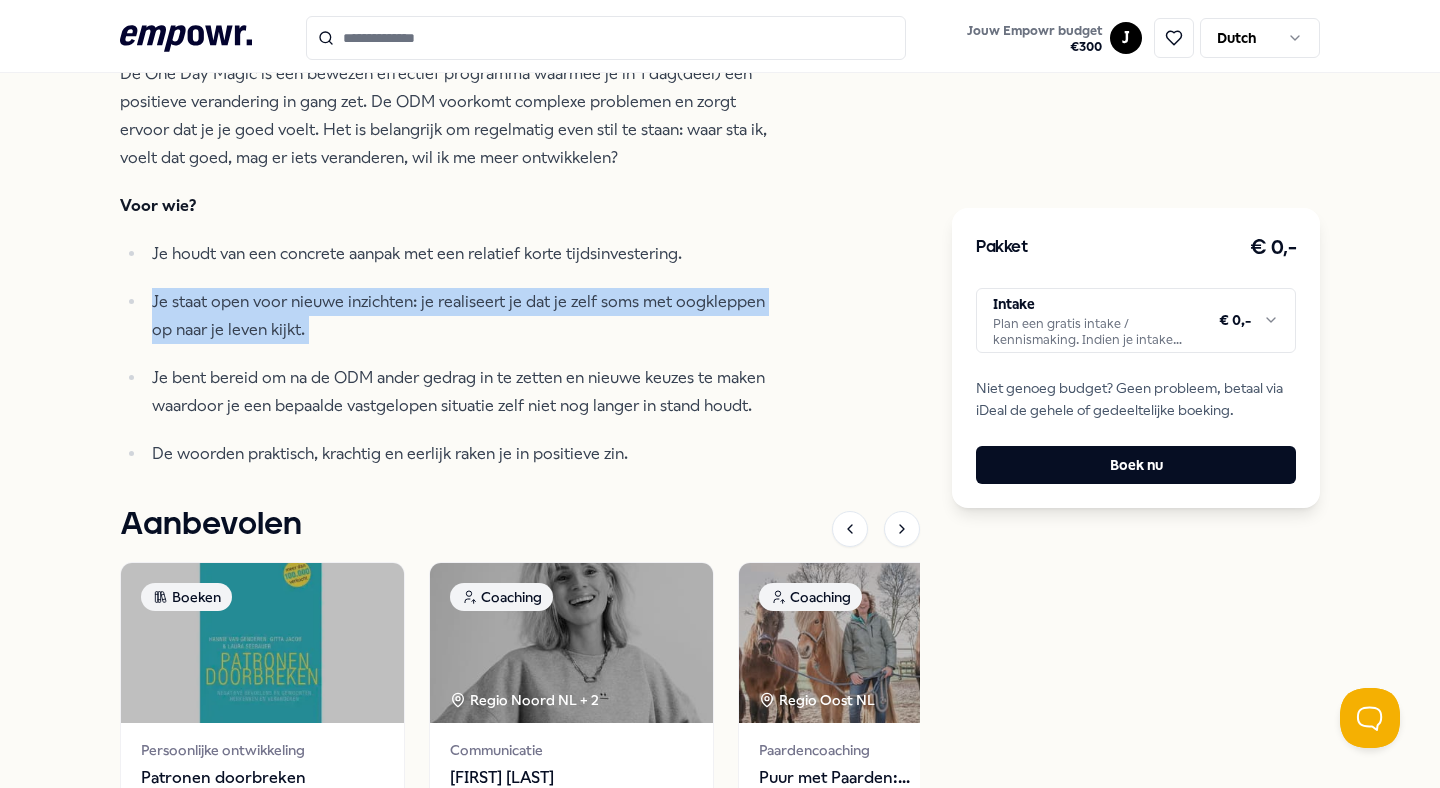 click on "Je staat open voor nieuwe inzichten: je realiseert je dat je zelf soms met oogkleppen op naar je leven kijkt." at bounding box center (461, 316) 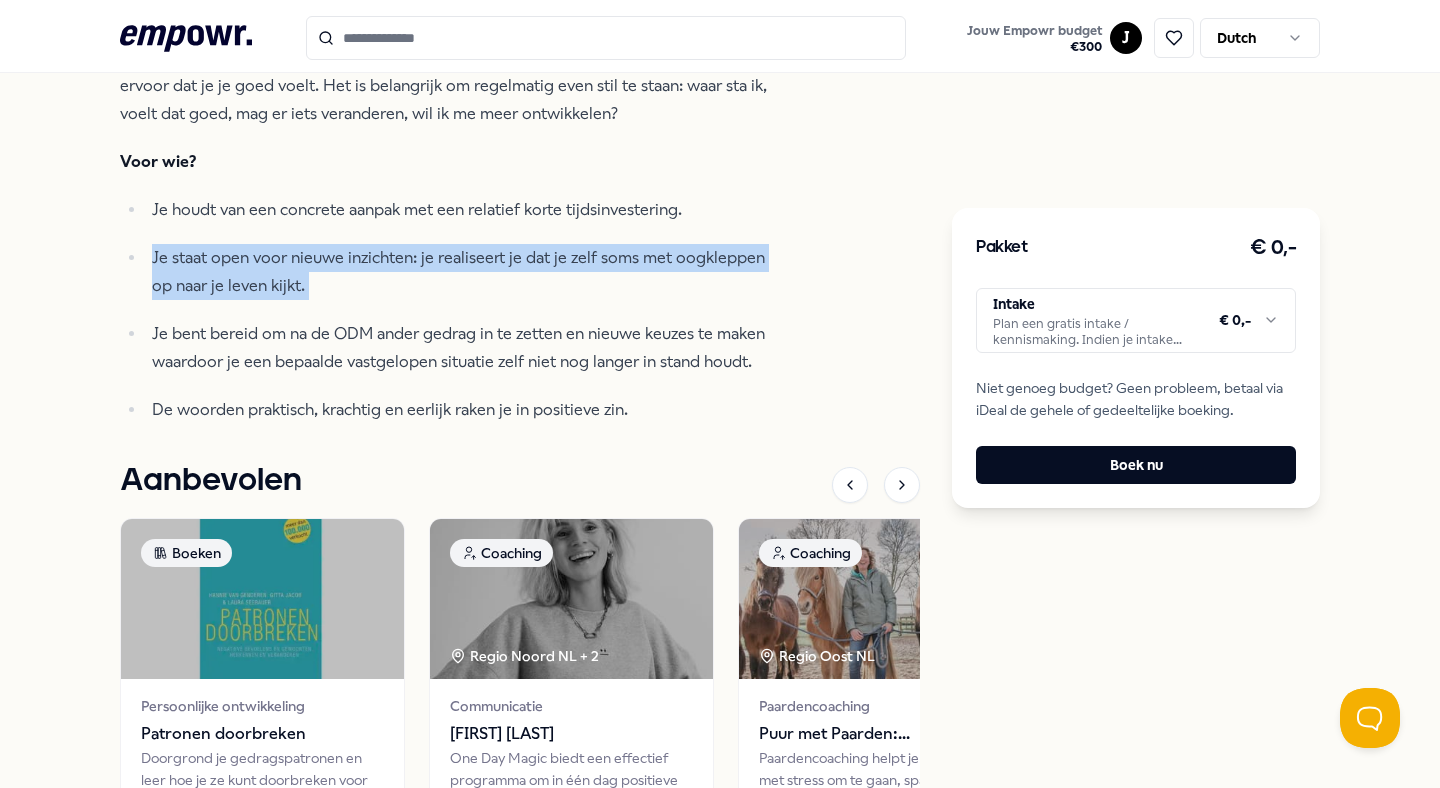 scroll, scrollTop: 876, scrollLeft: 0, axis: vertical 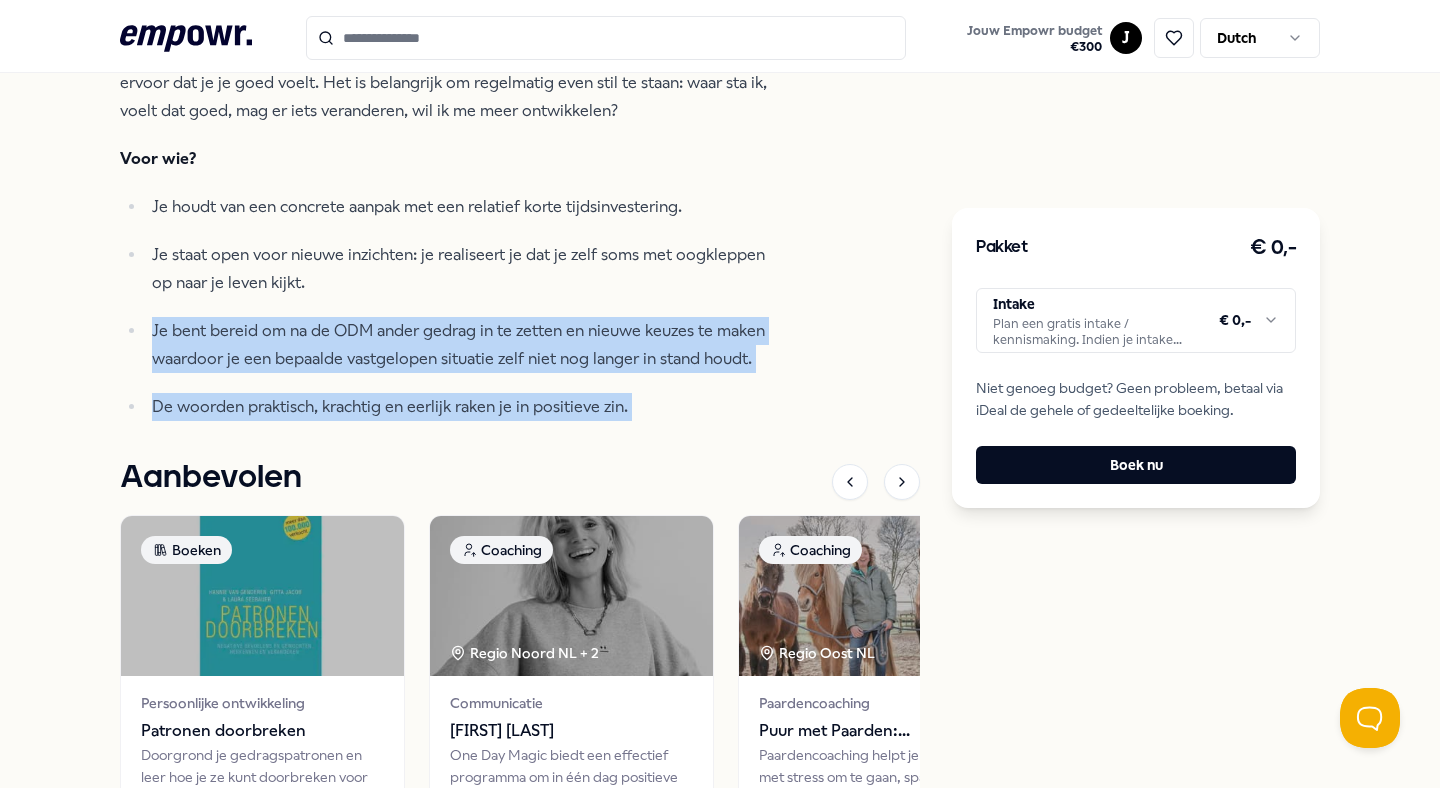 drag, startPoint x: 157, startPoint y: 315, endPoint x: 493, endPoint y: 375, distance: 341.3151 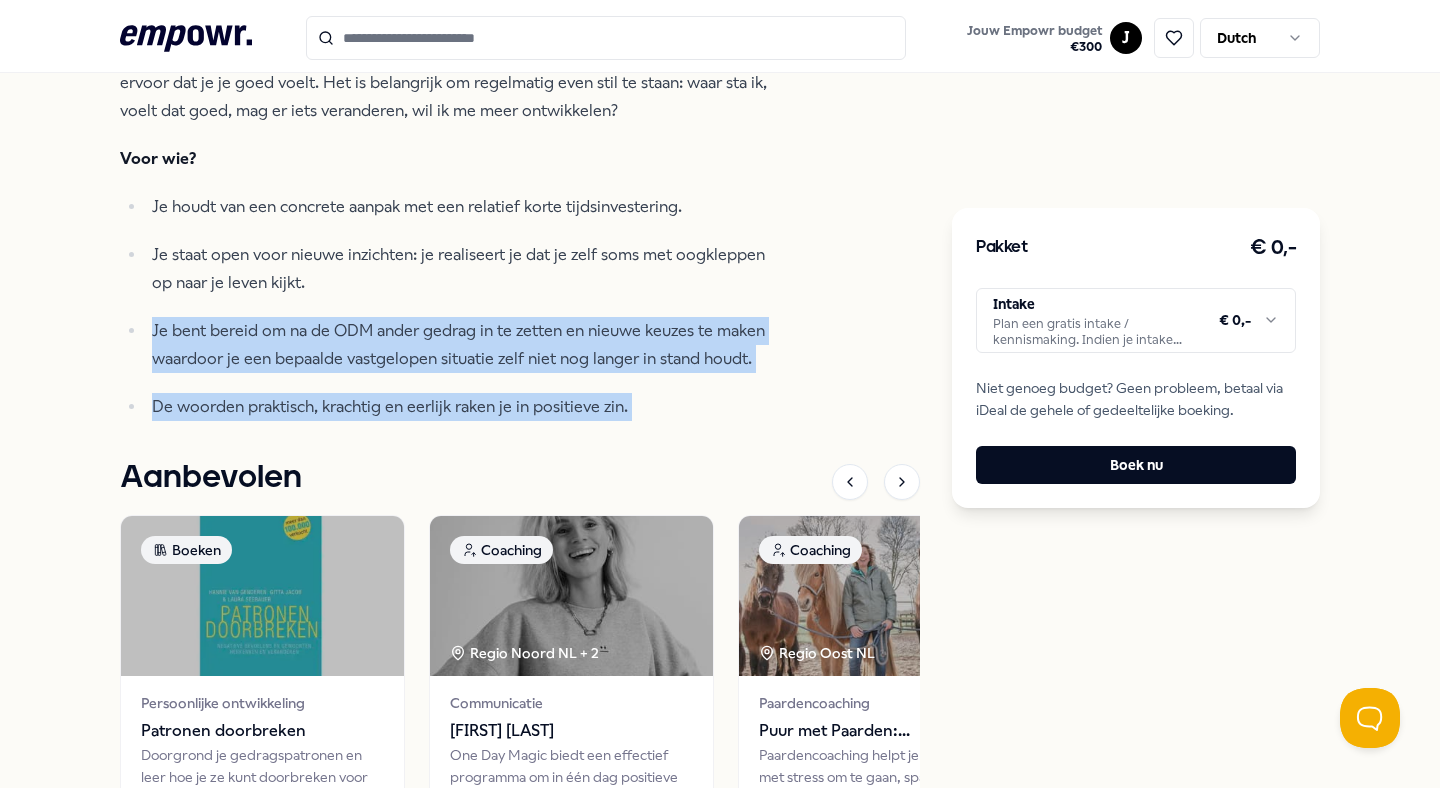 click on "Je houdt van een concrete aanpak met een relatief korte tijdsinvestering. Je staat open voor nieuwe inzichten: je realiseert je dat je zelf soms met oogkleppen op naar je leven kijkt. Je bent bereid om na de ODM ander gedrag in te zetten en nieuwe keuzes te maken waardoor je een bepaalde vastgelopen situatie zelf niet nog langer in stand houdt.  De woorden praktisch, krachtig en eerlijk raken je in positieve zin." at bounding box center (445, 307) 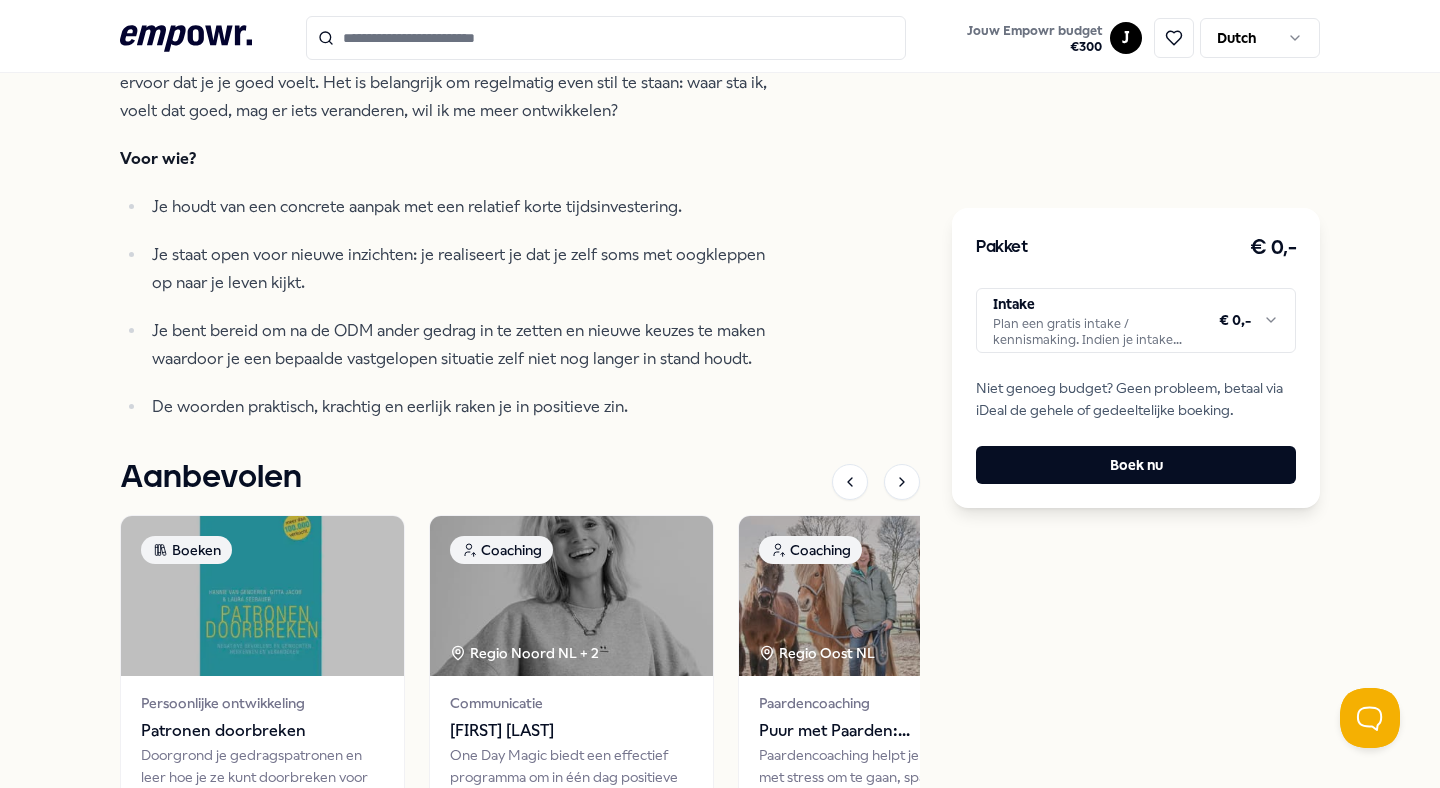 click on "Je bent bereid om na de ODM ander gedrag in te zetten en nieuwe keuzes te maken waardoor je een bepaalde vastgelopen situatie zelf niet nog langer in stand houdt." at bounding box center (461, 345) 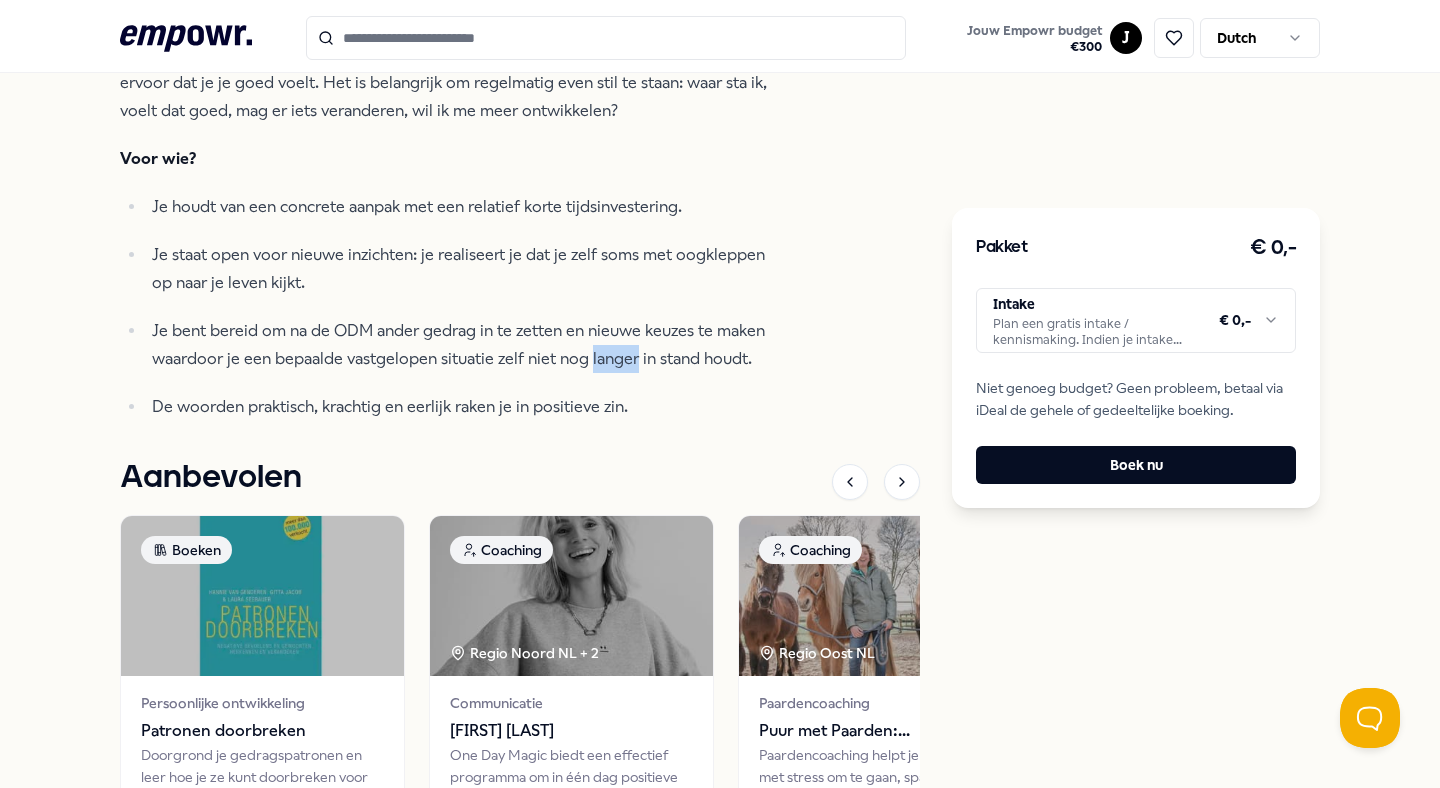 click on "Je bent bereid om na de ODM ander gedrag in te zetten en nieuwe keuzes te maken waardoor je een bepaalde vastgelopen situatie zelf niet nog langer in stand houdt." at bounding box center [461, 345] 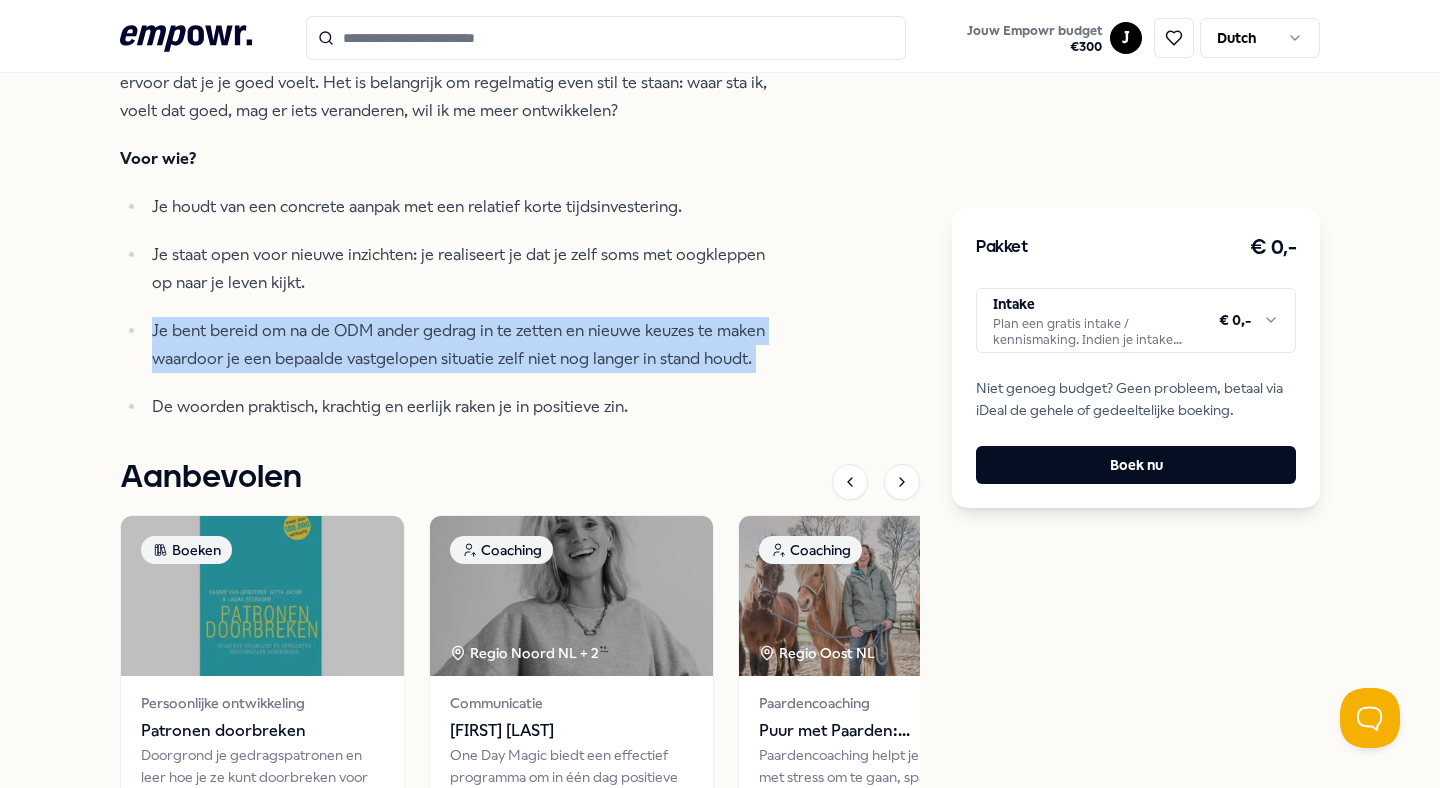 click on "Je bent bereid om na de ODM ander gedrag in te zetten en nieuwe keuzes te maken waardoor je een bepaalde vastgelopen situatie zelf niet nog langer in stand houdt." at bounding box center (461, 345) 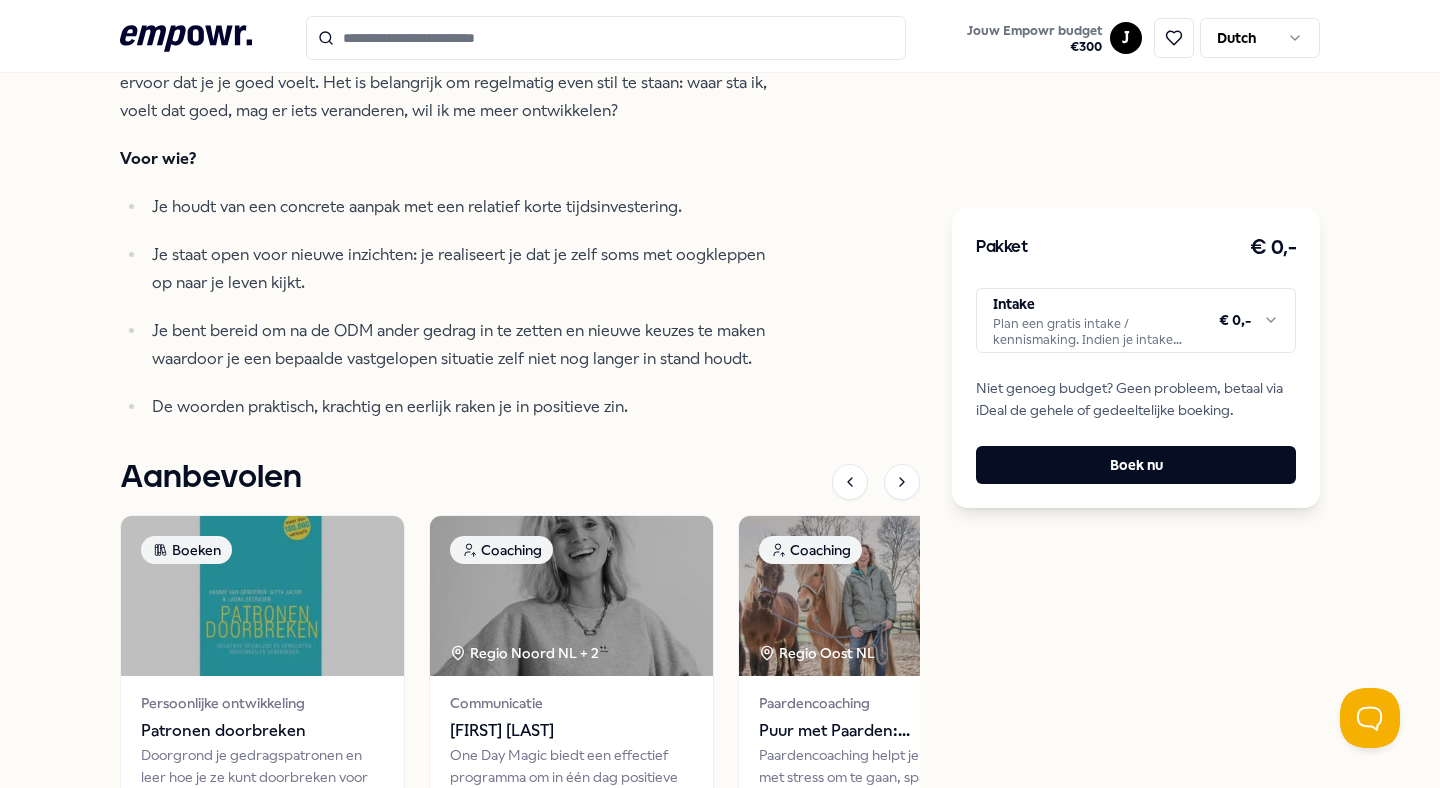 click on "One Day Magic Coaching [NAME] One Day Magic biedt een effectief programma om in één dag positieve veranderingen in gang te zetten. Online en offline 15 jaar werkervaring Gespecialiseerd in leiderschap coaching Nederlands Regio Amsterdam , Regio Noord NL , Regio West NL Introductie Doelen Verwachtingen Over Locatie Praktisch Kwalificaties Een lang coachtraject is lang niet altijd nodig. Heb jij behoefte om even stevig te reflecteren op jezelf of op je leven? Sta je op een kruispunt, ervaar je teveel stress, lukt het niet om grenzen aan te geven of wil je met een frisse blik naar je carrière(planning) kijken? De One Day Magic is een krachtige en praktische methode die je in 1 dagdeel in staat stelt om een positieve verandering in gang te zetten. Al meer dan 300 professionals gingen je voor. Ik coach op locatie (door heel NL) of je bent welkom in mijn coachruimte in Haarlem. Voor wie? Je houdt van een concrete aanpak met een relatief korte tijdsinvestering. Aanbevolen Boeken Patronen doorbreken" at bounding box center [520, 152] 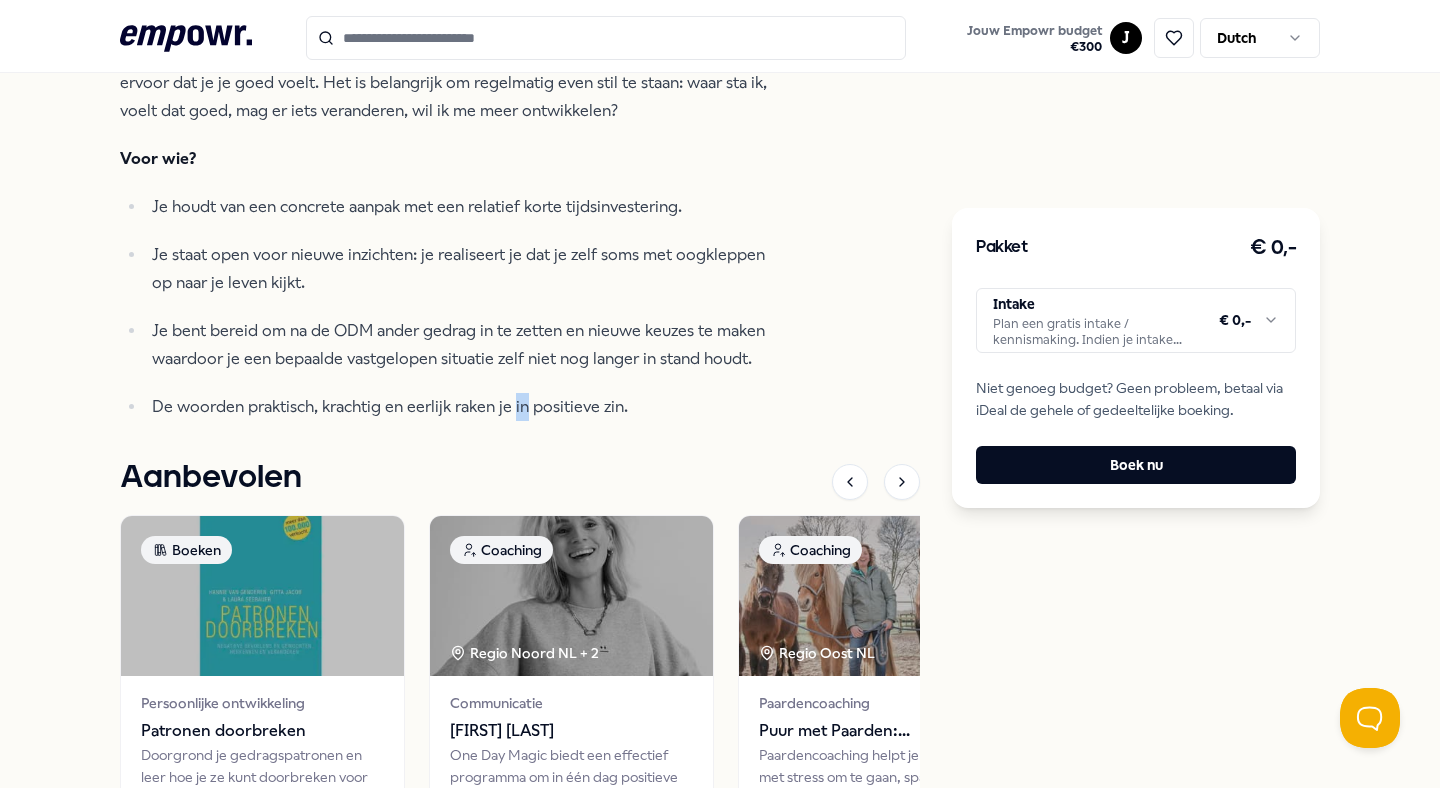 click on "De woorden praktisch, krachtig en eerlijk raken je in positieve zin." at bounding box center [461, 407] 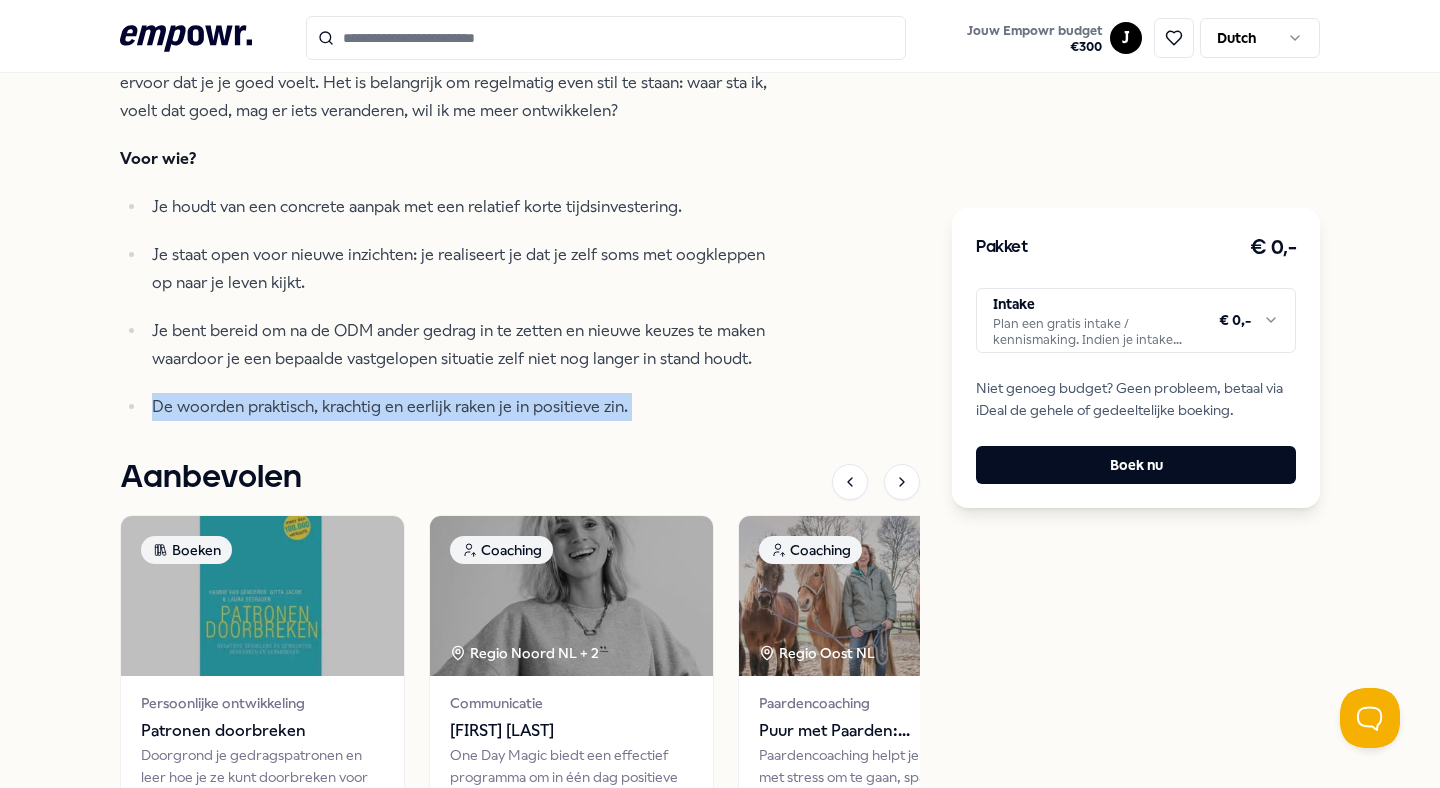 click on "De woorden praktisch, krachtig en eerlijk raken je in positieve zin." at bounding box center (461, 407) 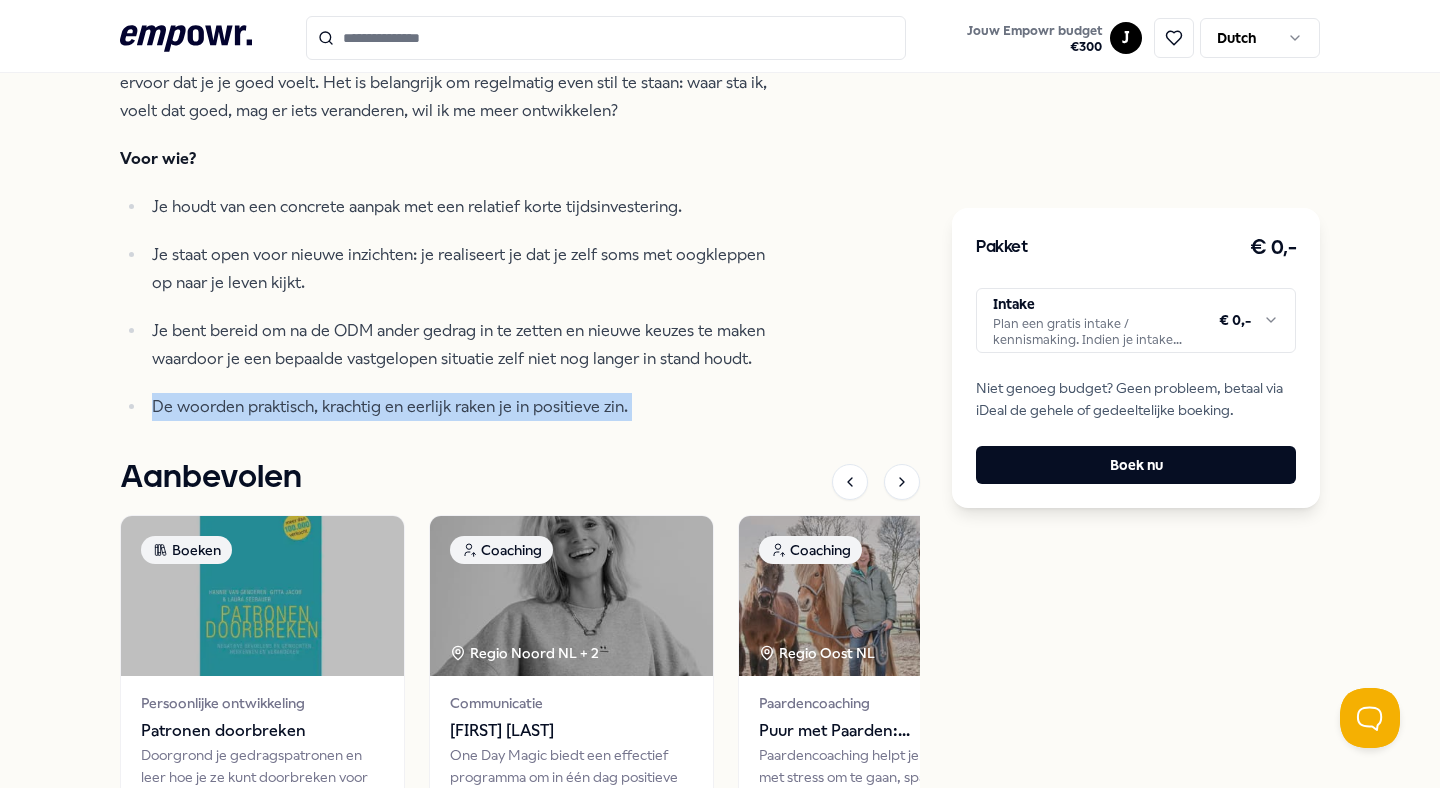 click on "De woorden praktisch, krachtig en eerlijk raken je in positieve zin." at bounding box center [461, 407] 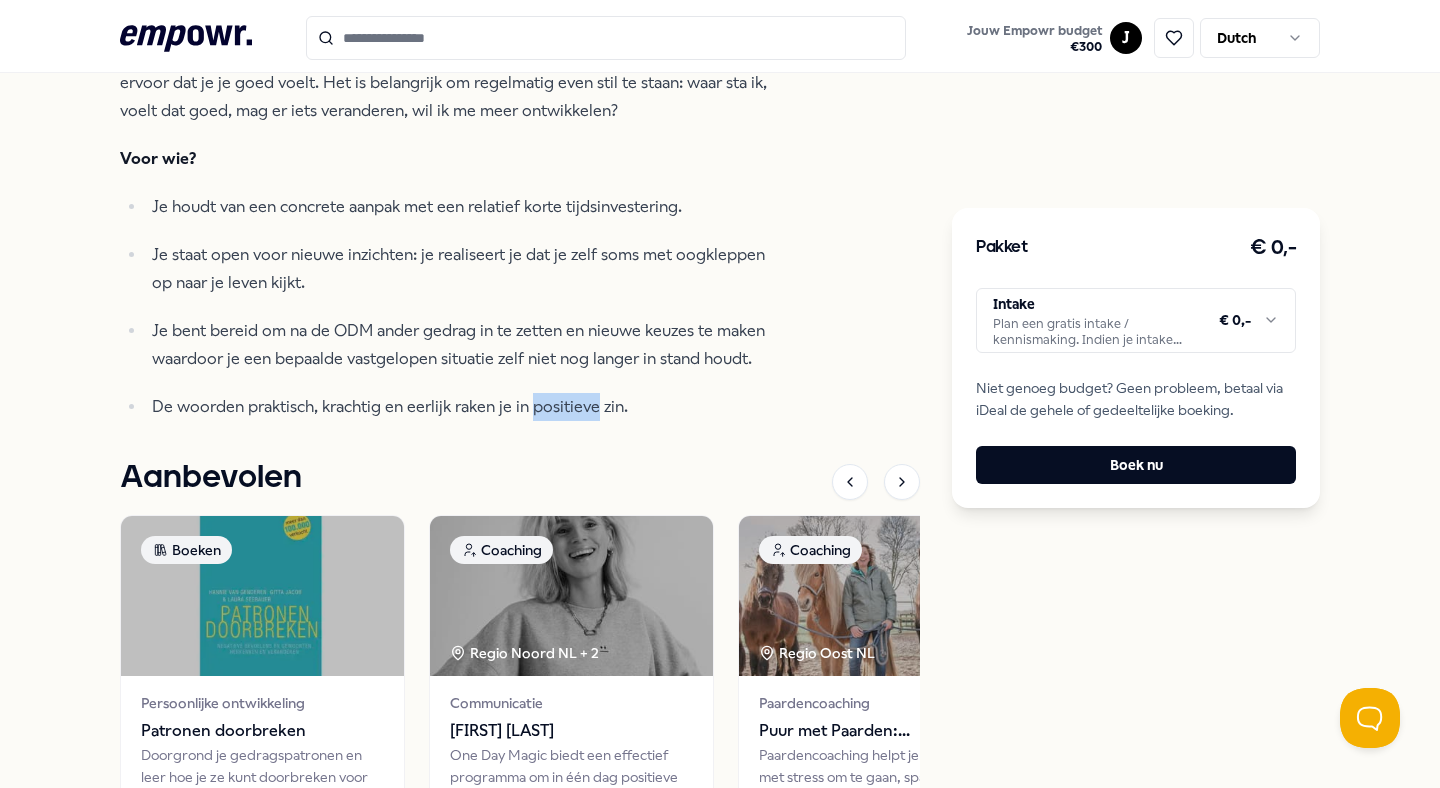 click on "De woorden praktisch, krachtig en eerlijk raken je in positieve zin." at bounding box center (461, 407) 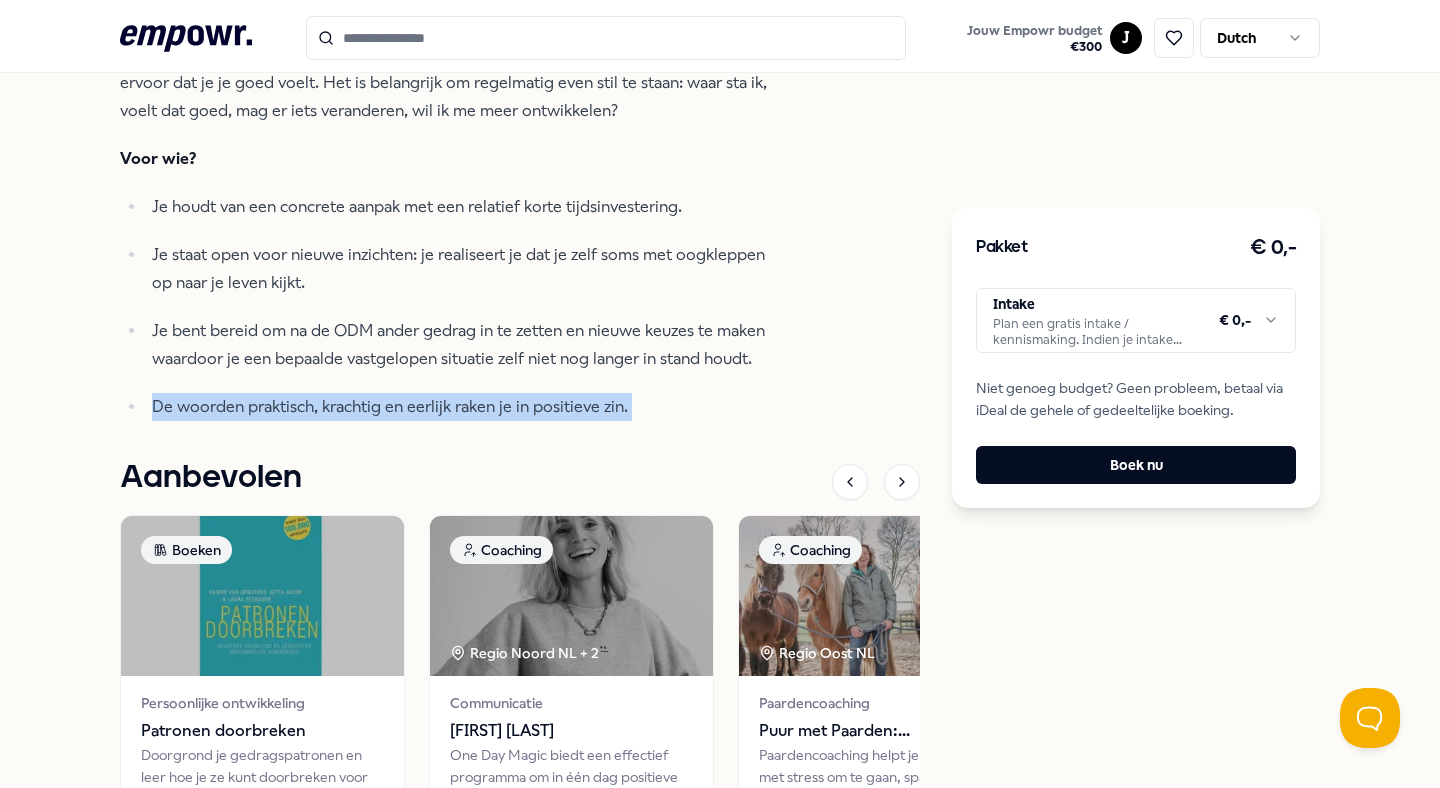 click on "De woorden praktisch, krachtig en eerlijk raken je in positieve zin." at bounding box center (461, 407) 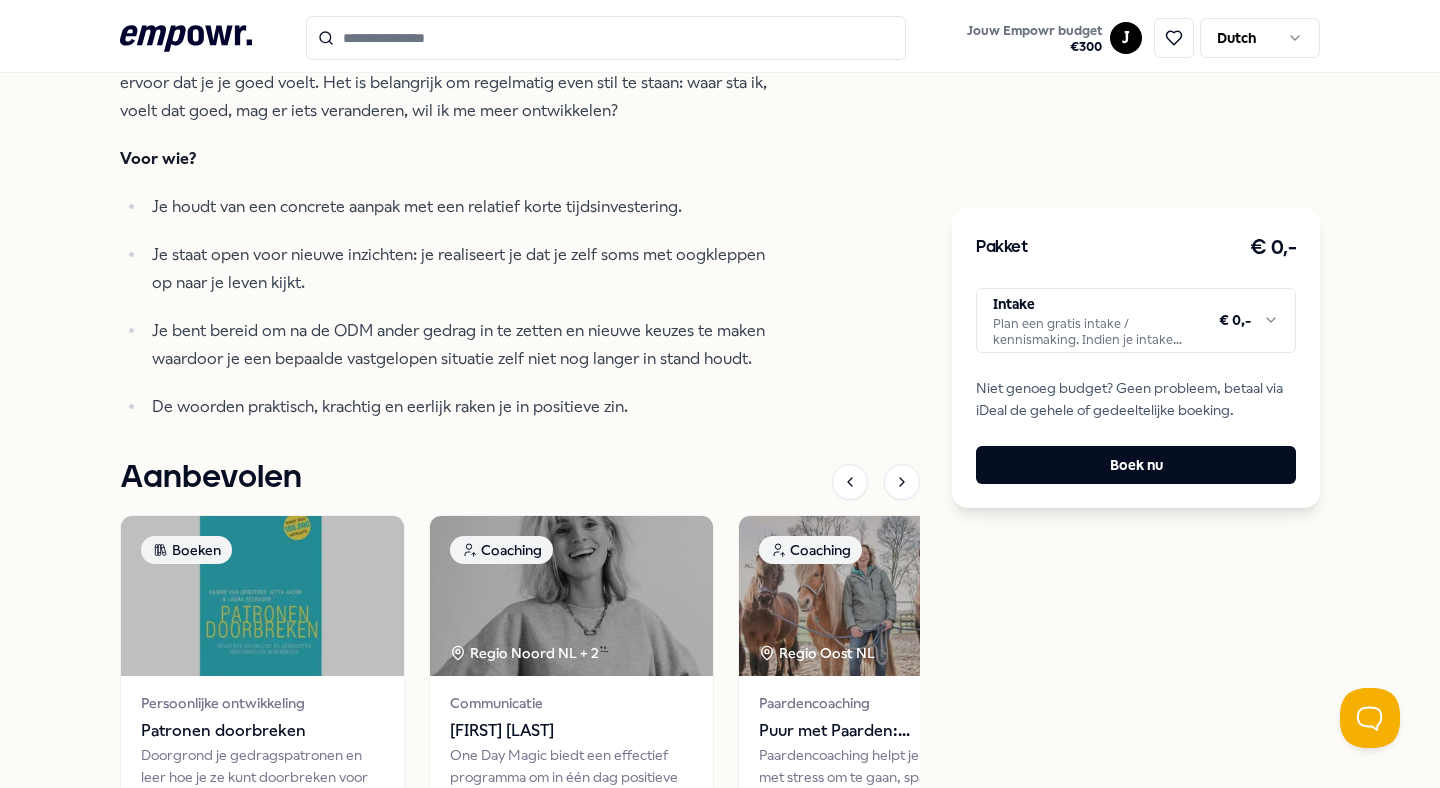 click on "De woorden praktisch, krachtig en eerlijk raken je in positieve zin." at bounding box center [461, 407] 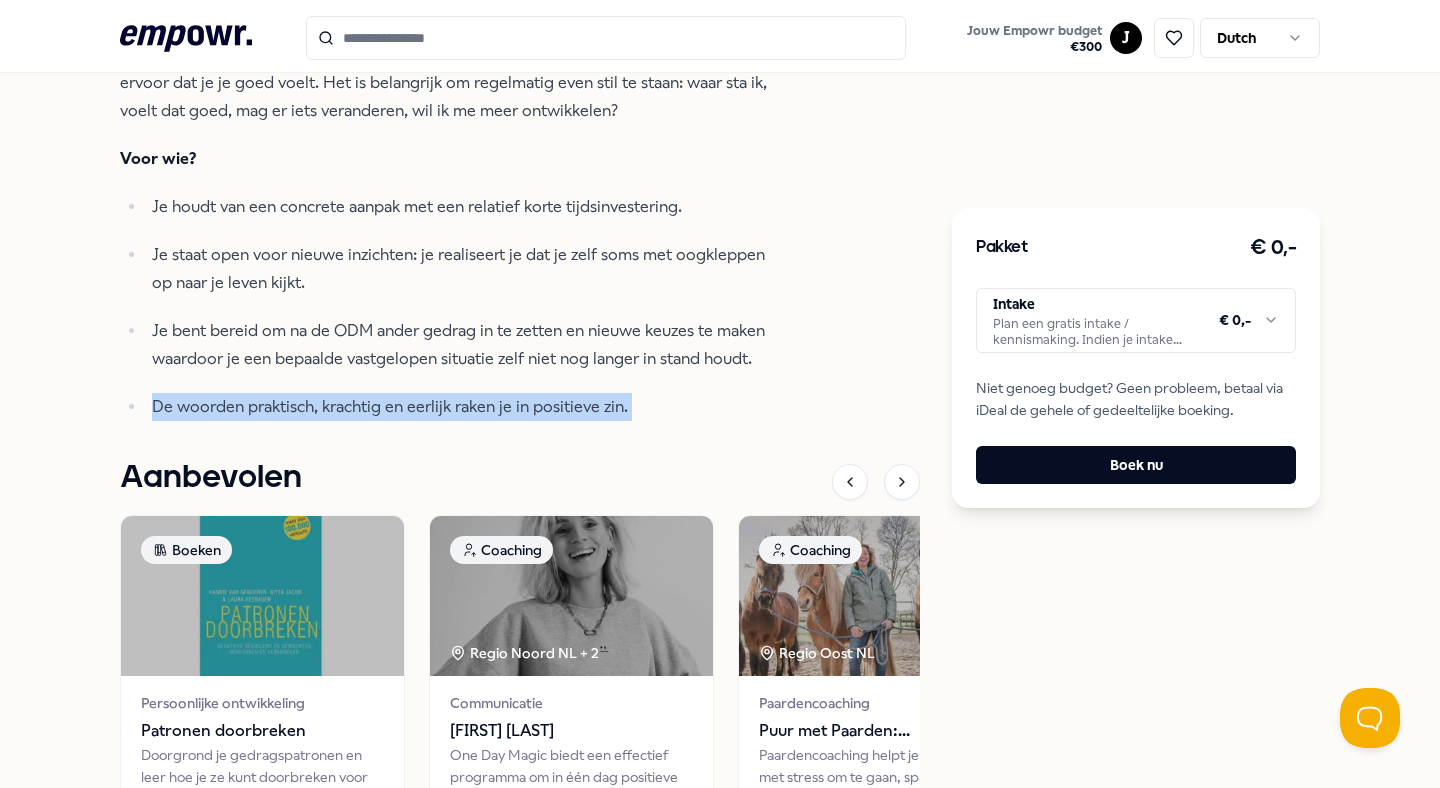 click on "De woorden praktisch, krachtig en eerlijk raken je in positieve zin." at bounding box center [461, 407] 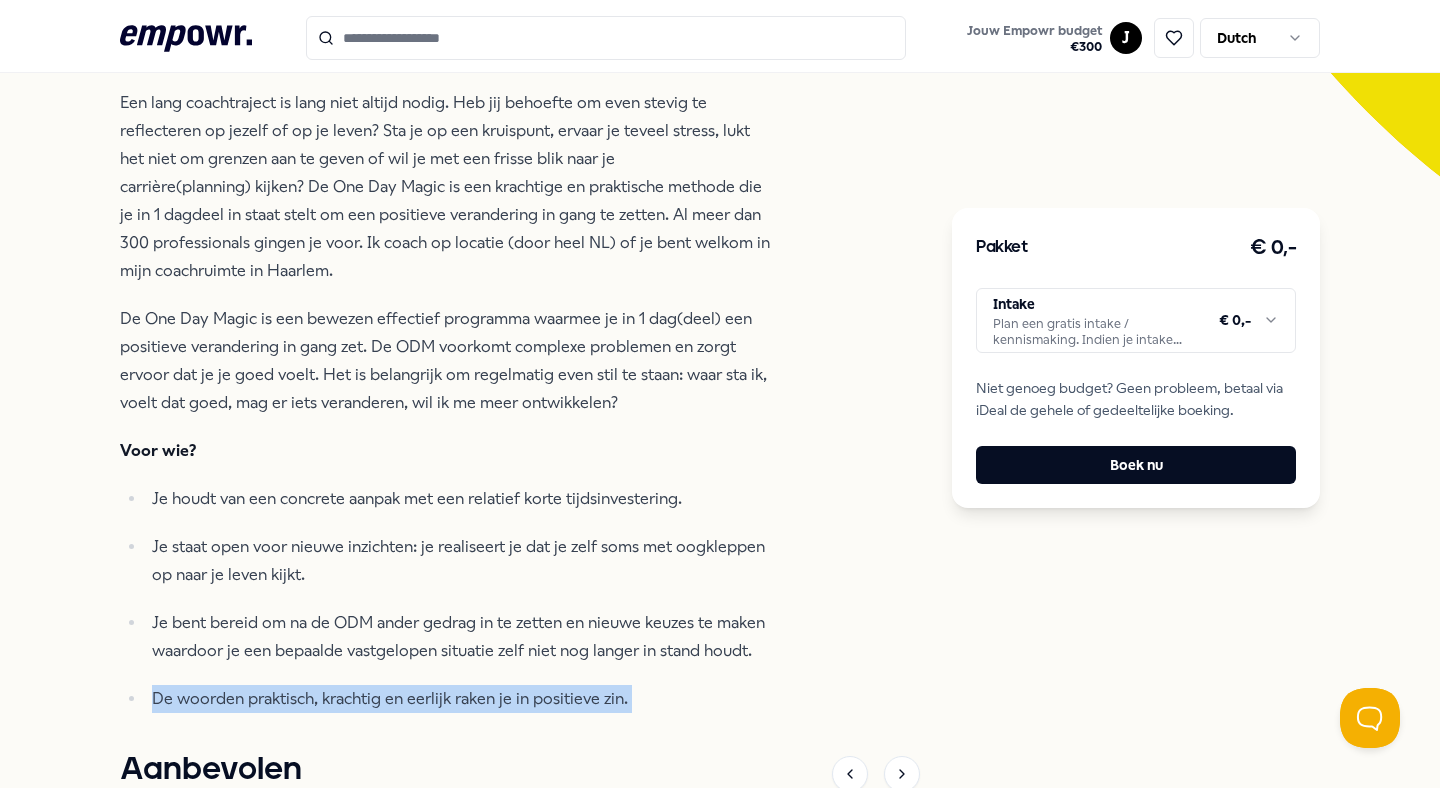 scroll, scrollTop: 585, scrollLeft: 0, axis: vertical 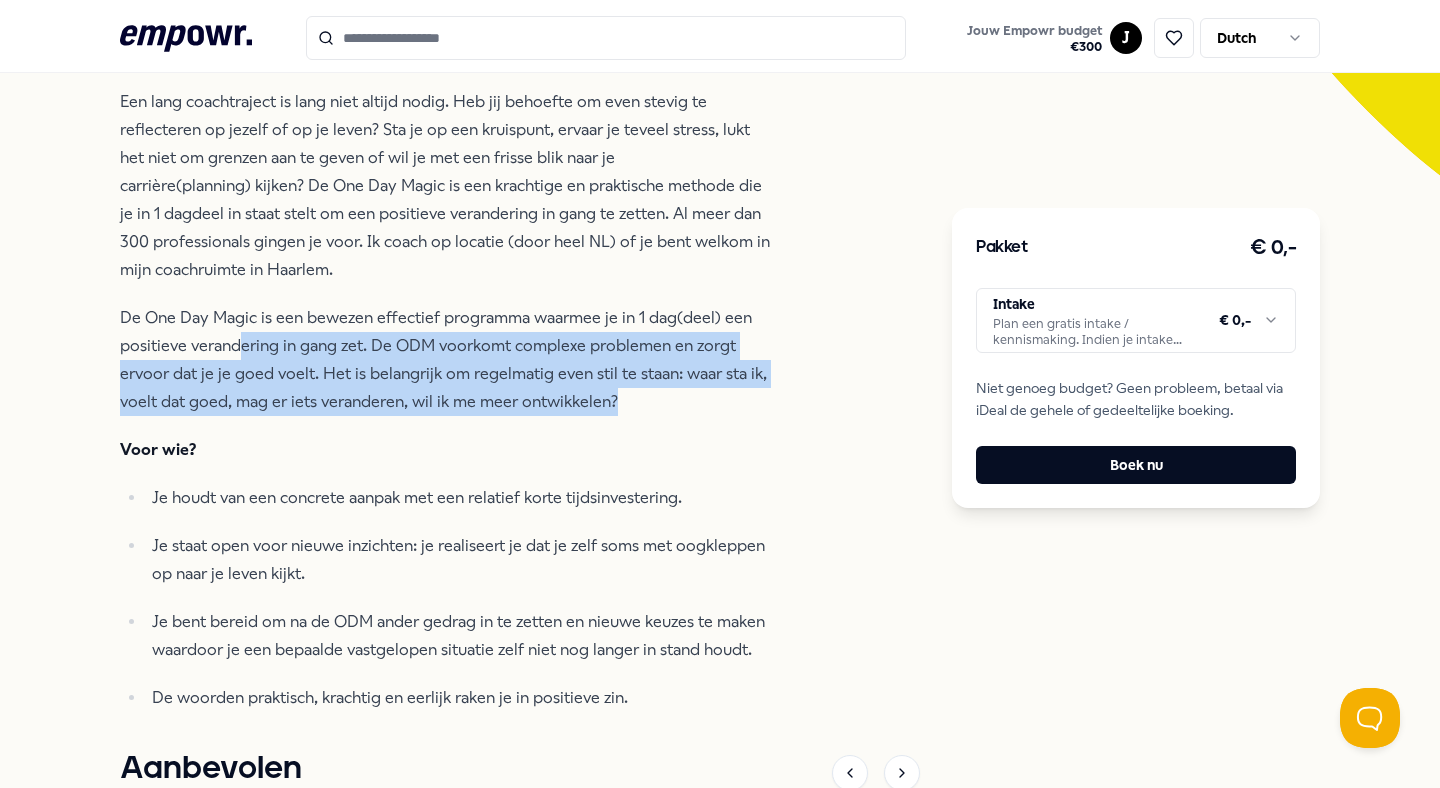 drag, startPoint x: 615, startPoint y: 404, endPoint x: 241, endPoint y: 343, distance: 378.94196 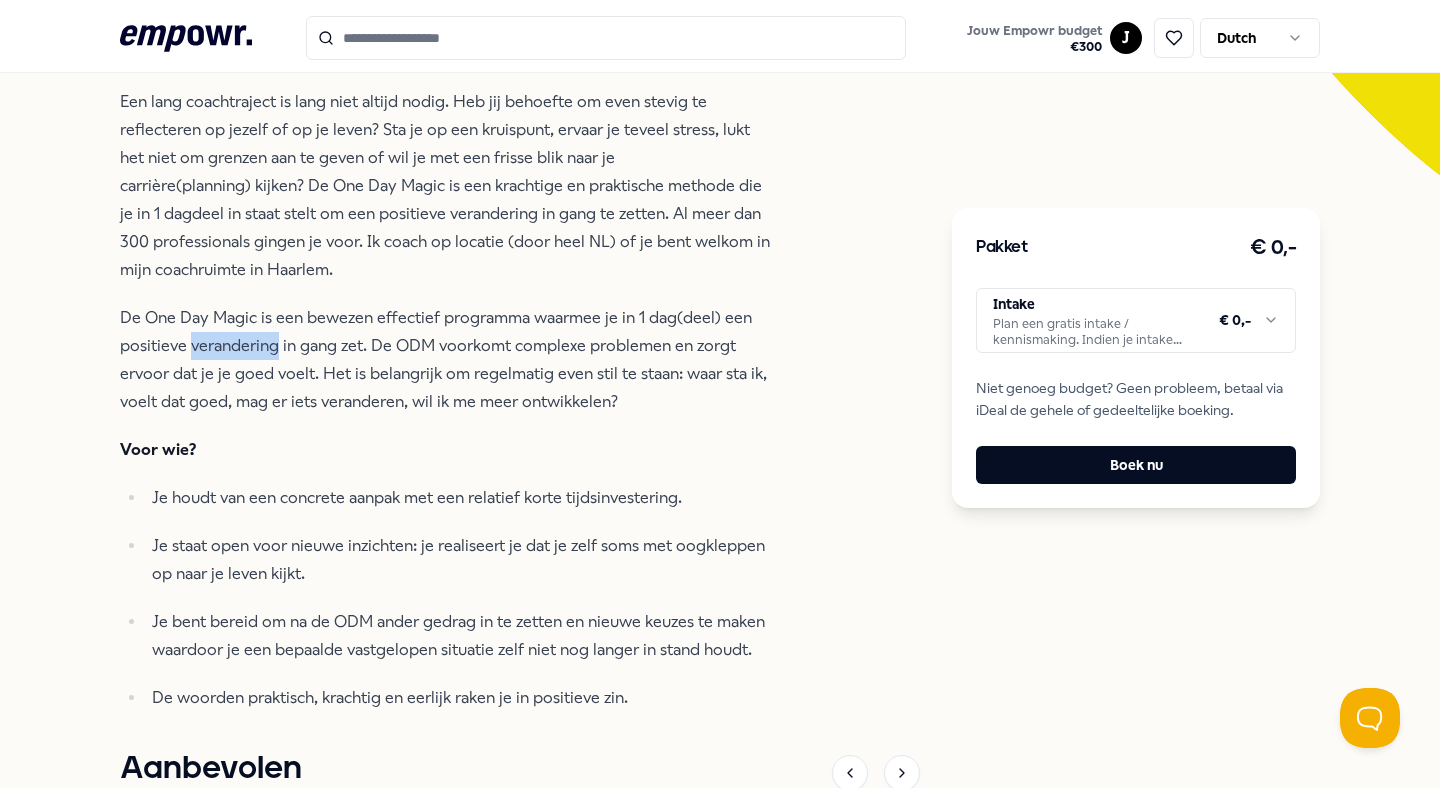 click on "De One Day Magic is een bewezen effectief programma waarmee je in 1 dag(deel) een positieve verandering in gang zet. De ODM voorkomt complexe problemen en zorgt ervoor dat je je goed voelt. Het is belangrijk om regelmatig even stil te staan: waar sta ik, voelt dat goed, mag er iets veranderen, wil ik me meer ontwikkelen?" at bounding box center [445, 360] 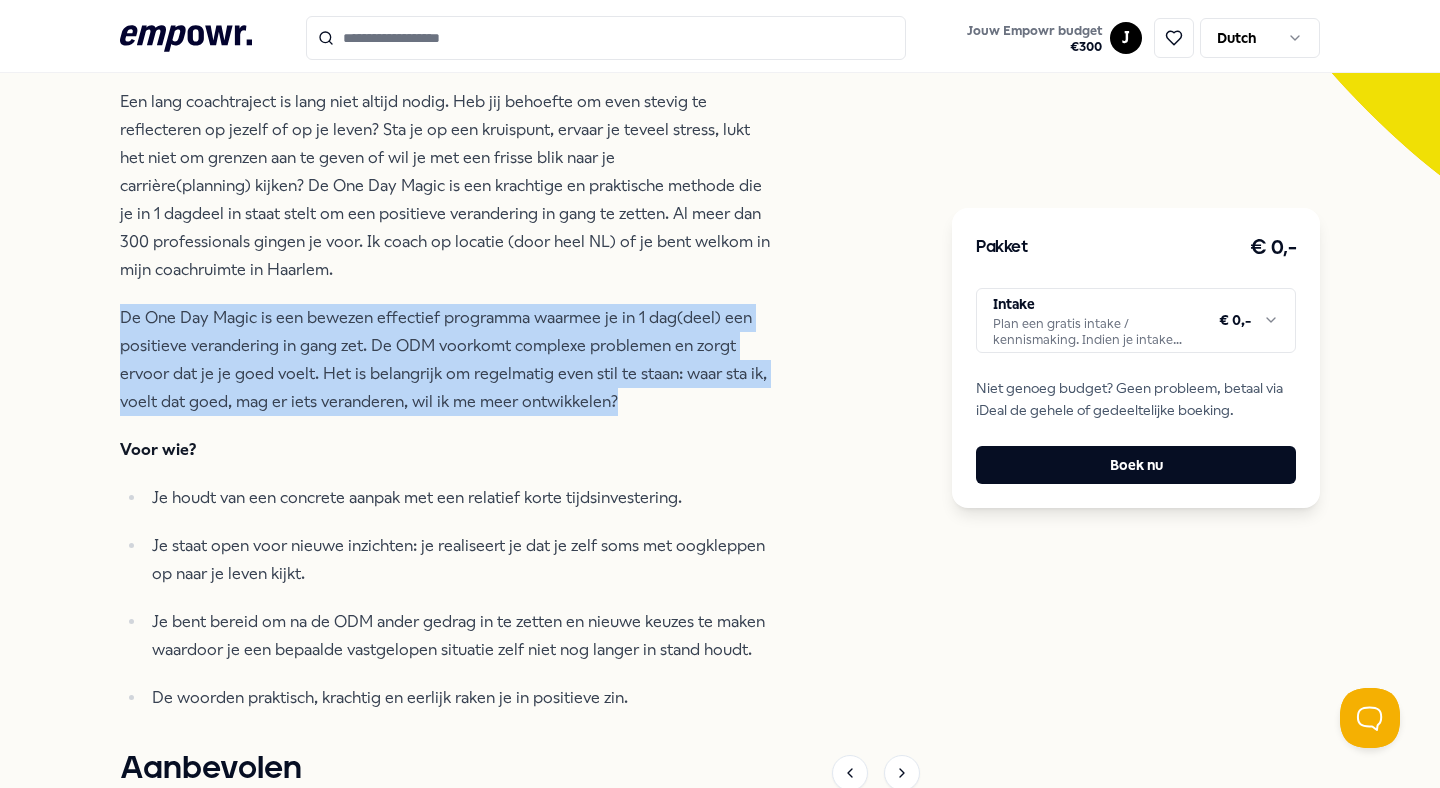 click on "De One Day Magic is een bewezen effectief programma waarmee je in 1 dag(deel) een positieve verandering in gang zet. De ODM voorkomt complexe problemen en zorgt ervoor dat je je goed voelt. Het is belangrijk om regelmatig even stil te staan: waar sta ik, voelt dat goed, mag er iets veranderen, wil ik me meer ontwikkelen?" at bounding box center (445, 360) 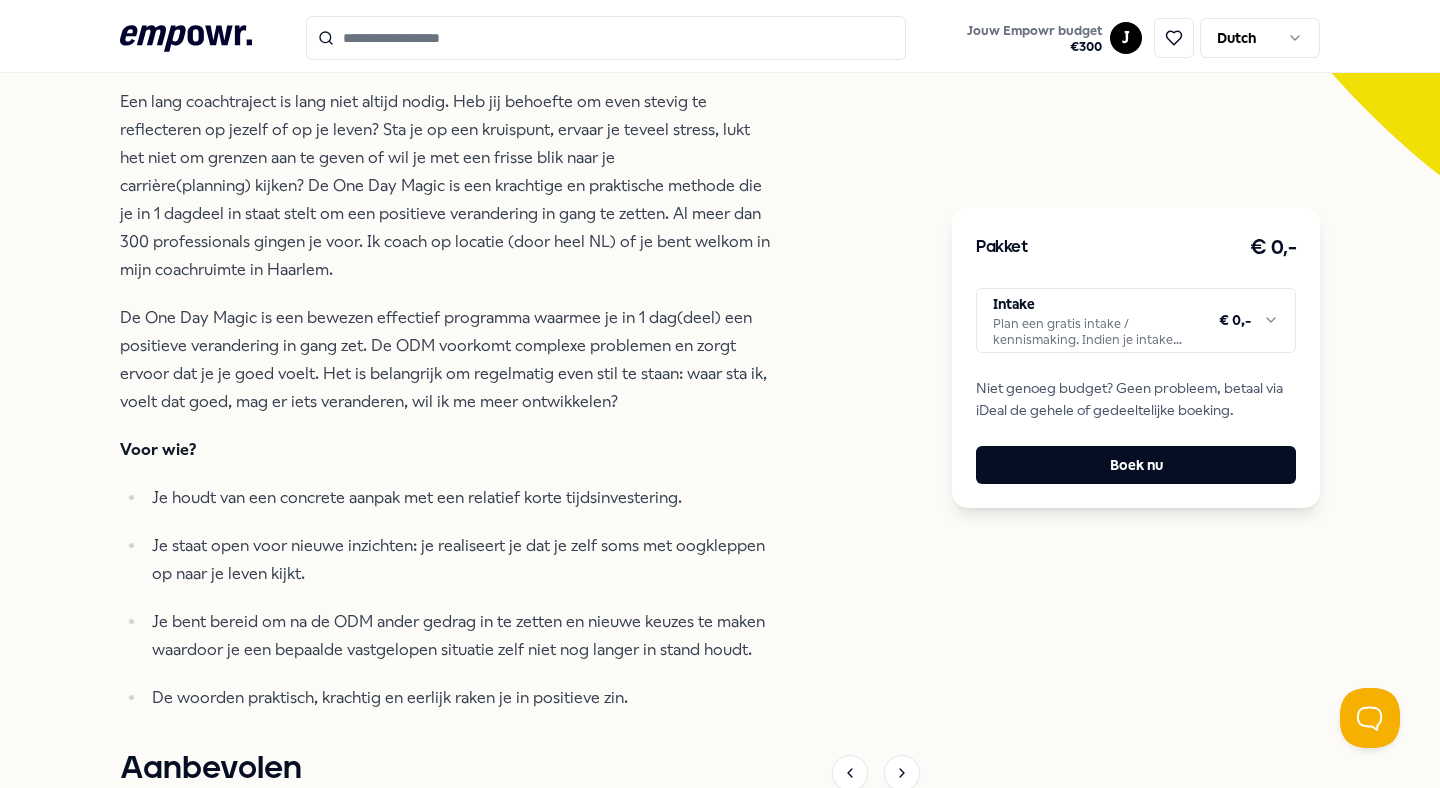 click on "De One Day Magic is een bewezen effectief programma waarmee je in 1 dag(deel) een positieve verandering in gang zet. De ODM voorkomt complexe problemen en zorgt ervoor dat je je goed voelt. Het is belangrijk om regelmatig even stil te staan: waar sta ik, voelt dat goed, mag er iets veranderen, wil ik me meer ontwikkelen?" at bounding box center (445, 360) 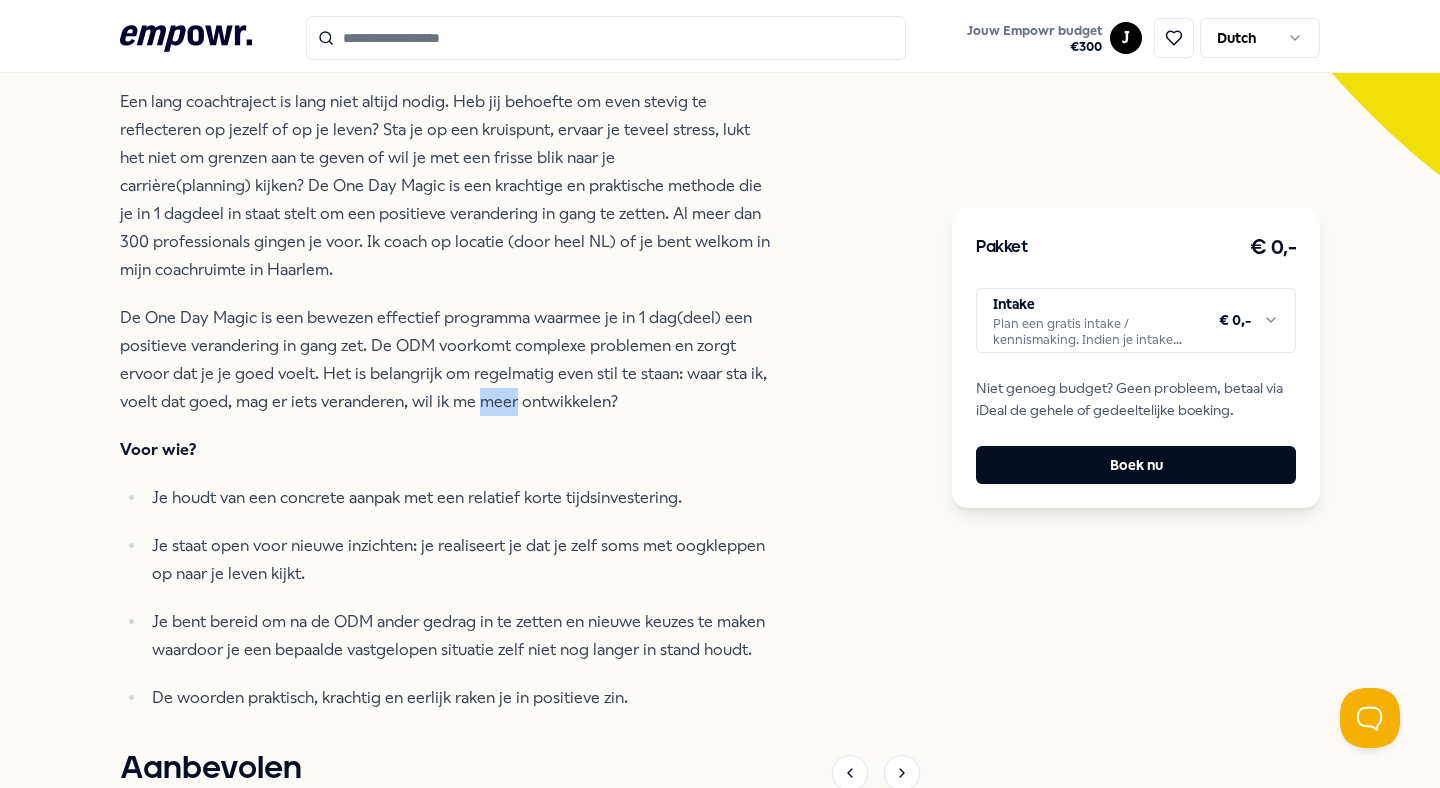 click on "De One Day Magic is een bewezen effectief programma waarmee je in 1 dag(deel) een positieve verandering in gang zet. De ODM voorkomt complexe problemen en zorgt ervoor dat je je goed voelt. Het is belangrijk om regelmatig even stil te staan: waar sta ik, voelt dat goed, mag er iets veranderen, wil ik me meer ontwikkelen?" at bounding box center (445, 360) 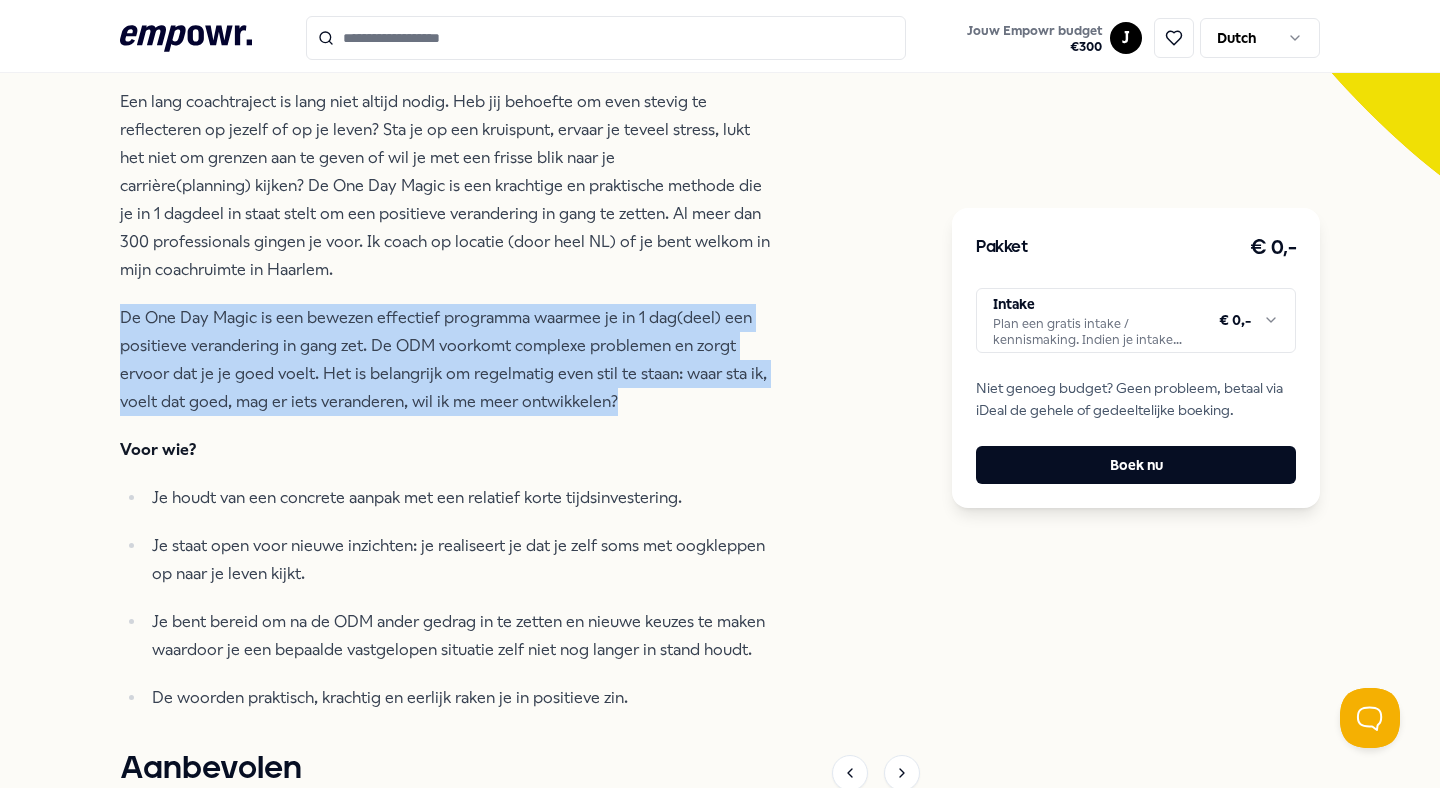 click on "De One Day Magic is een bewezen effectief programma waarmee je in 1 dag(deel) een positieve verandering in gang zet. De ODM voorkomt complexe problemen en zorgt ervoor dat je je goed voelt. Het is belangrijk om regelmatig even stil te staan: waar sta ik, voelt dat goed, mag er iets veranderen, wil ik me meer ontwikkelen?" at bounding box center [445, 360] 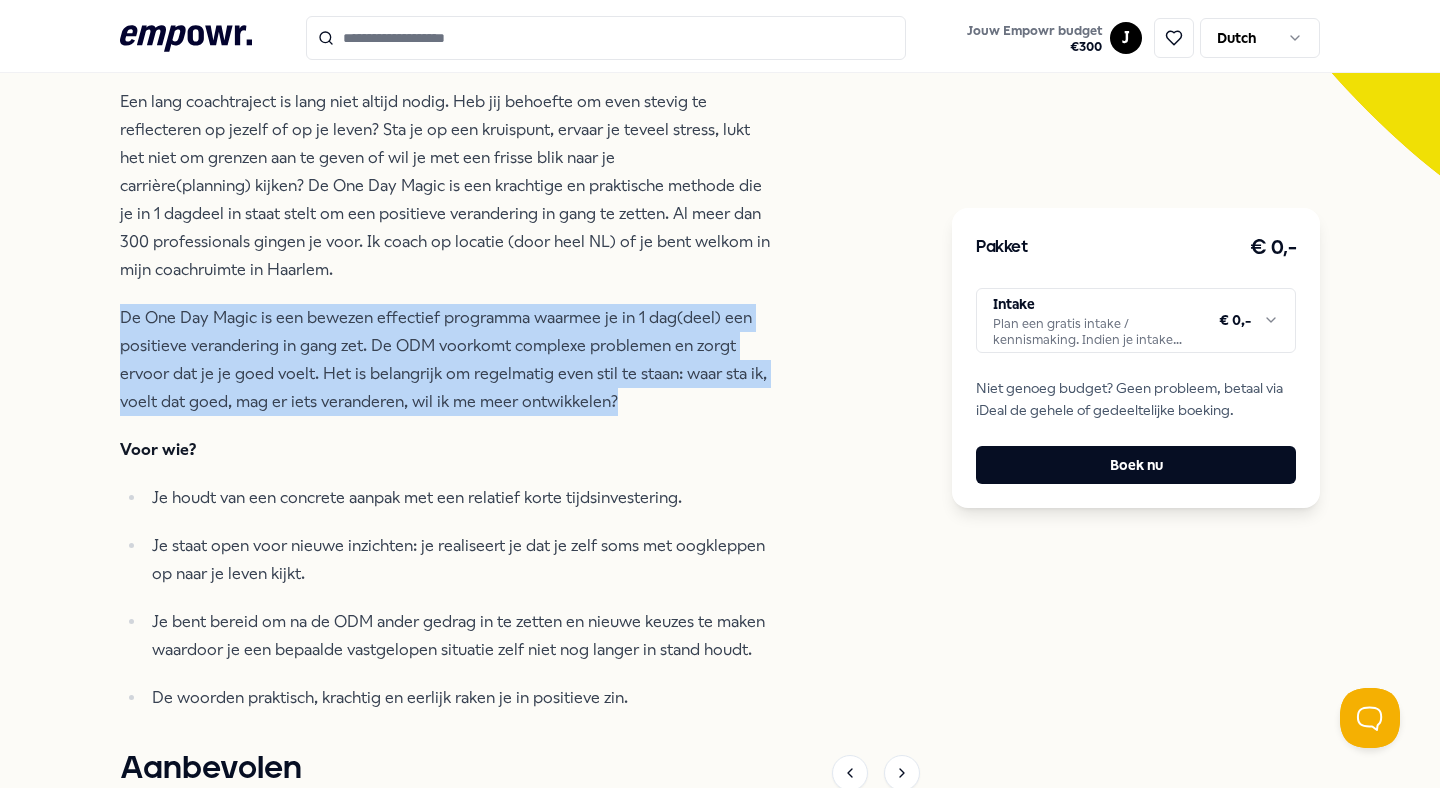 click on "De One Day Magic is een bewezen effectief programma waarmee je in 1 dag(deel) een positieve verandering in gang zet. De ODM voorkomt complexe problemen en zorgt ervoor dat je je goed voelt. Het is belangrijk om regelmatig even stil te staan: waar sta ik, voelt dat goed, mag er iets veranderen, wil ik me meer ontwikkelen?" at bounding box center (445, 360) 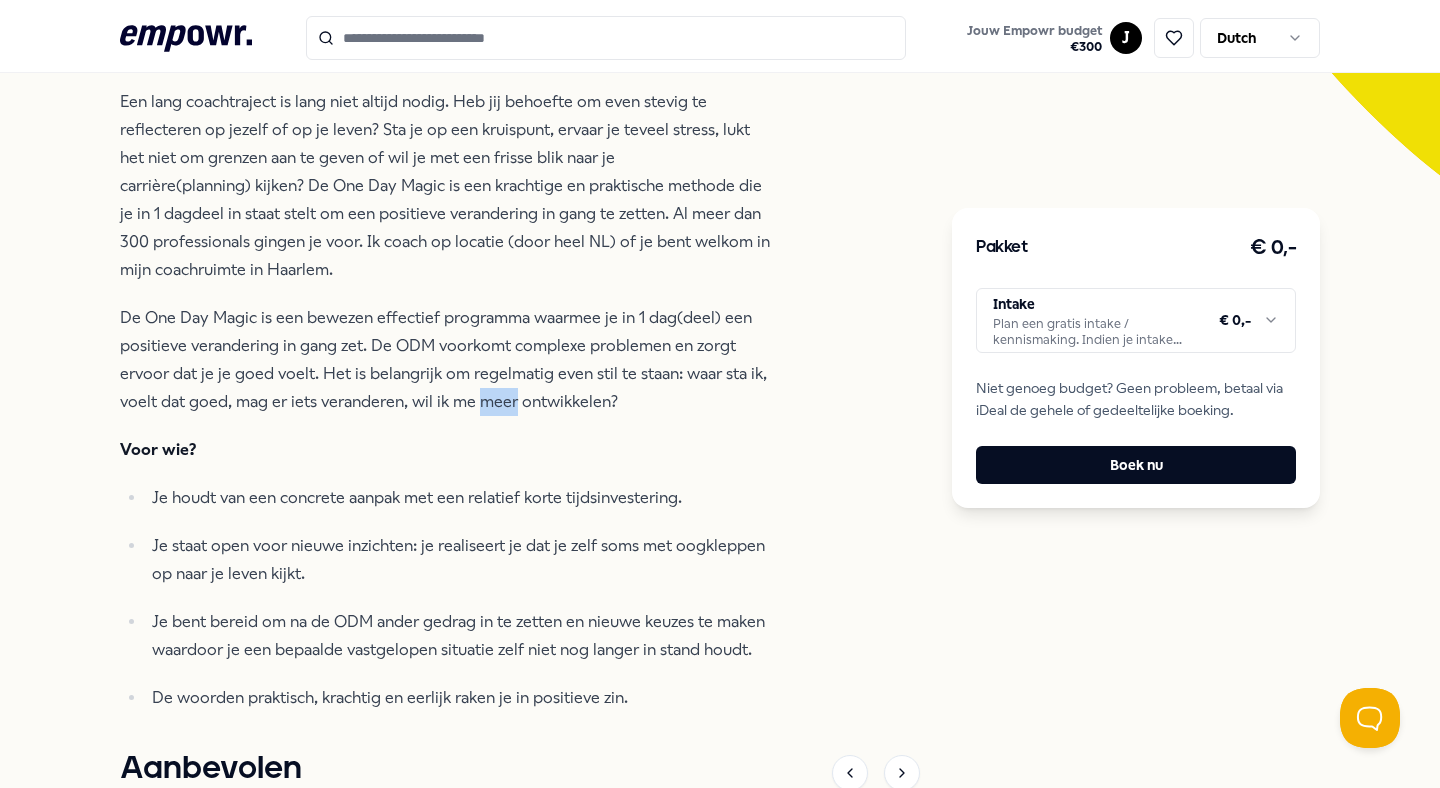 click on "De One Day Magic is een bewezen effectief programma waarmee je in 1 dag(deel) een positieve verandering in gang zet. De ODM voorkomt complexe problemen en zorgt ervoor dat je je goed voelt. Het is belangrijk om regelmatig even stil te staan: waar sta ik, voelt dat goed, mag er iets veranderen, wil ik me meer ontwikkelen?" at bounding box center (445, 360) 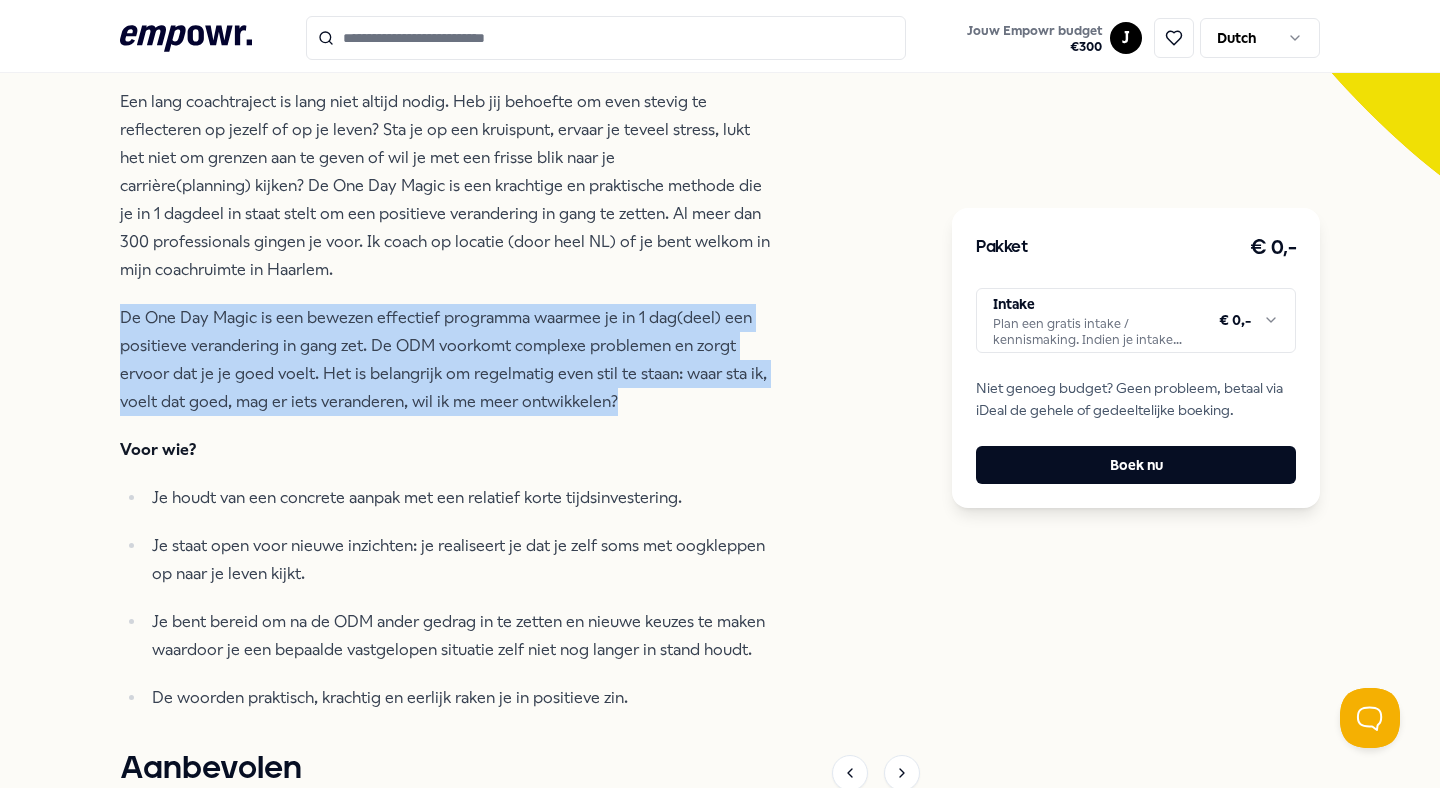 click on "De One Day Magic is een bewezen effectief programma waarmee je in 1 dag(deel) een positieve verandering in gang zet. De ODM voorkomt complexe problemen en zorgt ervoor dat je je goed voelt. Het is belangrijk om regelmatig even stil te staan: waar sta ik, voelt dat goed, mag er iets veranderen, wil ik me meer ontwikkelen?" at bounding box center (445, 360) 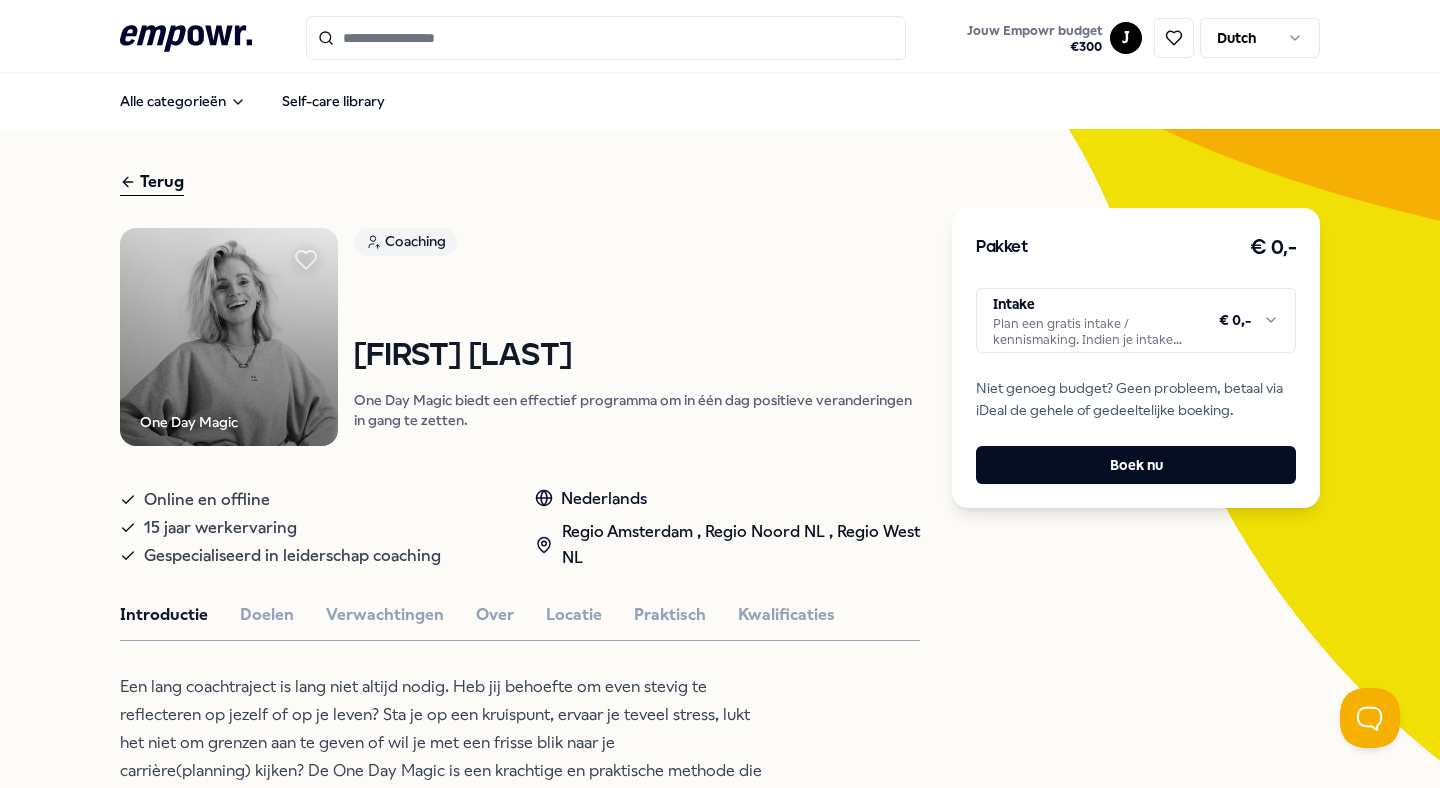 scroll, scrollTop: 2, scrollLeft: 0, axis: vertical 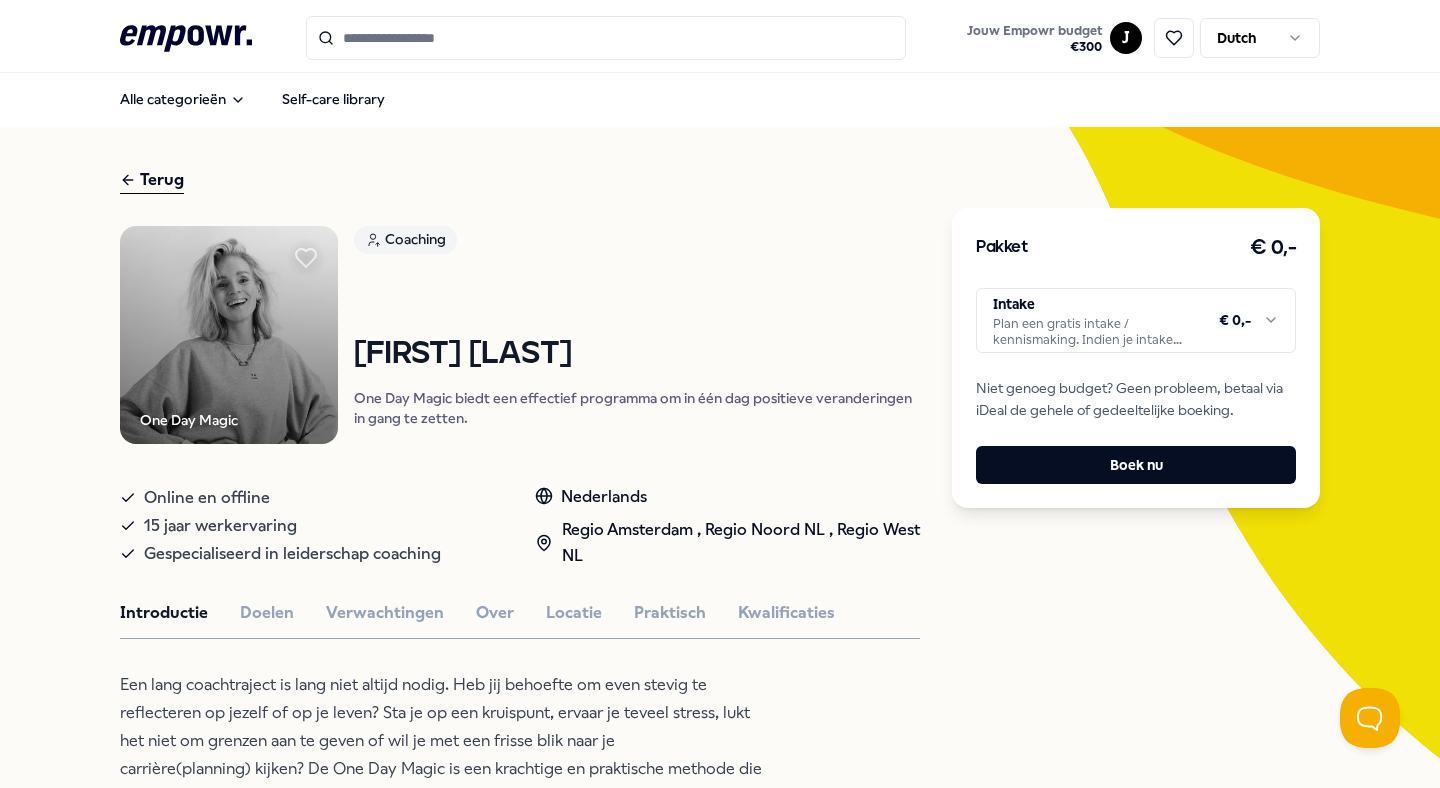 click on ".empowr-logo_svg__cls-1{fill:#03032f} Jouw Empowr budget € [PRICE] J Dutch Alle categorieën Self-care library Terug One Day Magic Coaching [FIRST] [LAST] One Day Magic biedt een effectief programma om in één dag positieve veranderingen in gang te zetten. Online en offline 15 jaar werkervaring Gespecialiseerd in leiderschap coaching Nederlands Regio [CITY] , Regio [REGION] NL , Regio [REGION] NL Introductie Doelen Verwachtingen Over Locatie Praktisch Kwalificaties Een lang coachtraject is lang niet altijd nodig. Heb jij behoefte om even stevig te reflecteren op jezelf of op je leven? Sta je op een kruispunt, ervaar je teveel stress, lukt het niet om grenzen aan te geven of wil je met een frisse blik naar je carrière(planning) kijken? De One Day Magic is een krachtige en praktische methode die je in 1 dagdeel in staat stelt om een positieve verandering in gang te zetten. Al meer dan 300 professionals gingen je voor. Ik coach op locatie (door heel NL) of je bent welkom in mijn coachruimte in Haarlem. Voor wie?" at bounding box center (720, 394) 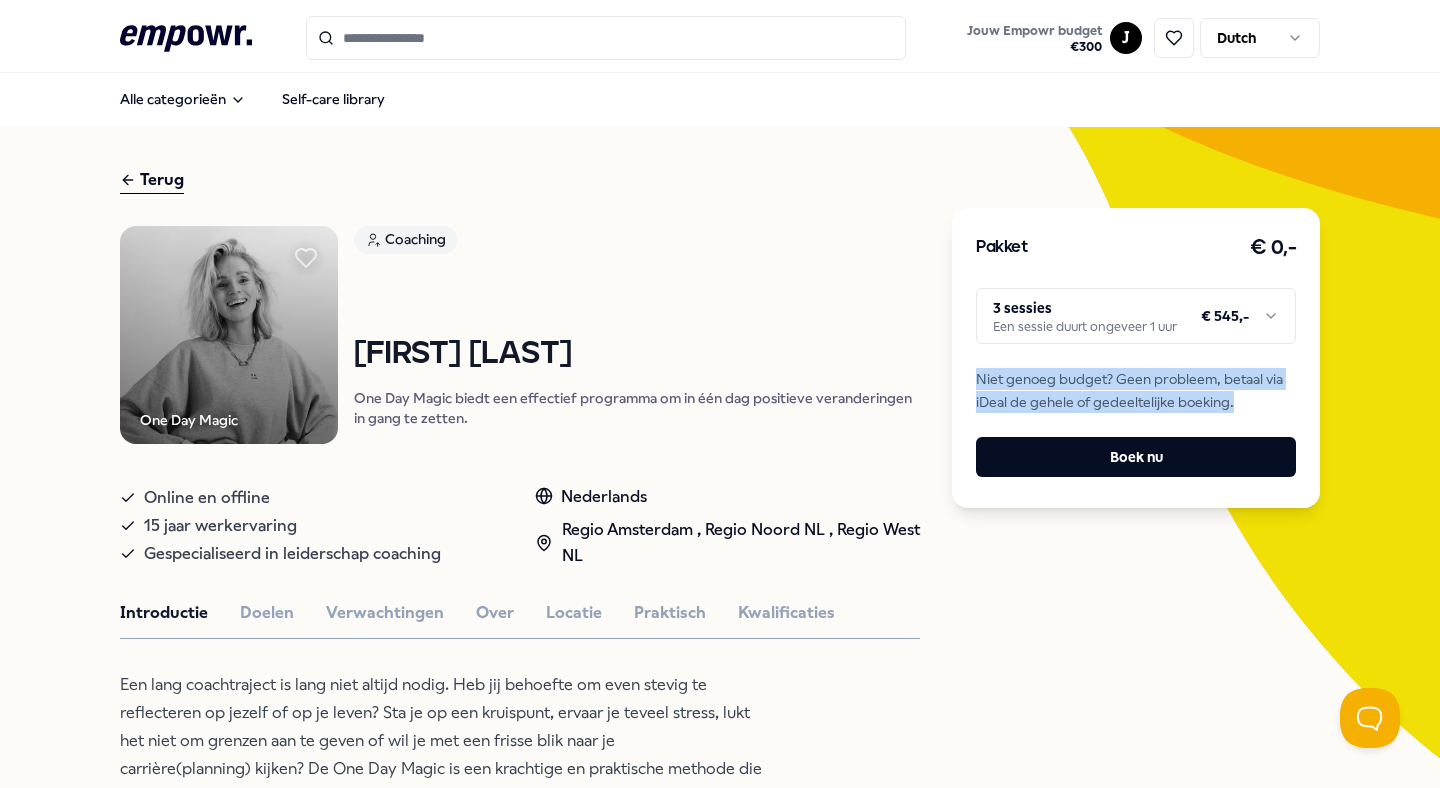 drag, startPoint x: 960, startPoint y: 363, endPoint x: 1245, endPoint y: 419, distance: 290.44965 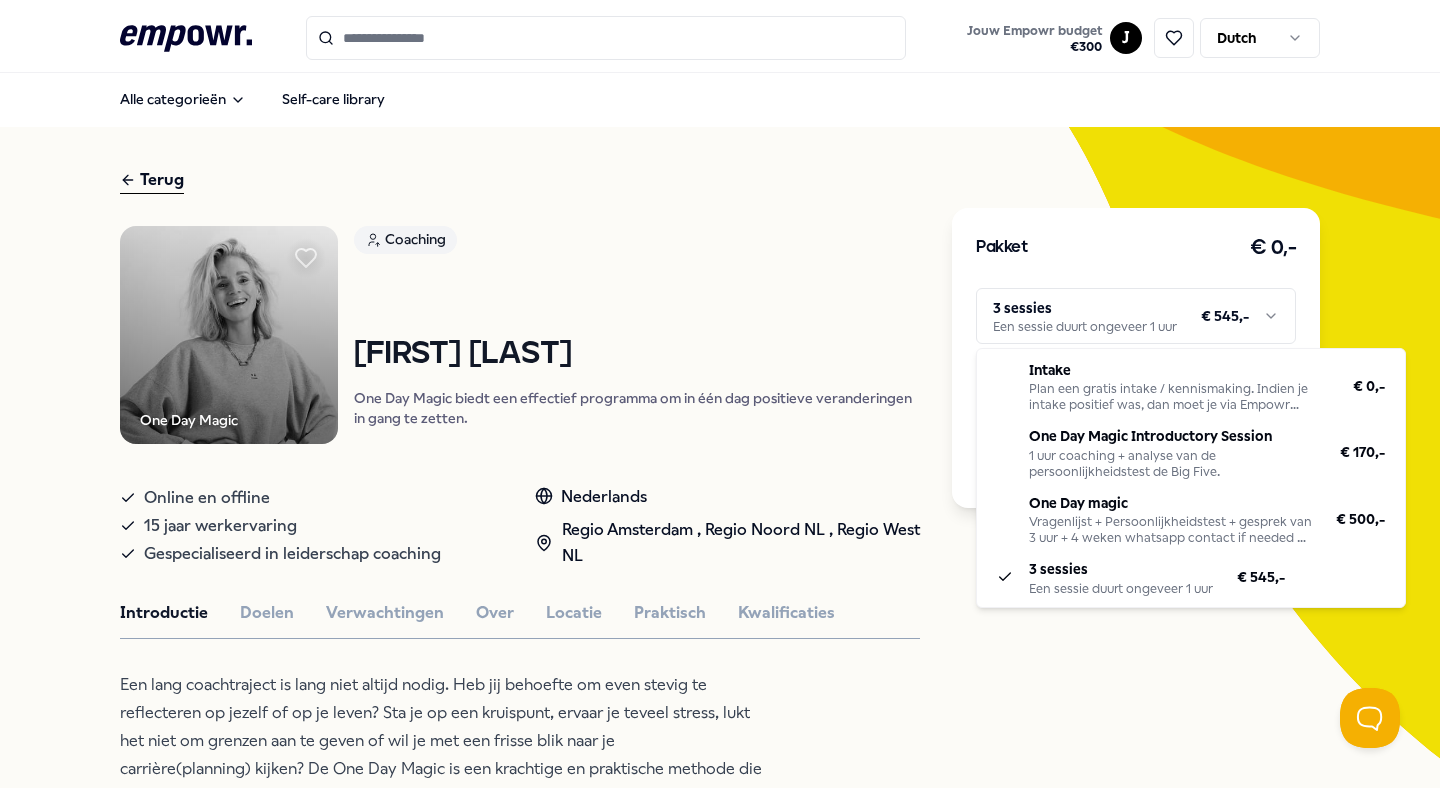click on ".empowr-logo_svg__cls-1{fill:#03032f} Jouw Empowr budget € [PRICE] J Dutch Alle categorieën Self-care library Terug One Day Magic Coaching [FIRST] [LAST] One Day Magic biedt een effectief programma om in één dag positieve veranderingen in gang te zetten. Online en offline 15 jaar werkervaring Gespecialiseerd in leiderschap coaching Nederlands Regio [CITY] , Regio [REGION] NL , Regio [REGION] NL Introductie Doelen Verwachtingen Over Locatie Praktisch Kwalificaties Een lang coachtraject is lang niet altijd nodig. Heb jij behoefte om even stevig te reflecteren op jezelf of op je leven? Sta je op een kruispunt, ervaar je teveel stress, lukt het niet om grenzen aan te geven of wil je met een frisse blik naar je carrière(planning) kijken? De One Day Magic is een krachtige en praktische methode die je in 1 dagdeel in staat stelt om een positieve verandering in gang te zetten. Al meer dan 300 professionals gingen je voor. Ik coach op locatie (door heel NL) of je bent welkom in mijn coachruimte in Haarlem. Voor wie?" at bounding box center (720, 394) 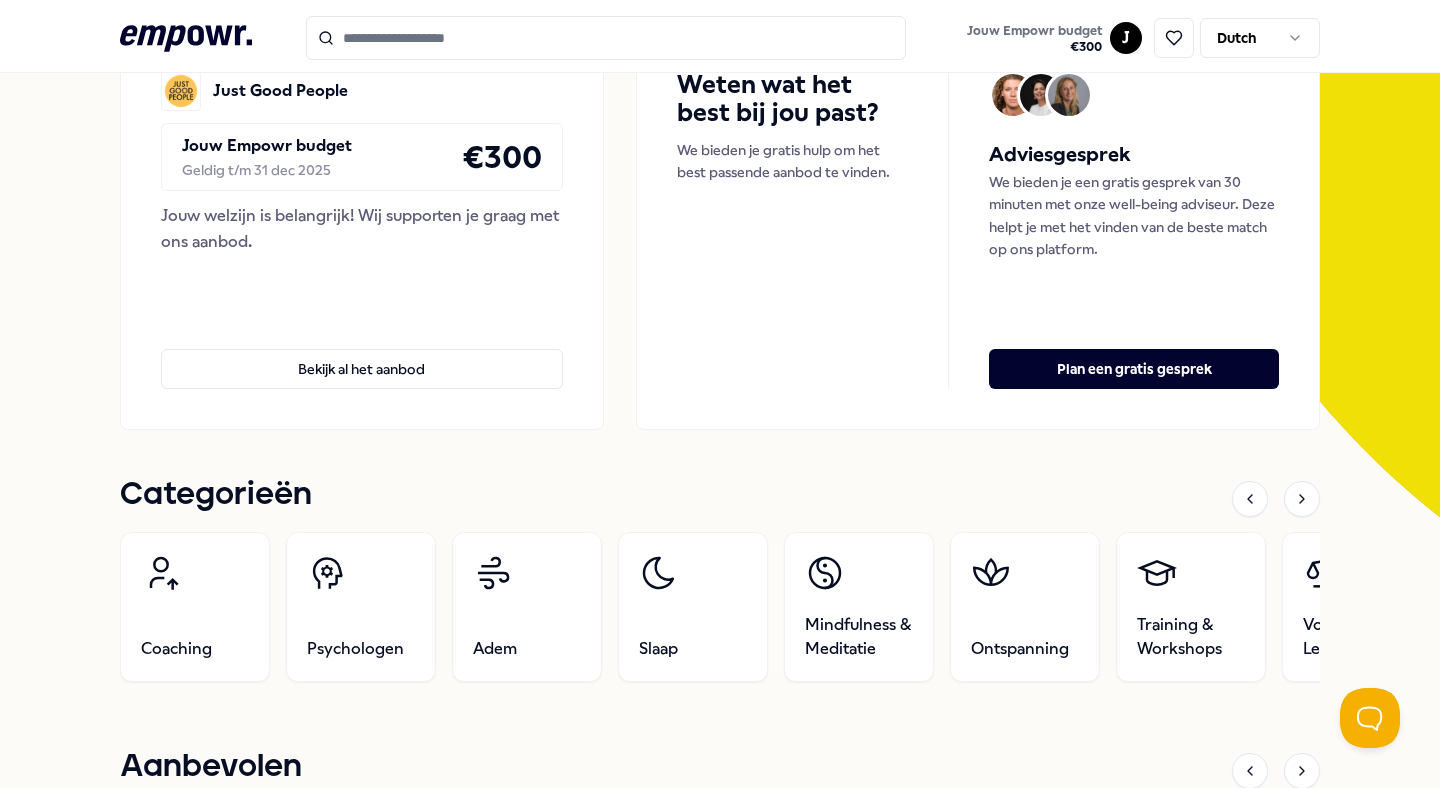 scroll, scrollTop: 249, scrollLeft: 0, axis: vertical 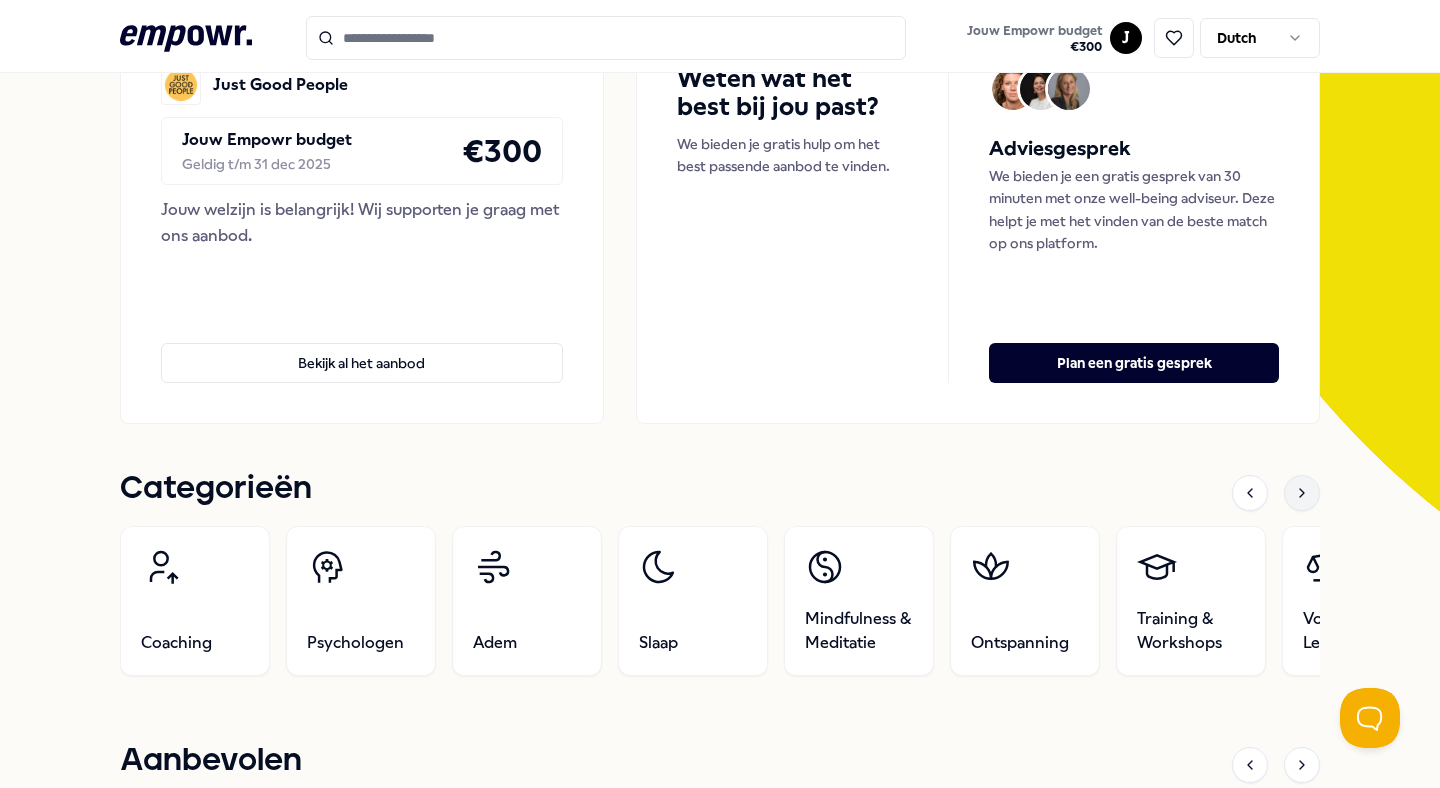 click 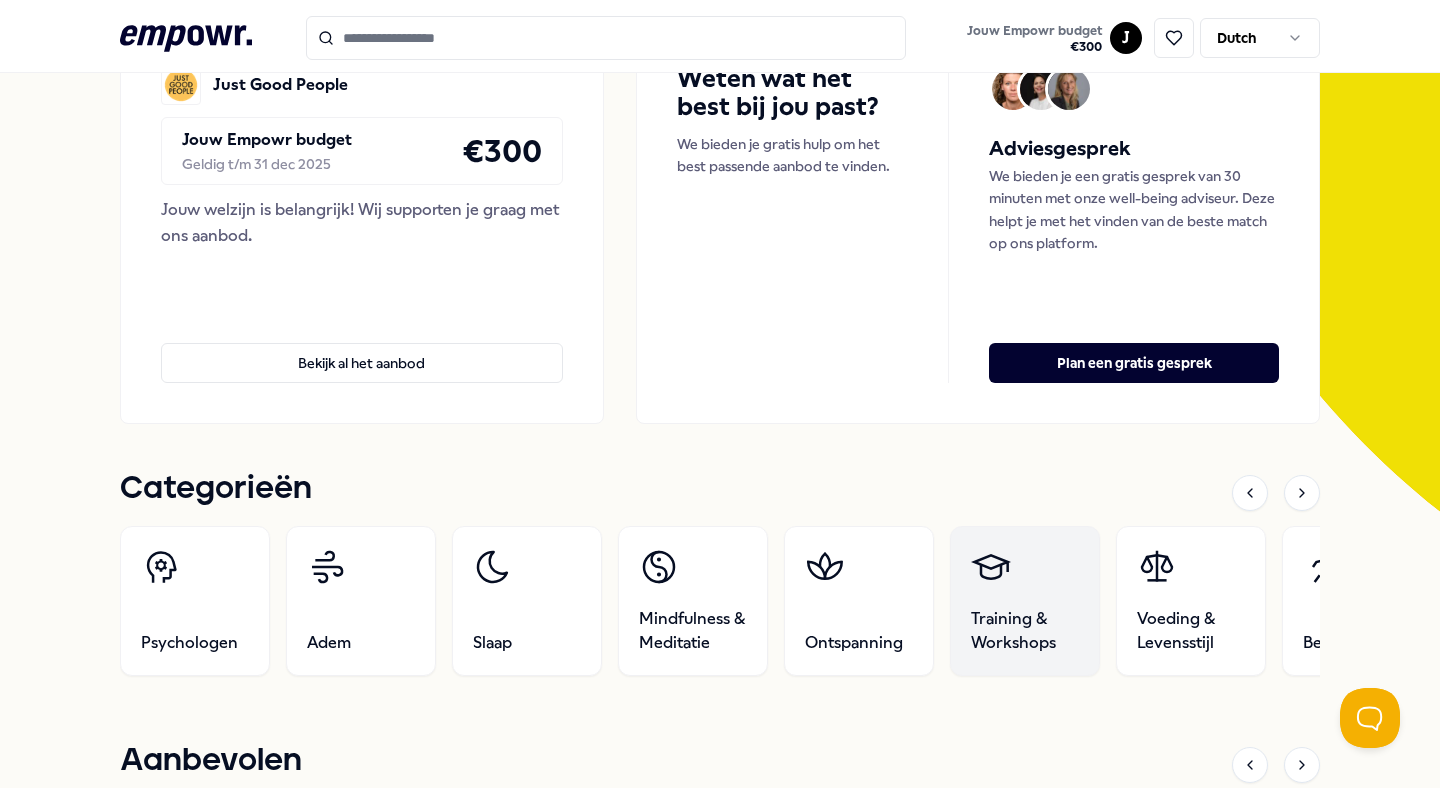 click on "Training & Workshops" at bounding box center (1025, 601) 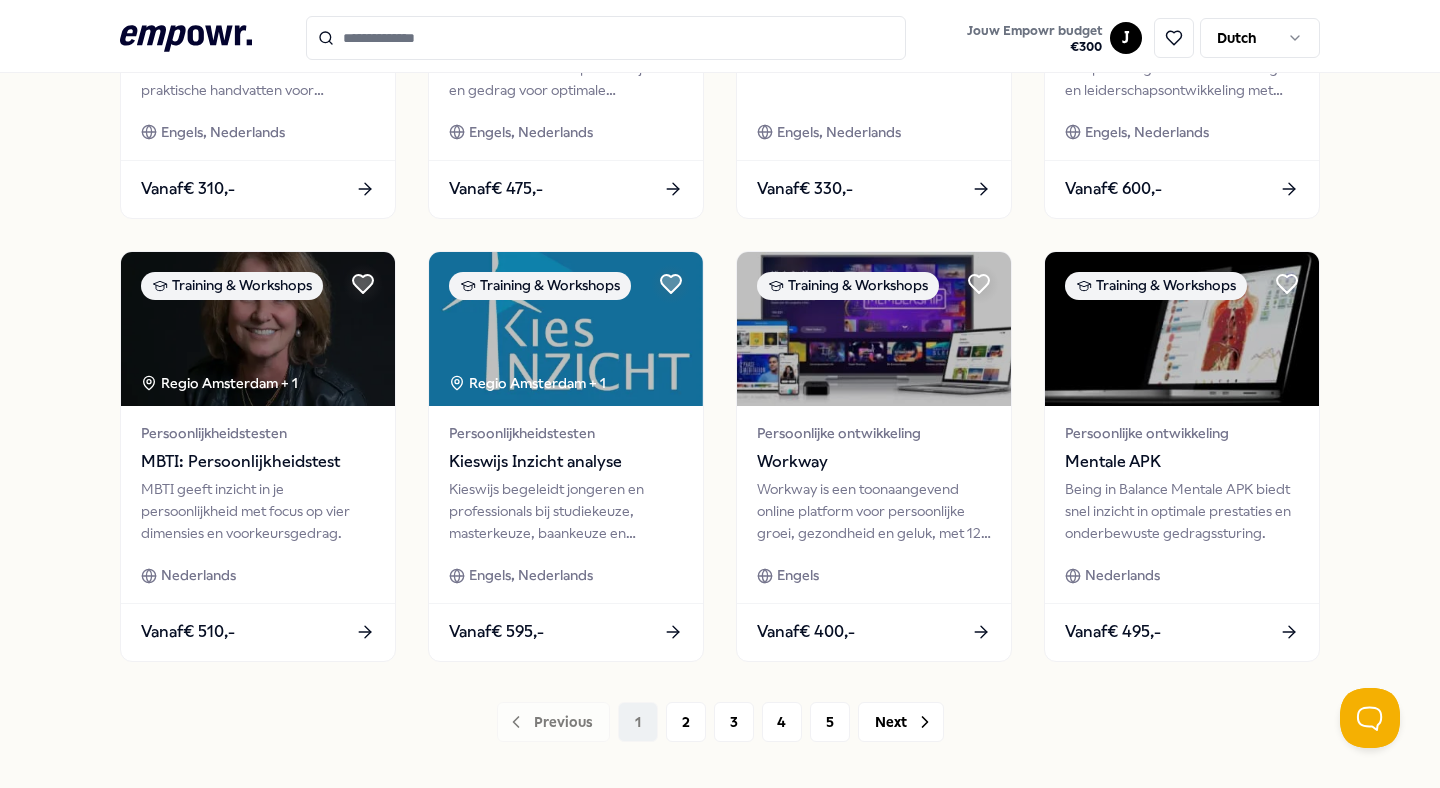 scroll, scrollTop: 901, scrollLeft: 0, axis: vertical 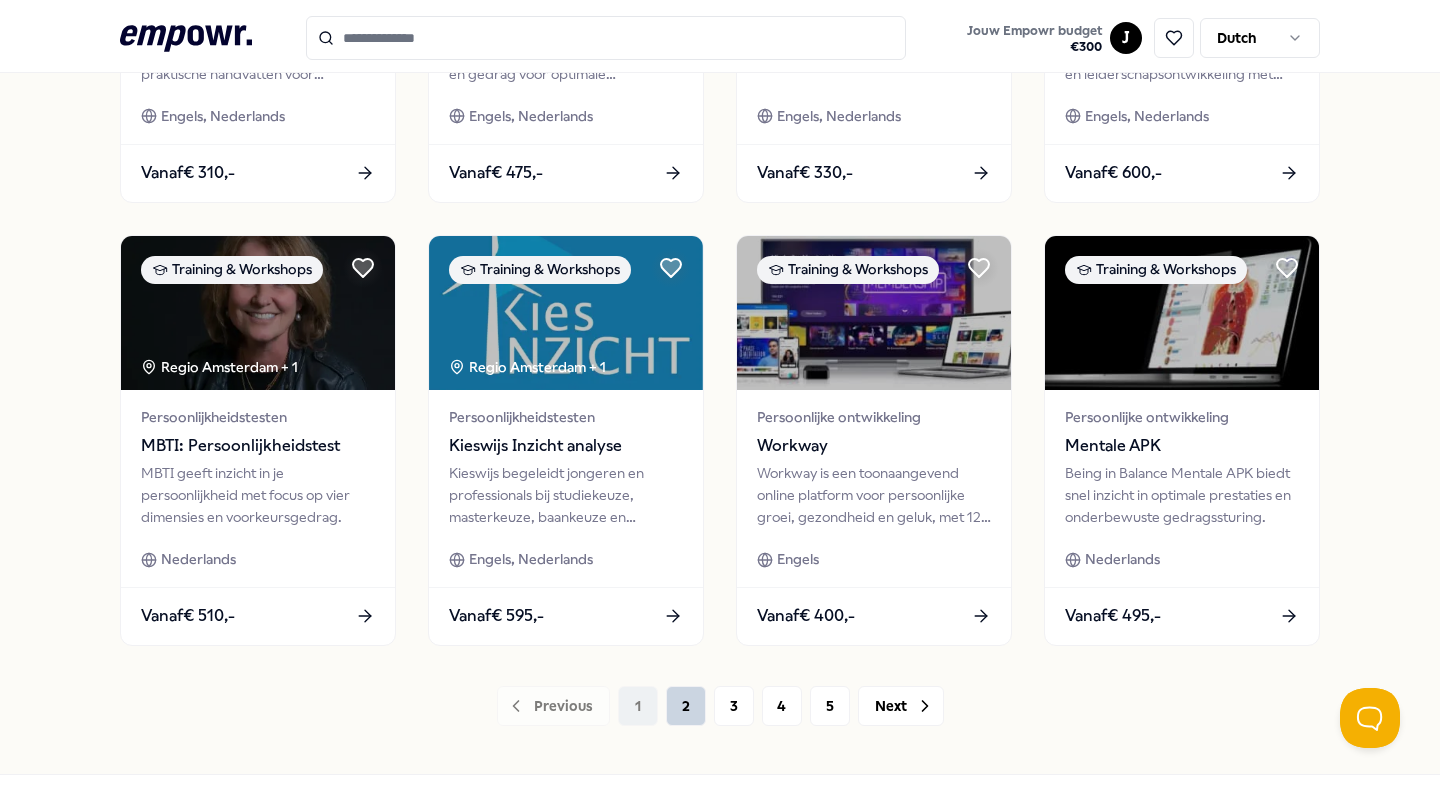 click on "2" at bounding box center (686, 706) 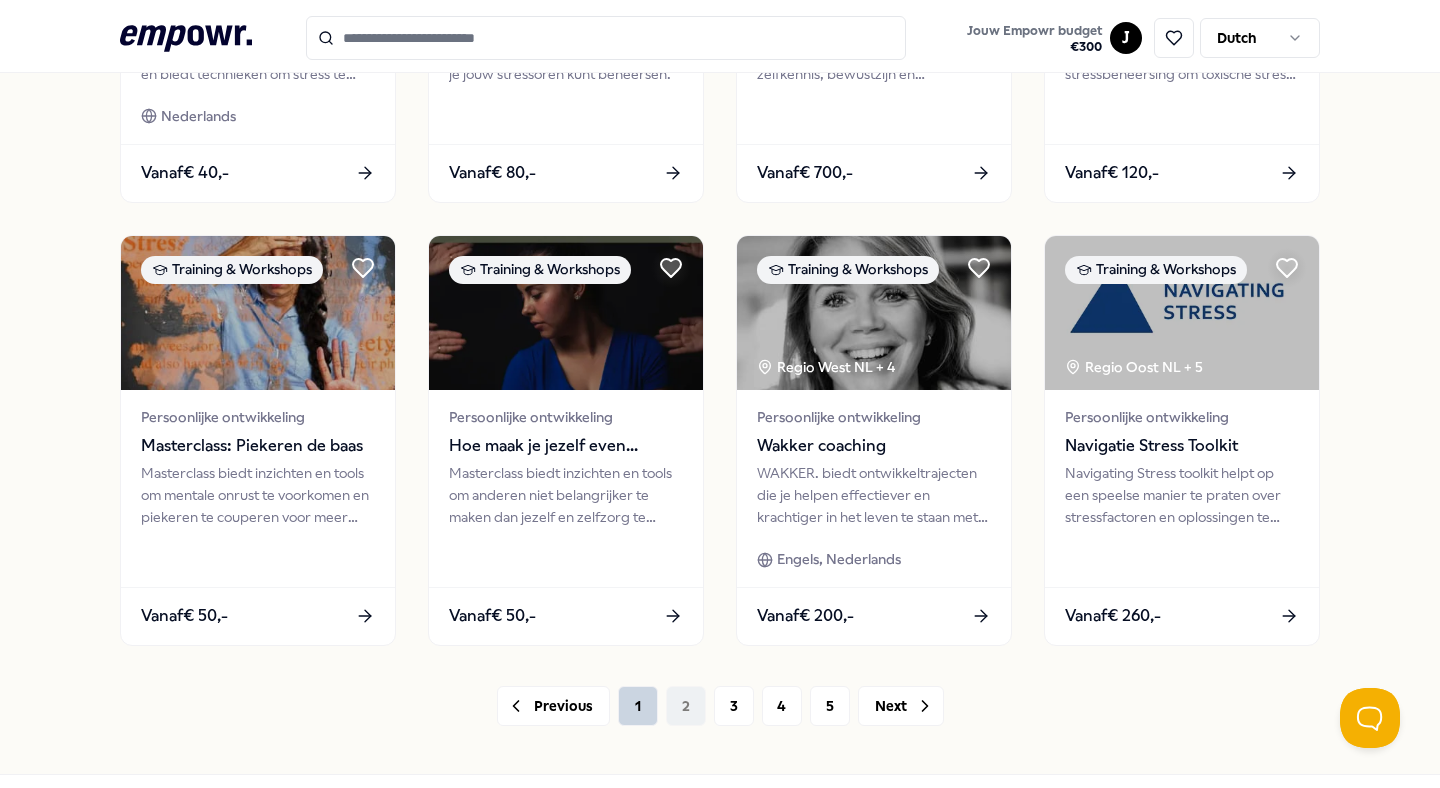 click on "1" at bounding box center (638, 706) 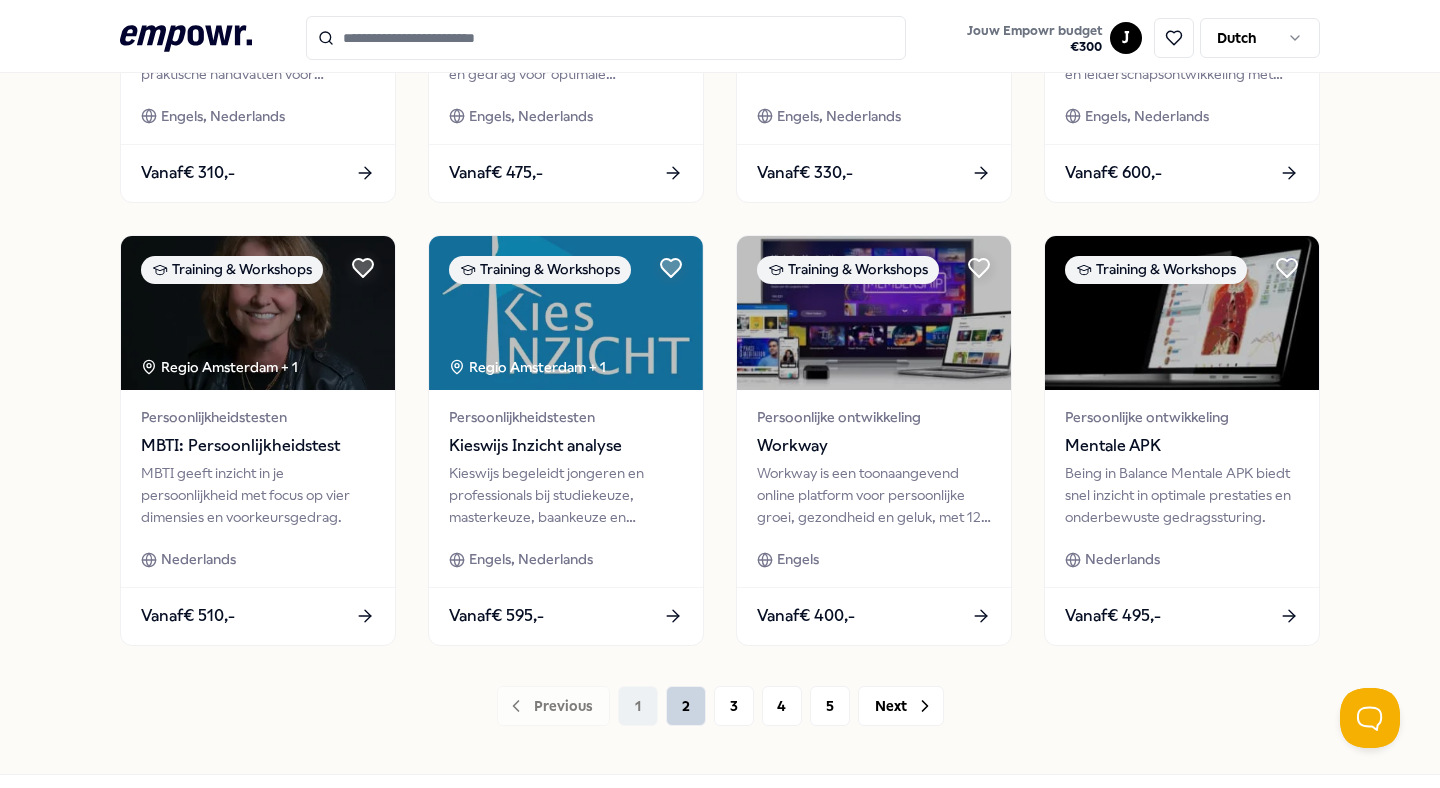 click on "2" at bounding box center (686, 706) 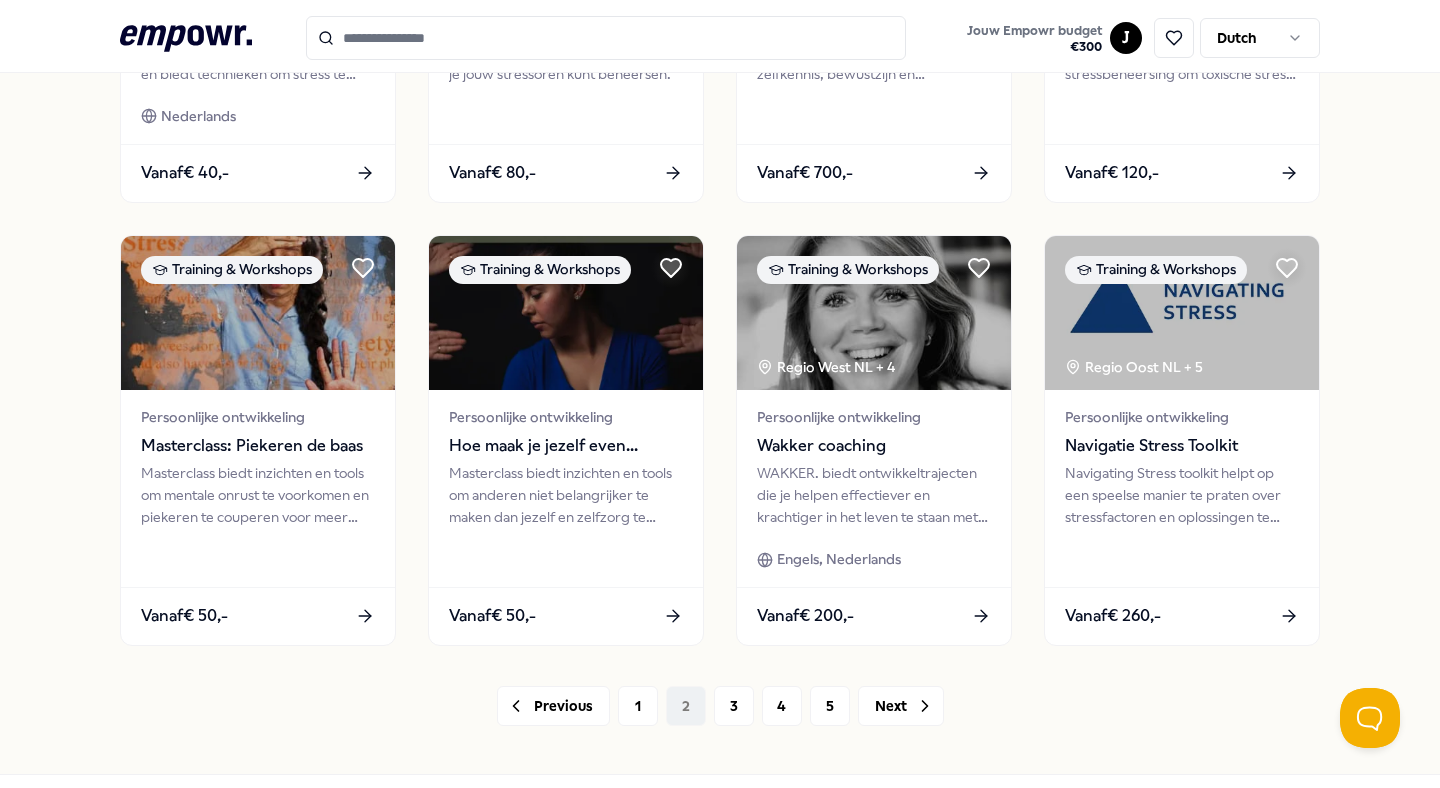 click on "Previous 1 2 3 4 5 Next" at bounding box center (720, 706) 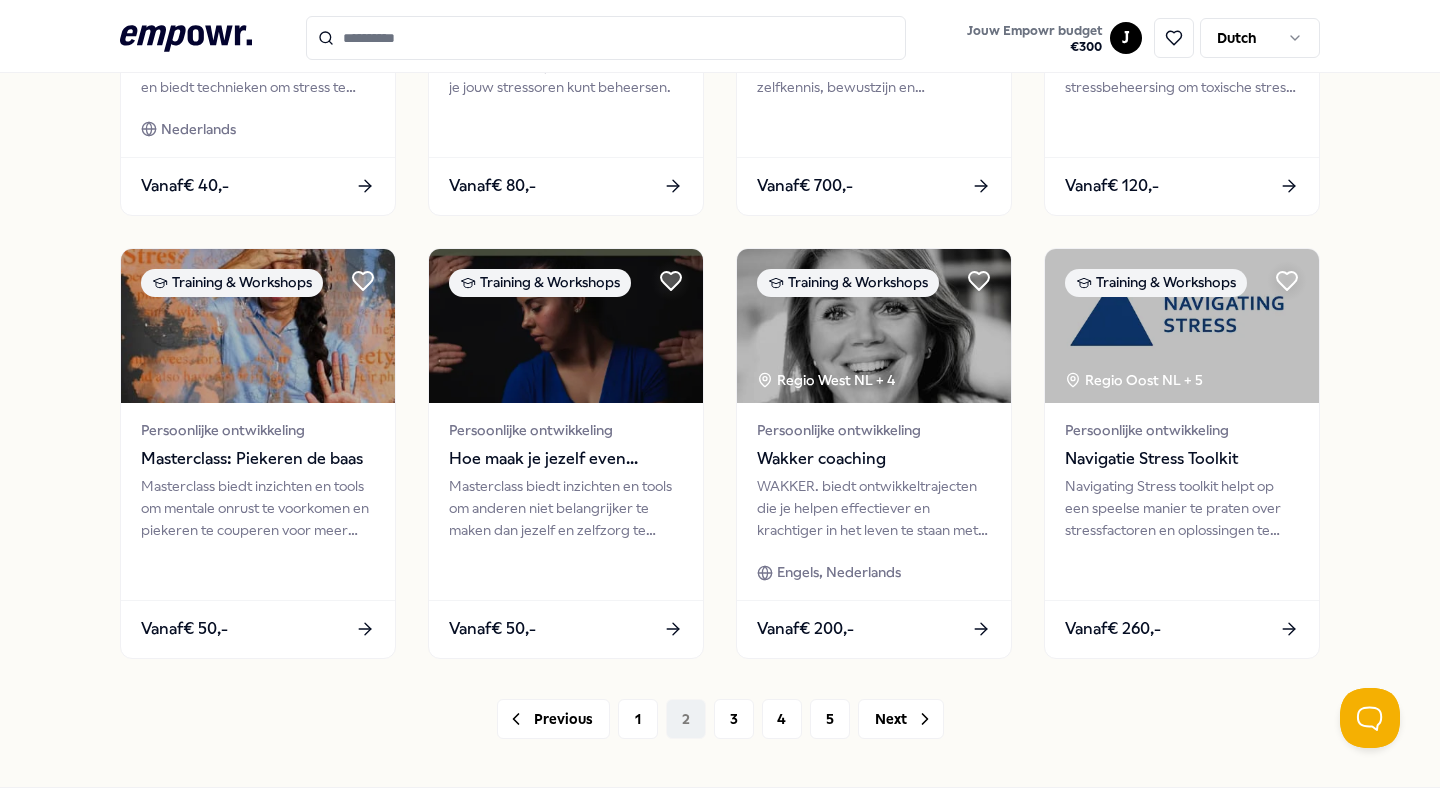 scroll, scrollTop: 933, scrollLeft: 0, axis: vertical 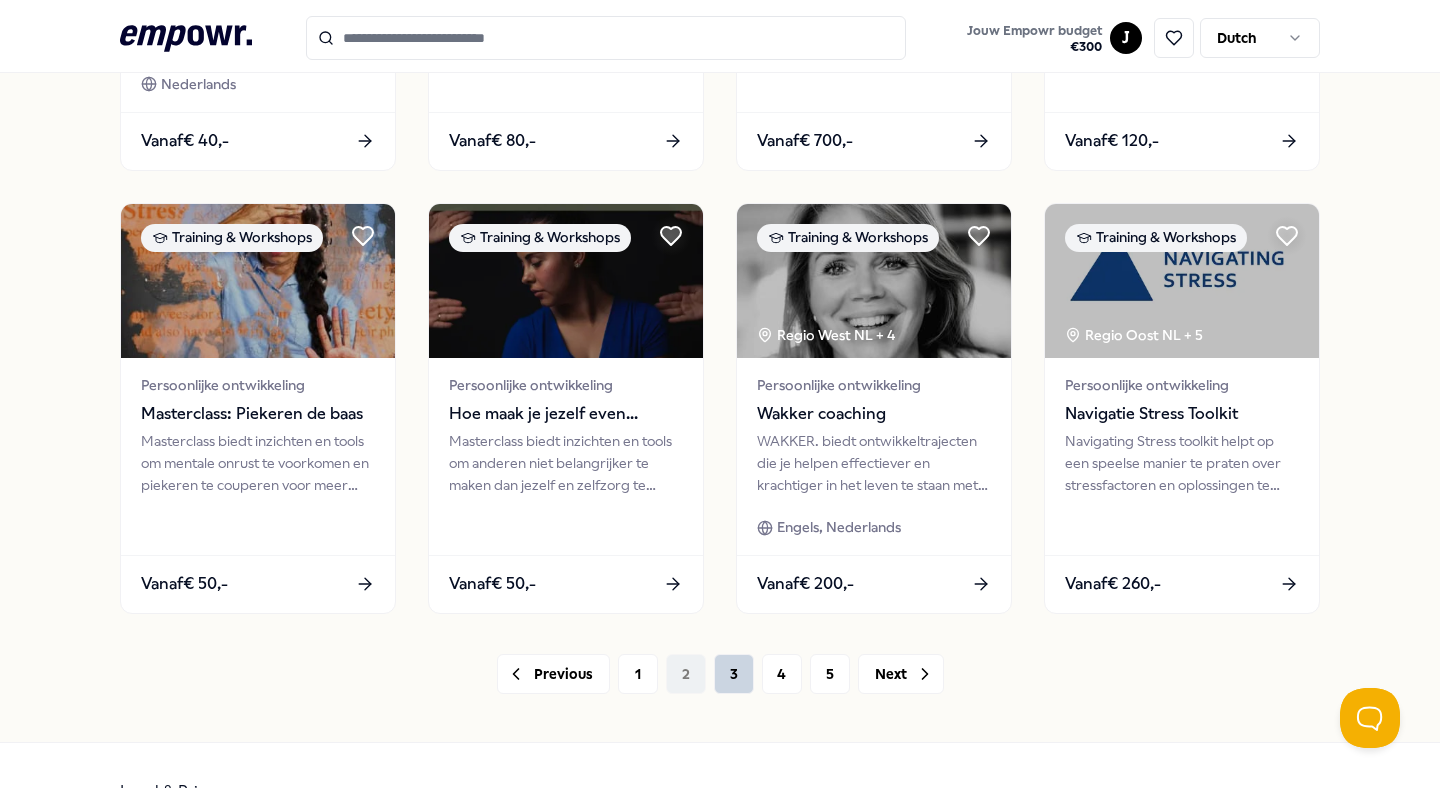 click on "3" at bounding box center (734, 674) 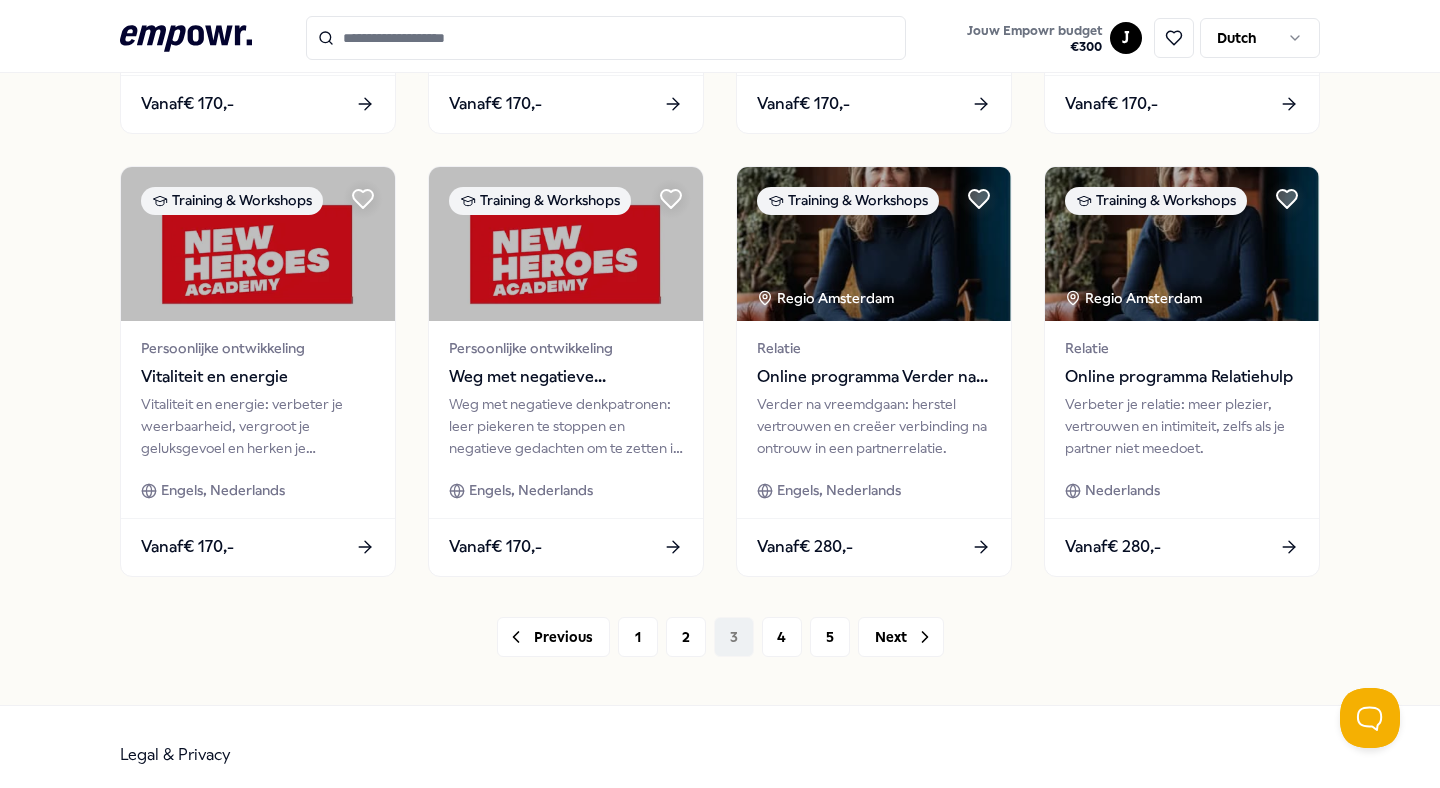 scroll, scrollTop: 985, scrollLeft: 0, axis: vertical 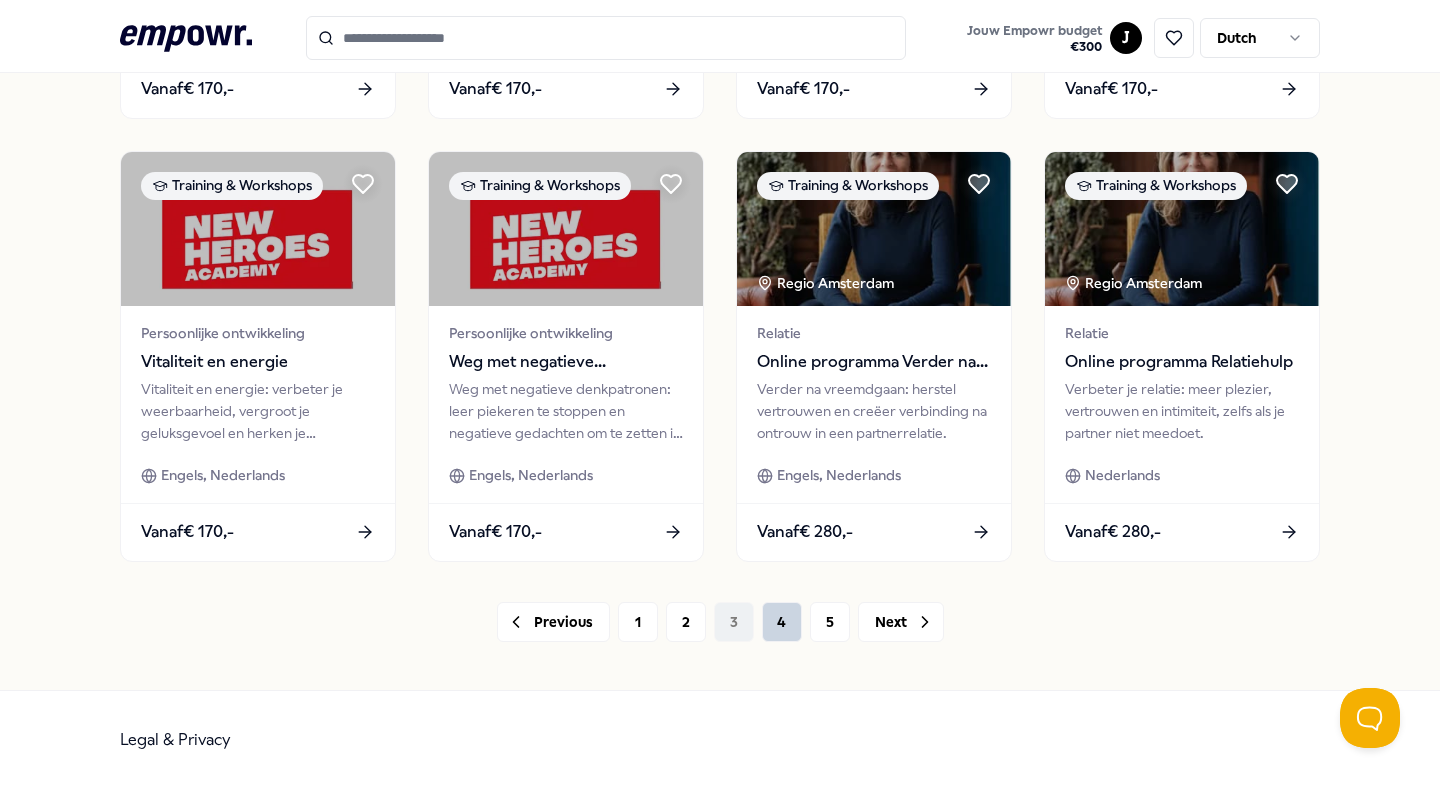 click on "4" at bounding box center [782, 622] 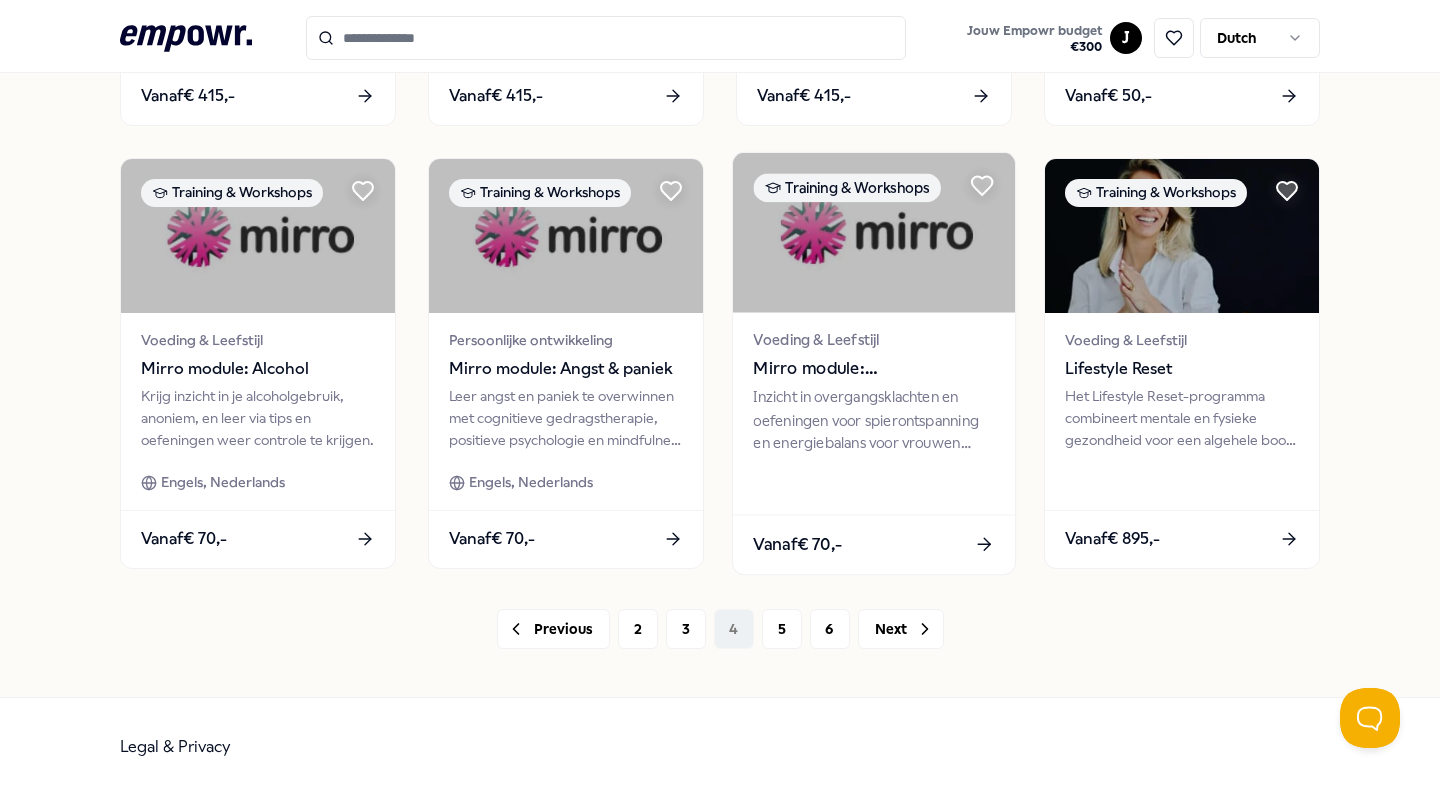 scroll, scrollTop: 985, scrollLeft: 0, axis: vertical 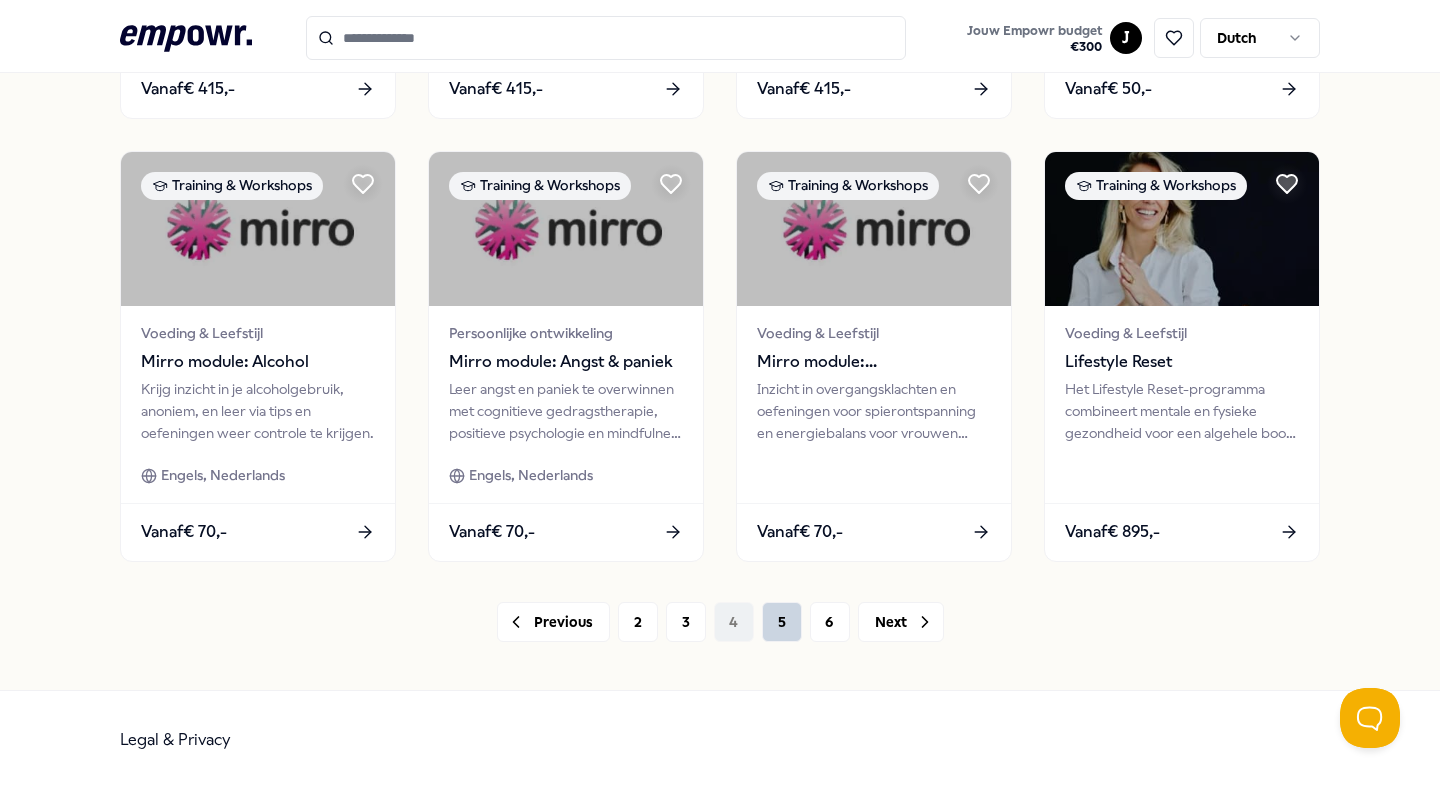 click on "5" at bounding box center [782, 622] 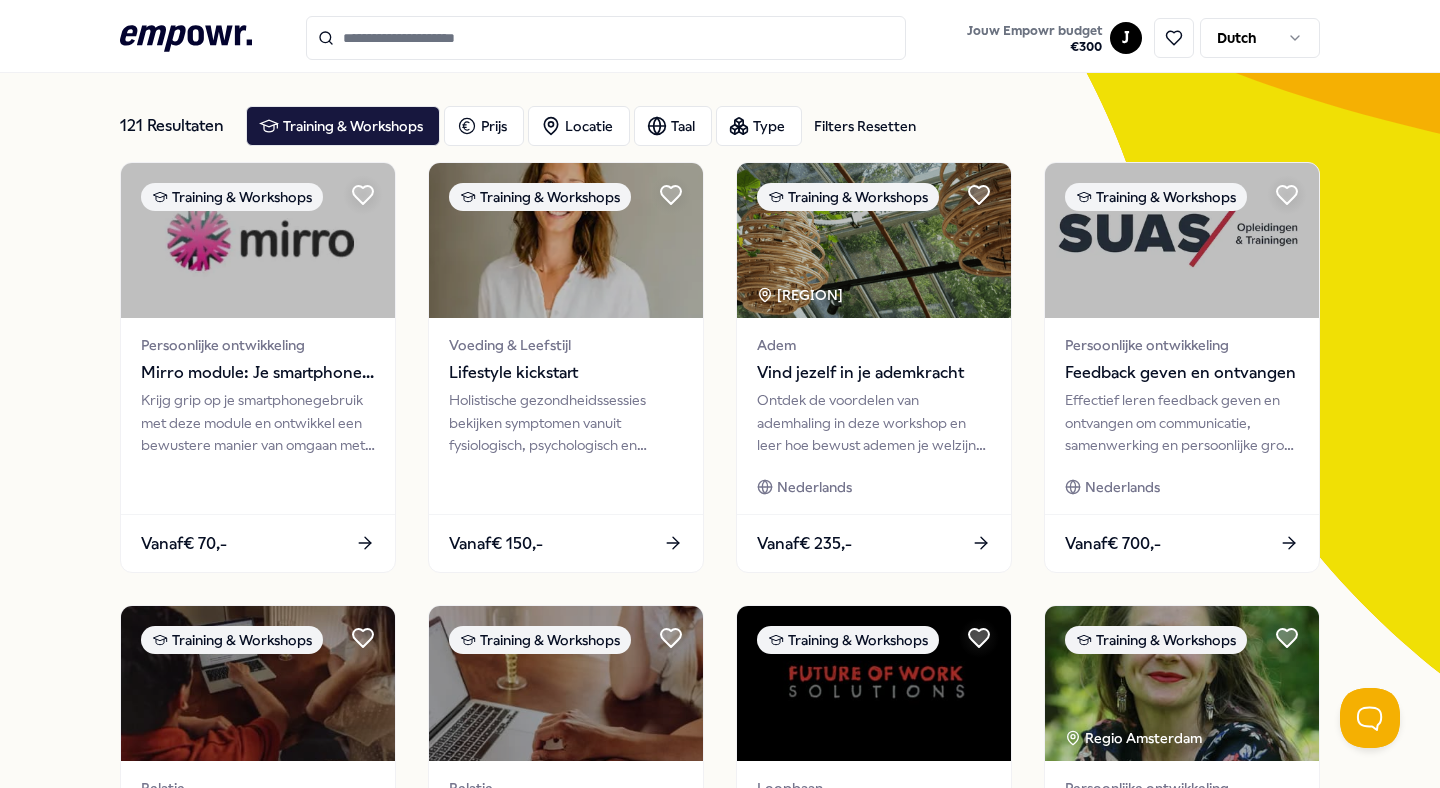 scroll, scrollTop: 0, scrollLeft: 0, axis: both 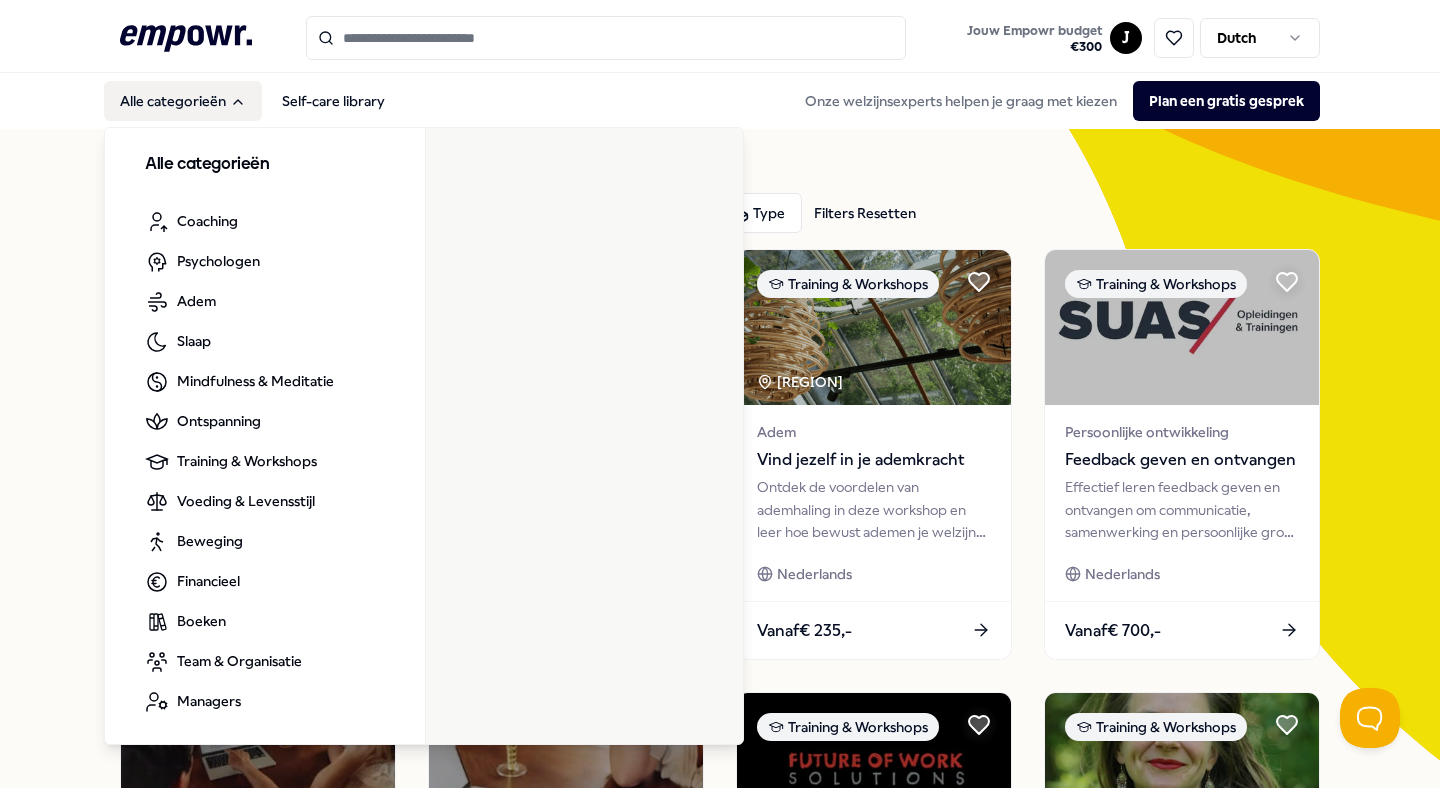 click on "Alle categorieën" at bounding box center [183, 101] 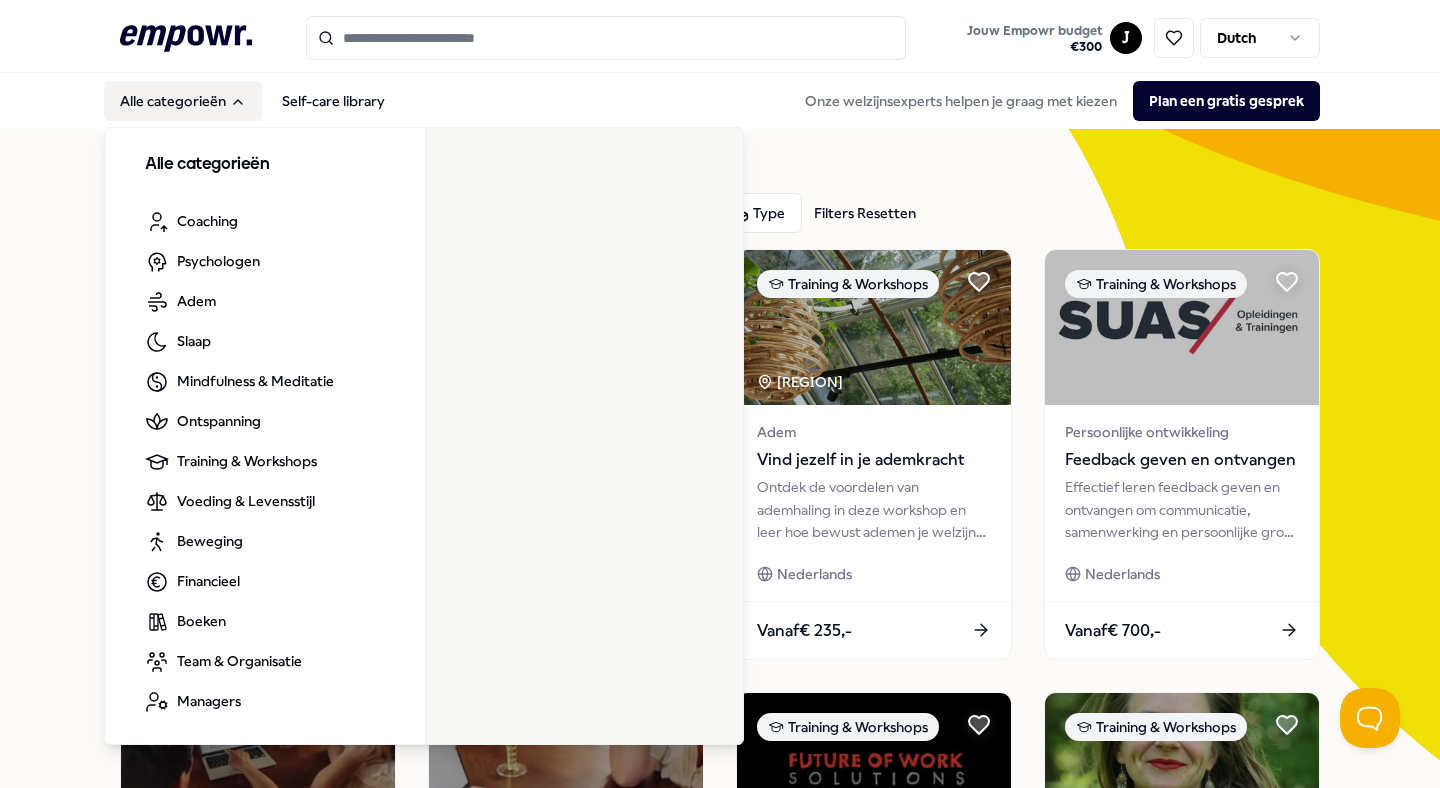click on "Alle categorieën" at bounding box center (183, 101) 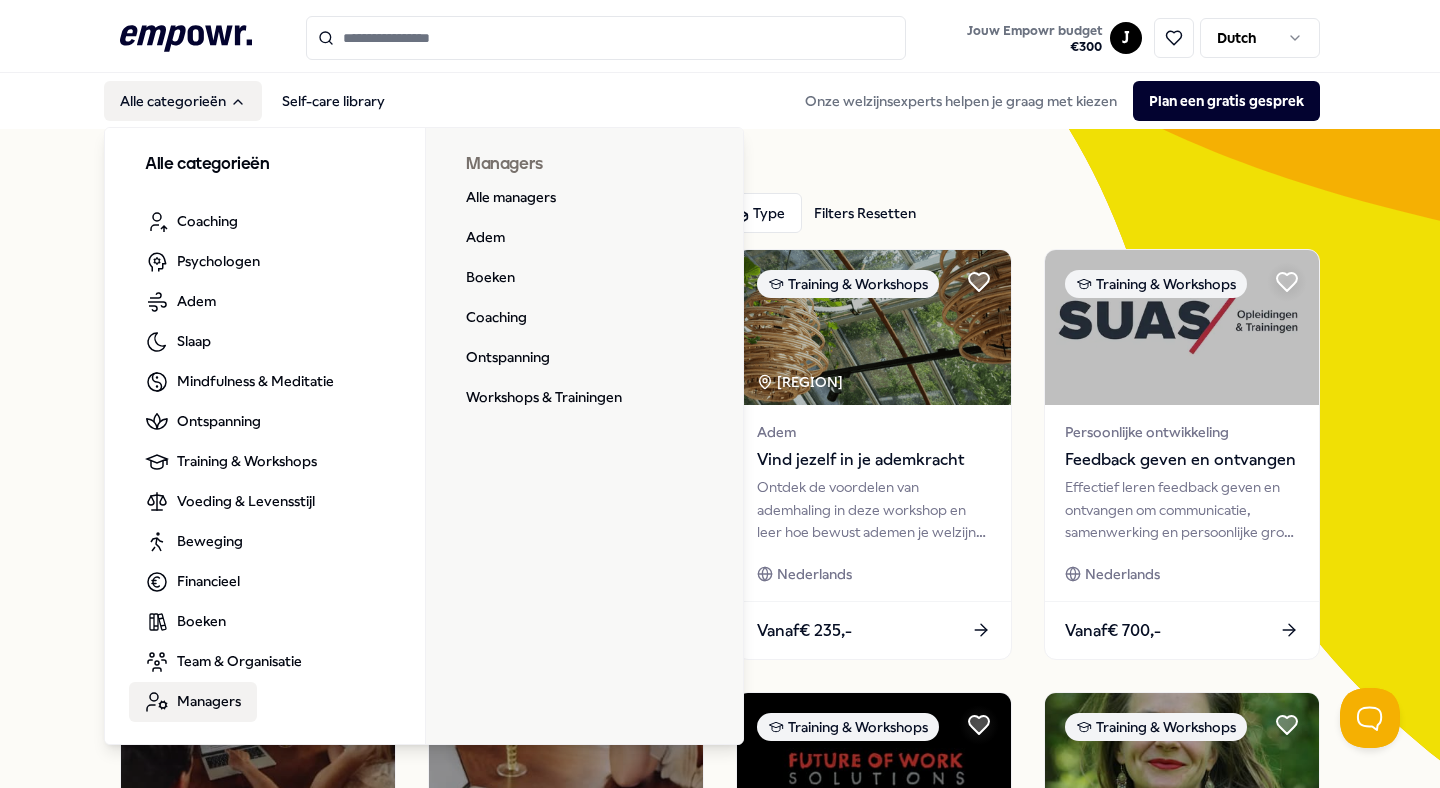 click on "Managers" at bounding box center [193, 702] 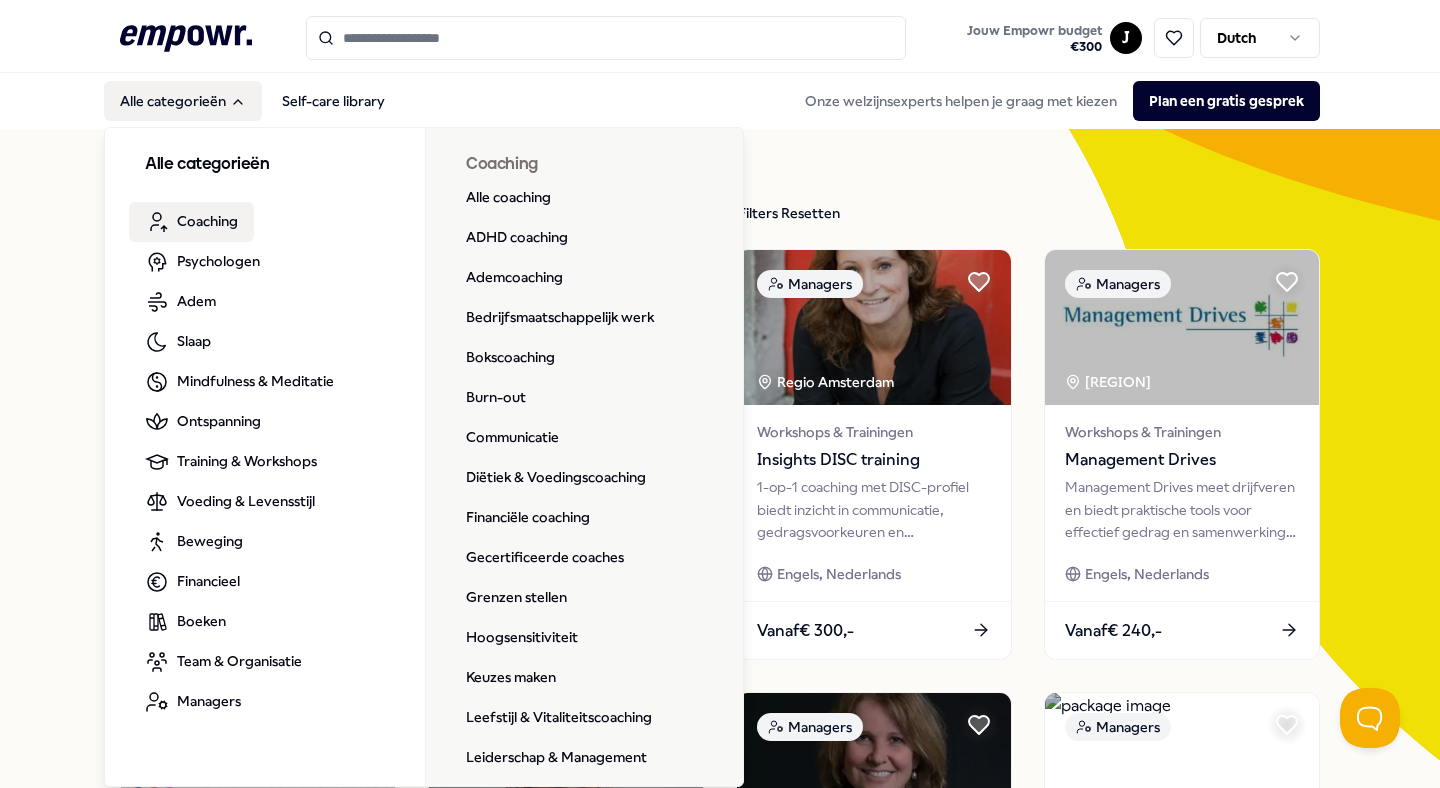click on "Coaching" at bounding box center (207, 221) 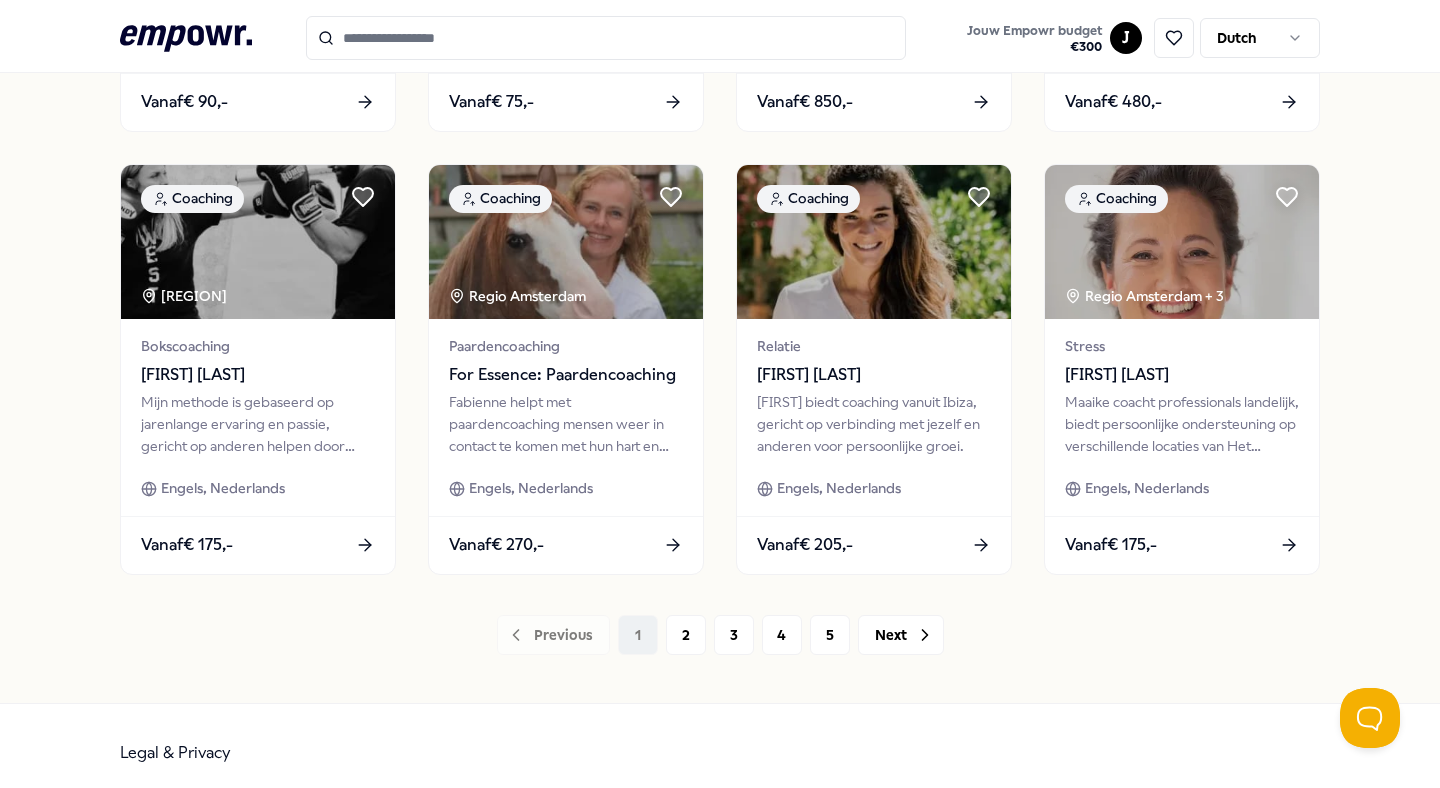 scroll, scrollTop: 985, scrollLeft: 0, axis: vertical 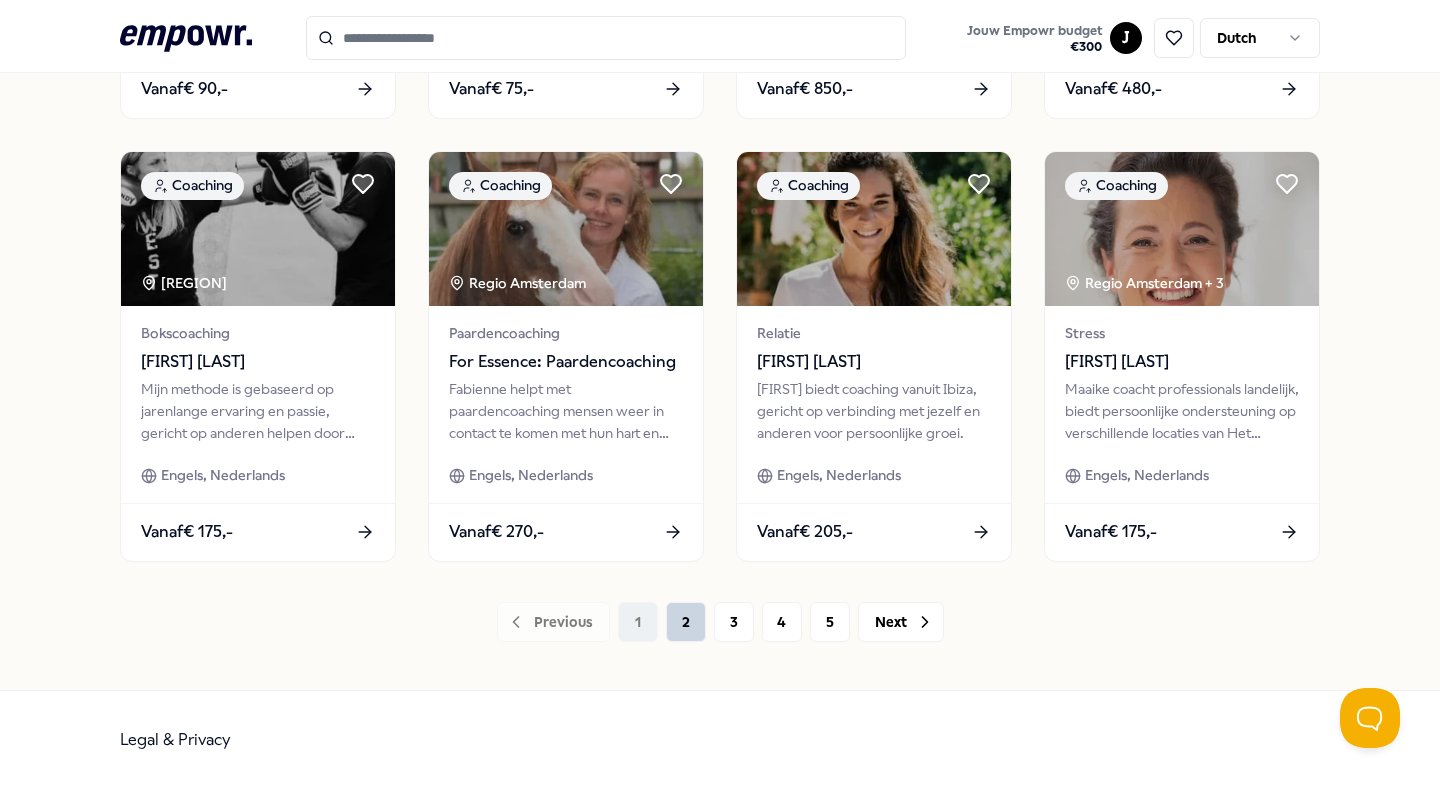 click on "2" at bounding box center (686, 622) 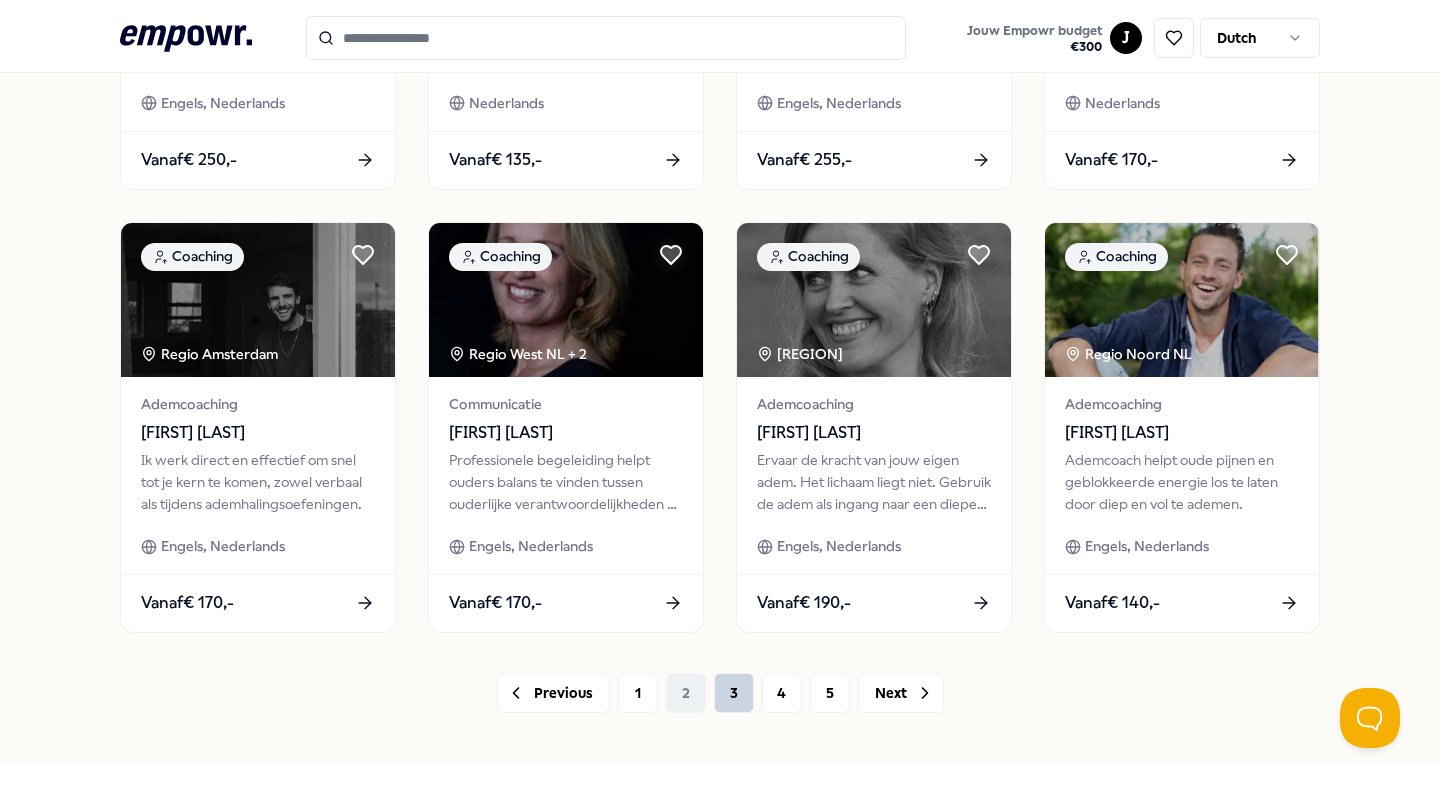 scroll, scrollTop: 985, scrollLeft: 0, axis: vertical 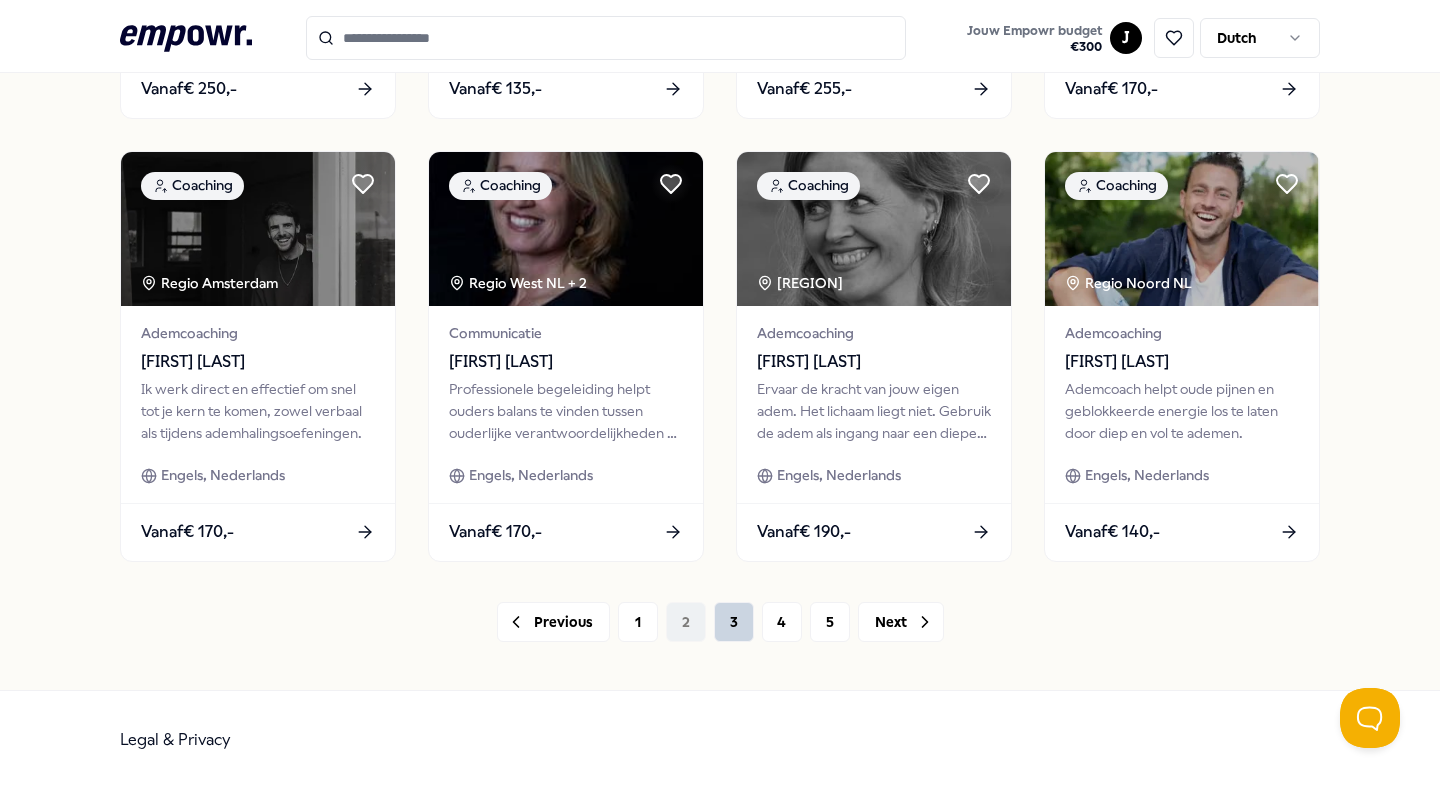 click on "3" at bounding box center (734, 622) 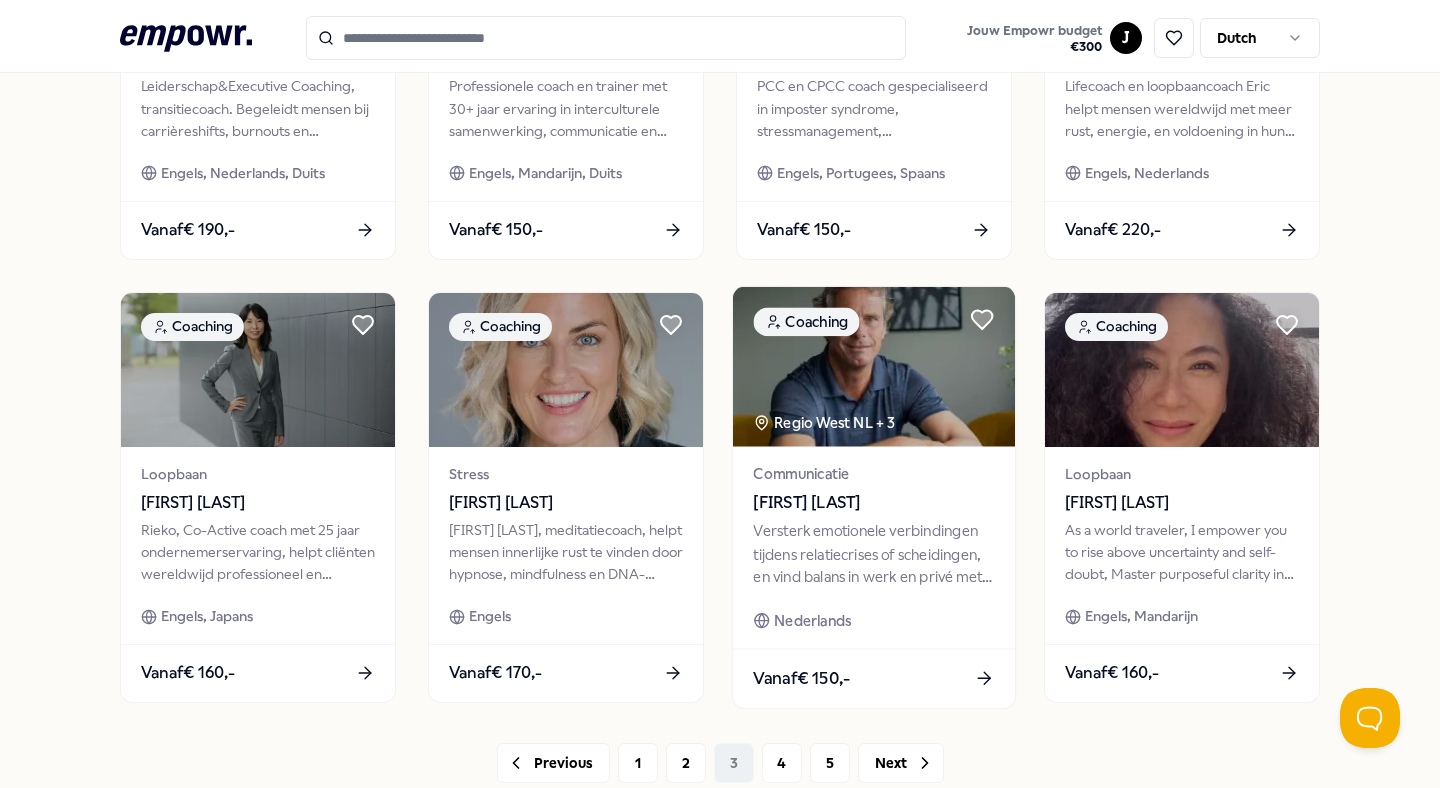 scroll, scrollTop: 985, scrollLeft: 0, axis: vertical 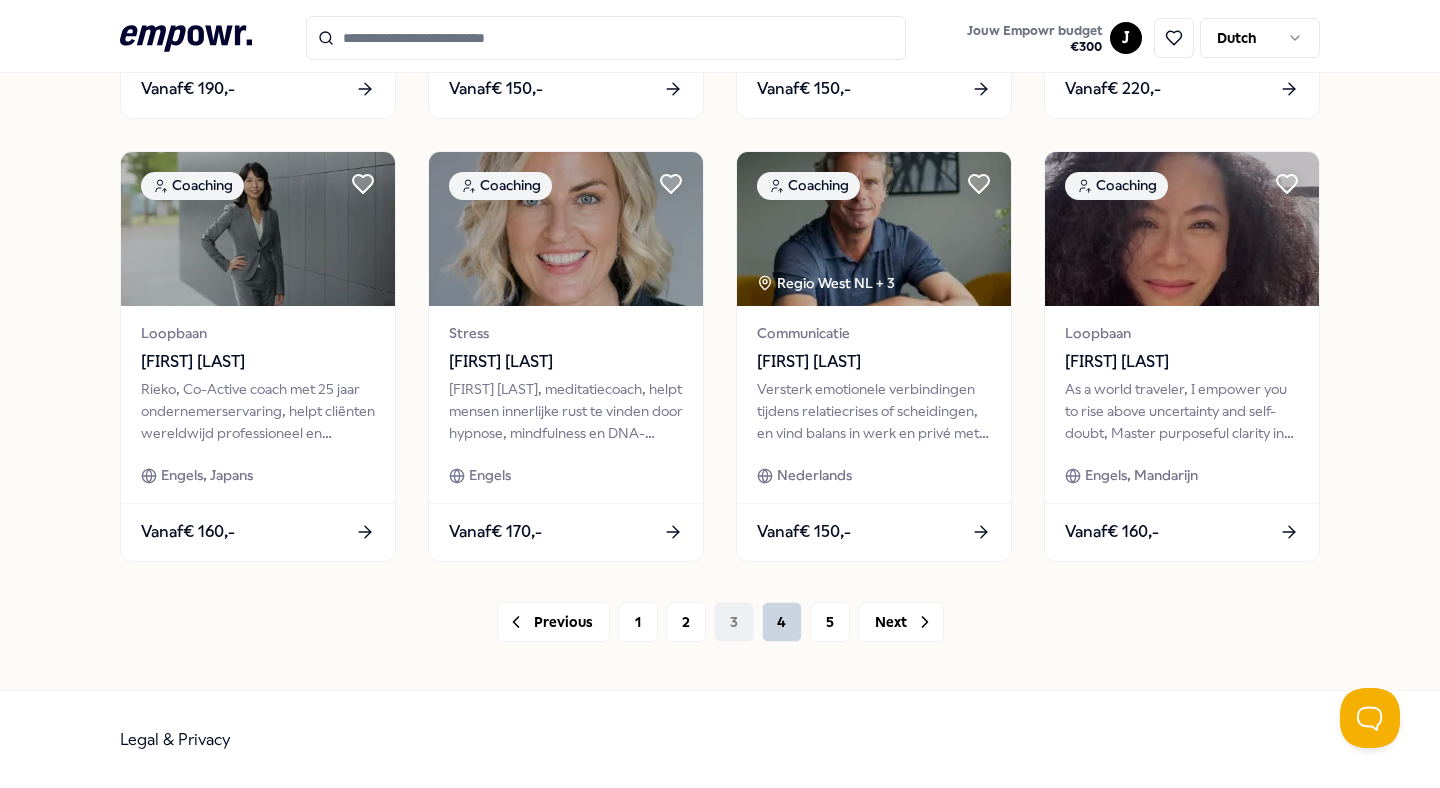click on "4" at bounding box center (782, 622) 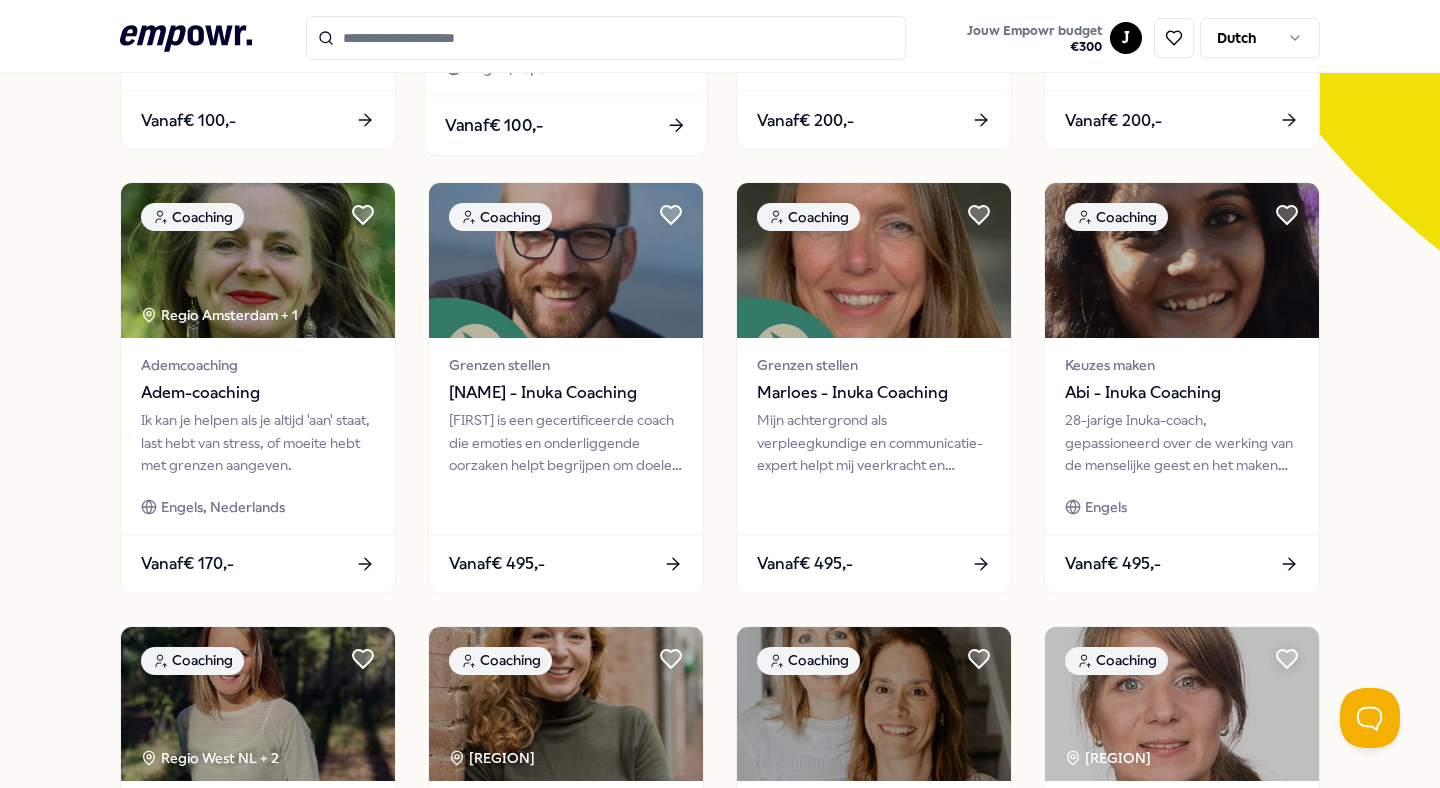 scroll, scrollTop: 985, scrollLeft: 0, axis: vertical 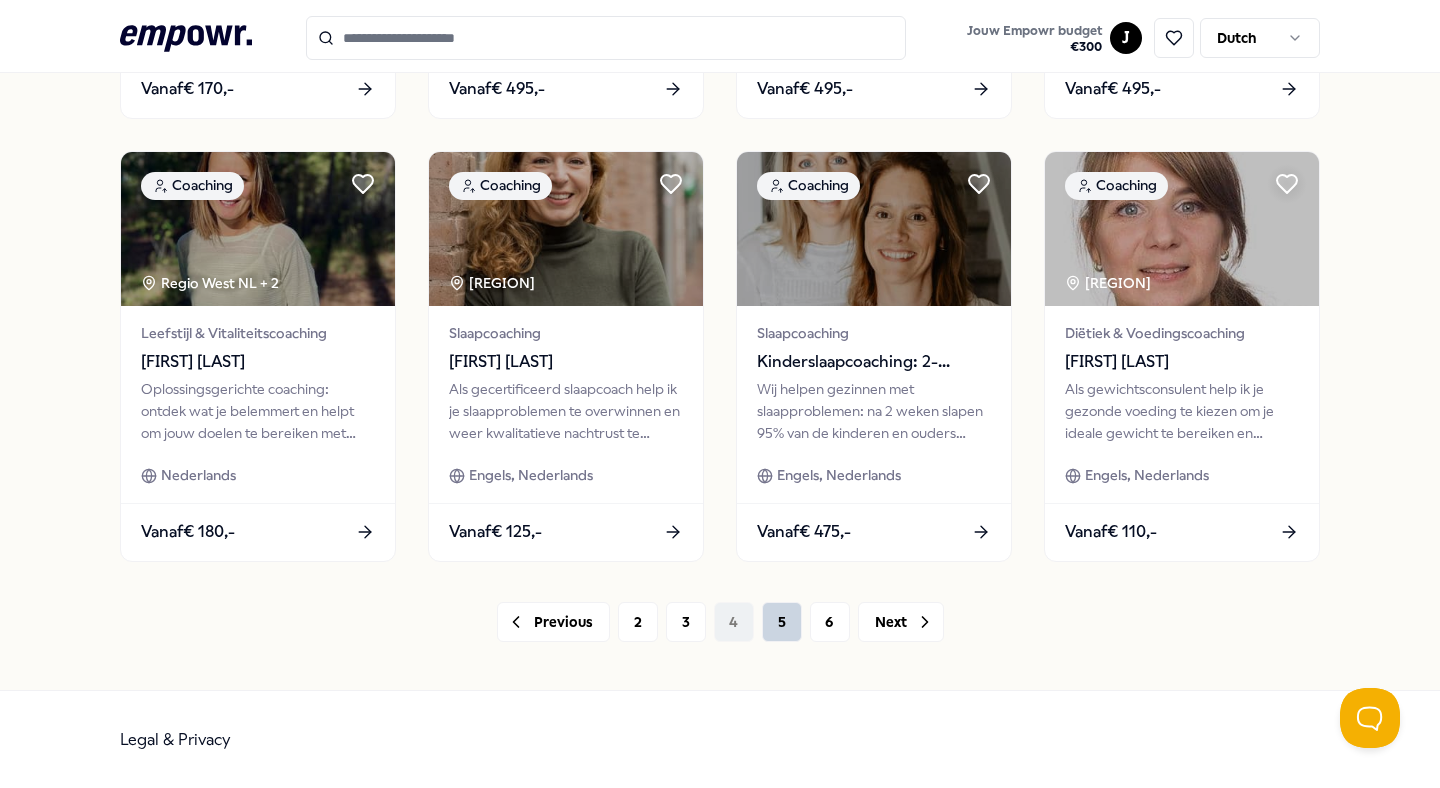 click on "5" at bounding box center (782, 622) 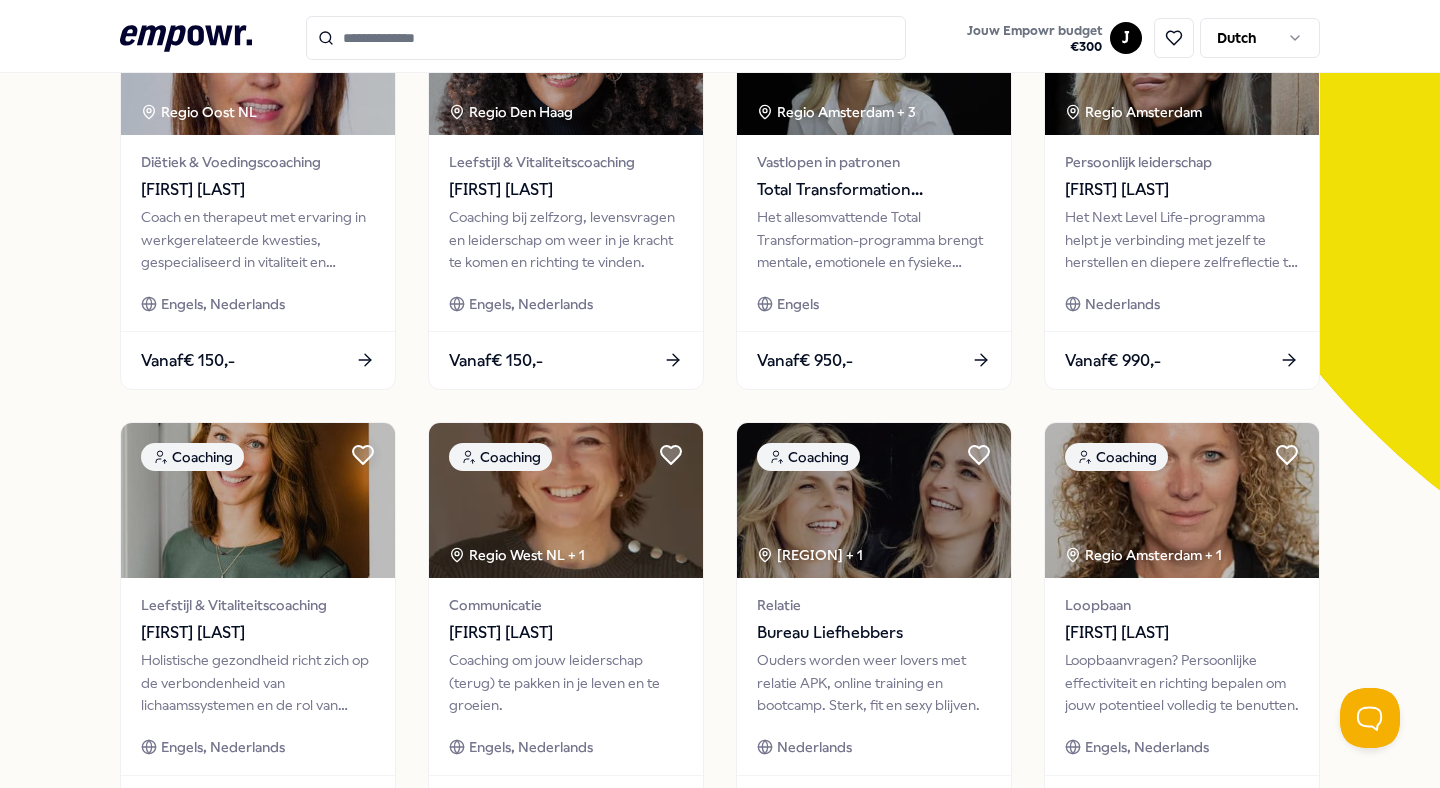 scroll, scrollTop: 0, scrollLeft: 0, axis: both 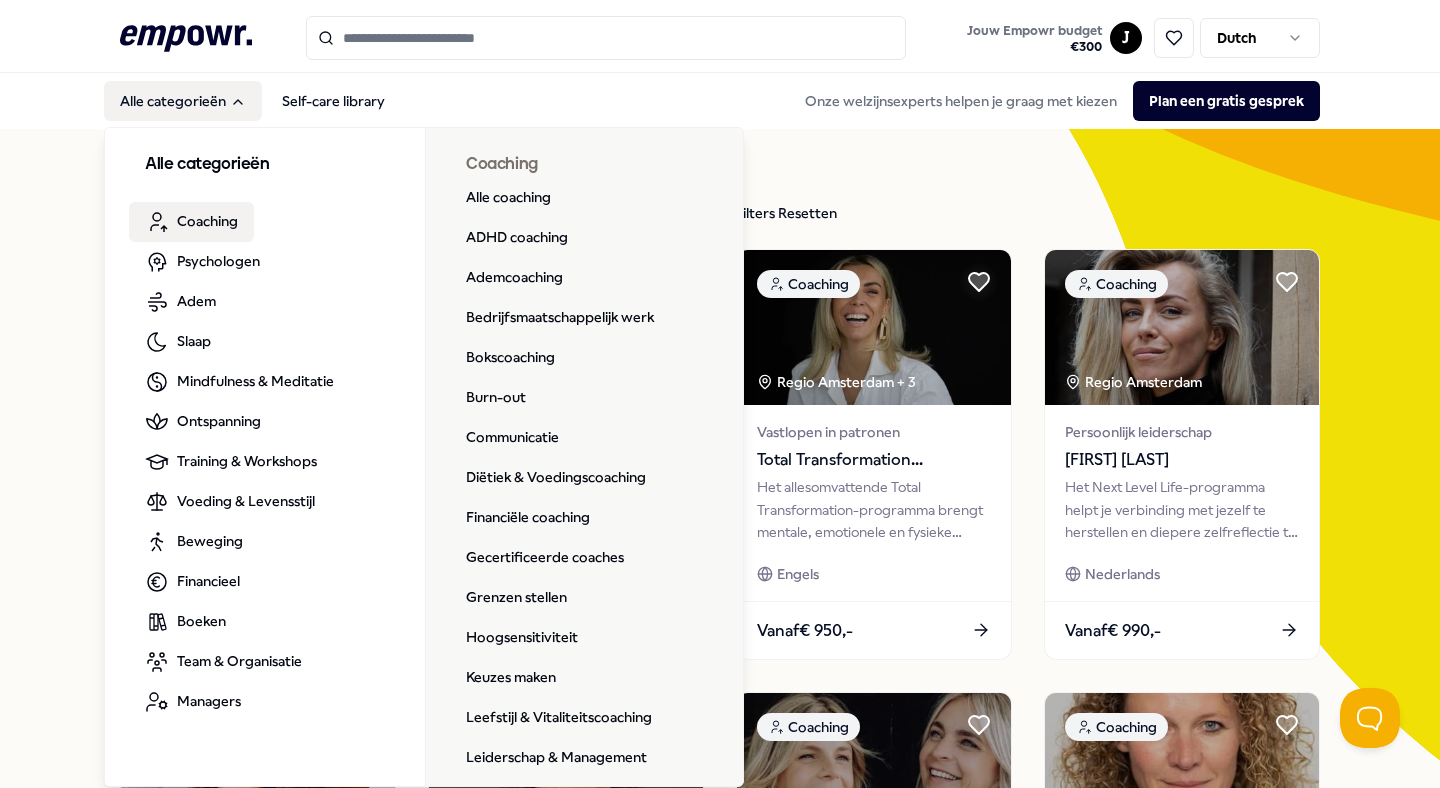 click on "Coaching" at bounding box center [207, 221] 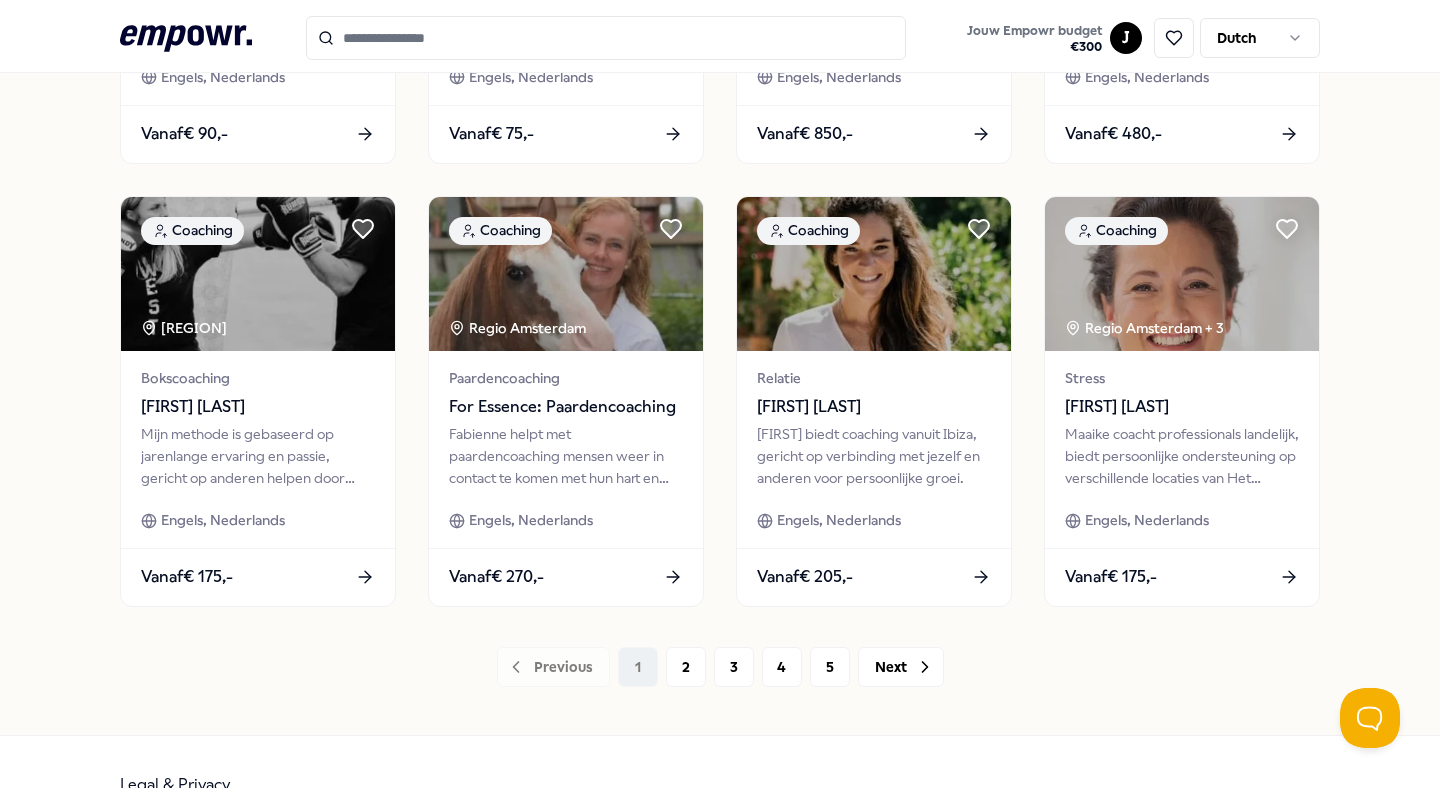 scroll, scrollTop: 985, scrollLeft: 0, axis: vertical 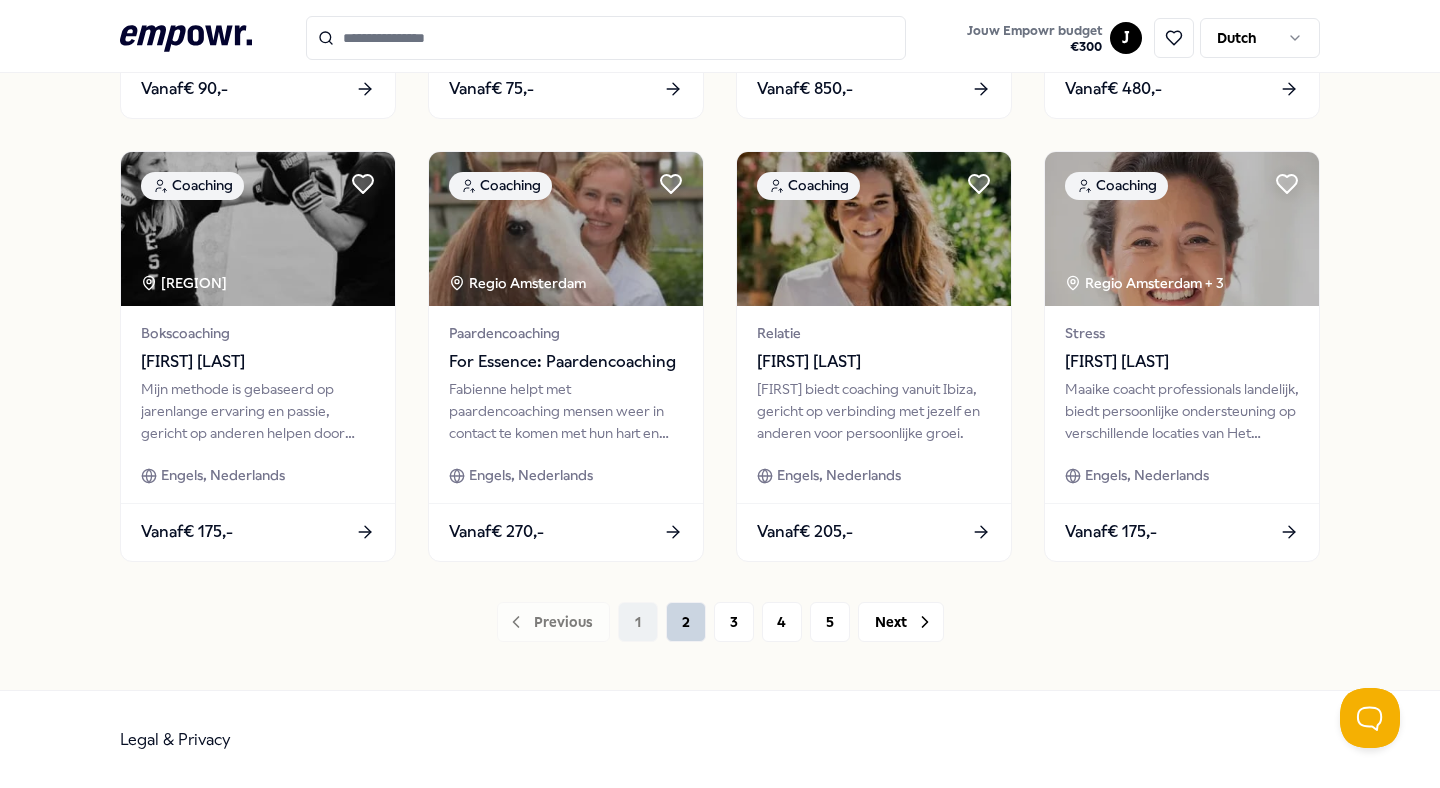 click on "2" at bounding box center [686, 622] 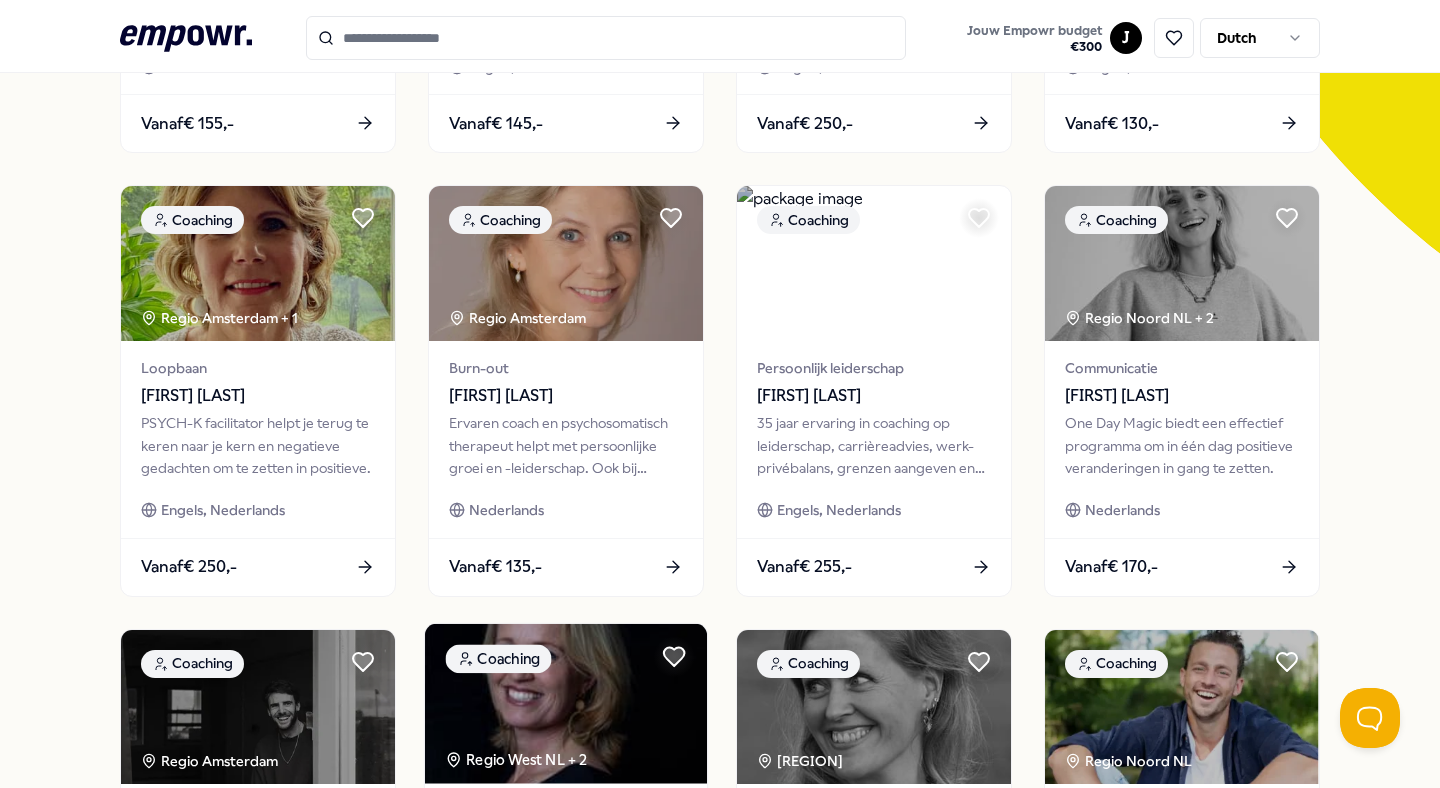 scroll, scrollTop: 510, scrollLeft: 0, axis: vertical 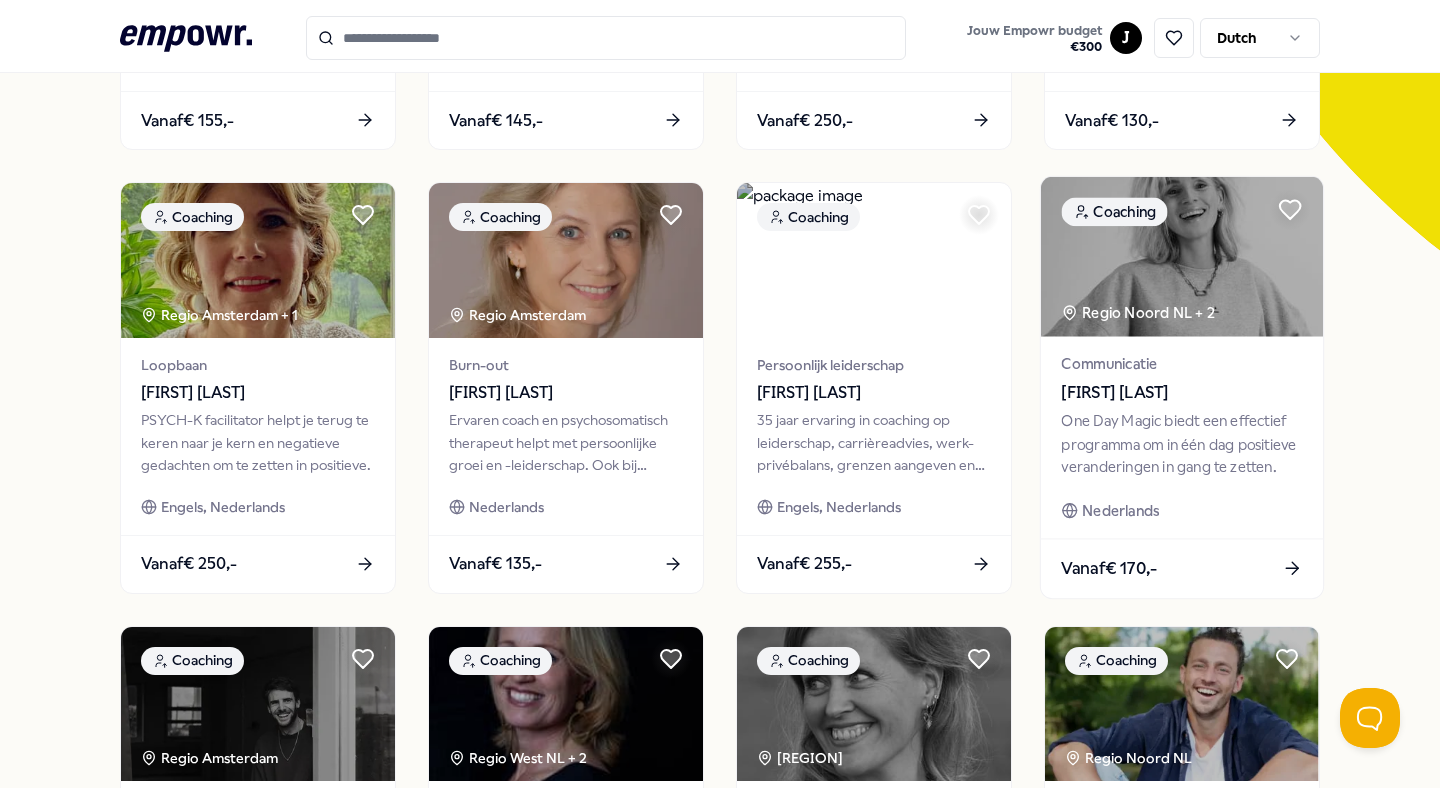 click on "Communicatie Heidi Kruize One Day Magic biedt een effectief programma om in één dag positieve
veranderingen in gang te zetten. Nederlands" at bounding box center (1182, 438) 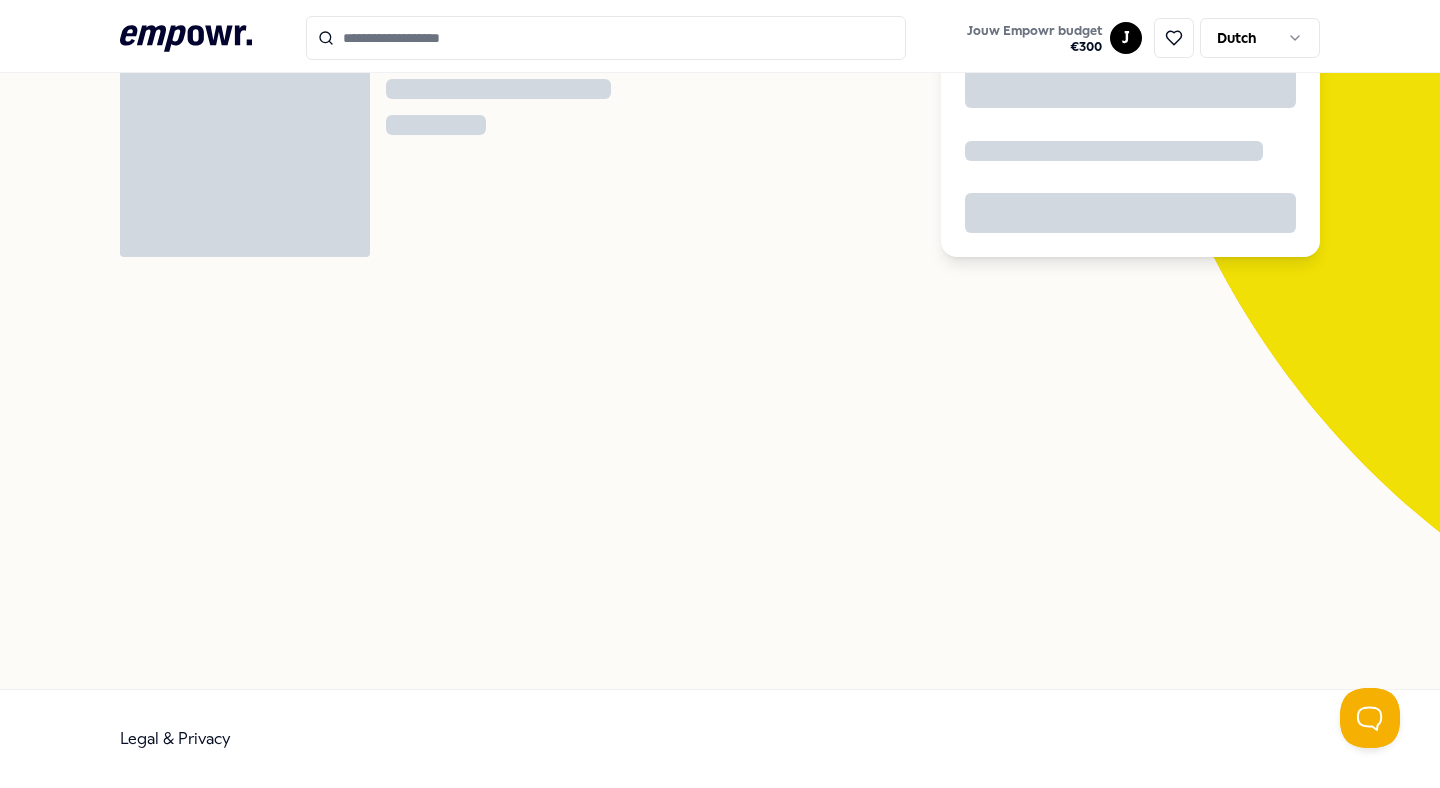 scroll, scrollTop: 129, scrollLeft: 0, axis: vertical 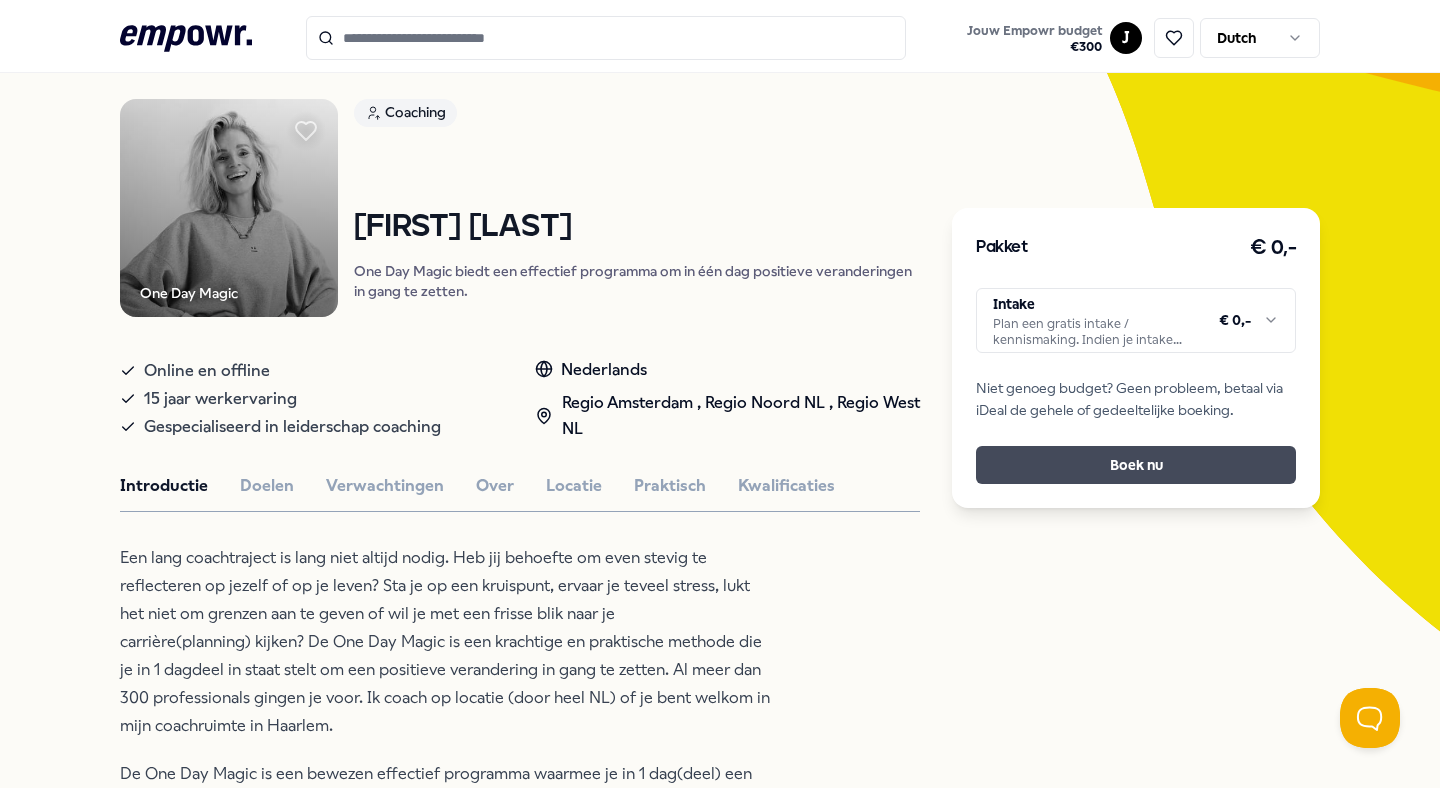 click on "Boek nu" at bounding box center (1136, 465) 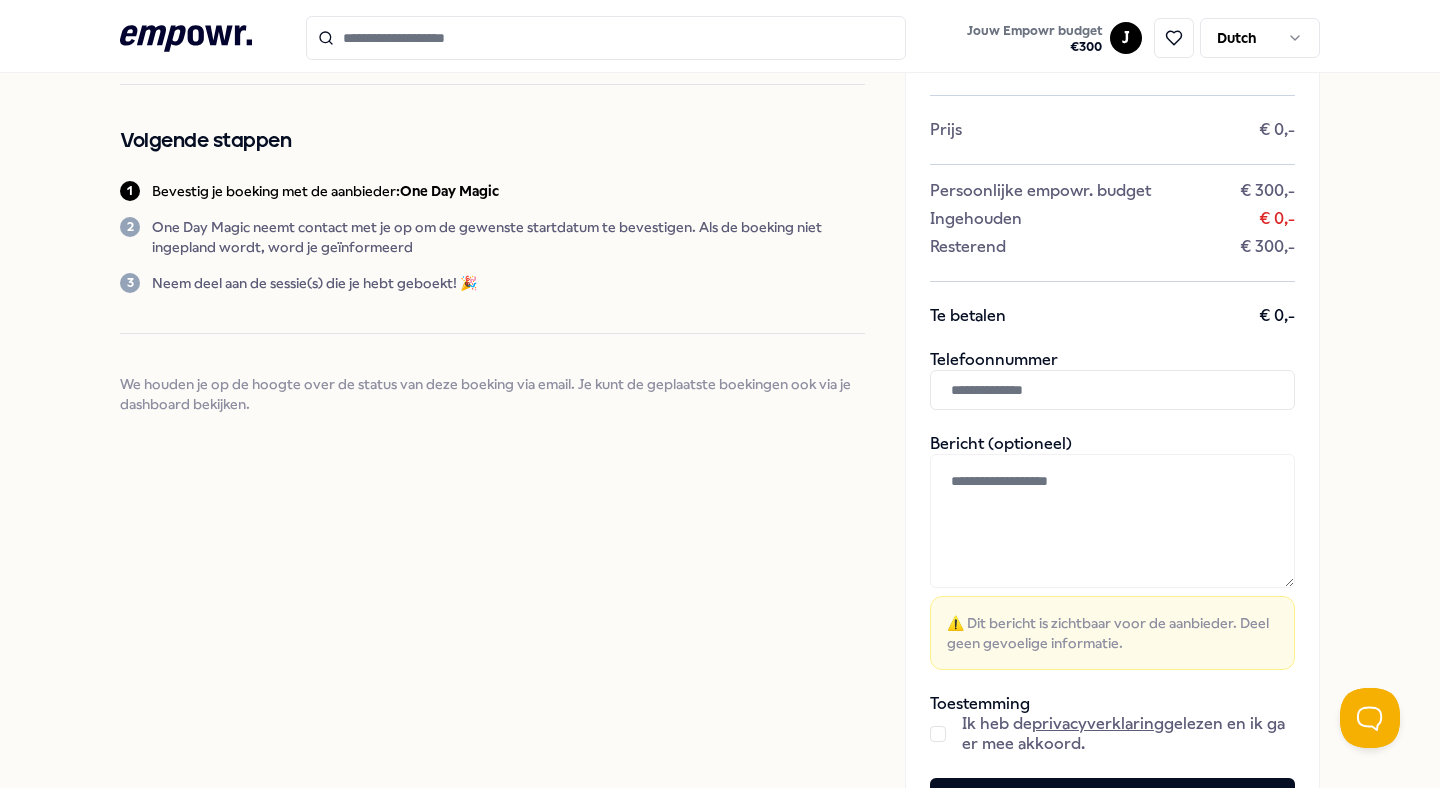 scroll, scrollTop: 178, scrollLeft: 0, axis: vertical 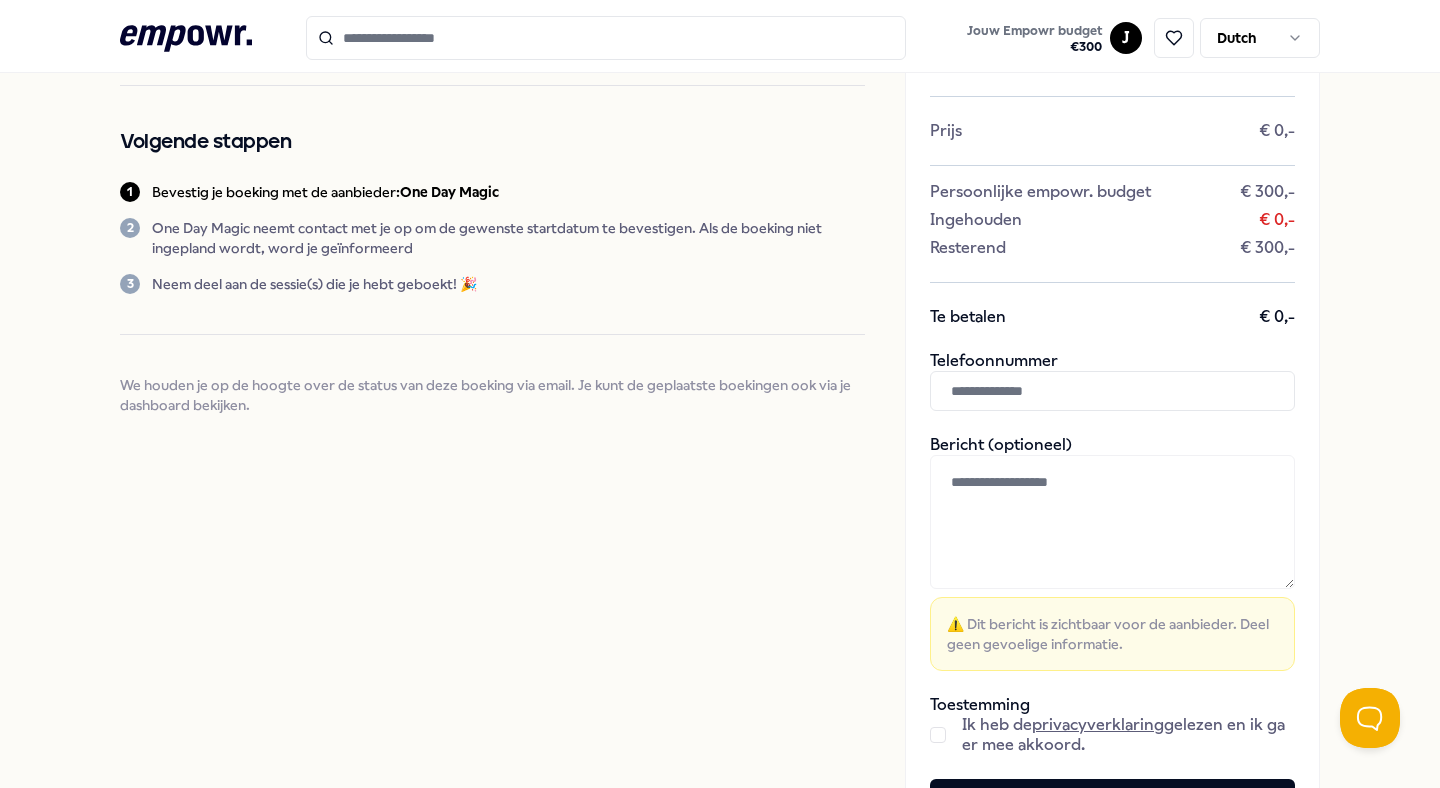 click on "One Day Magic neemt contact met je op om de gewenste startdatum te bevestigen. Als de boeking niet ingepland wordt, word je geïnformeerd" at bounding box center (508, 238) 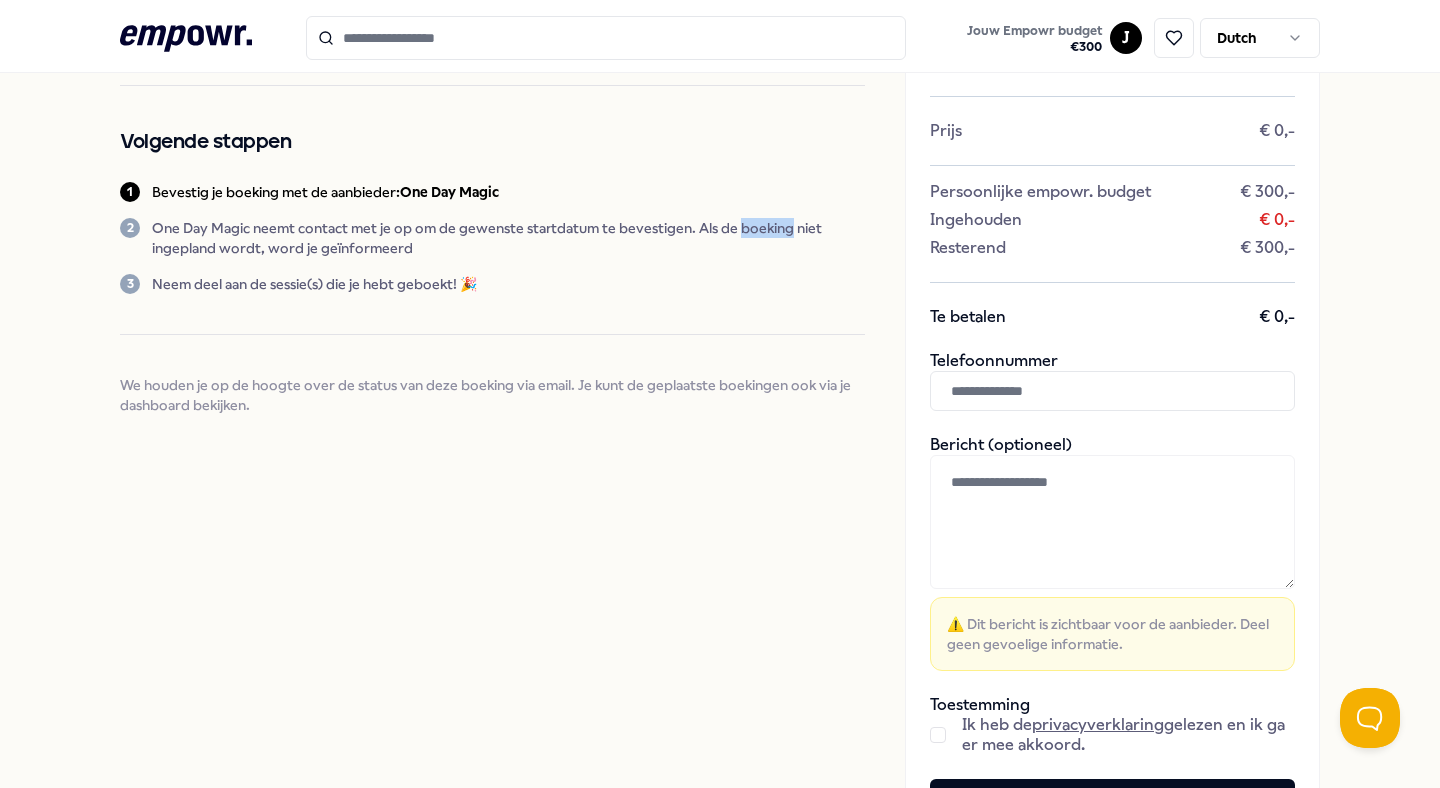 click on "One Day Magic neemt contact met je op om de gewenste startdatum te bevestigen. Als de boeking niet ingepland wordt, word je geïnformeerd" at bounding box center (508, 238) 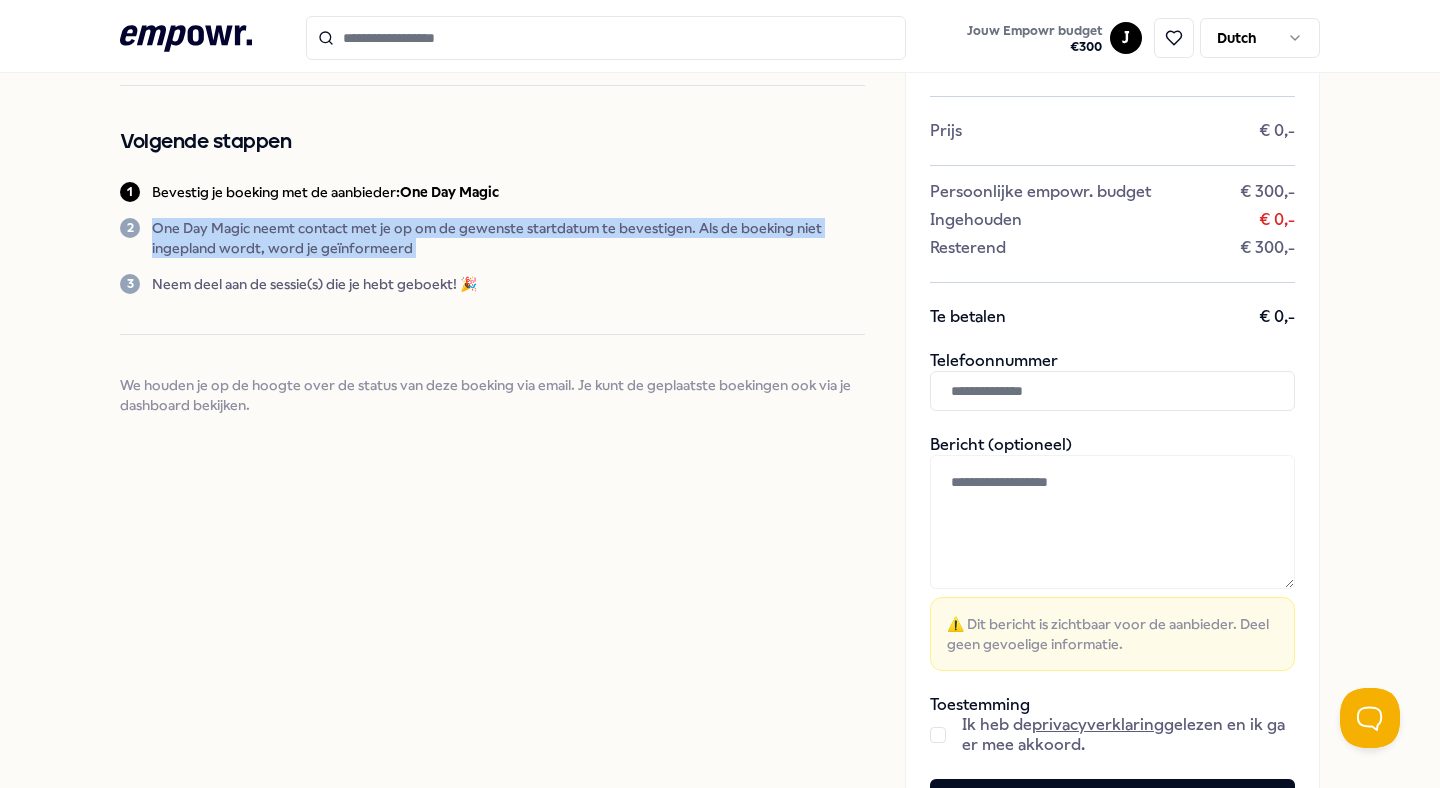 click on "One Day Magic neemt contact met je op om de gewenste startdatum te bevestigen. Als de boeking niet ingepland wordt, word je geïnformeerd" at bounding box center [508, 238] 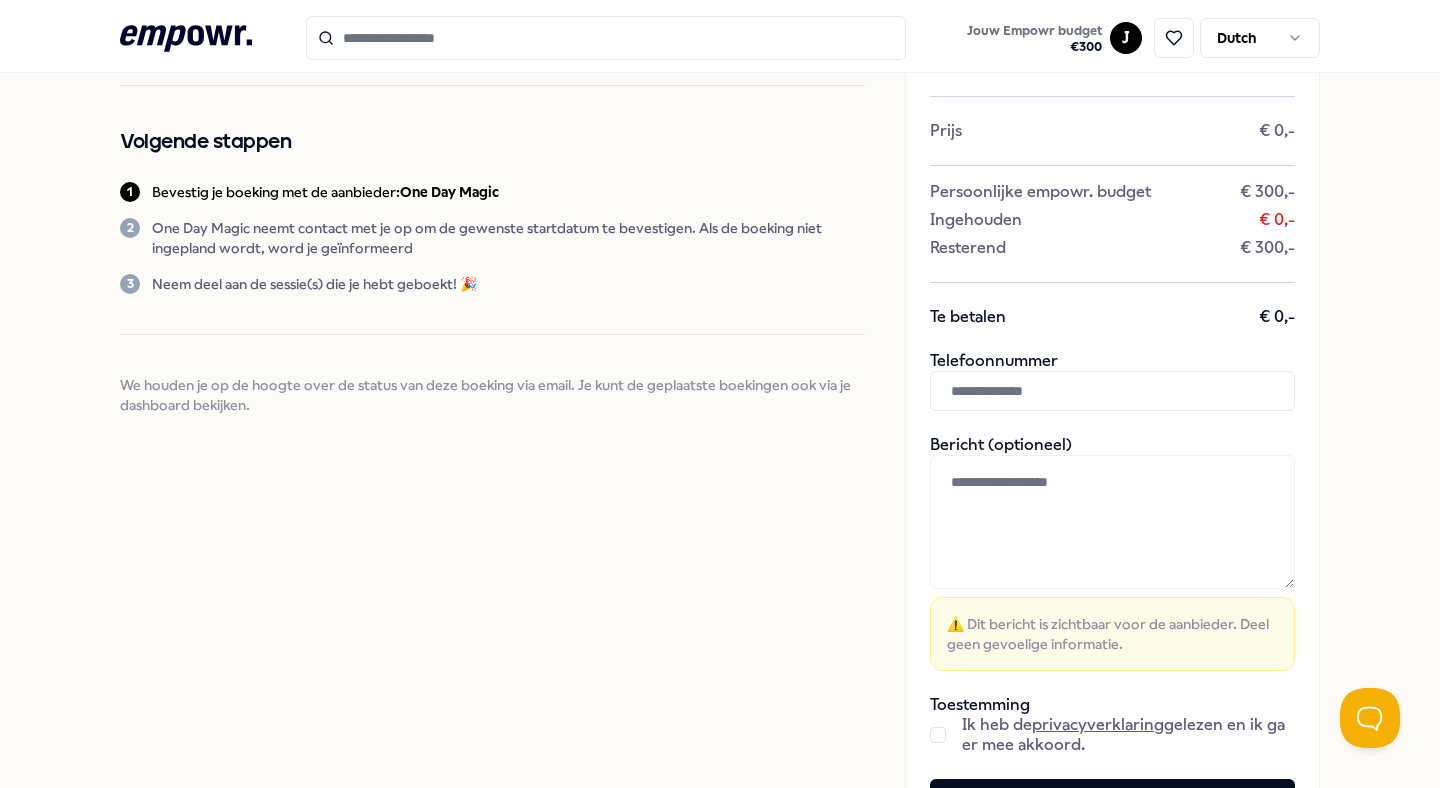 click on "We houden je op de hoogte over de status van deze boeking via email. Je kunt de geplaatste boekingen ook via je dashboard bekijken." at bounding box center (492, 395) 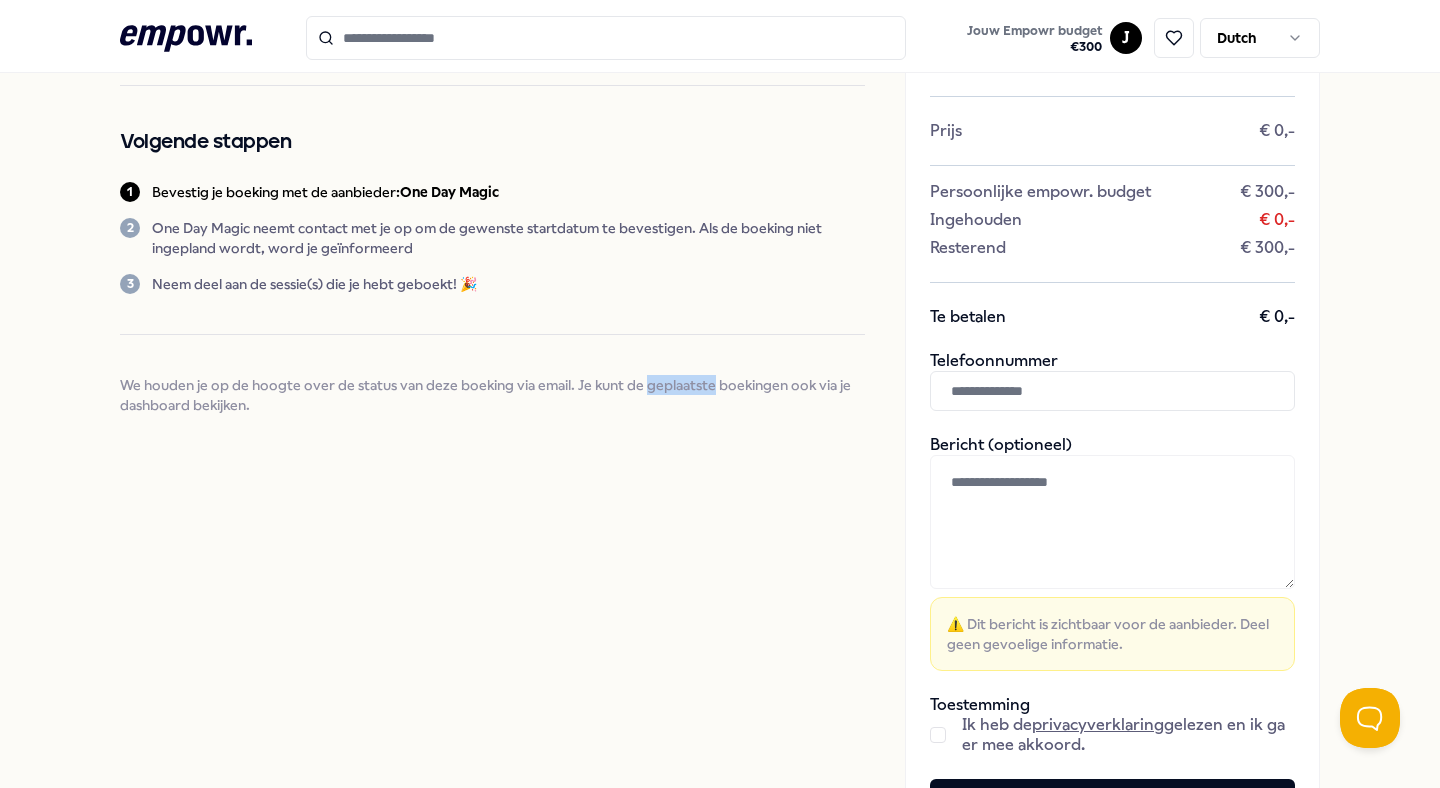 click on "We houden je op de hoogte over de status van deze boeking via email. Je kunt de geplaatste boekingen ook via je dashboard bekijken." at bounding box center (492, 395) 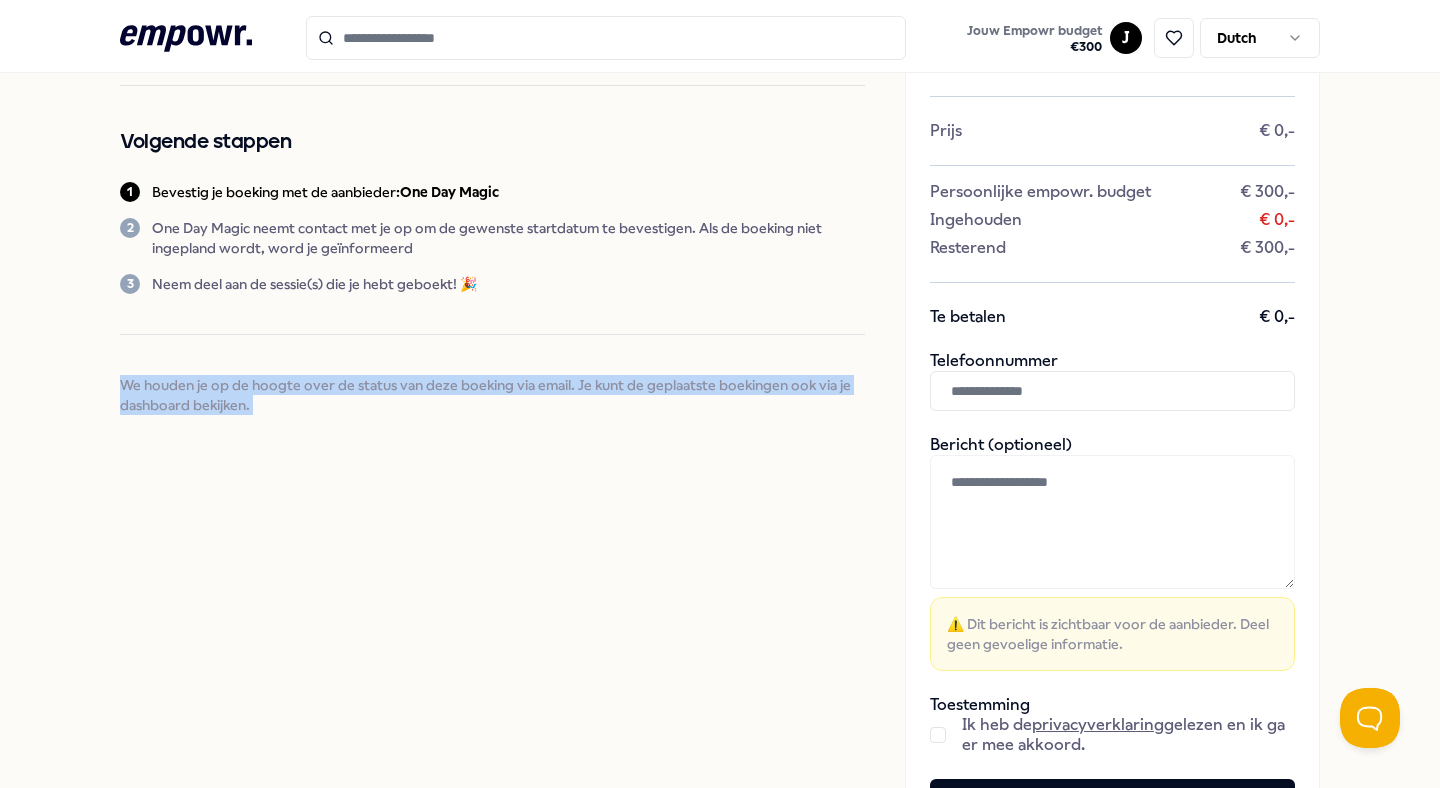 click on "We houden je op de hoogte over de status van deze boeking via email. Je kunt de geplaatste boekingen ook via je dashboard bekijken." at bounding box center (492, 395) 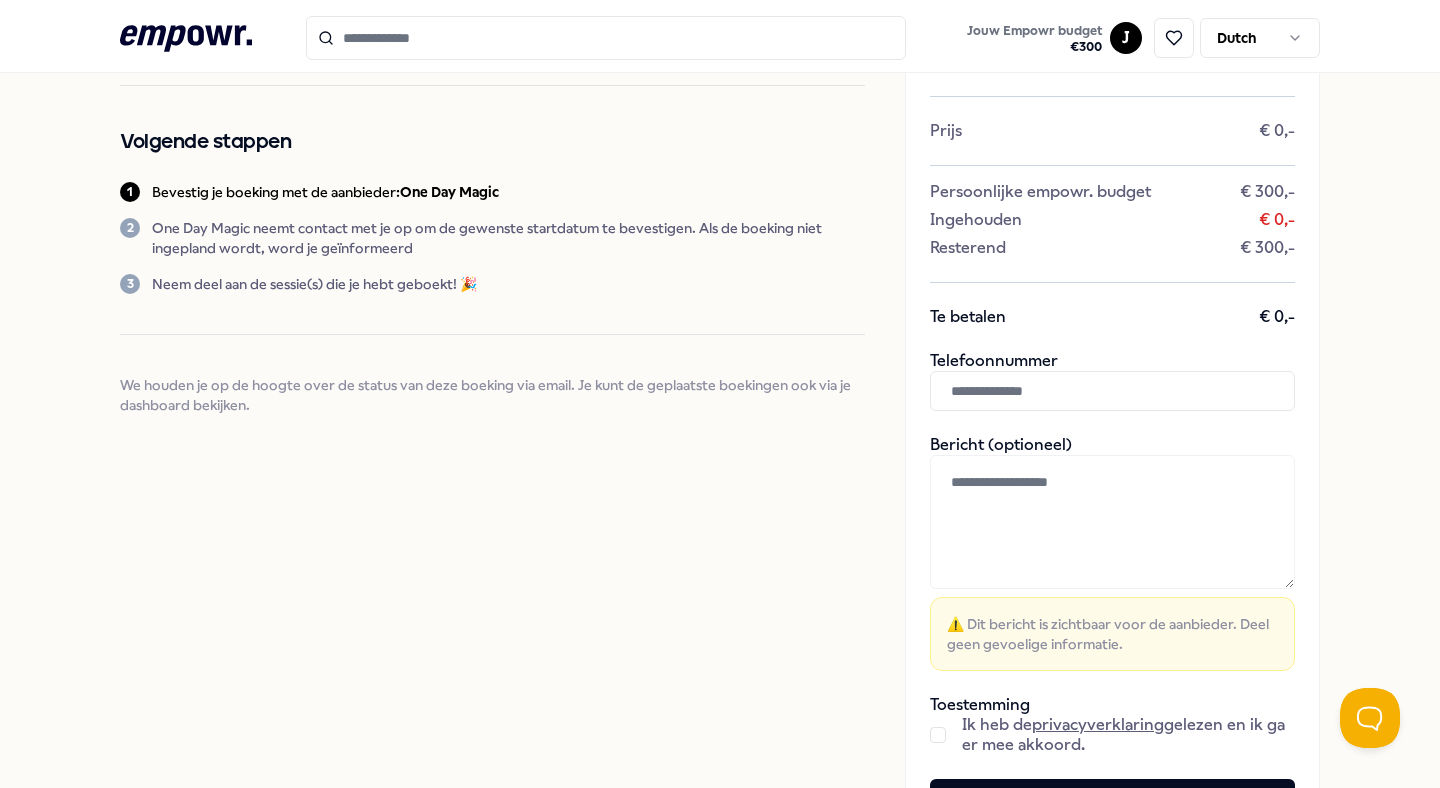 click at bounding box center (1112, 391) 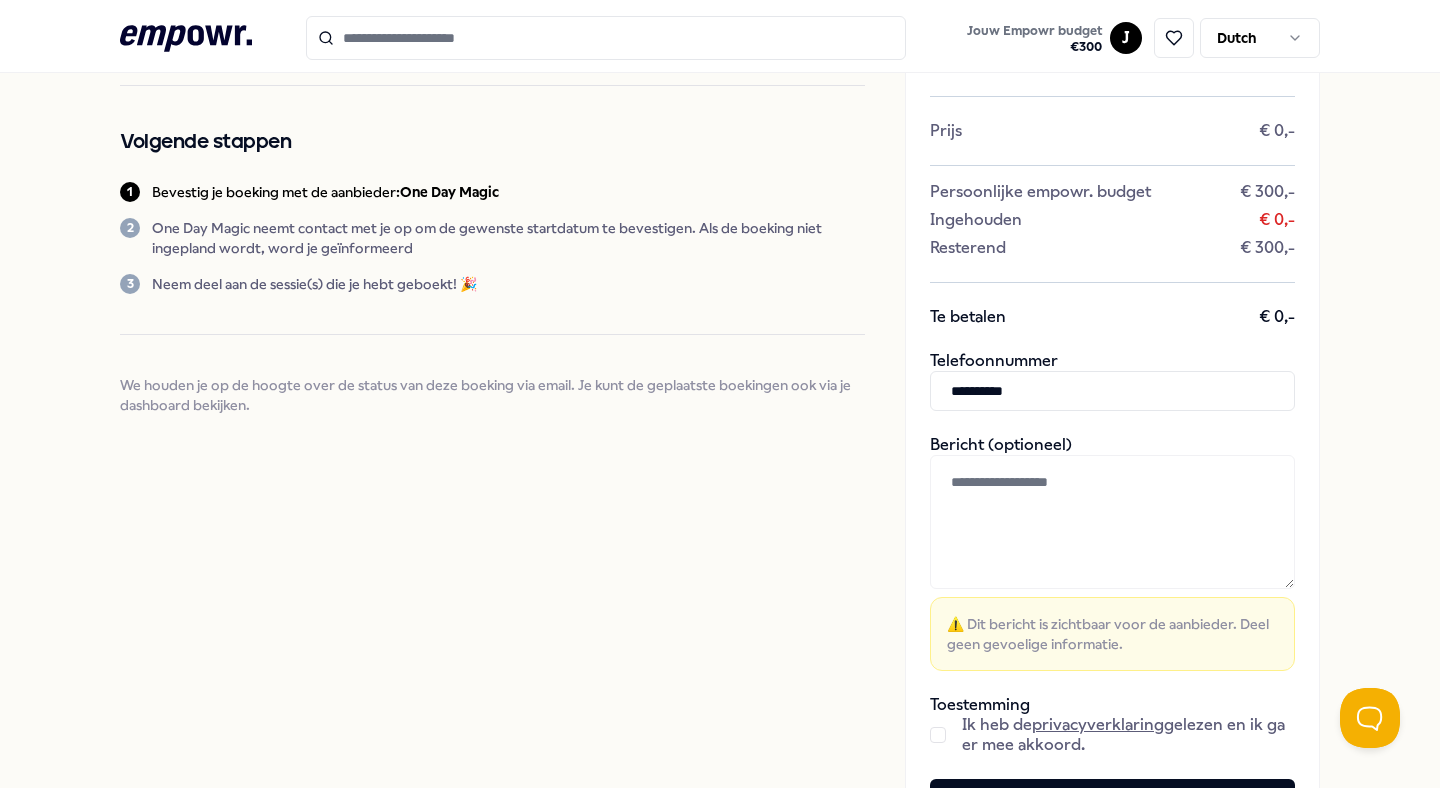 type on "**********" 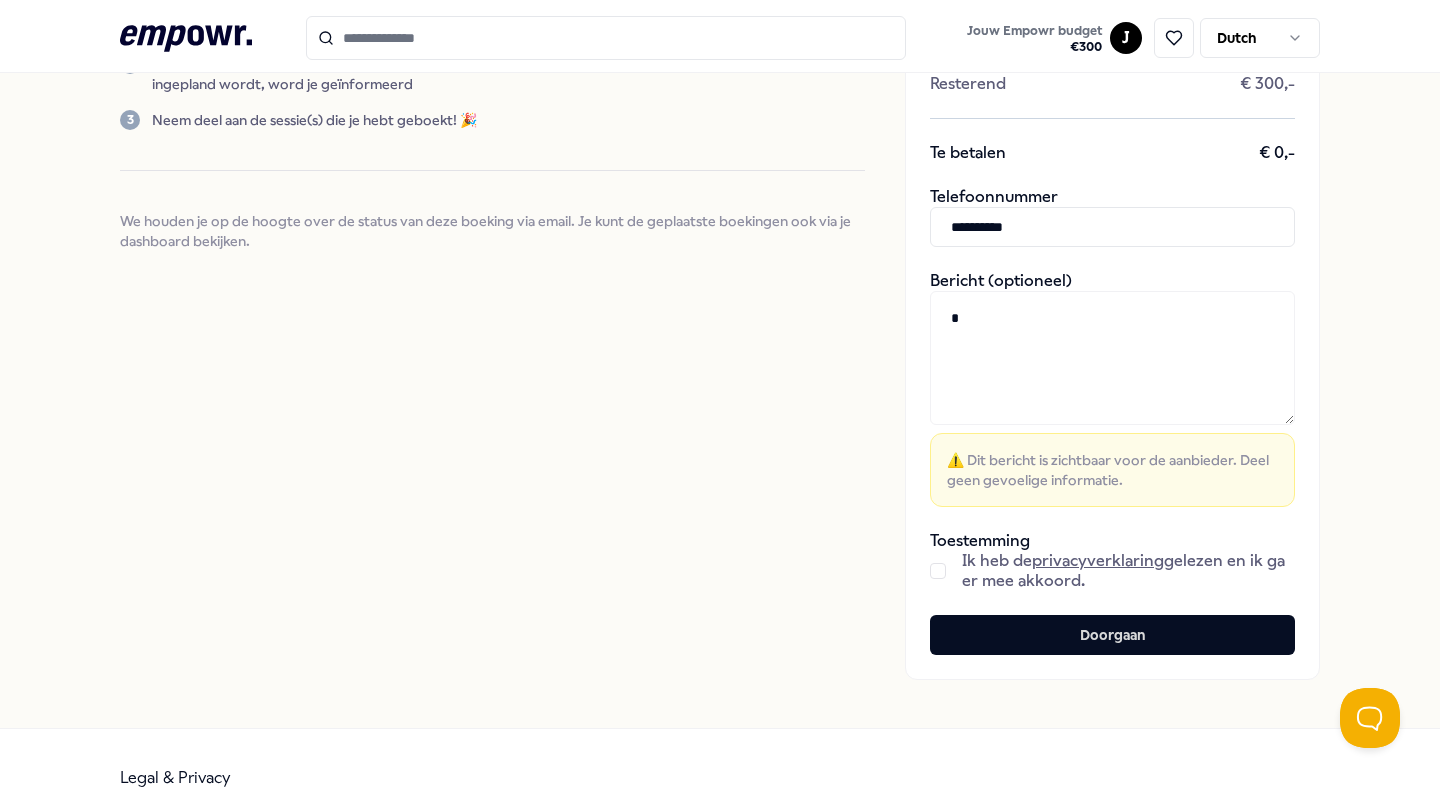 scroll, scrollTop: 343, scrollLeft: 0, axis: vertical 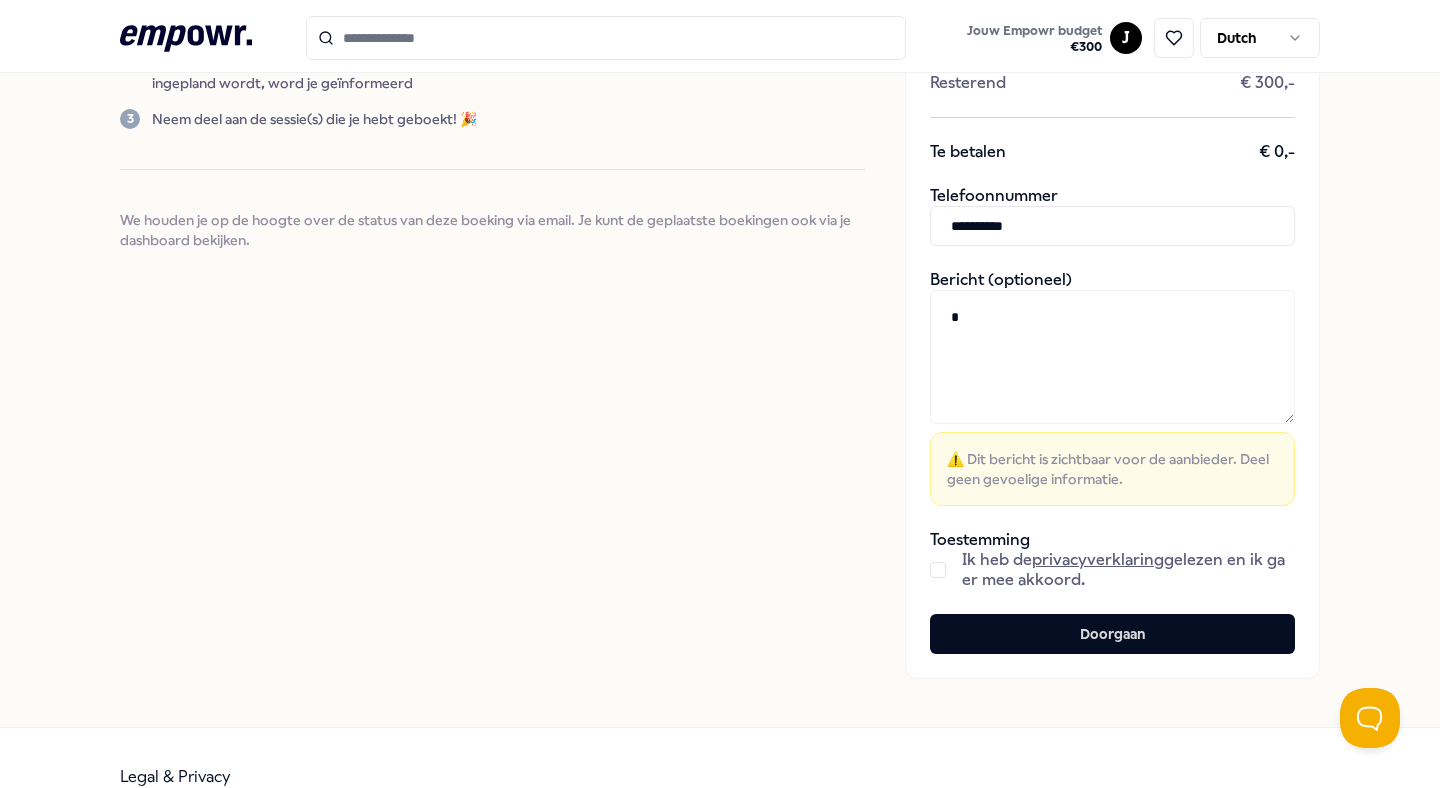 click on "Ik heb de  privacyverklaring  gelezen en ik ga er mee akkoord." at bounding box center (1112, 570) 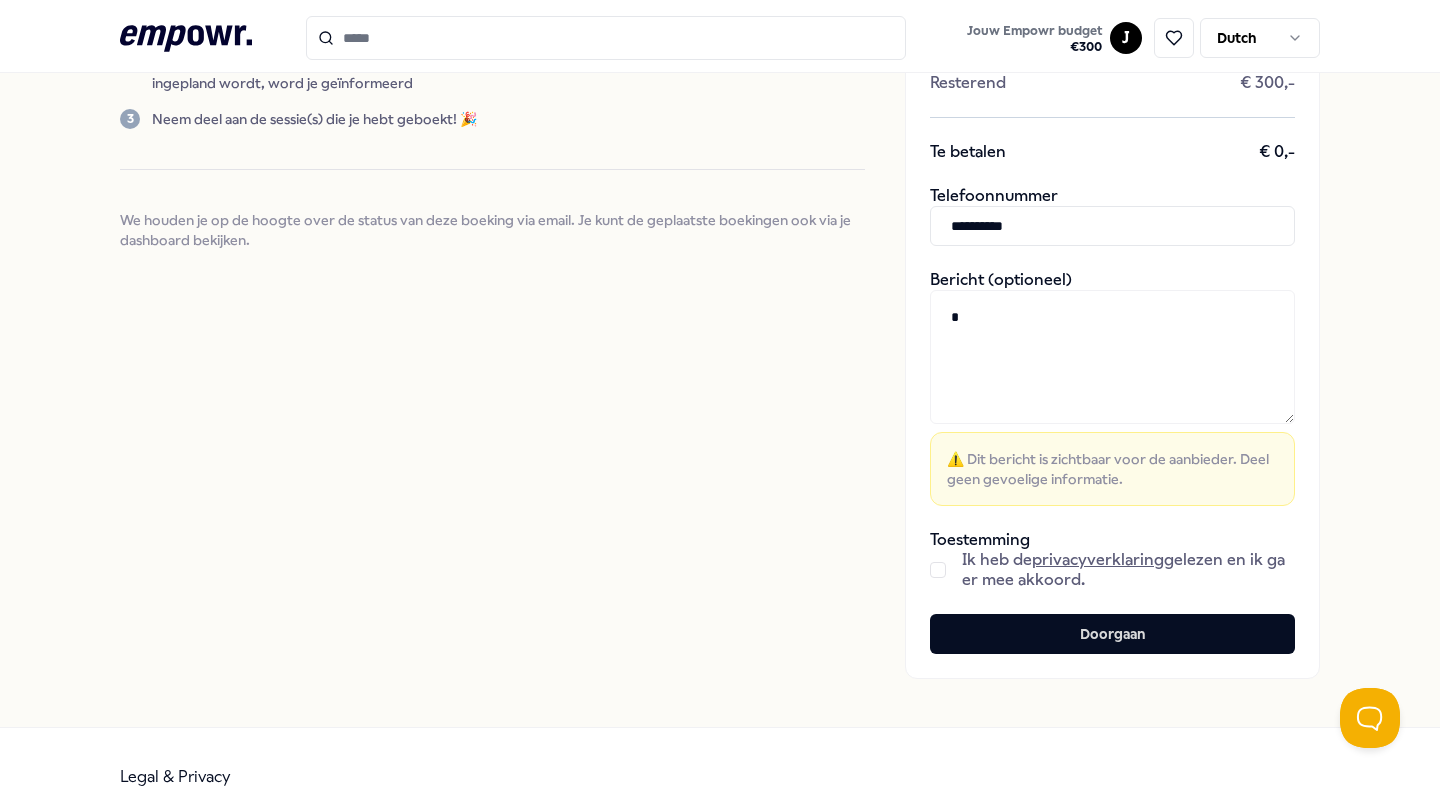 click on "Ik heb de  privacyverklaring  gelezen en ik ga er mee akkoord." at bounding box center [1112, 570] 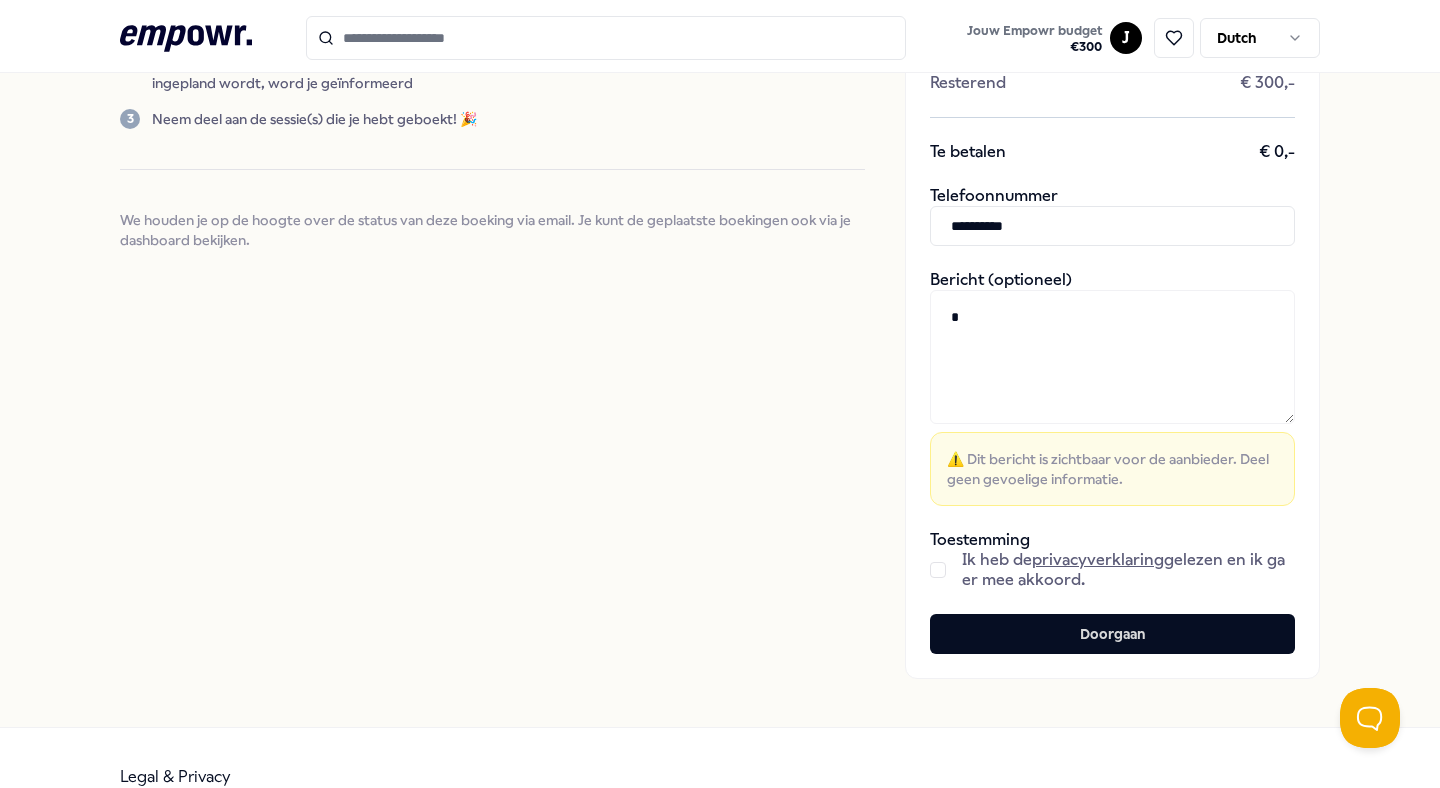 click at bounding box center [938, 570] 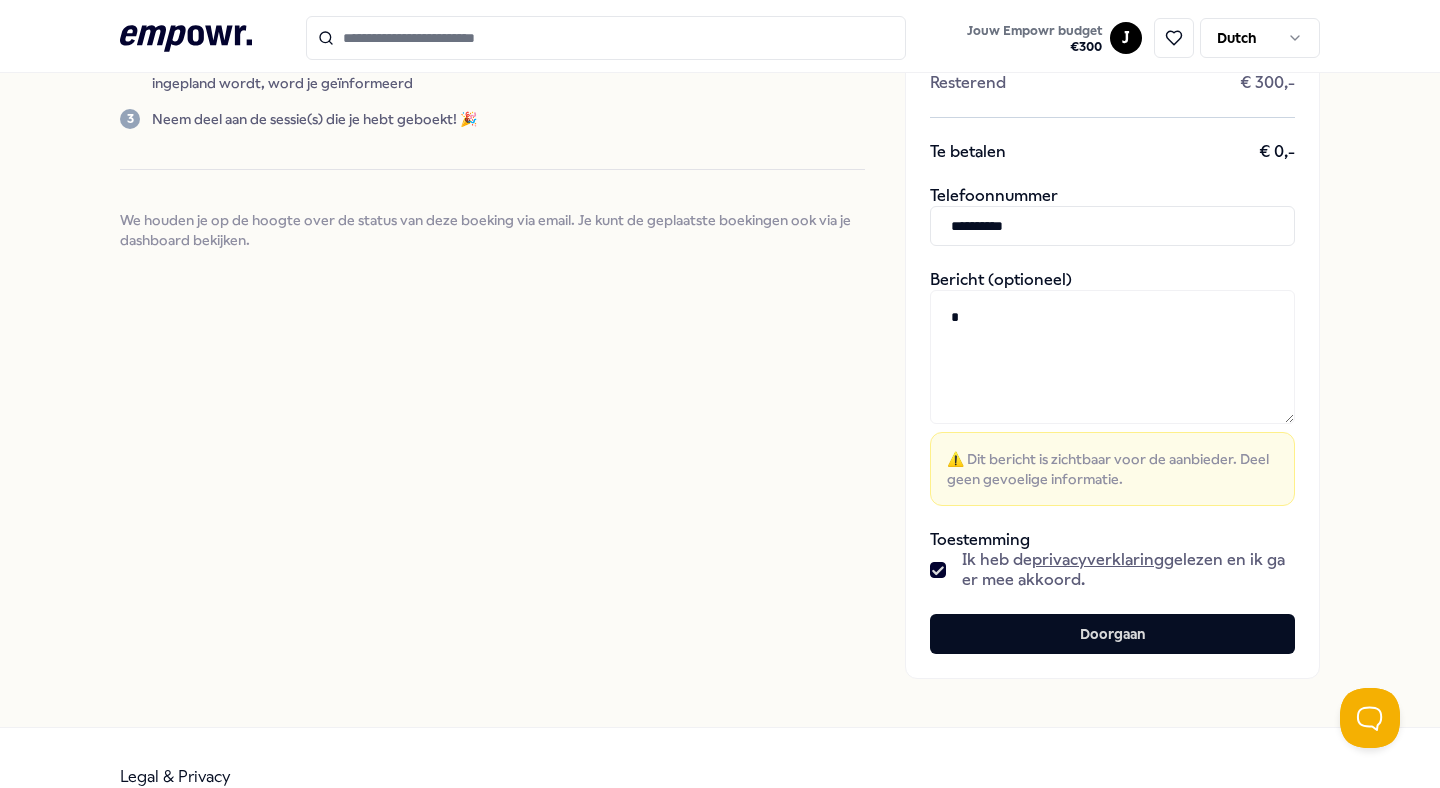 click on "*" at bounding box center [1112, 357] 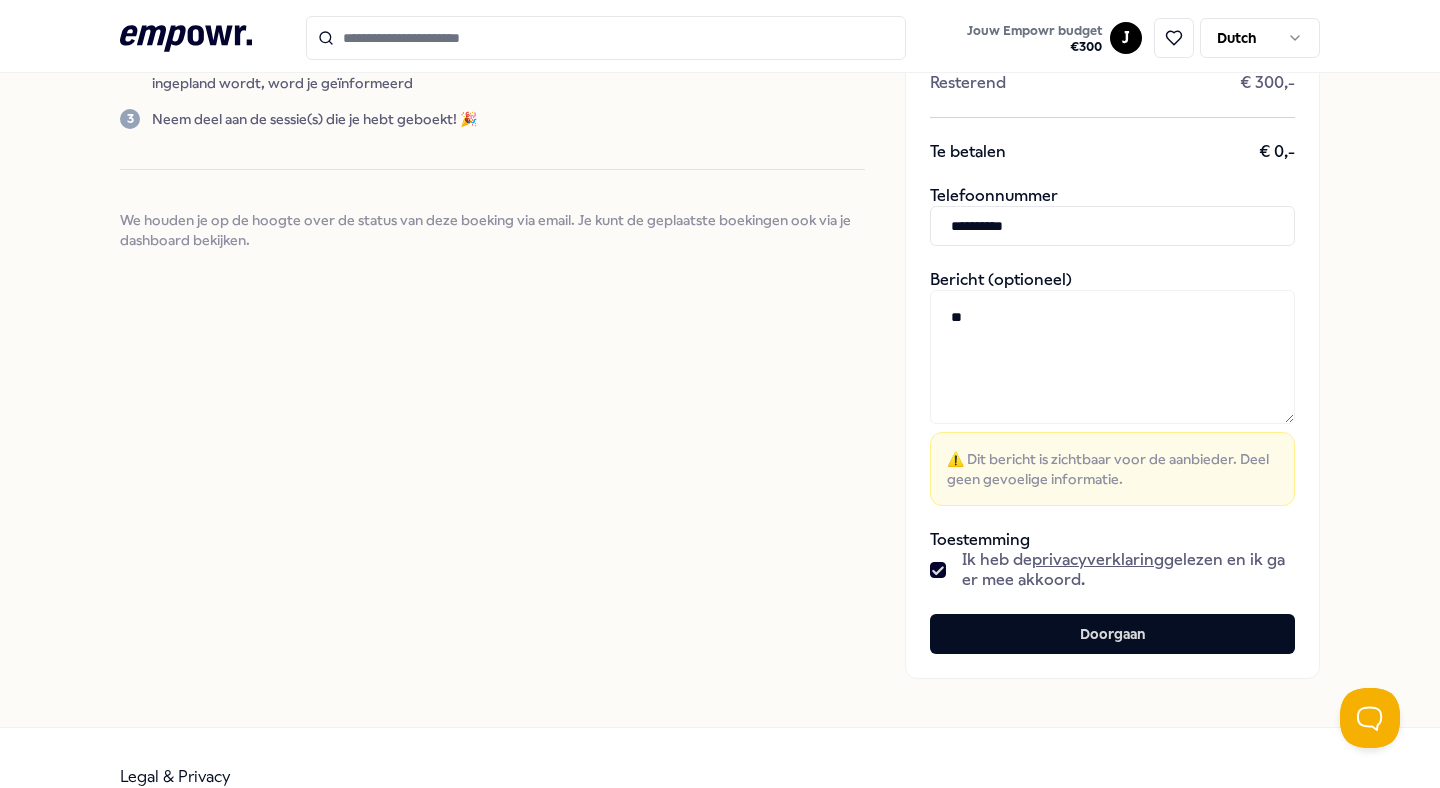 type on "*" 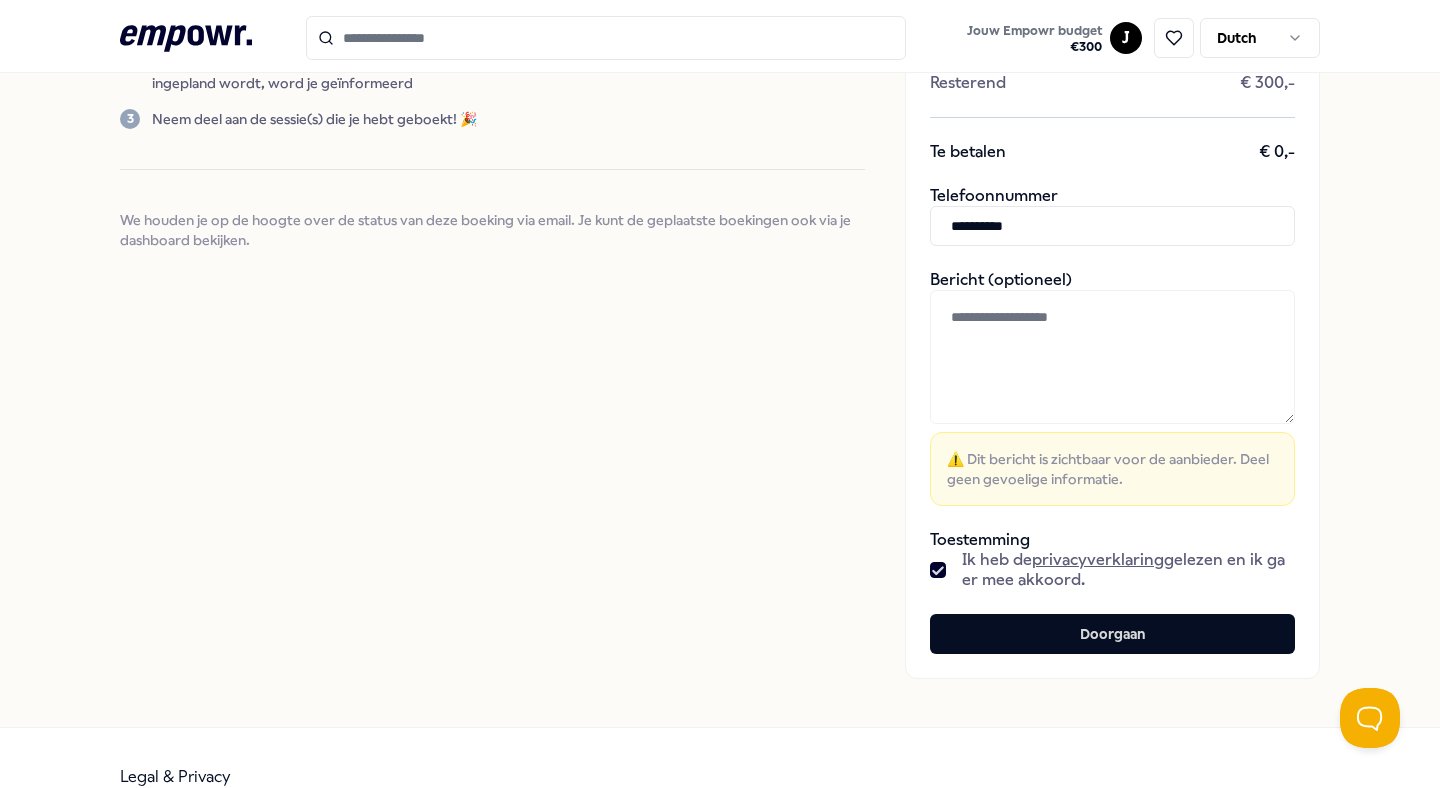 type 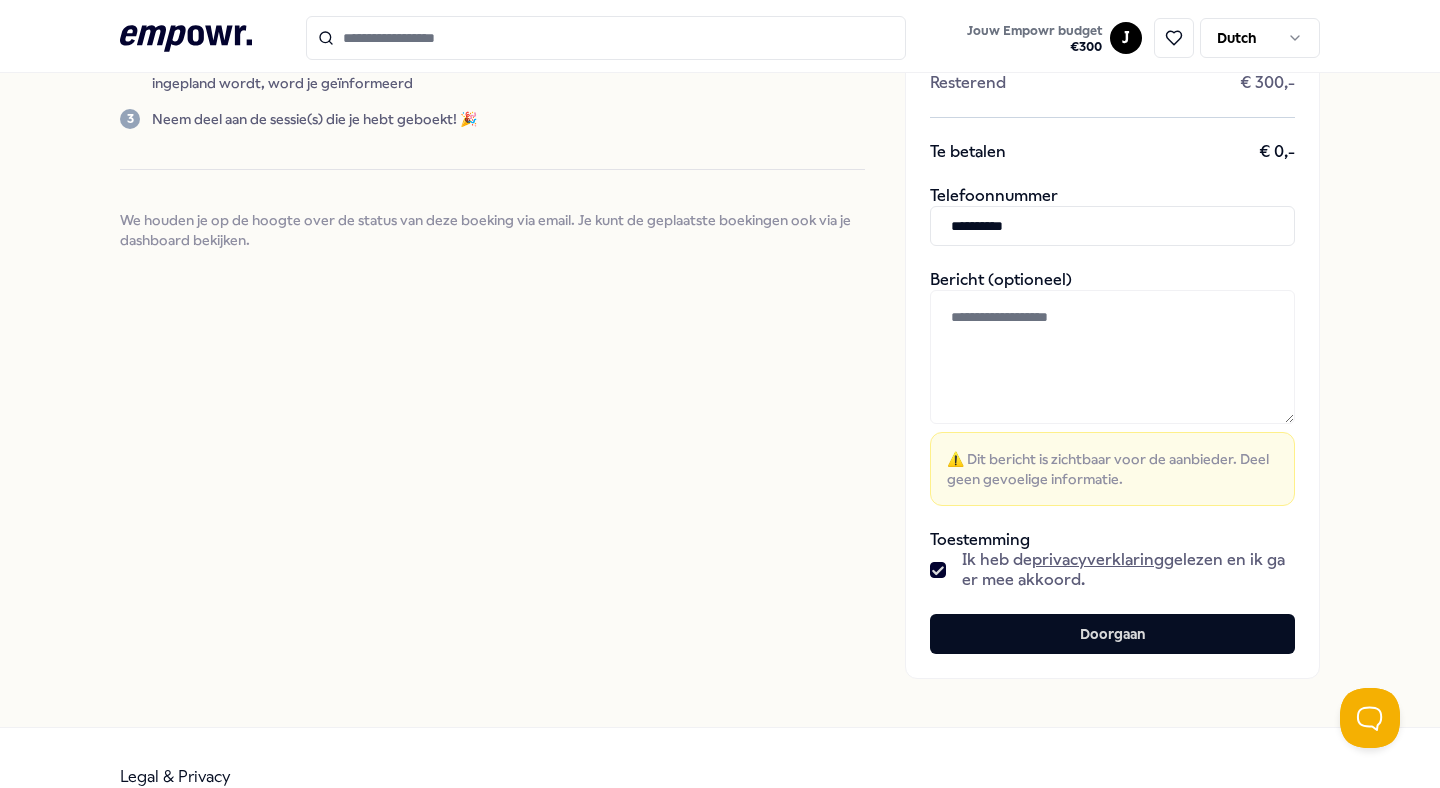 scroll, scrollTop: 0, scrollLeft: 0, axis: both 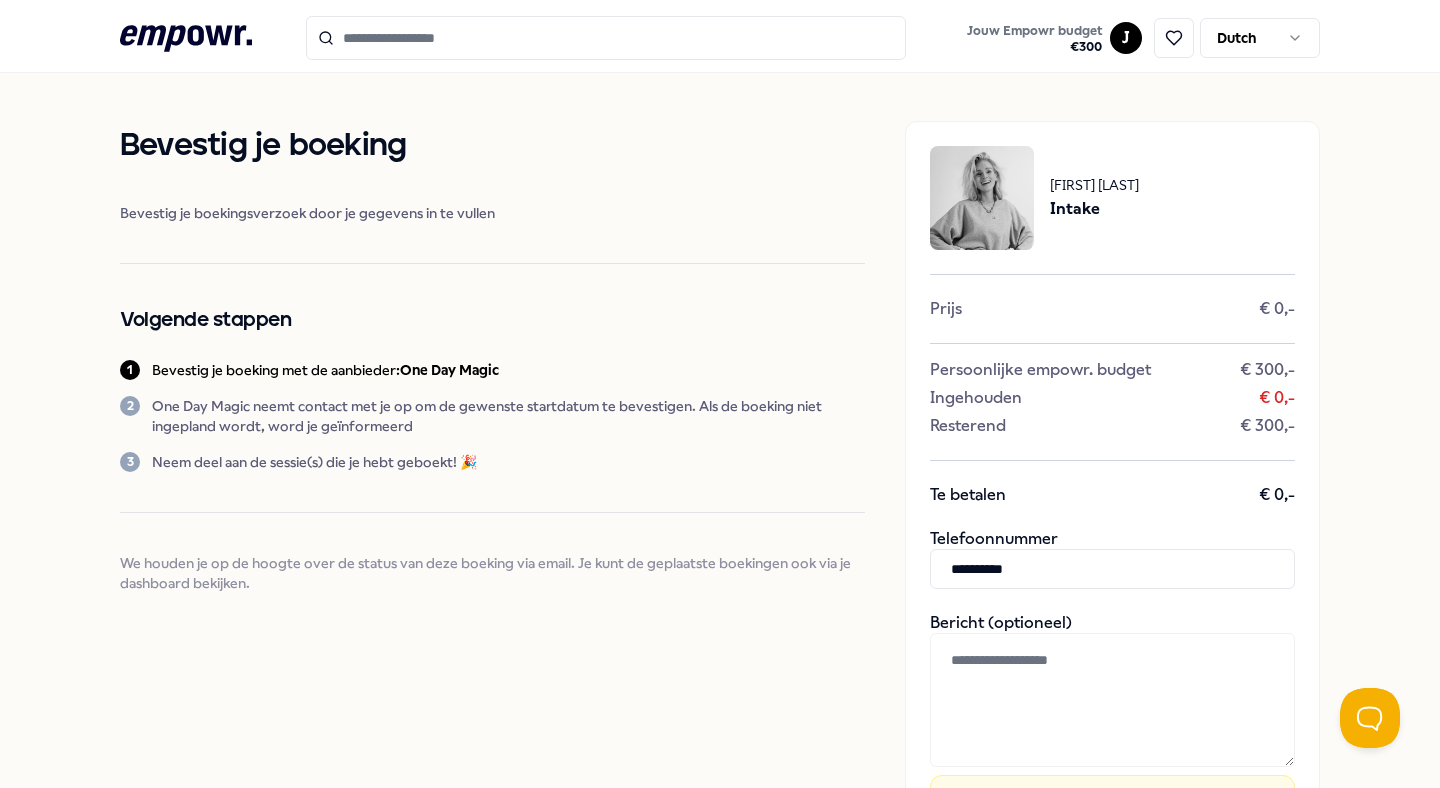 click 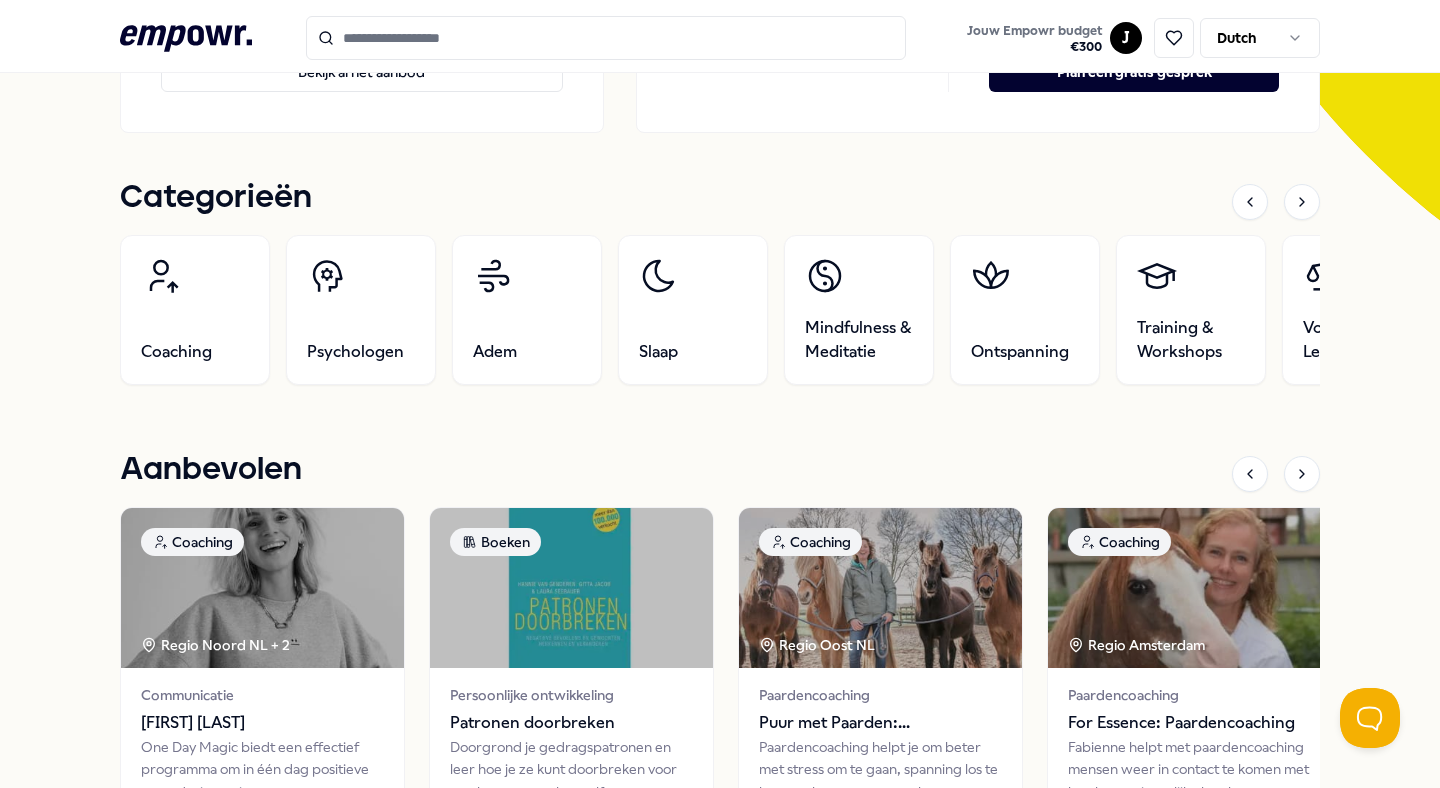 scroll, scrollTop: 0, scrollLeft: 0, axis: both 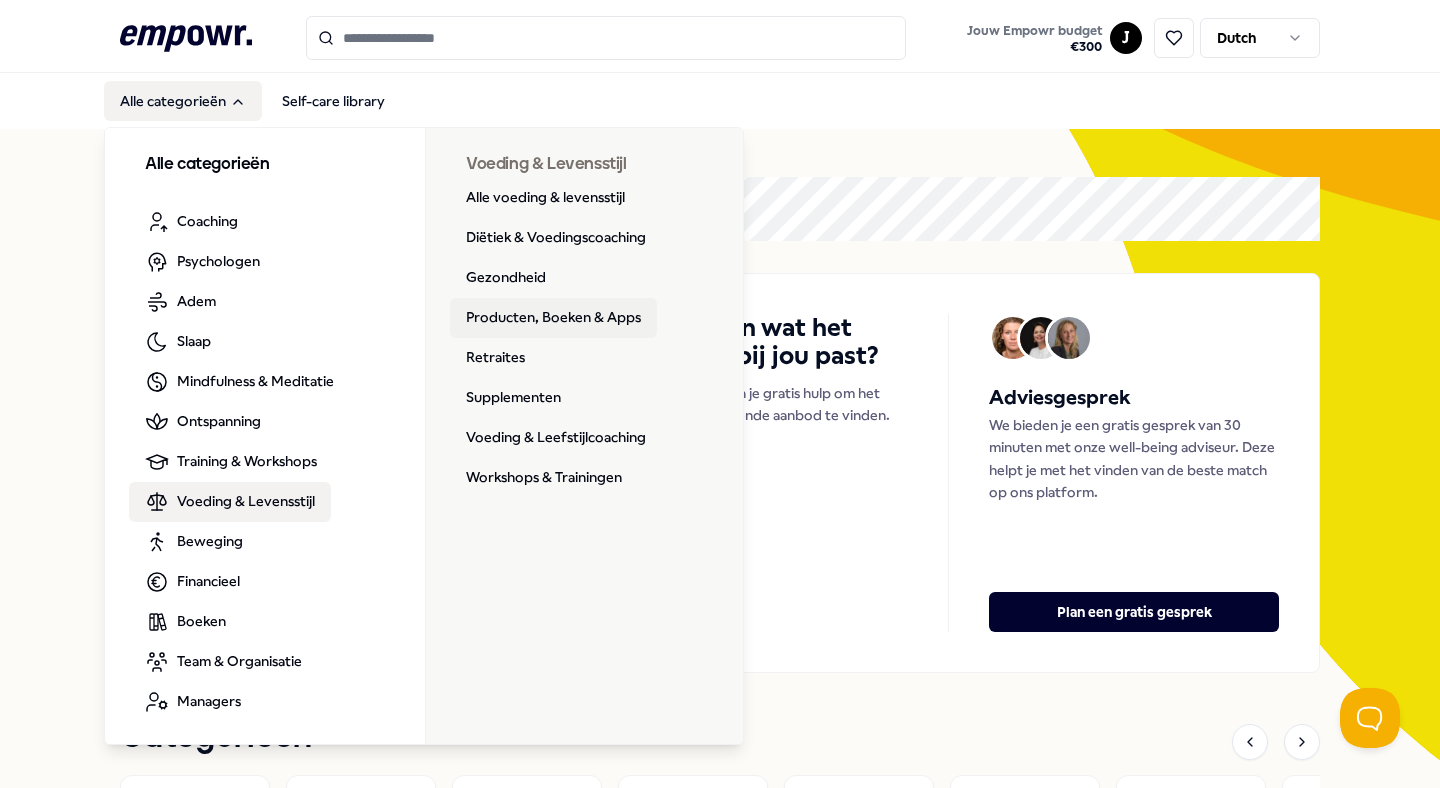 click on "Producten, Boeken & Apps" at bounding box center [553, 318] 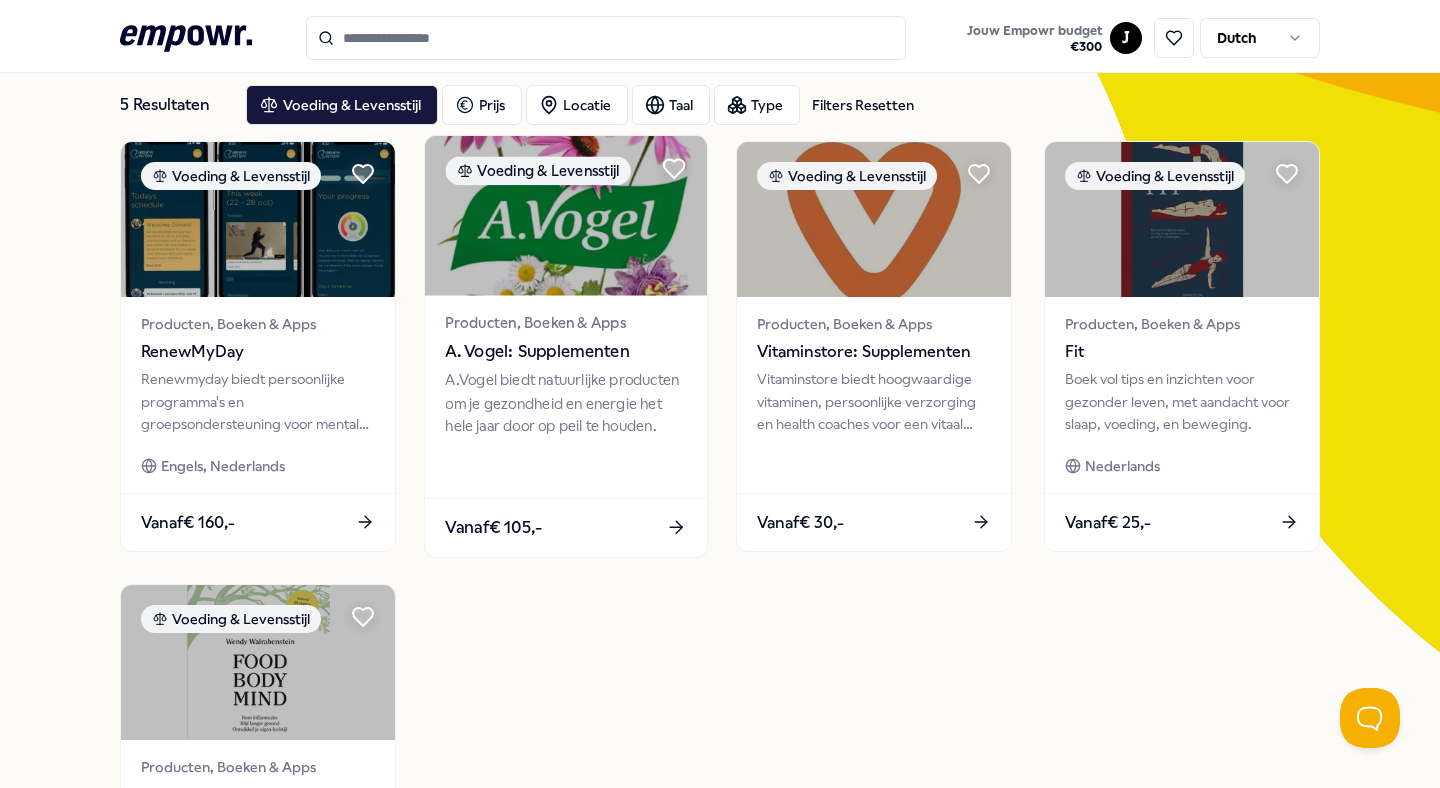 scroll, scrollTop: 68, scrollLeft: 0, axis: vertical 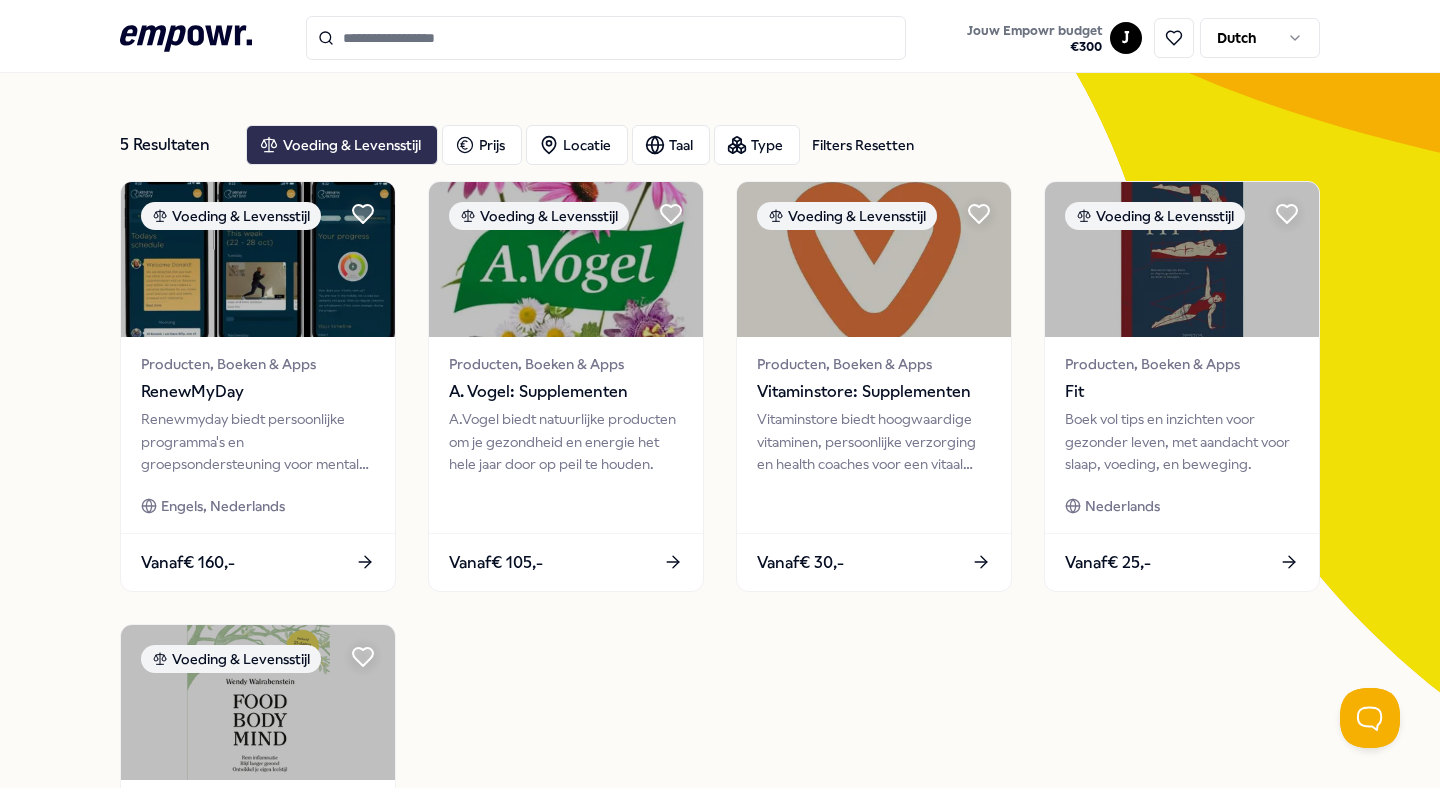 click on "Voeding & Levensstijl" at bounding box center (342, 145) 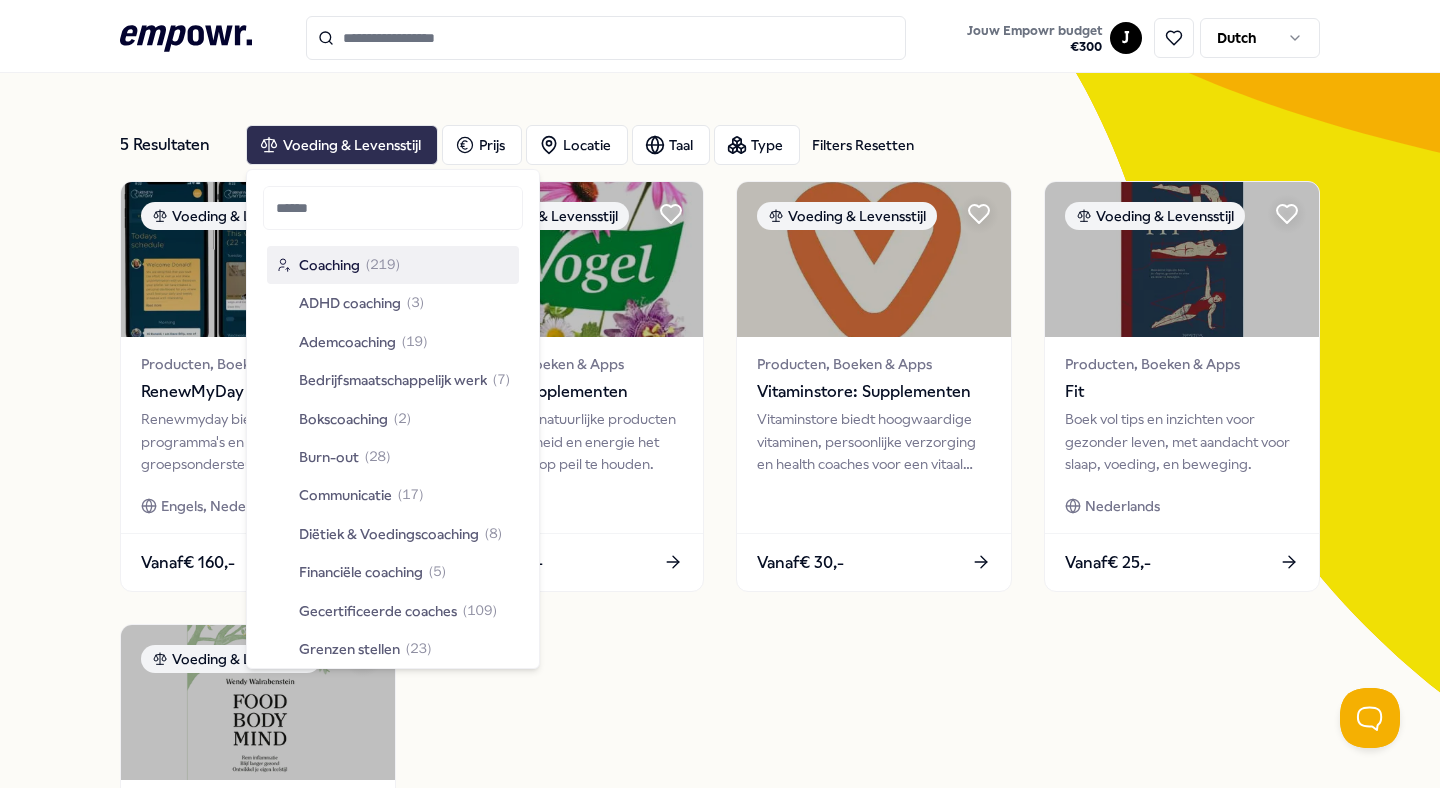 click on "Voeding & Levensstijl" at bounding box center [342, 145] 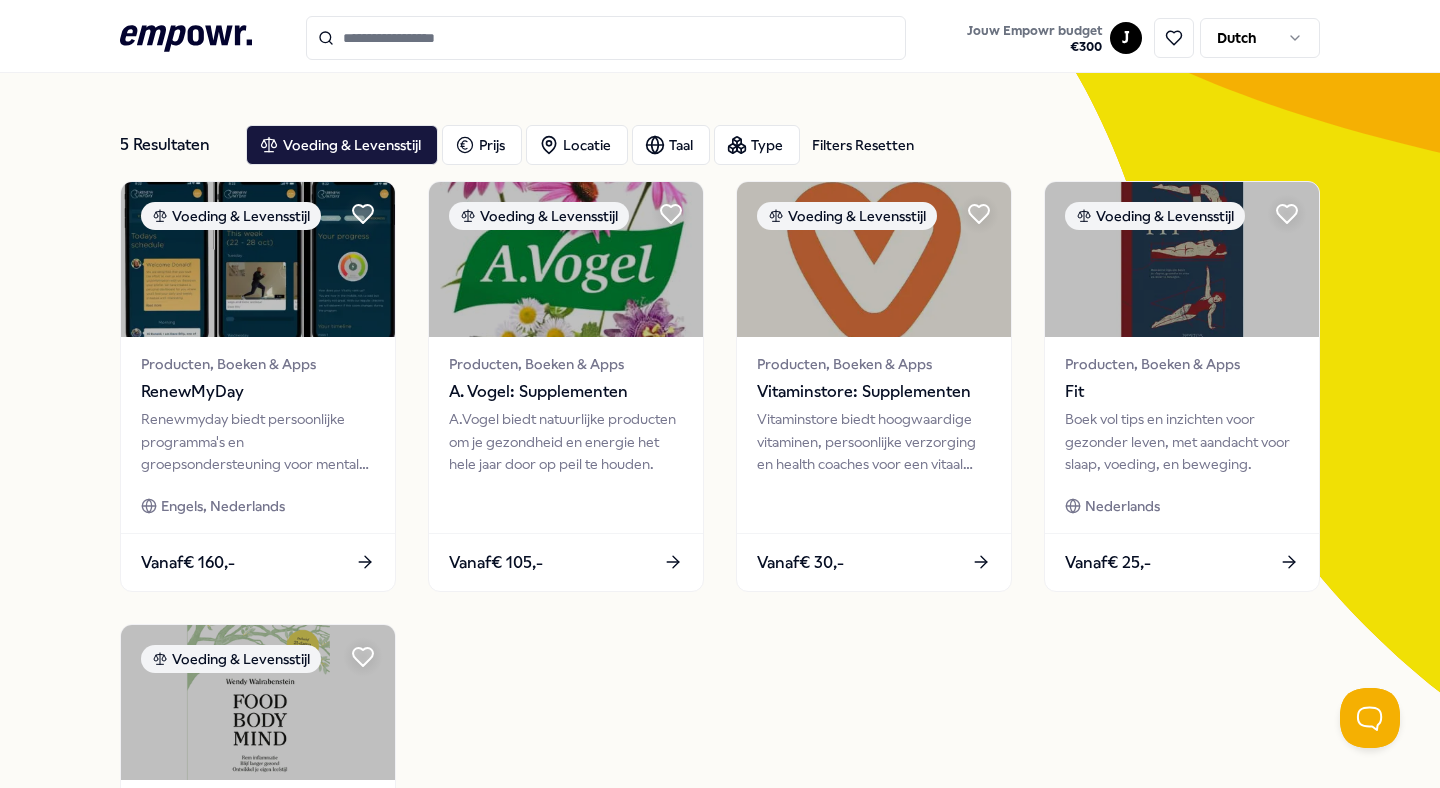 click on ".empowr-logo_svg__cls-1{fill:#03032f} Jouw Empowr budget € 300 J Dutch" at bounding box center (720, 38) 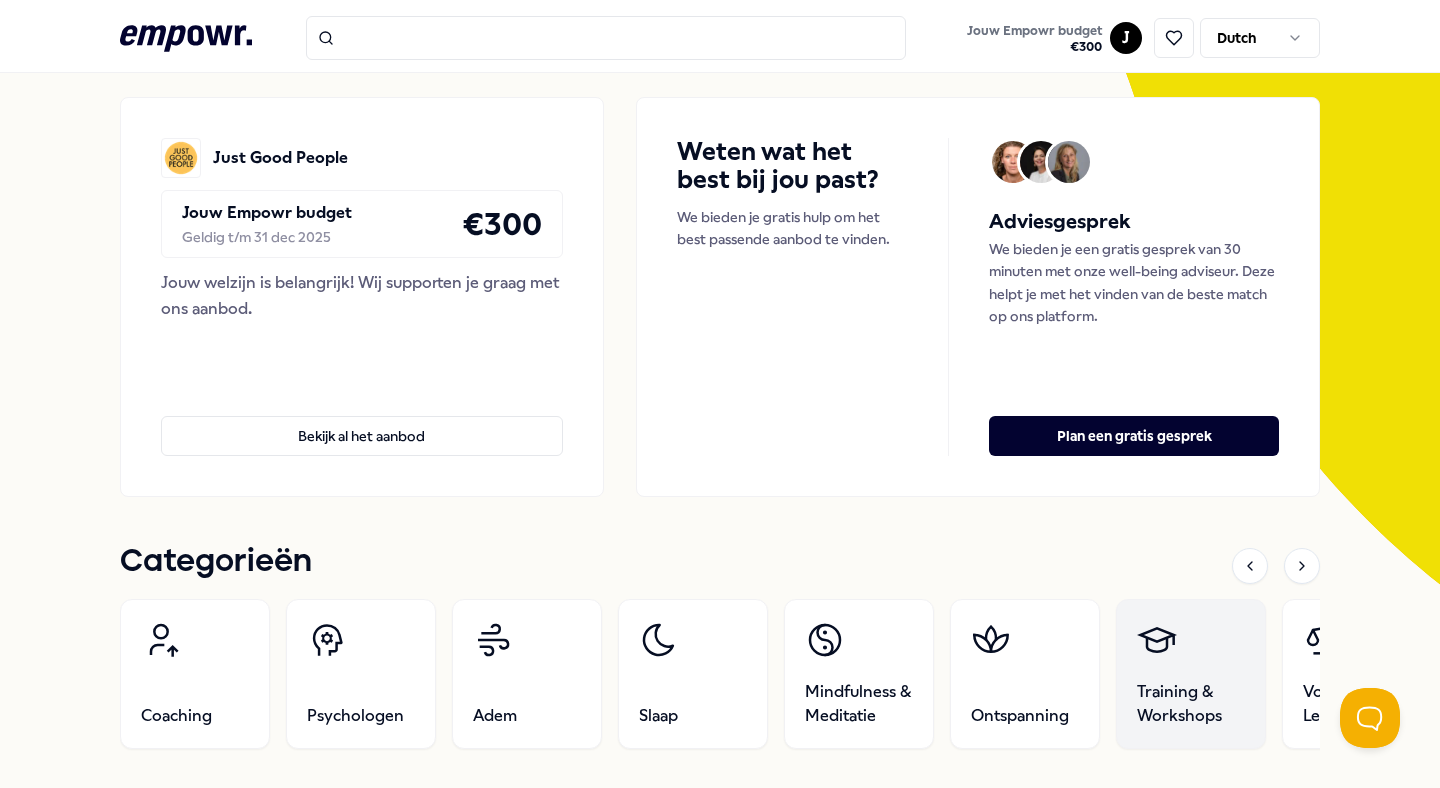 scroll, scrollTop: 0, scrollLeft: 0, axis: both 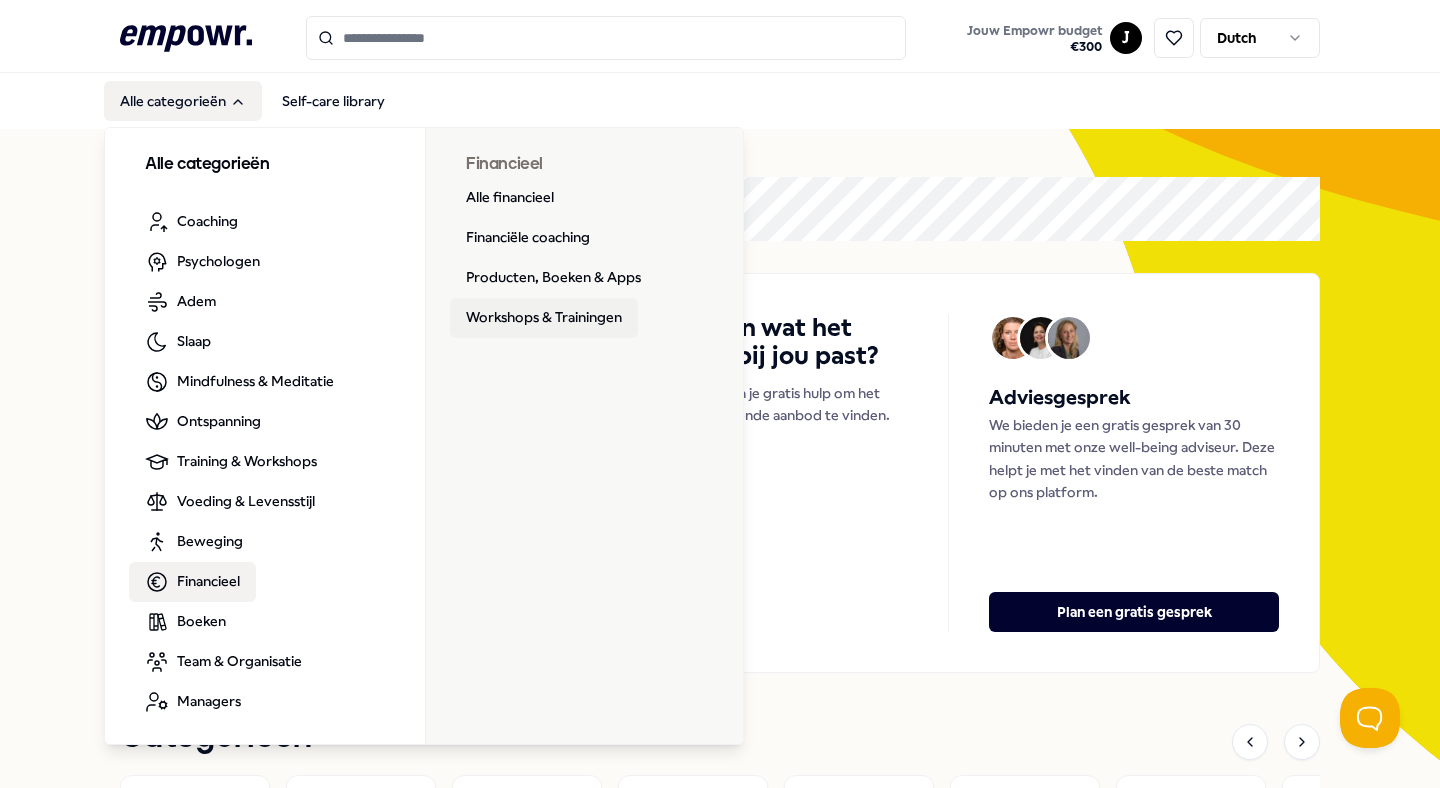 click on "Workshops & Trainingen" at bounding box center (544, 318) 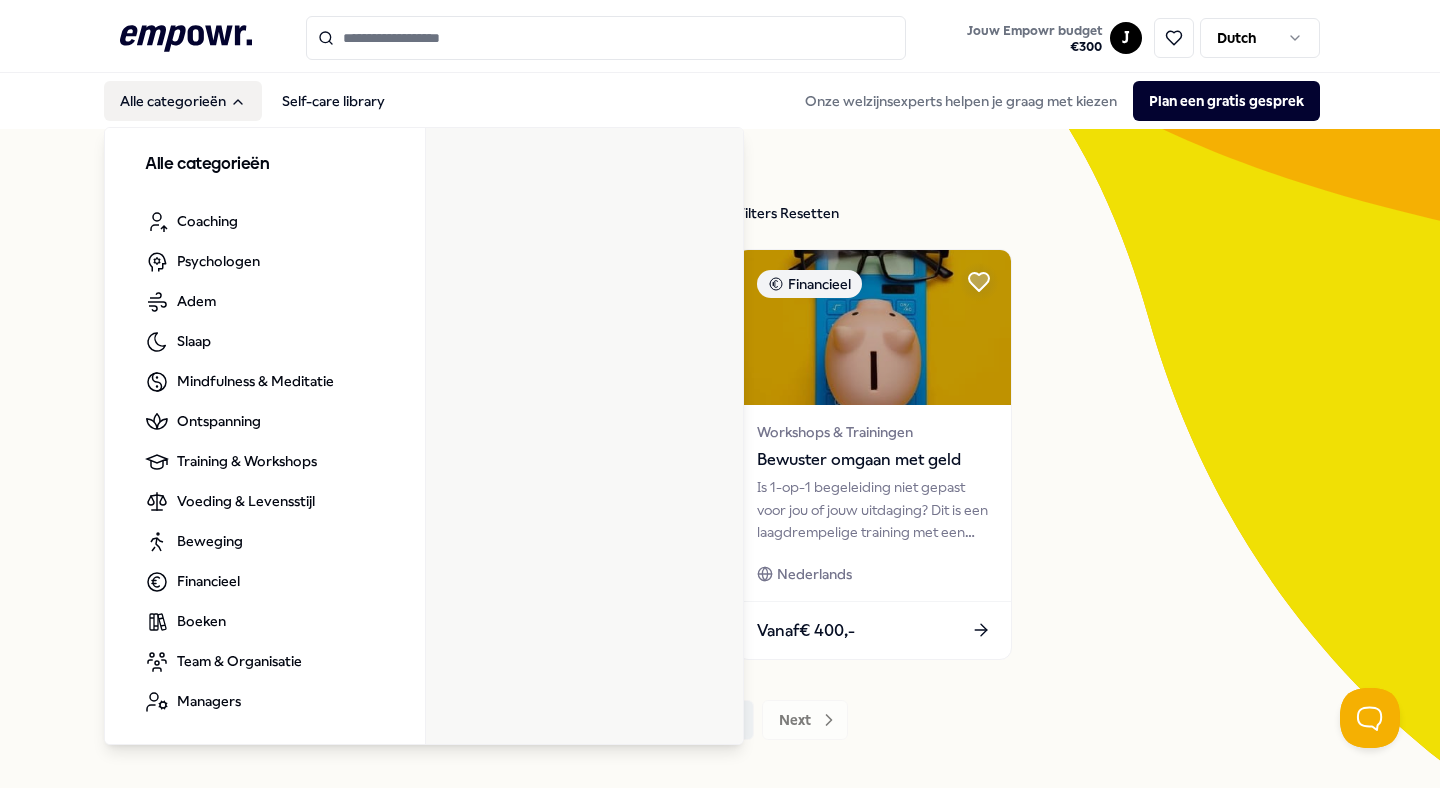 click on "Alle categorieën" at bounding box center (183, 101) 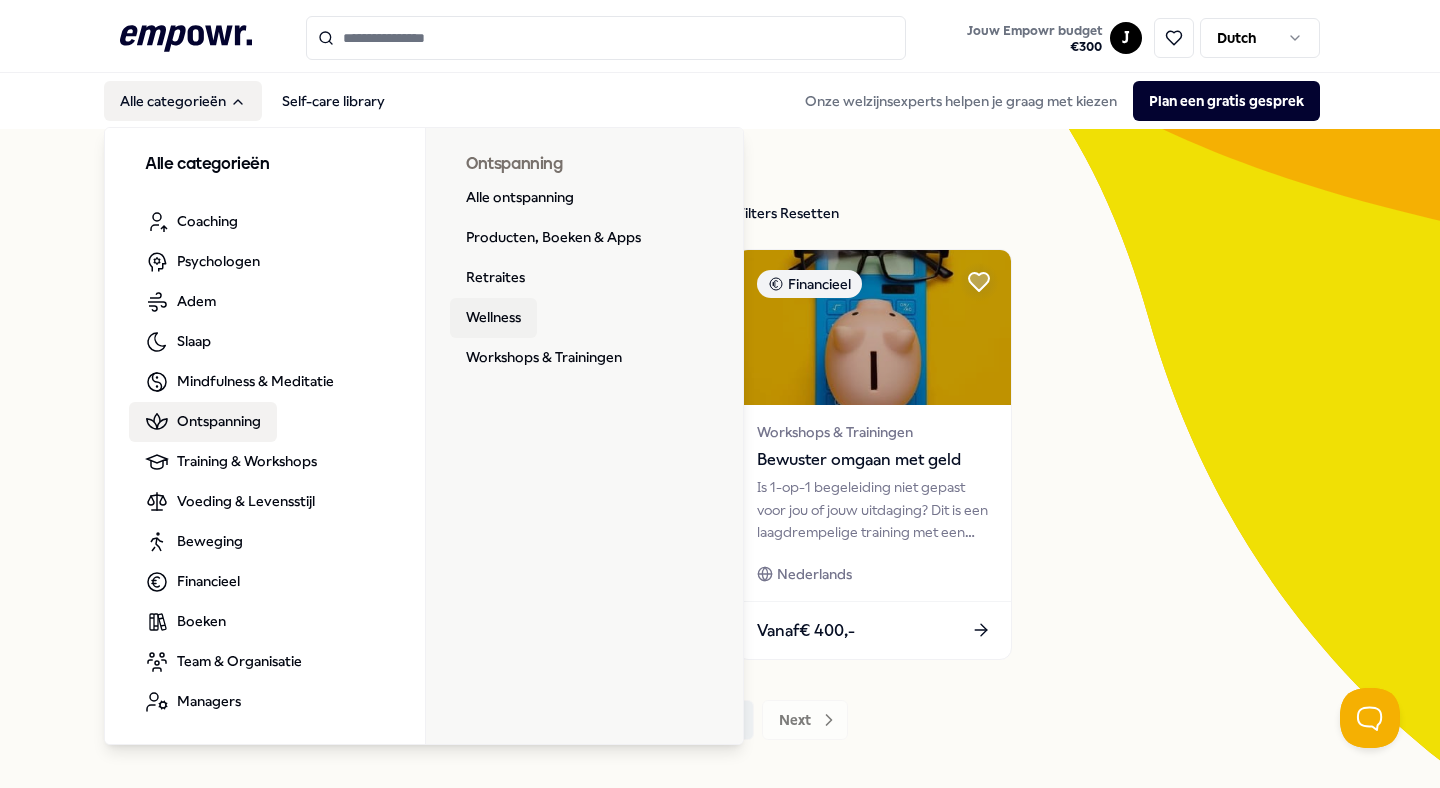 click on "Wellness" at bounding box center (493, 318) 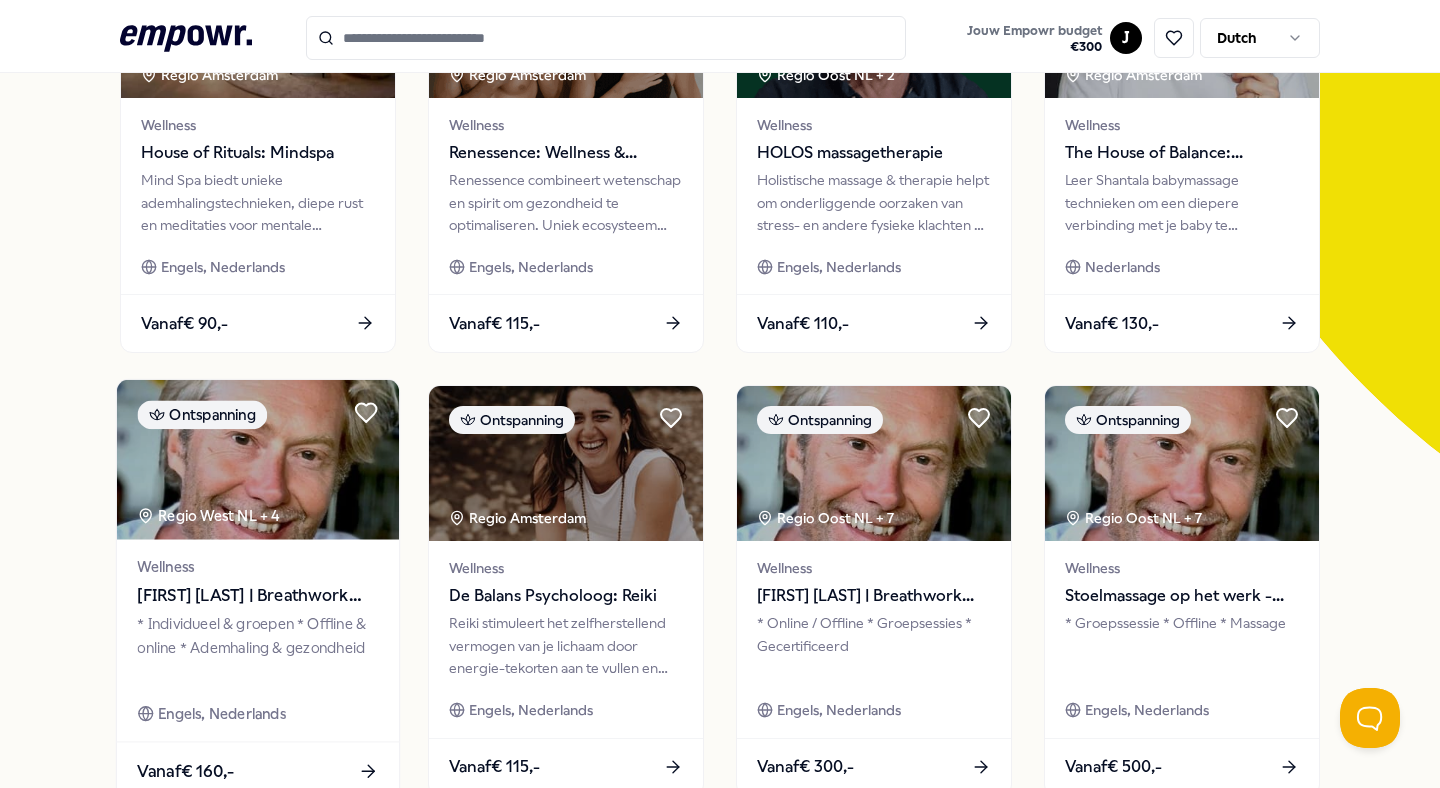 scroll, scrollTop: 0, scrollLeft: 0, axis: both 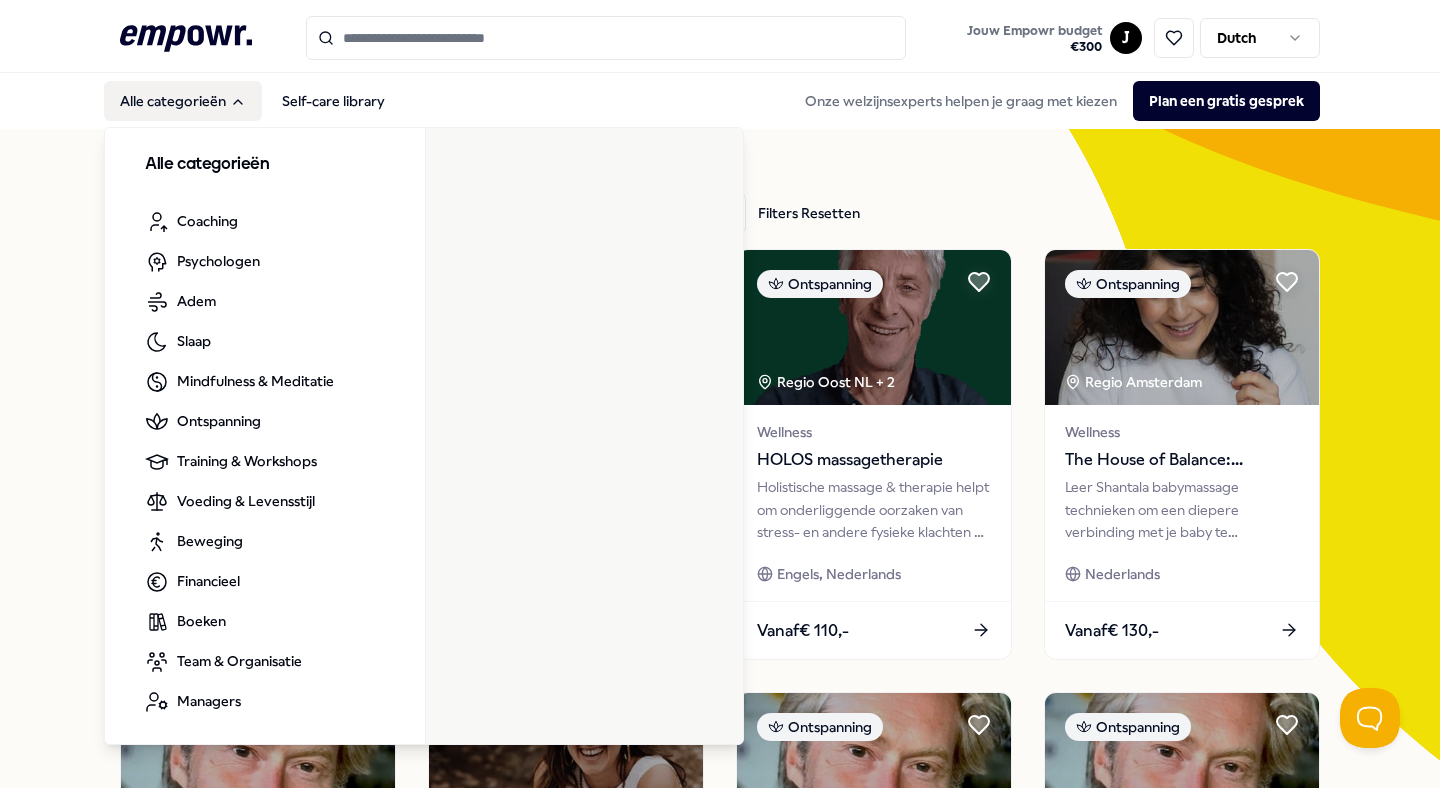 click on "Alle categorieën" at bounding box center [183, 101] 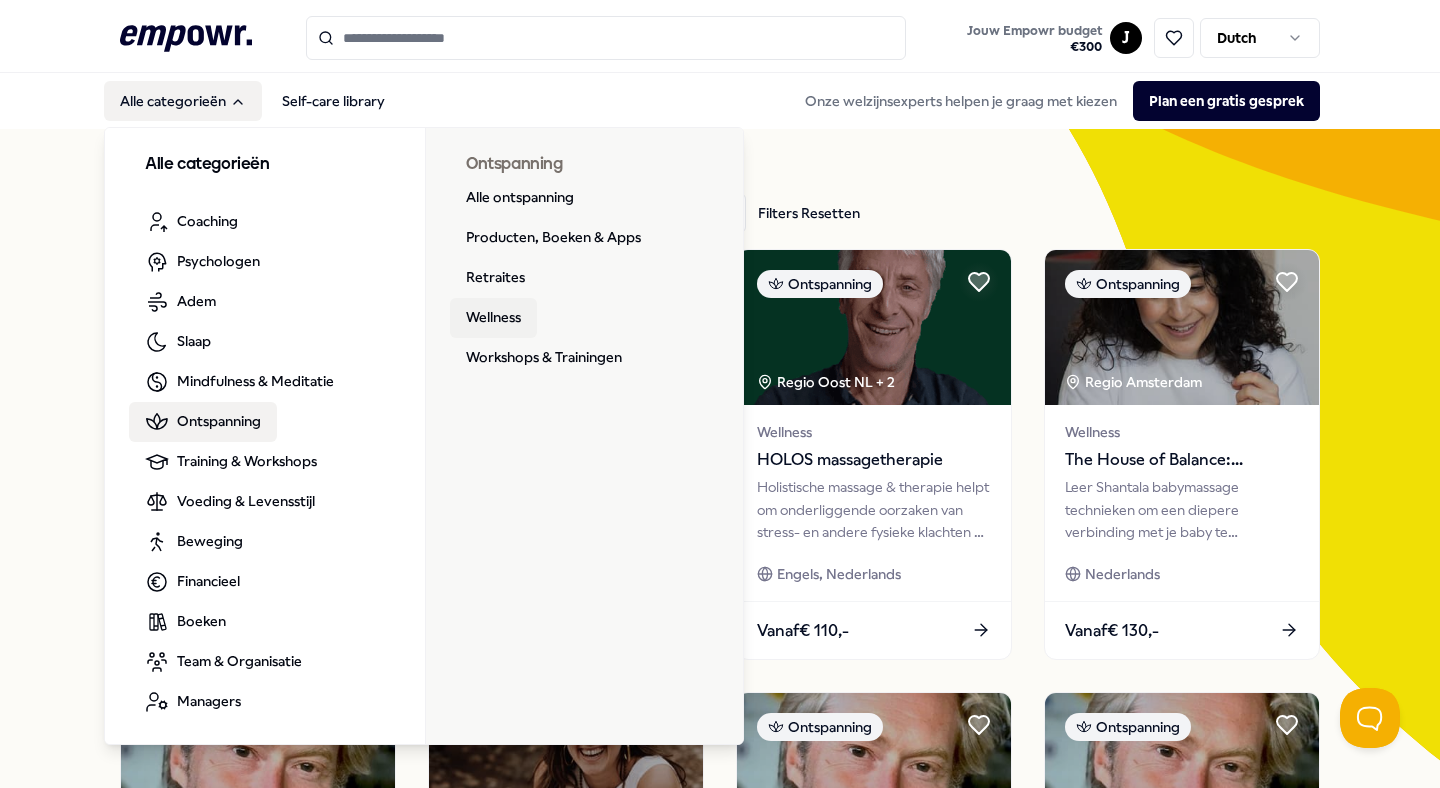click on "Wellness" at bounding box center (493, 318) 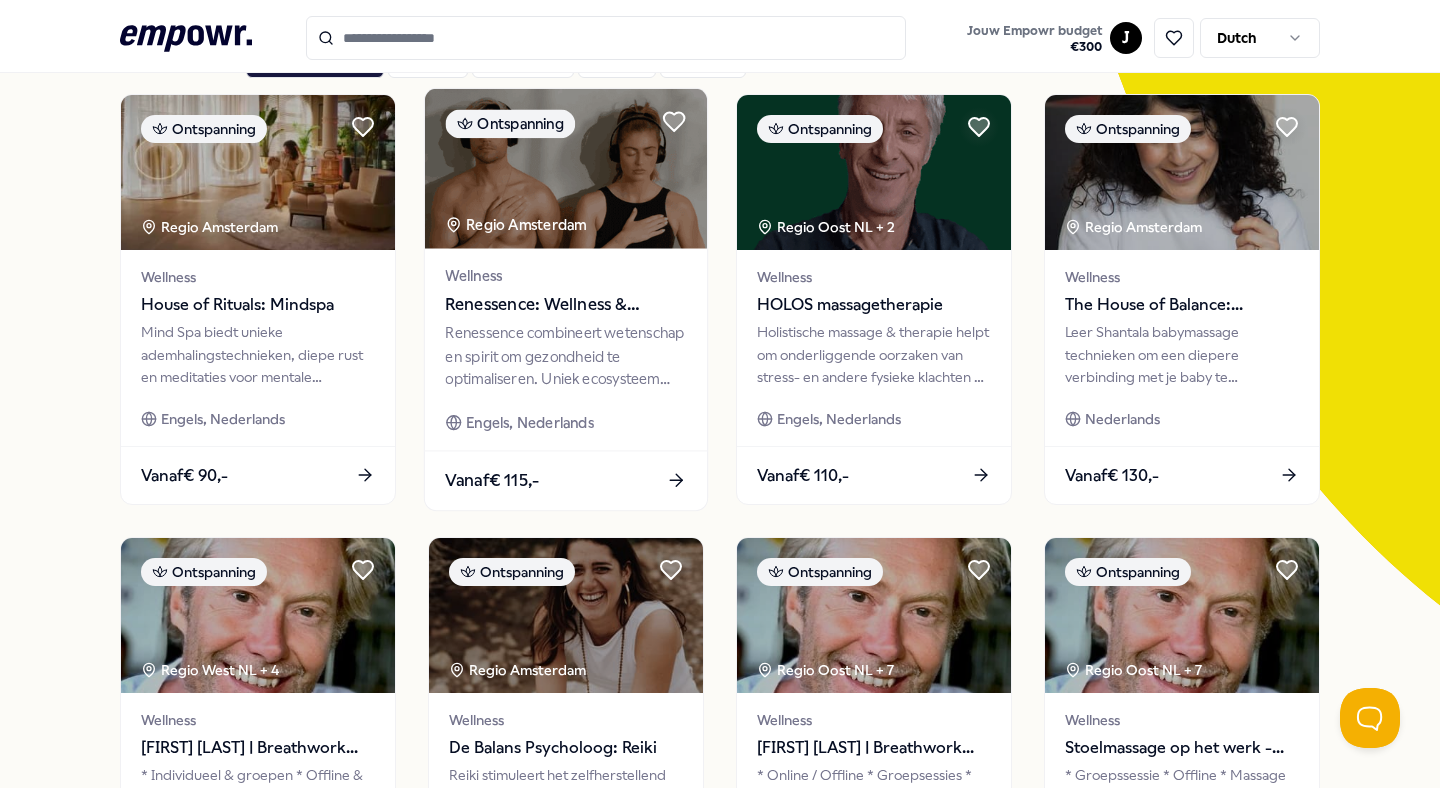 scroll, scrollTop: 0, scrollLeft: 0, axis: both 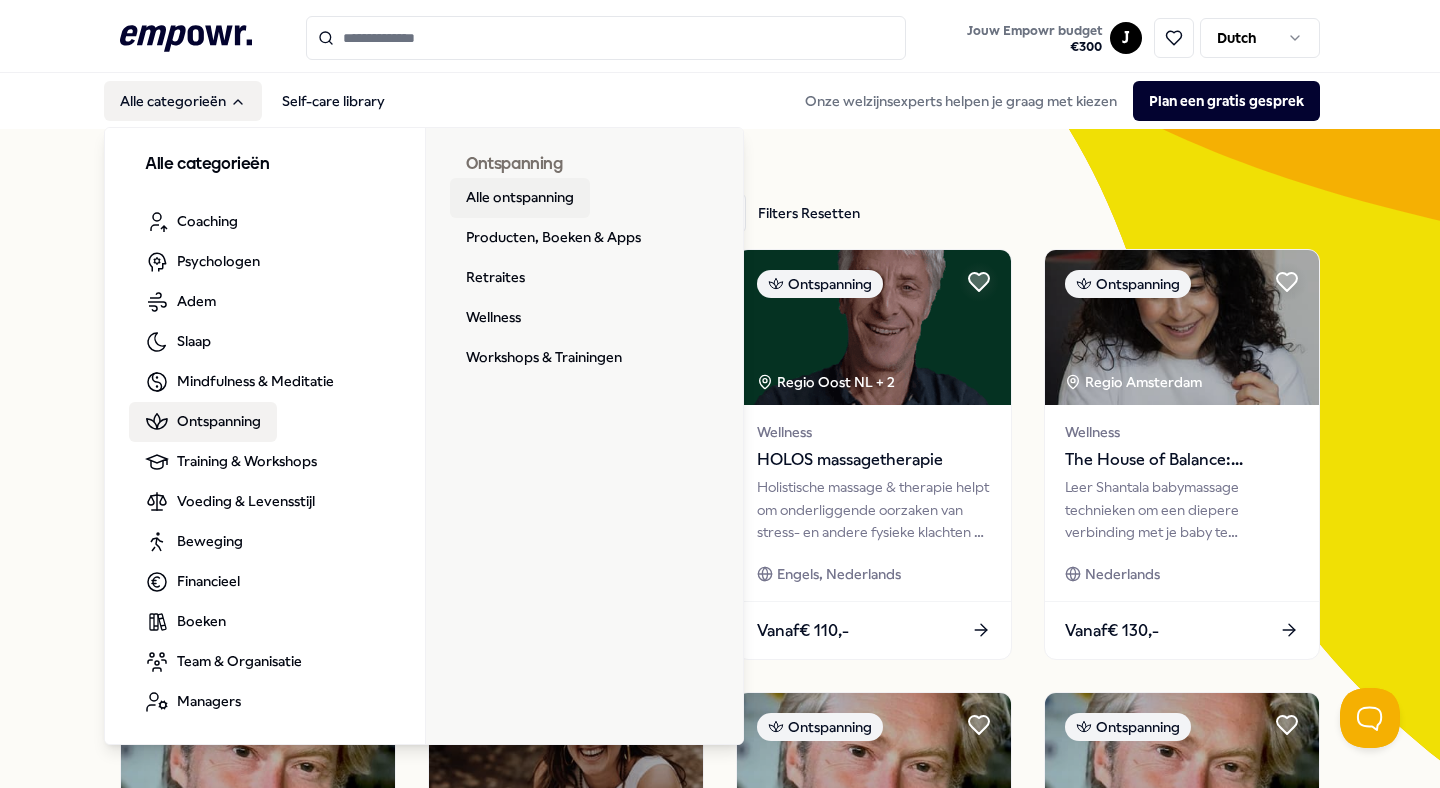 click on "Alle   ontspanning" at bounding box center [520, 198] 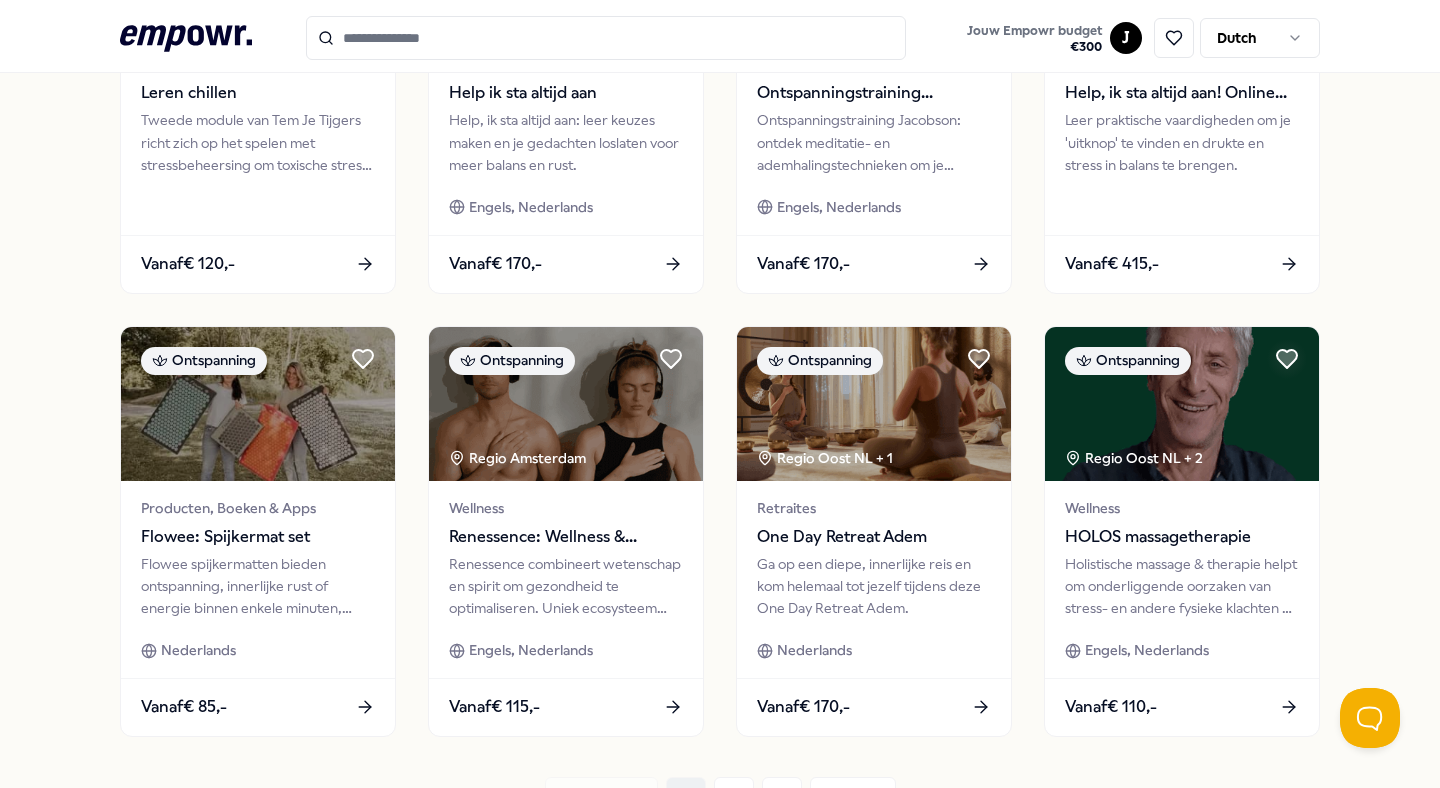 scroll, scrollTop: 985, scrollLeft: 0, axis: vertical 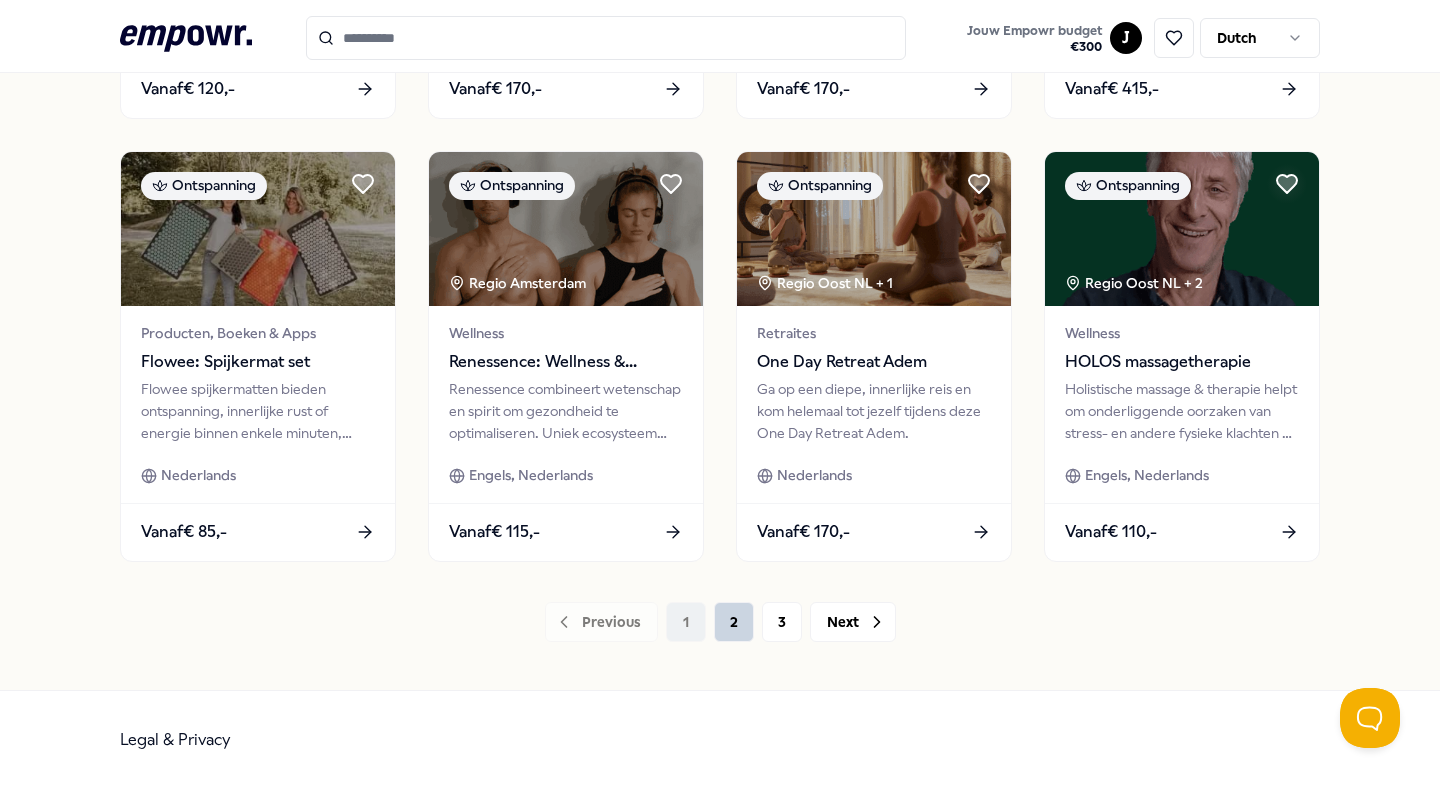 click on "2" at bounding box center (734, 622) 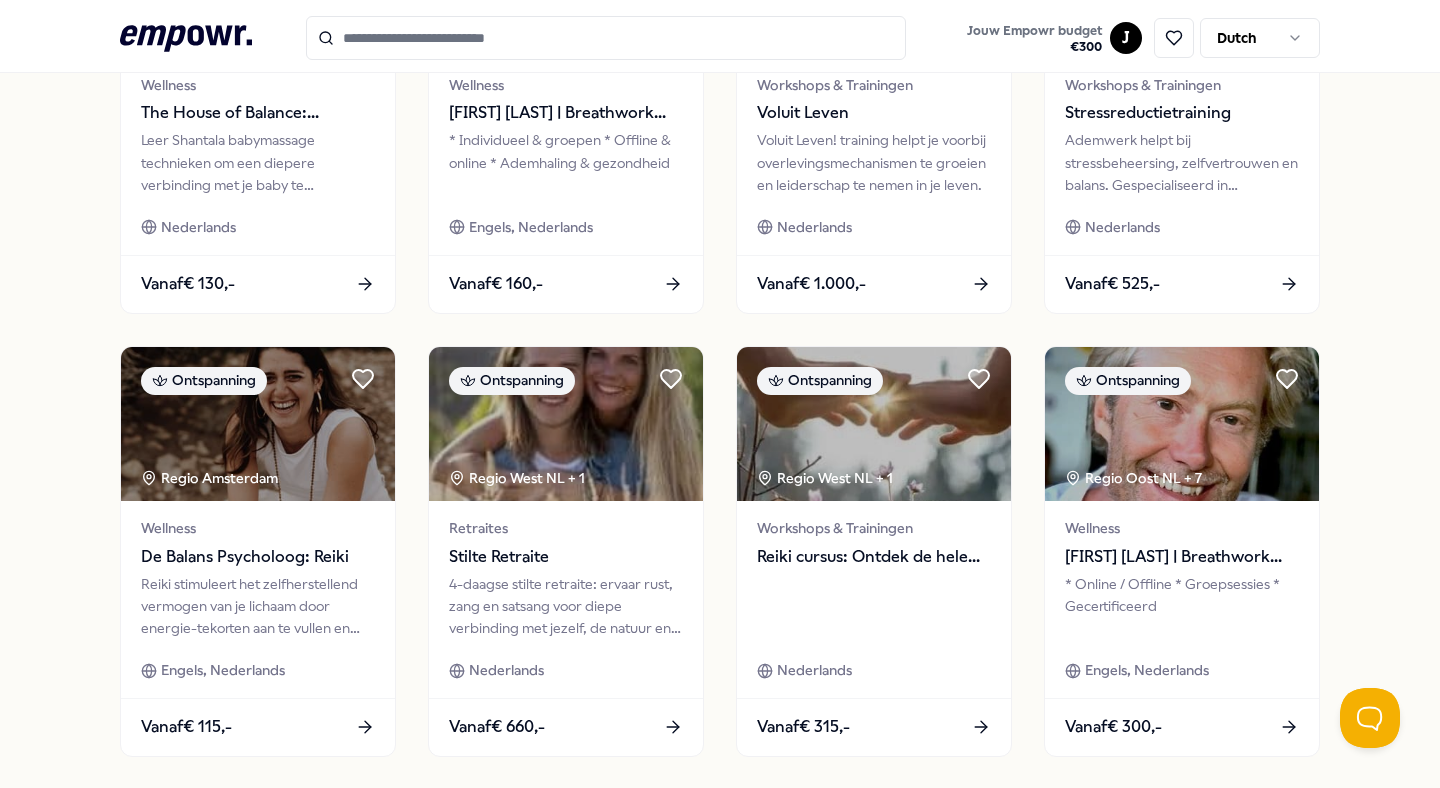 scroll, scrollTop: 791, scrollLeft: 0, axis: vertical 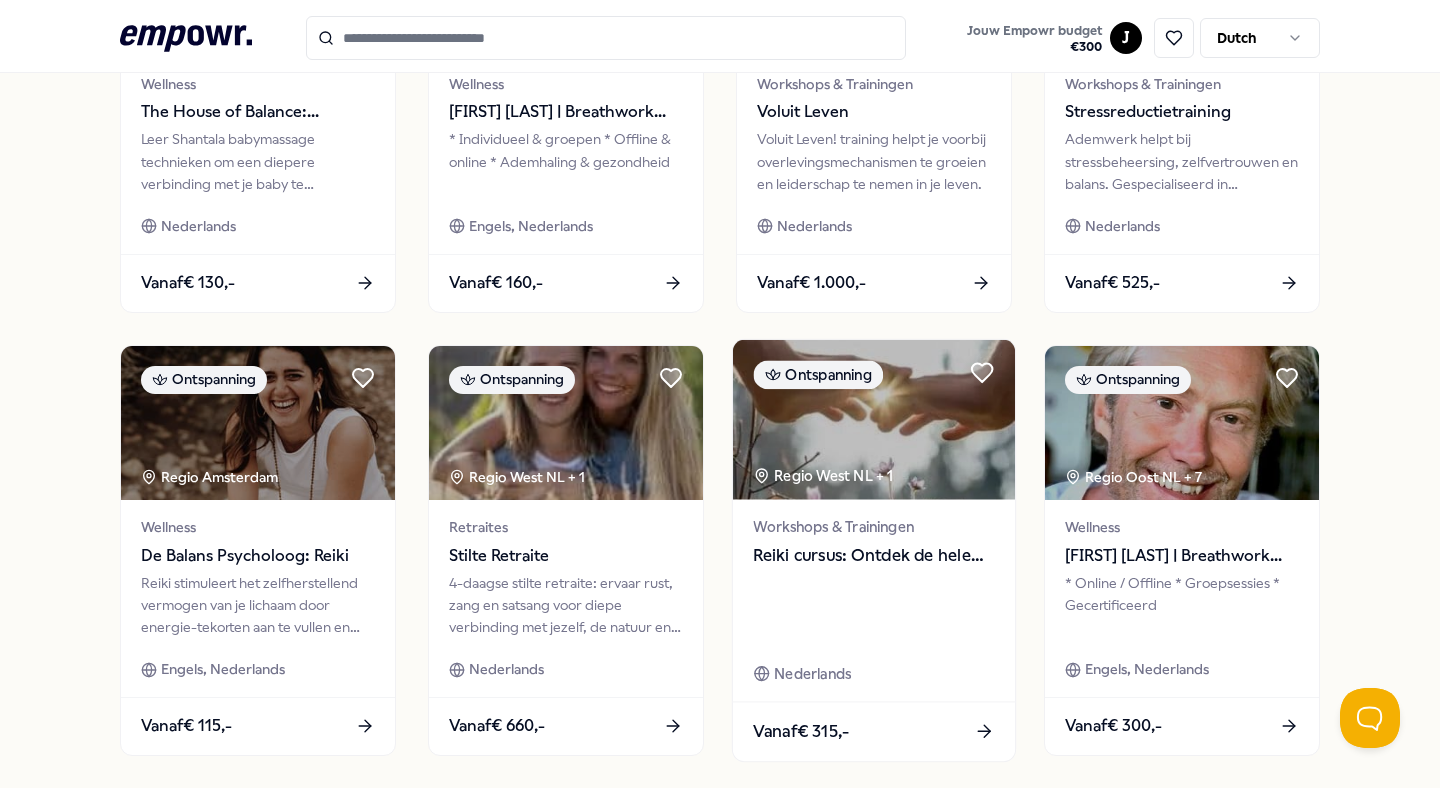click on "Reiki cursus: Ontdek de hele kracht van Reiki" at bounding box center (873, 555) 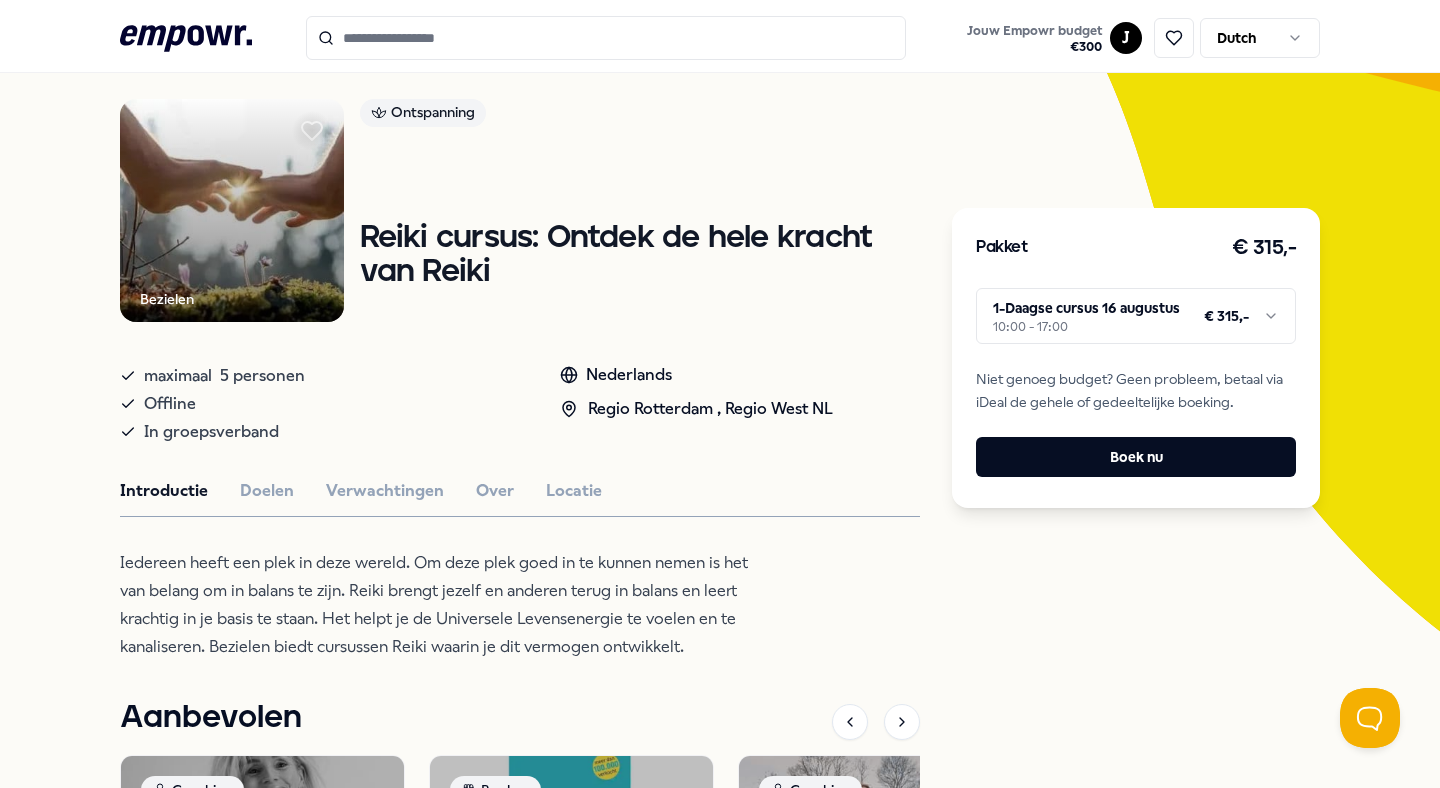 scroll, scrollTop: 161, scrollLeft: 0, axis: vertical 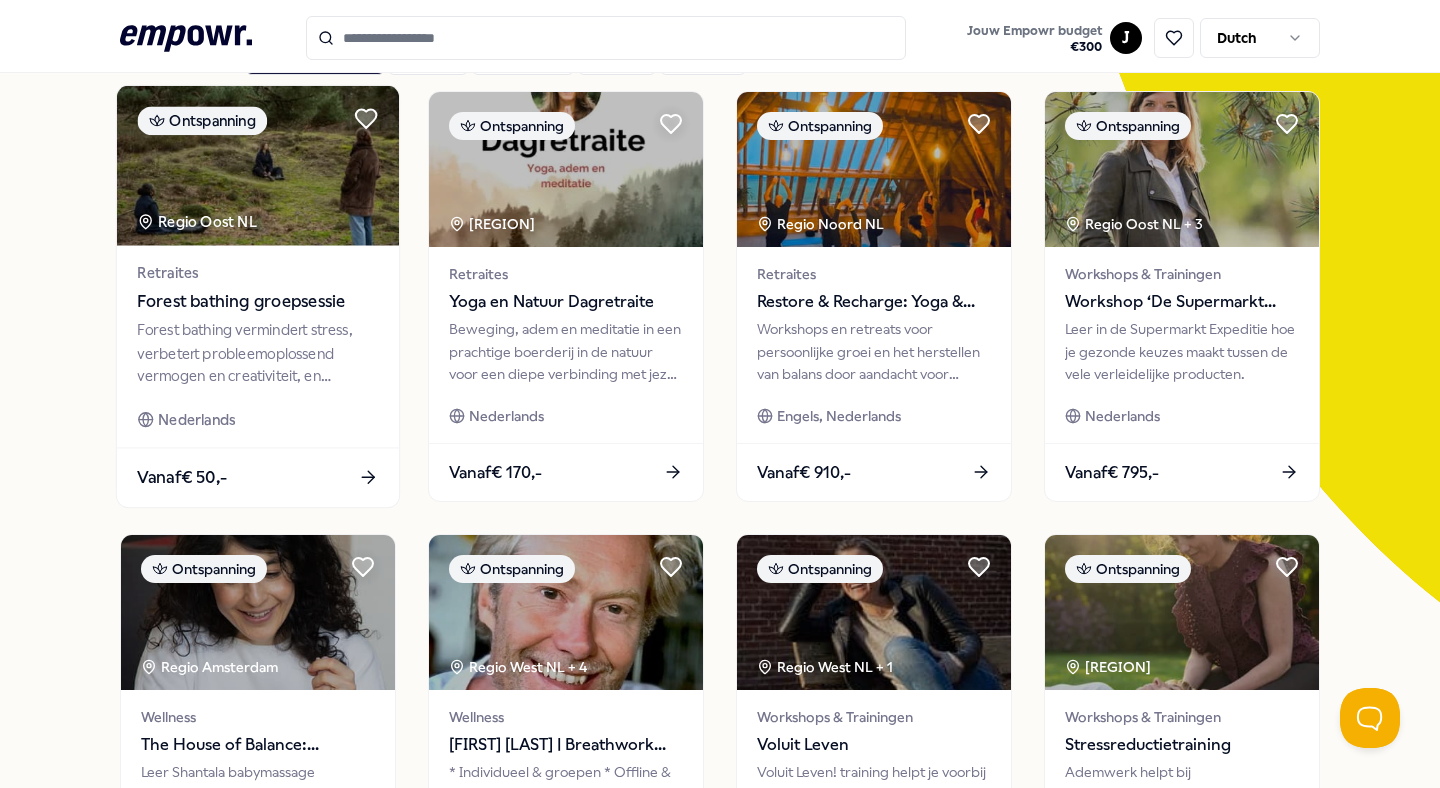 click on "Forest bathing vermindert stress, verbetert probleemoplossend vermogen en
creativiteit, en bevordert verbondenheid met de natuur." at bounding box center [257, 353] 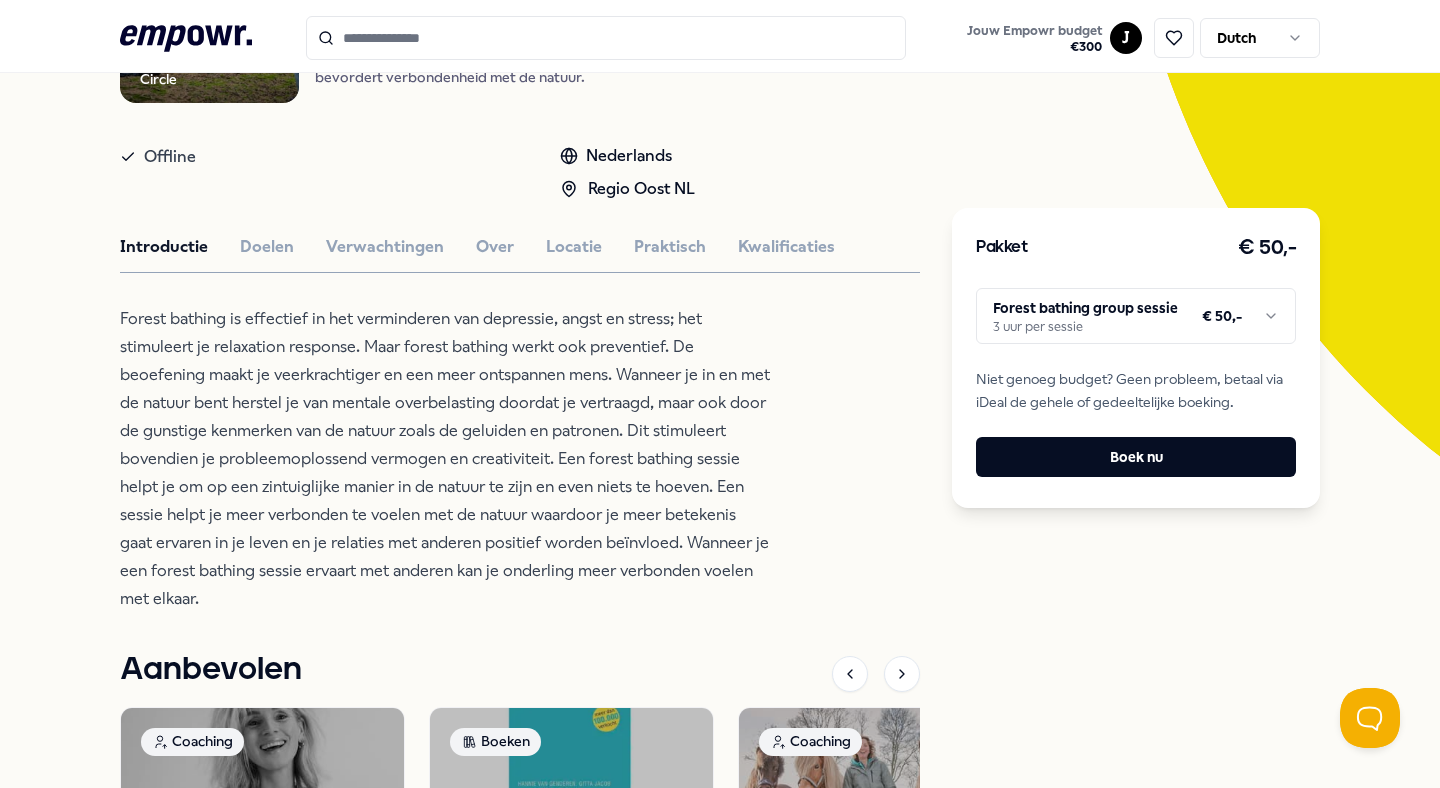 scroll, scrollTop: 226, scrollLeft: 0, axis: vertical 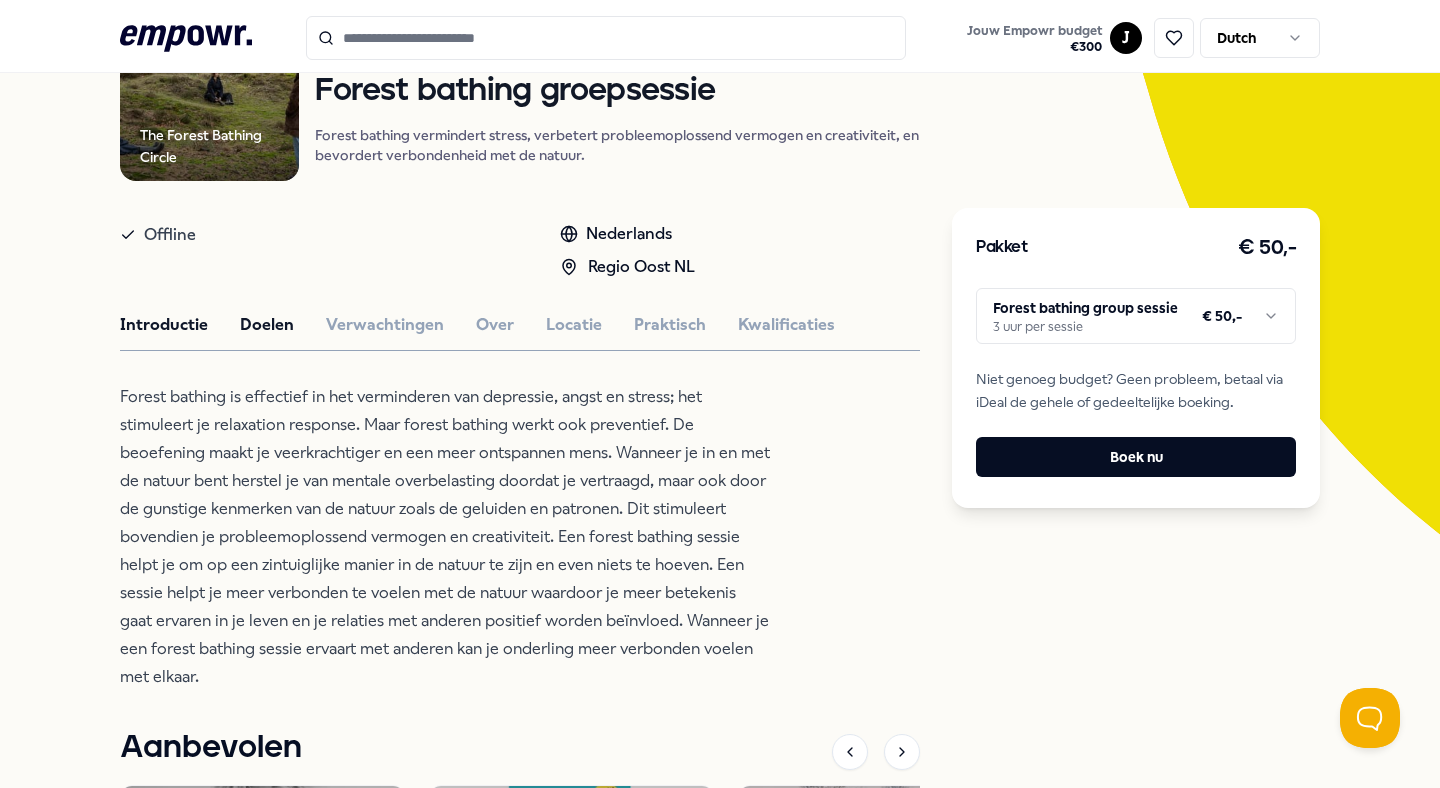 click on "Doelen" at bounding box center [267, 325] 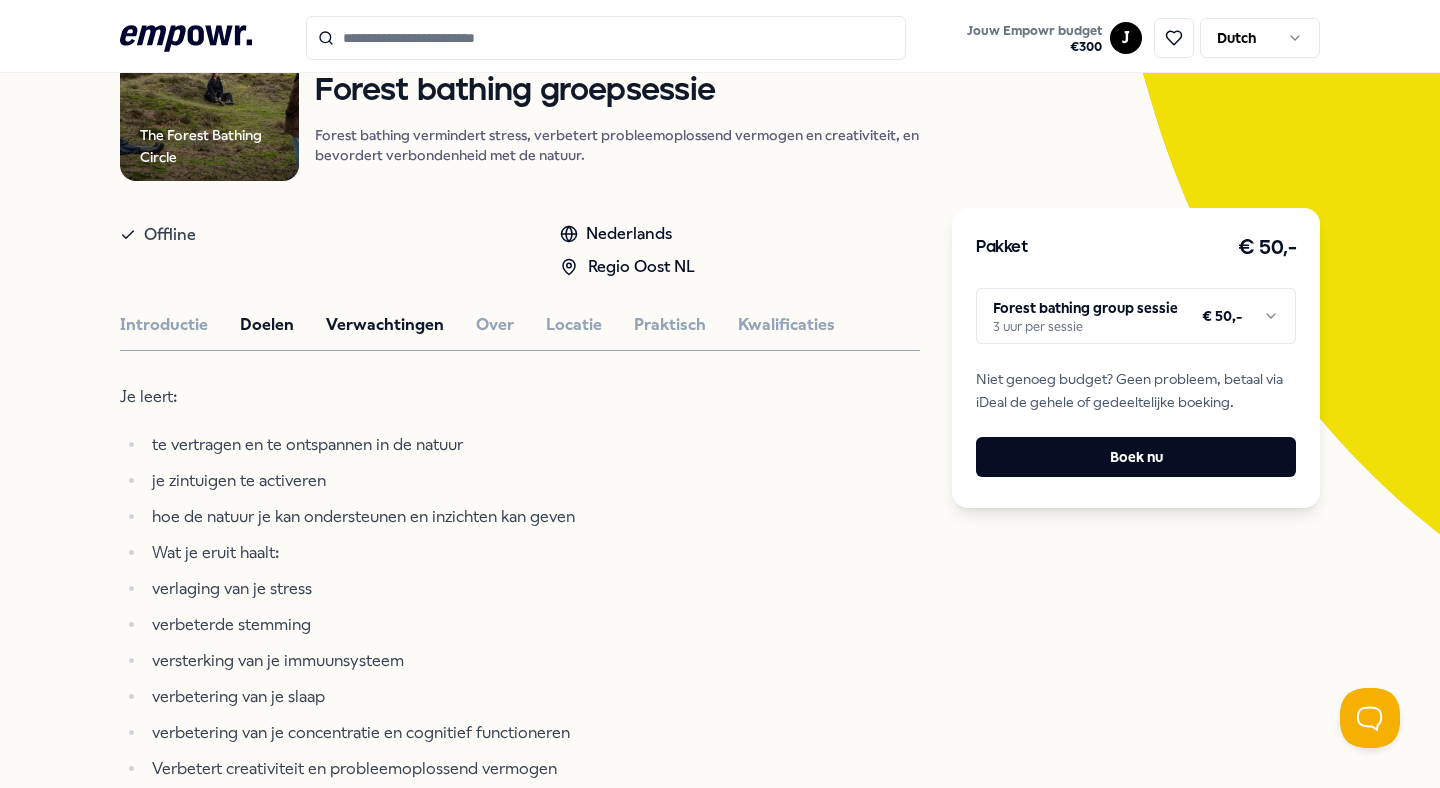 click on "Verwachtingen" at bounding box center (385, 325) 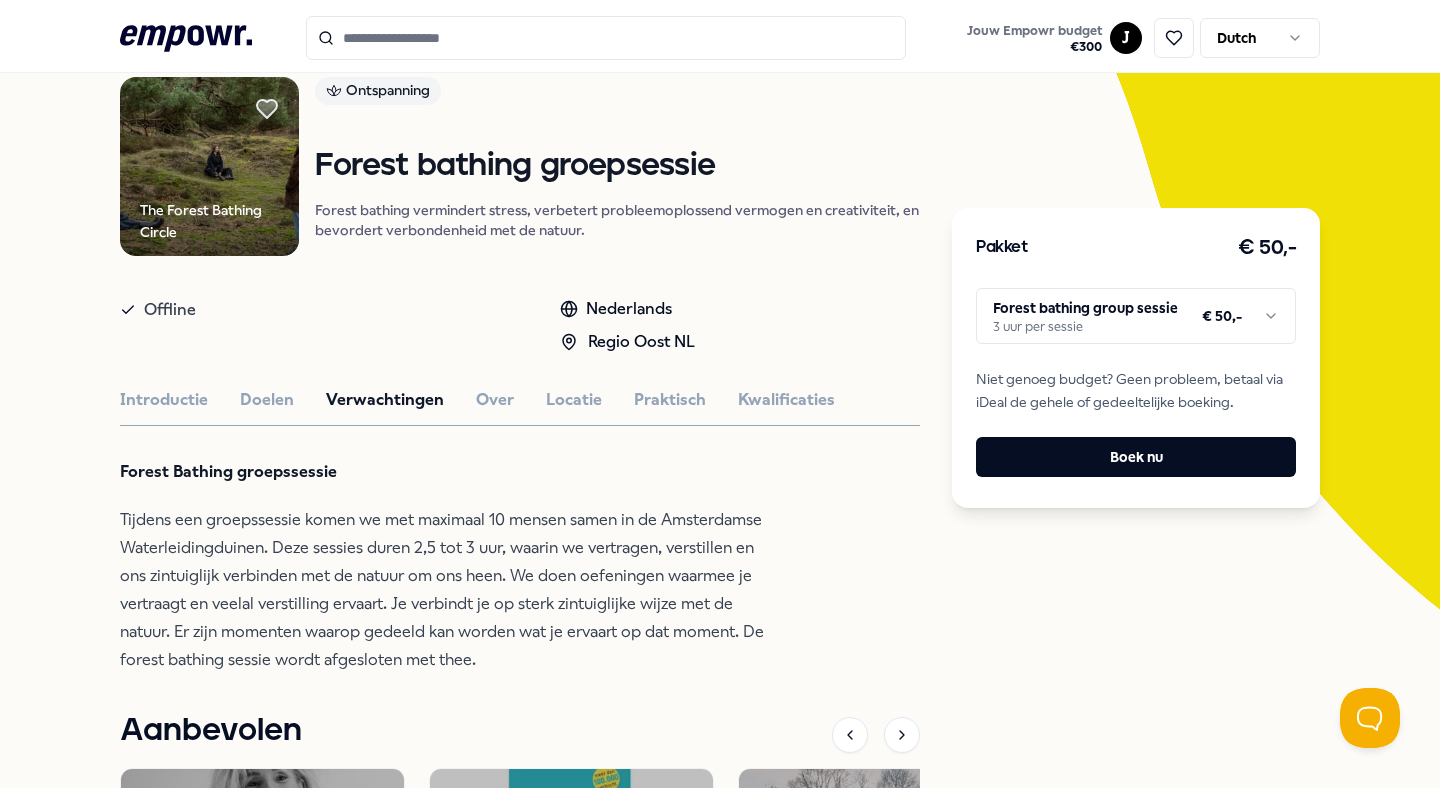 scroll, scrollTop: 124, scrollLeft: 0, axis: vertical 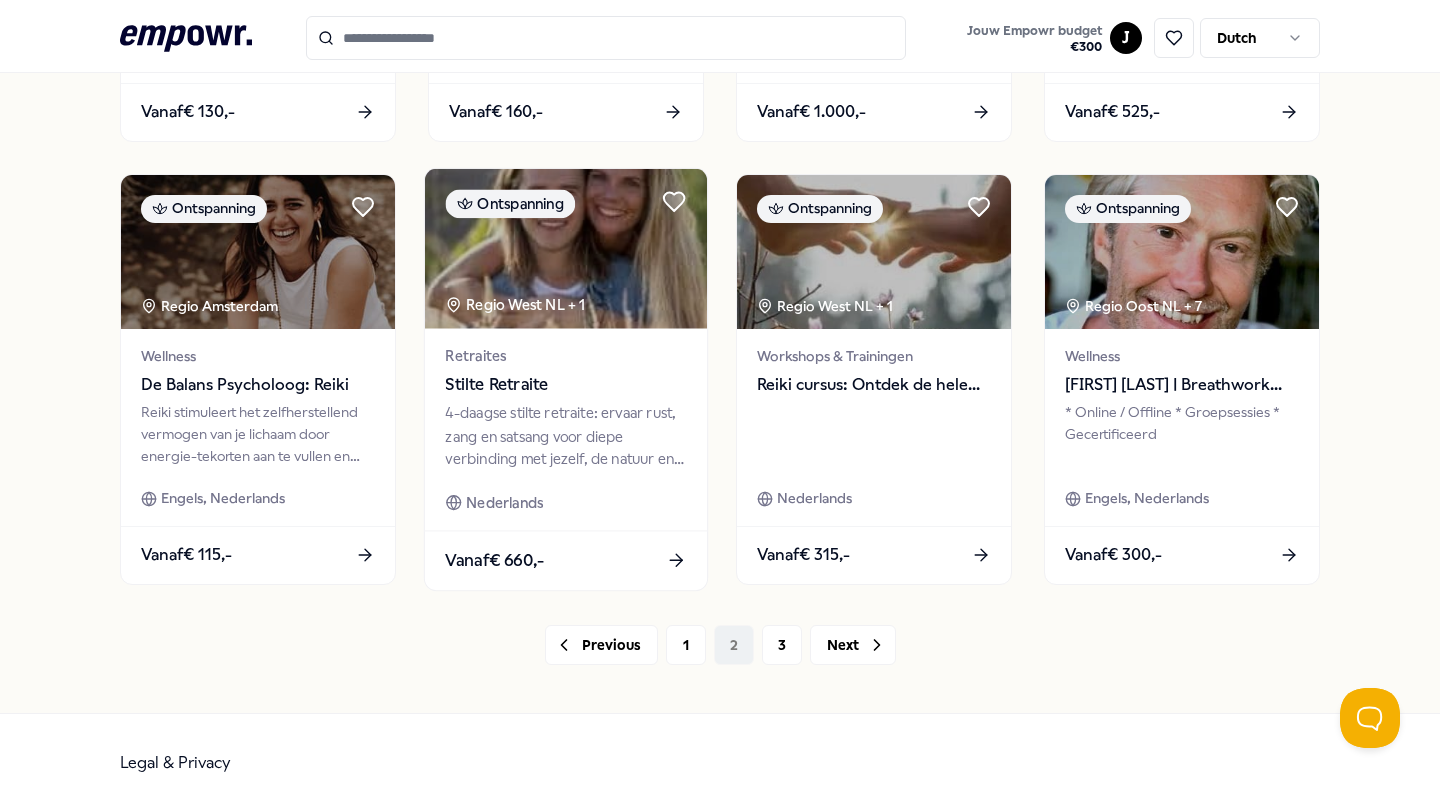 click on "4-daagse stilte retraite: ervaar rust, zang en satsang voor diepe verbinding met
jezelf, de natuur en het hier en nu." at bounding box center (565, 435) 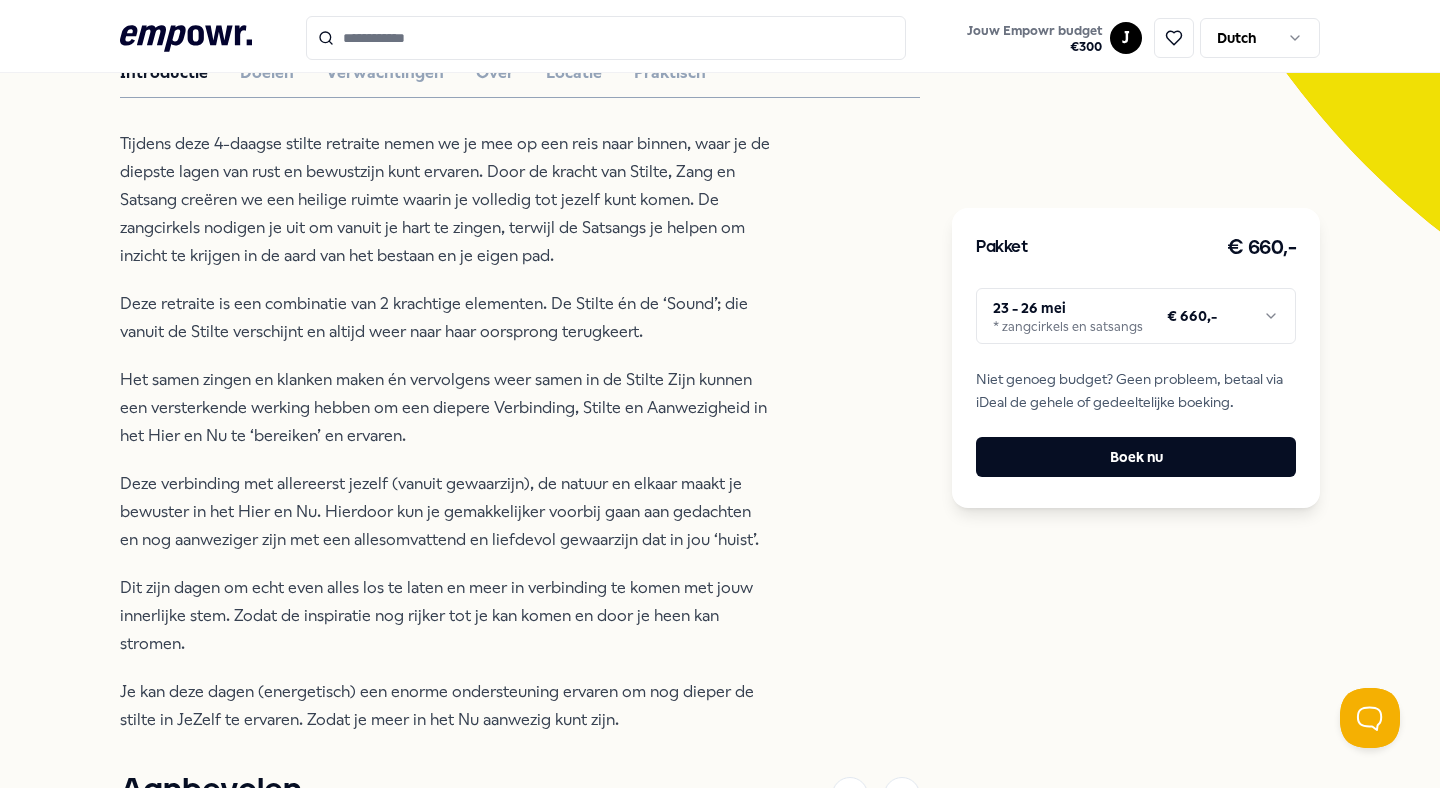 scroll, scrollTop: 0, scrollLeft: 0, axis: both 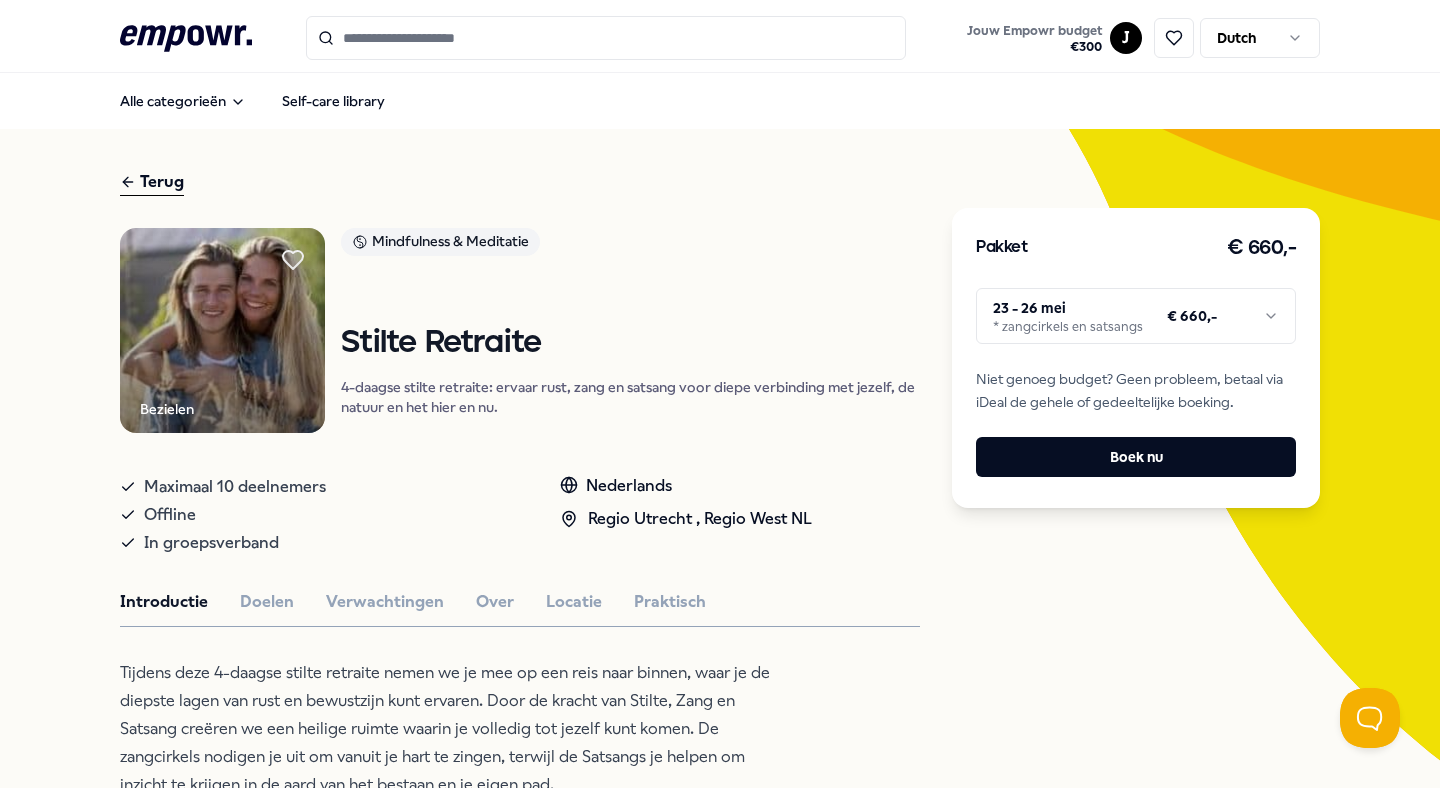 click 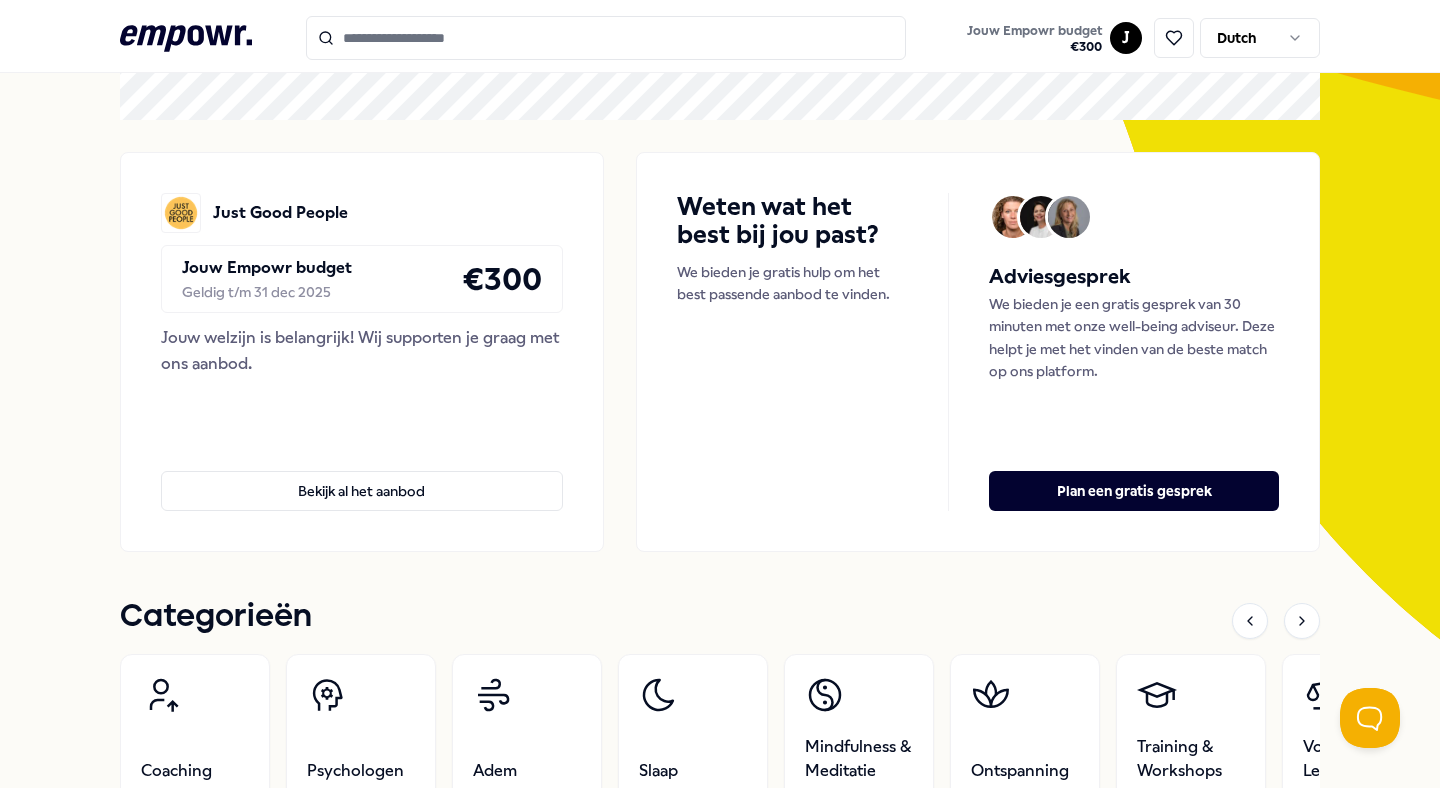 scroll, scrollTop: 0, scrollLeft: 0, axis: both 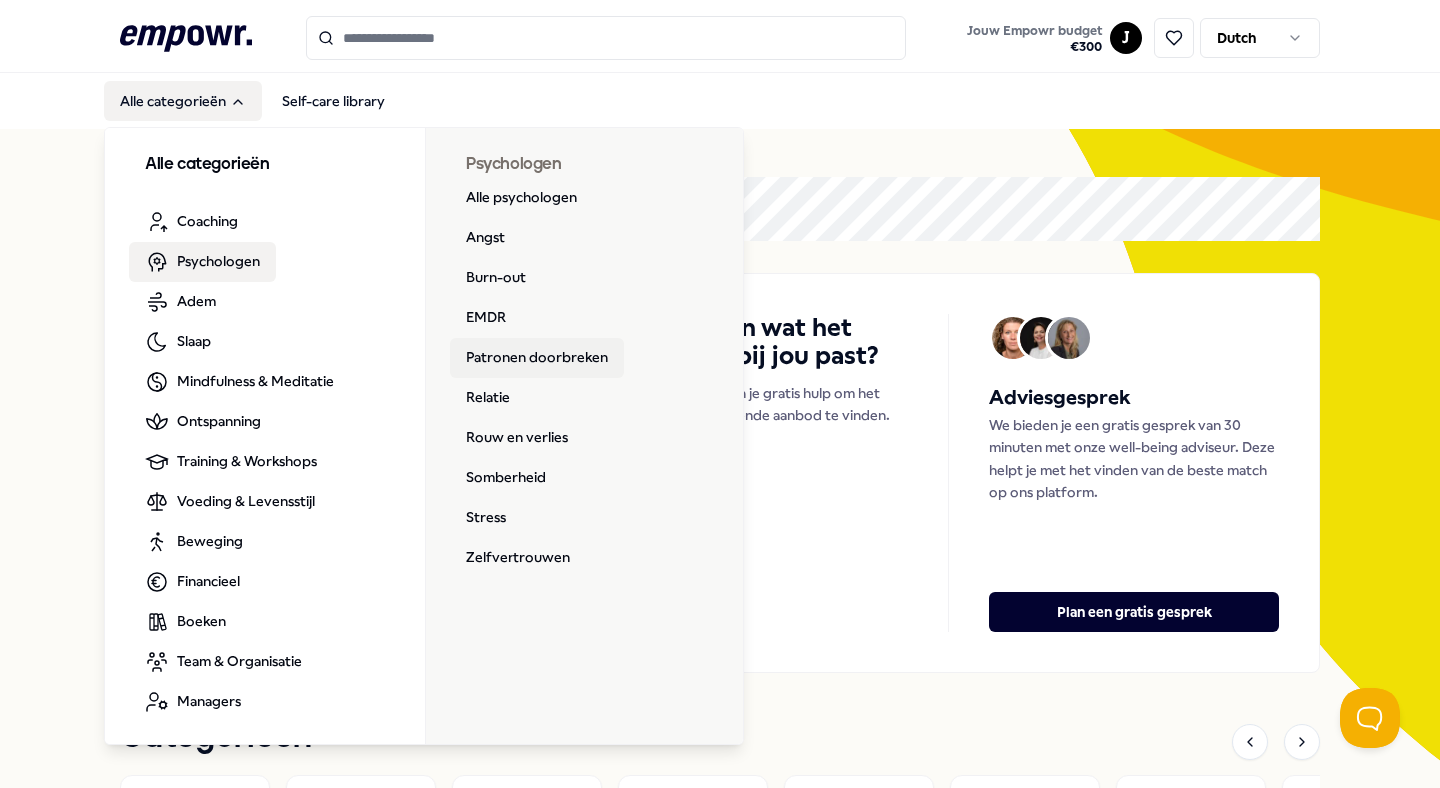 click on "Patronen doorbreken" at bounding box center [537, 358] 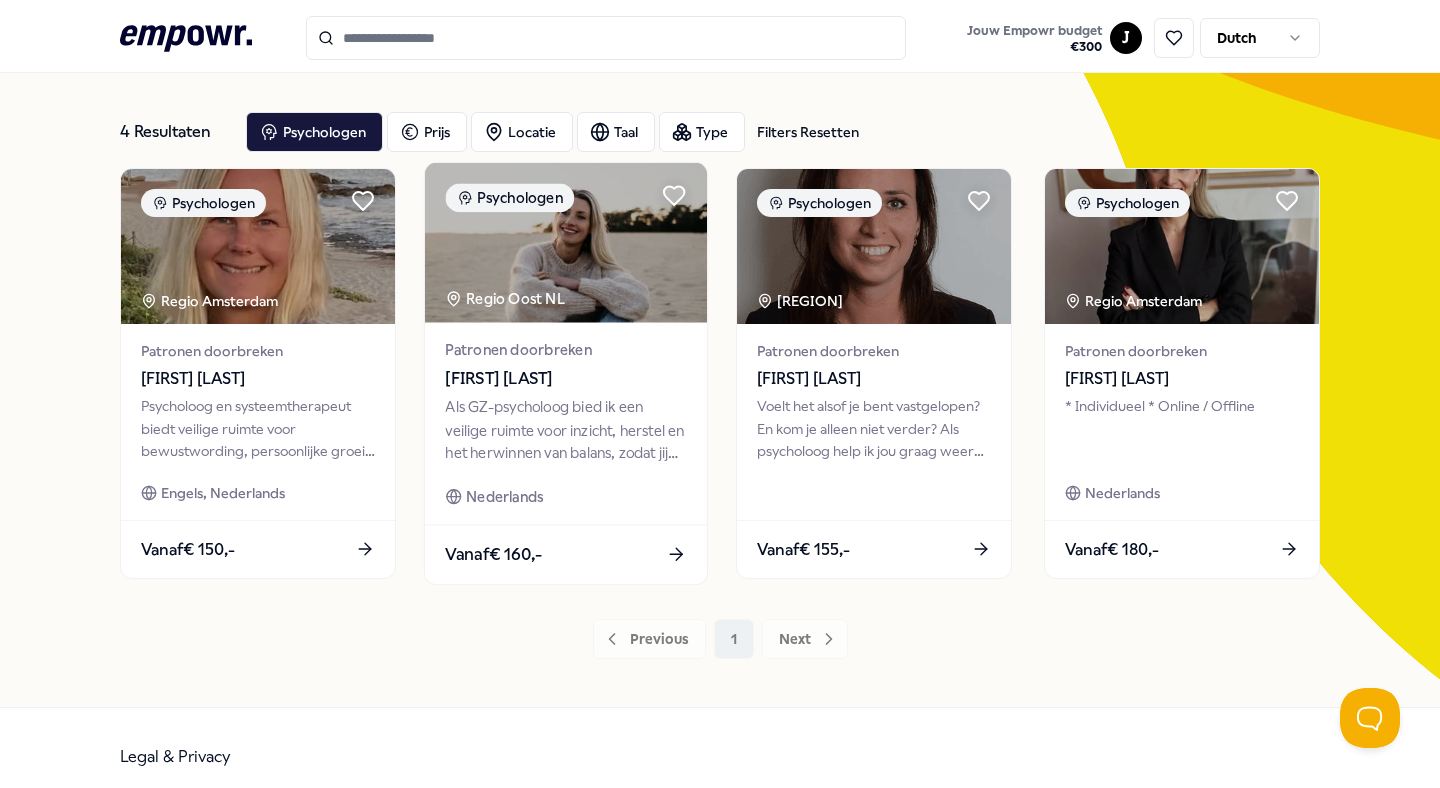 scroll, scrollTop: 99, scrollLeft: 0, axis: vertical 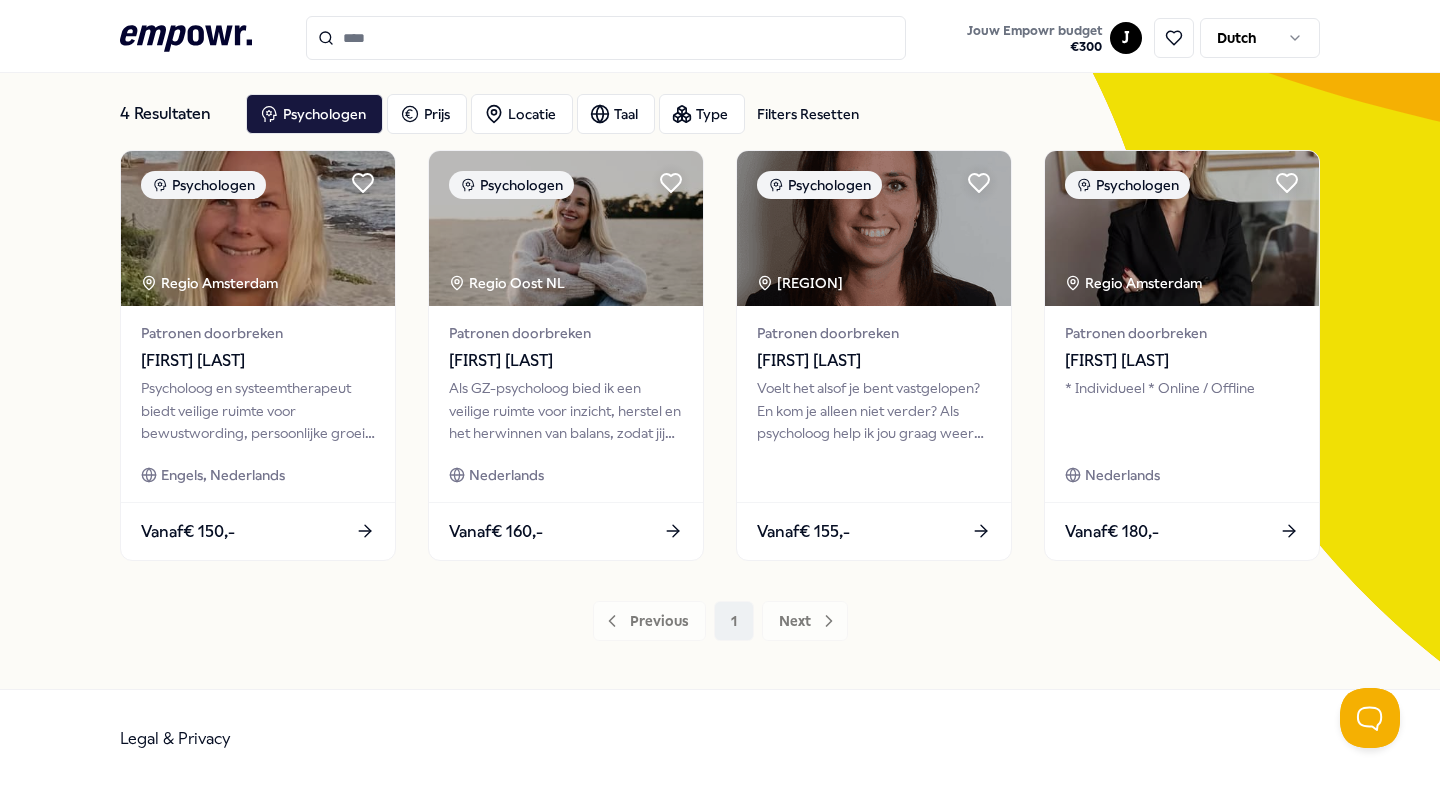 click on ".empowr-logo_svg__cls-1{fill:#03032f}" 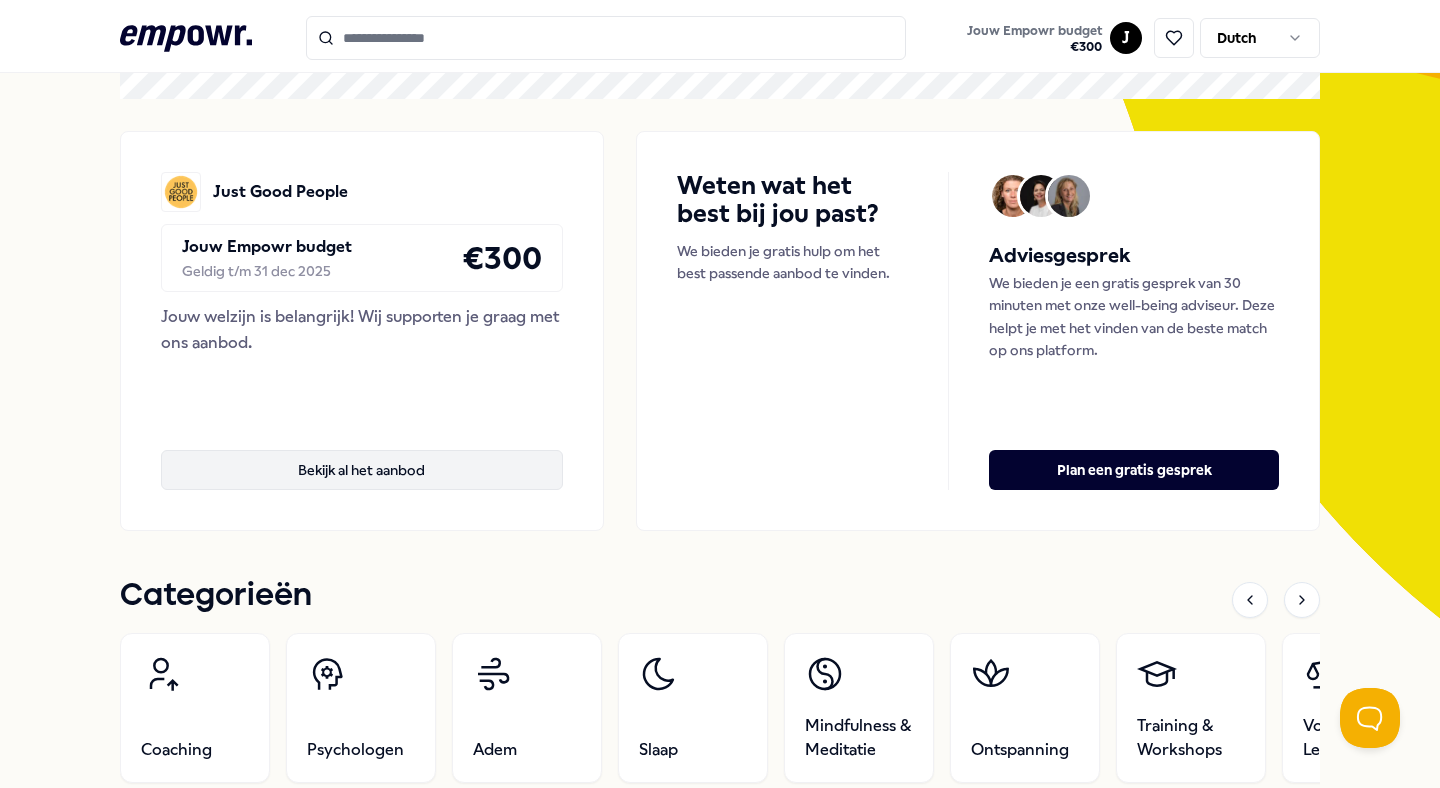 scroll, scrollTop: 0, scrollLeft: 0, axis: both 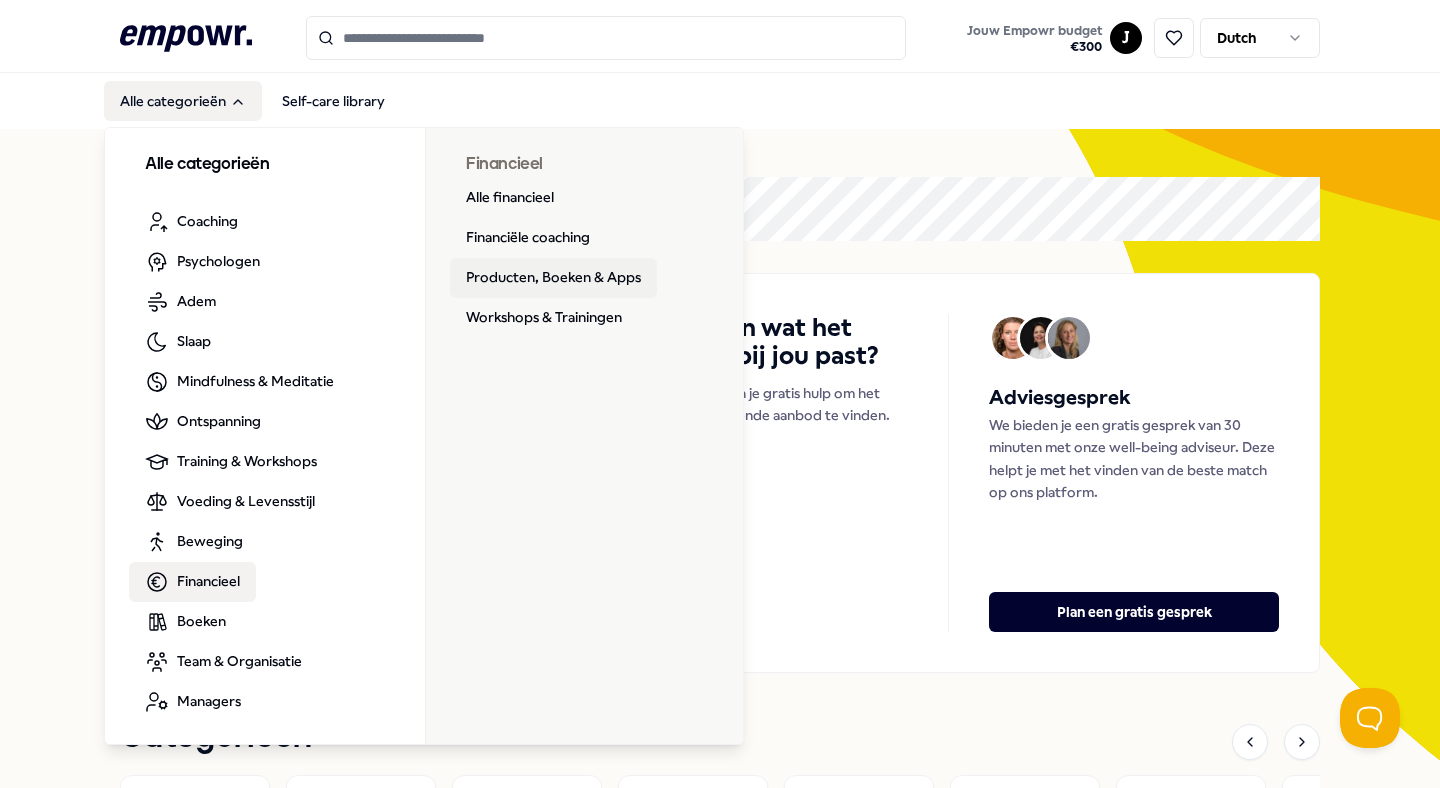 click on "Producten, Boeken & Apps" at bounding box center [553, 278] 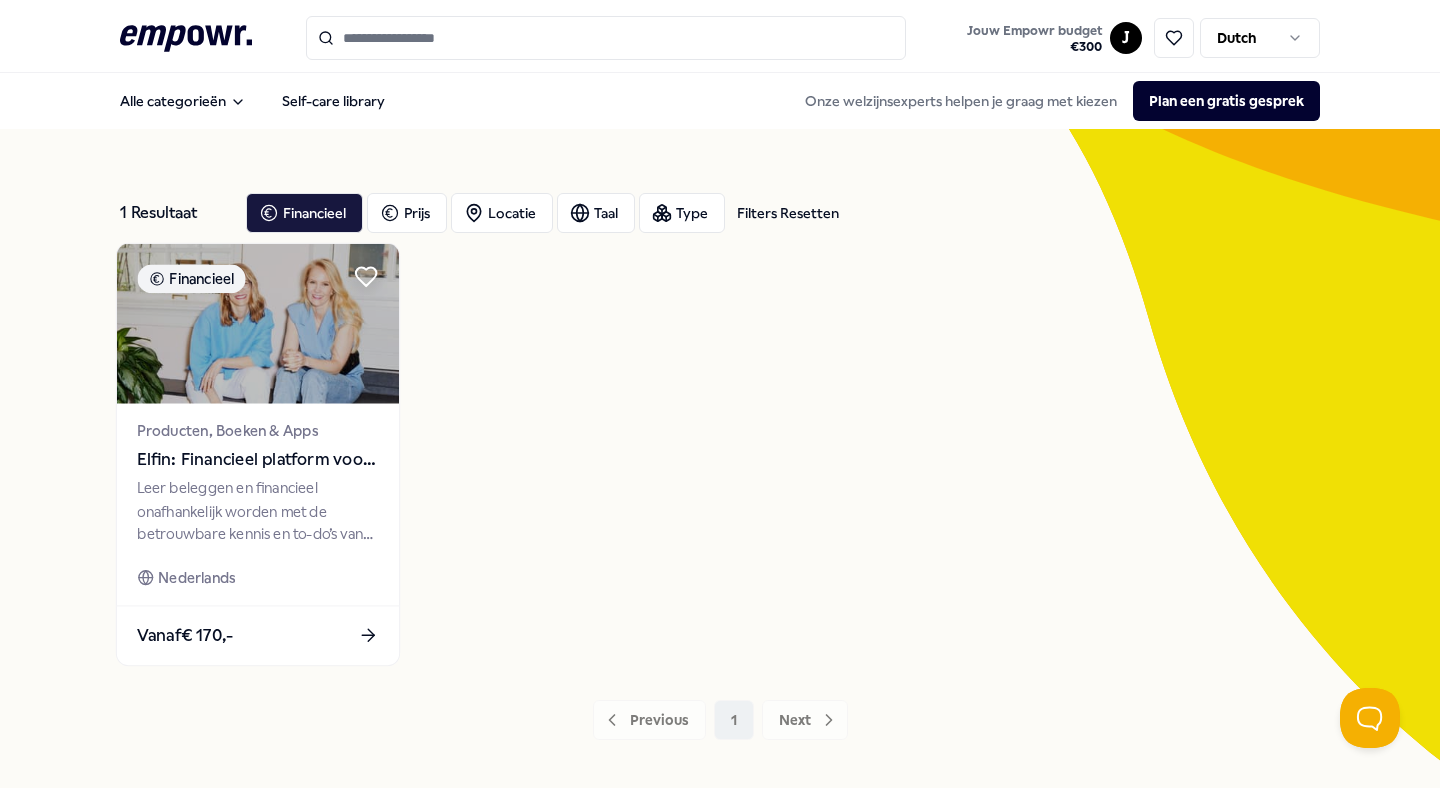 click on "Leer beleggen en financieel onafhankelijk worden met de betrouwbare kennis en
to-do’s van Elfin." at bounding box center [257, 511] 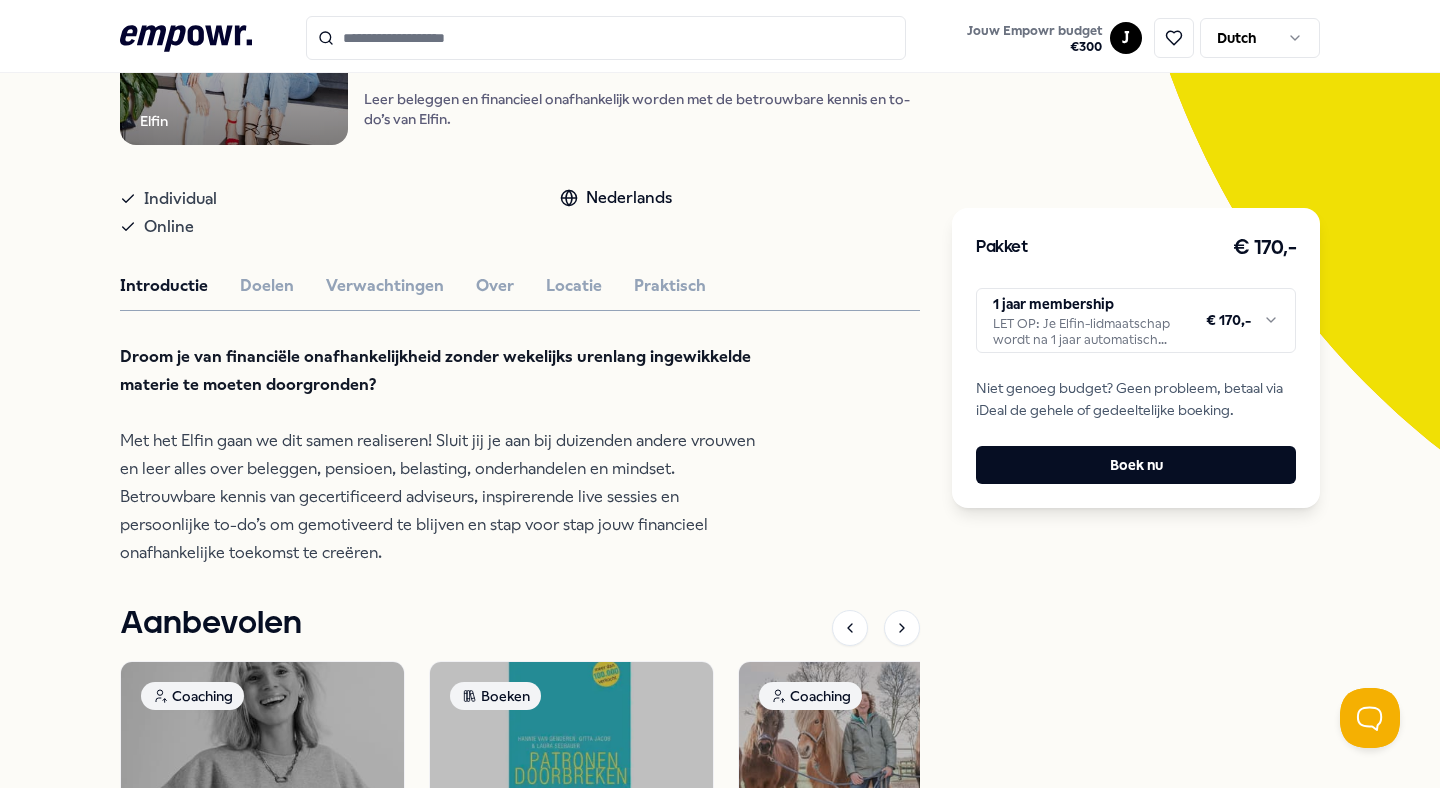 scroll, scrollTop: 185, scrollLeft: 0, axis: vertical 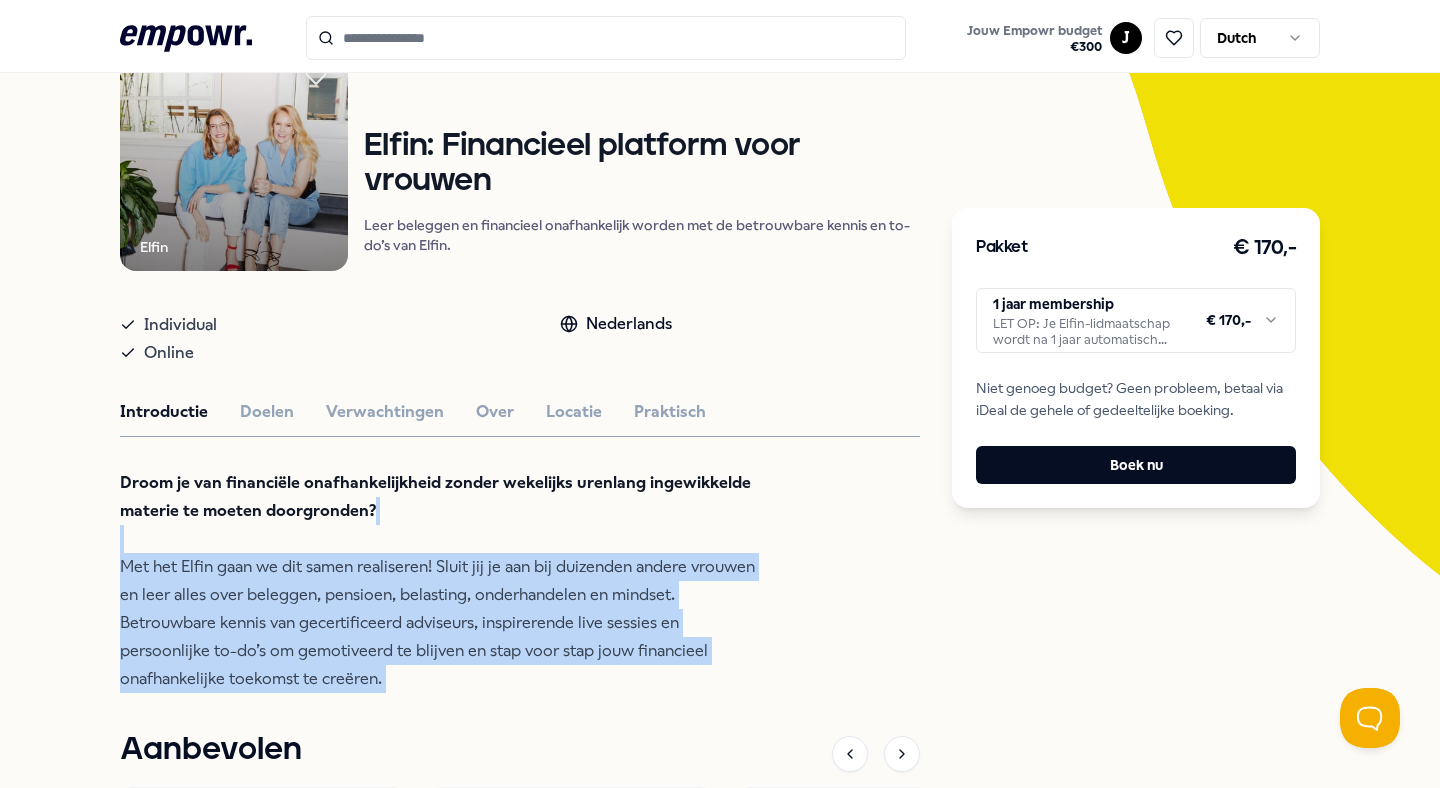 drag, startPoint x: 480, startPoint y: 700, endPoint x: 126, endPoint y: 531, distance: 392.27158 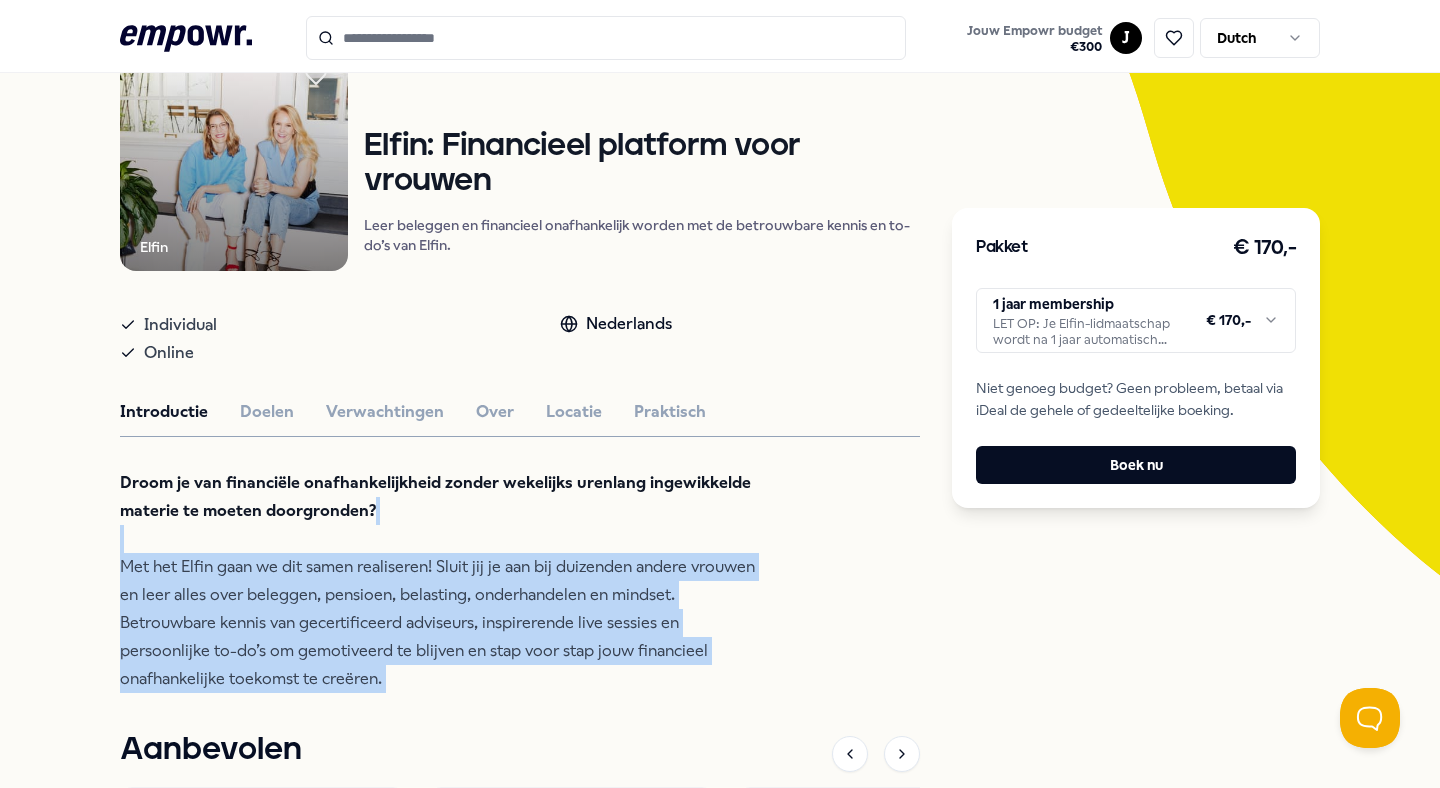 click on "Droom je van financiële onafhankelijkheid zonder wekelijks urenlang ingewikkelde materie te moeten doorgronden?  Met het Elfin gaan we dit samen realiseren! Sluit jij je aan bij duizenden andere vrouwen en leer alles over beleggen, pensioen, belasting, onderhandelen en mindset. Betrouwbare kennis van gecertificeerd adviseurs, inspirerende live sessies en persoonlijke to-do’s om gemotiveerd te blijven en stap voor stap jouw financieel onafhankelijke toekomst te creëren." at bounding box center [445, 581] 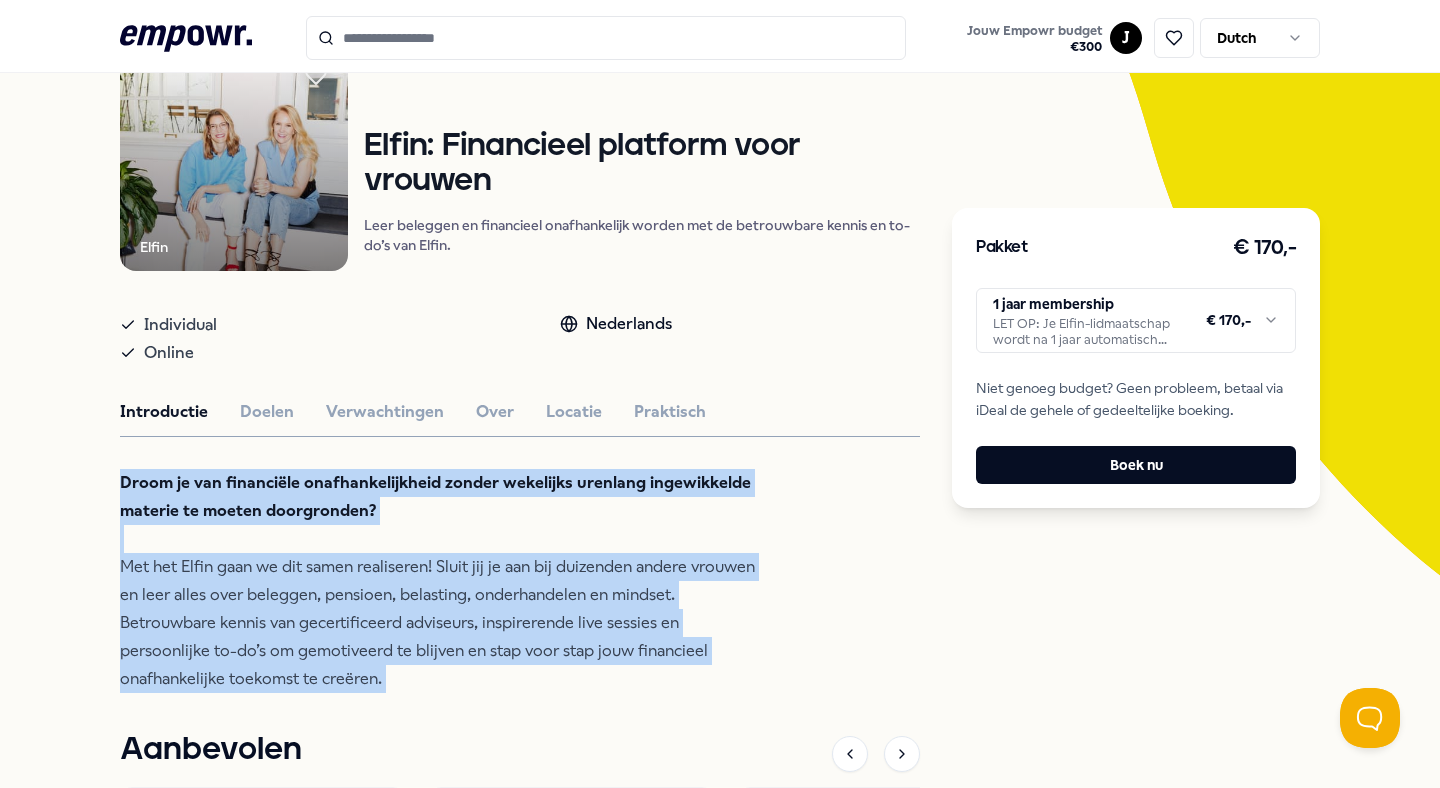 drag, startPoint x: 115, startPoint y: 428, endPoint x: 503, endPoint y: 736, distance: 495.38672 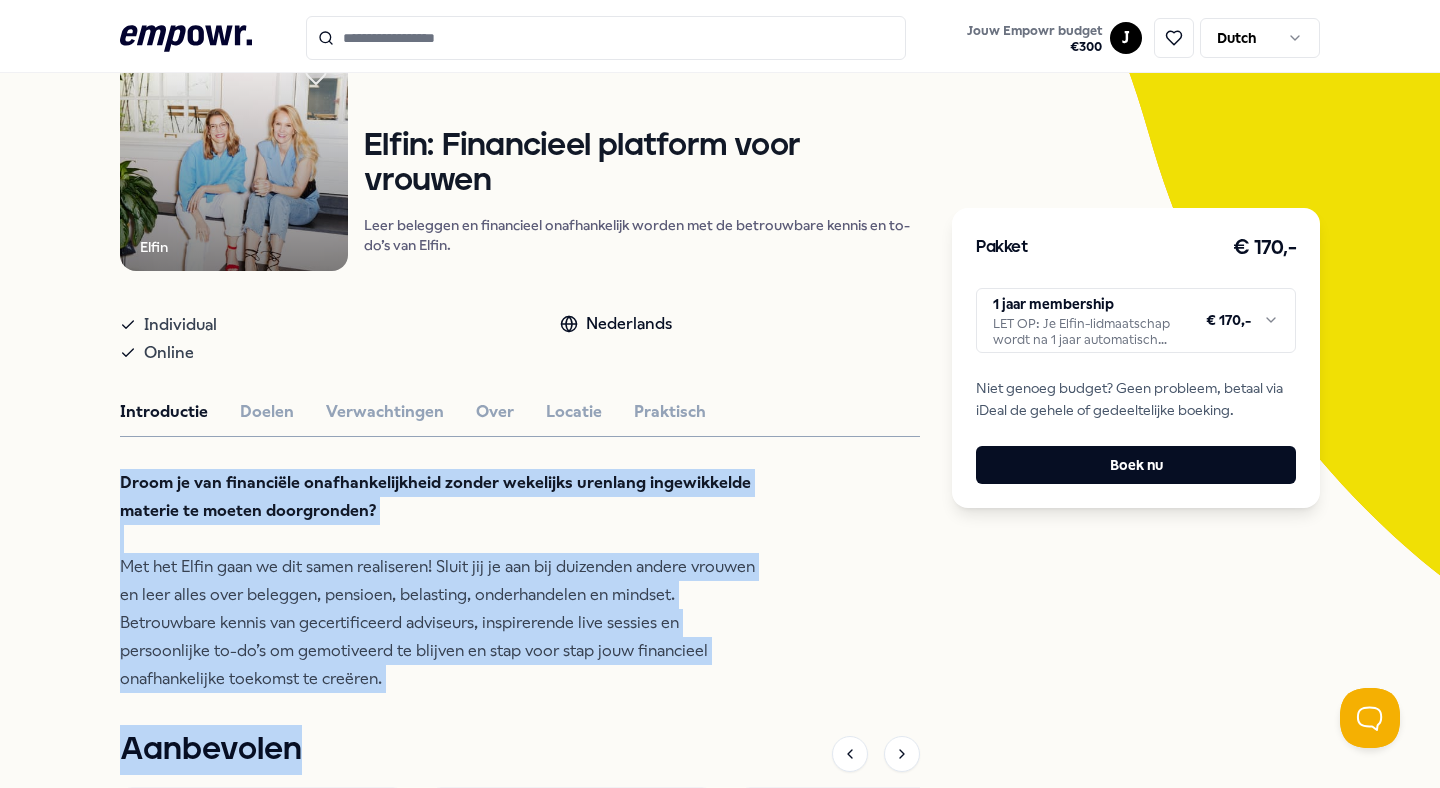 click on "Aanbevolen" at bounding box center (520, 754) 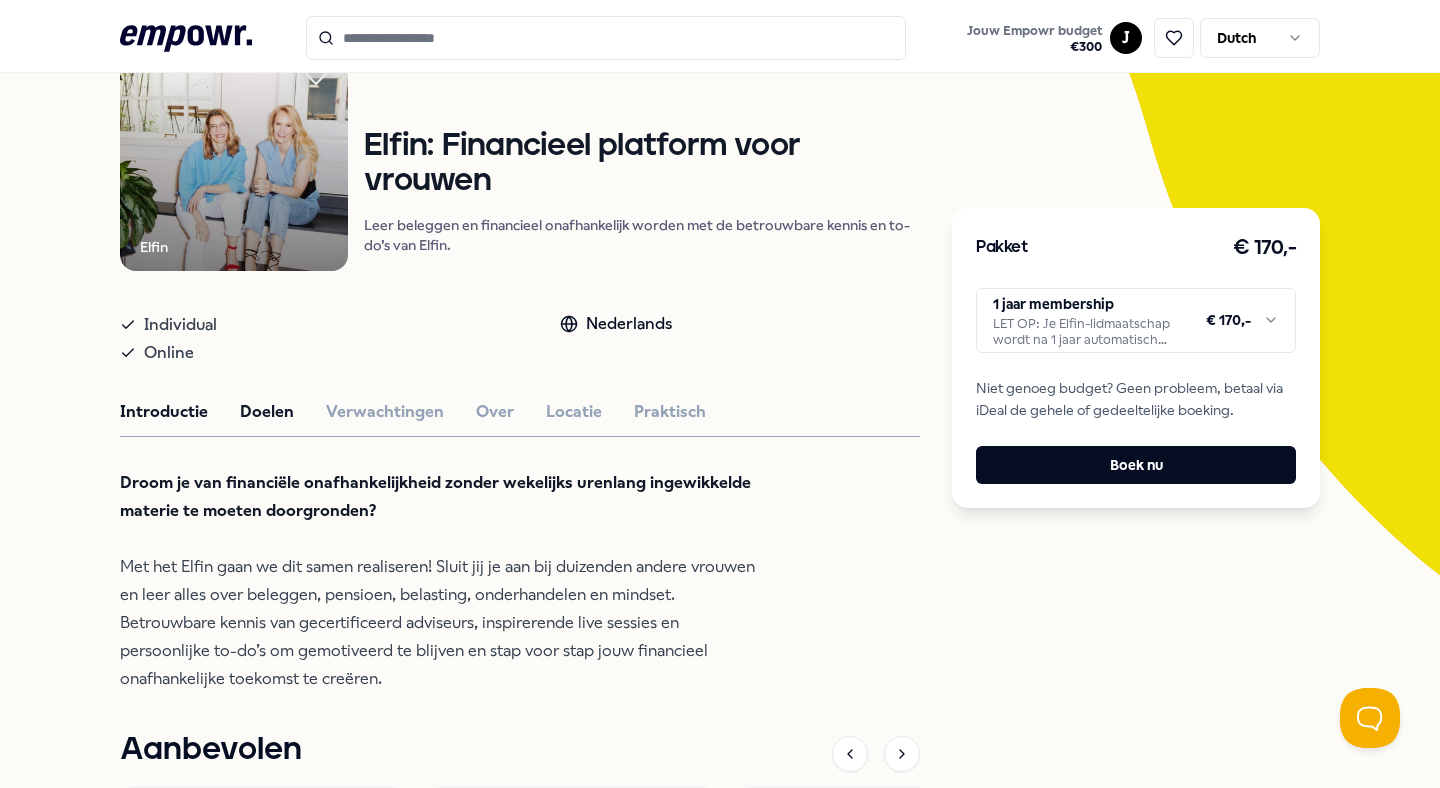 click on "Doelen" at bounding box center (267, 412) 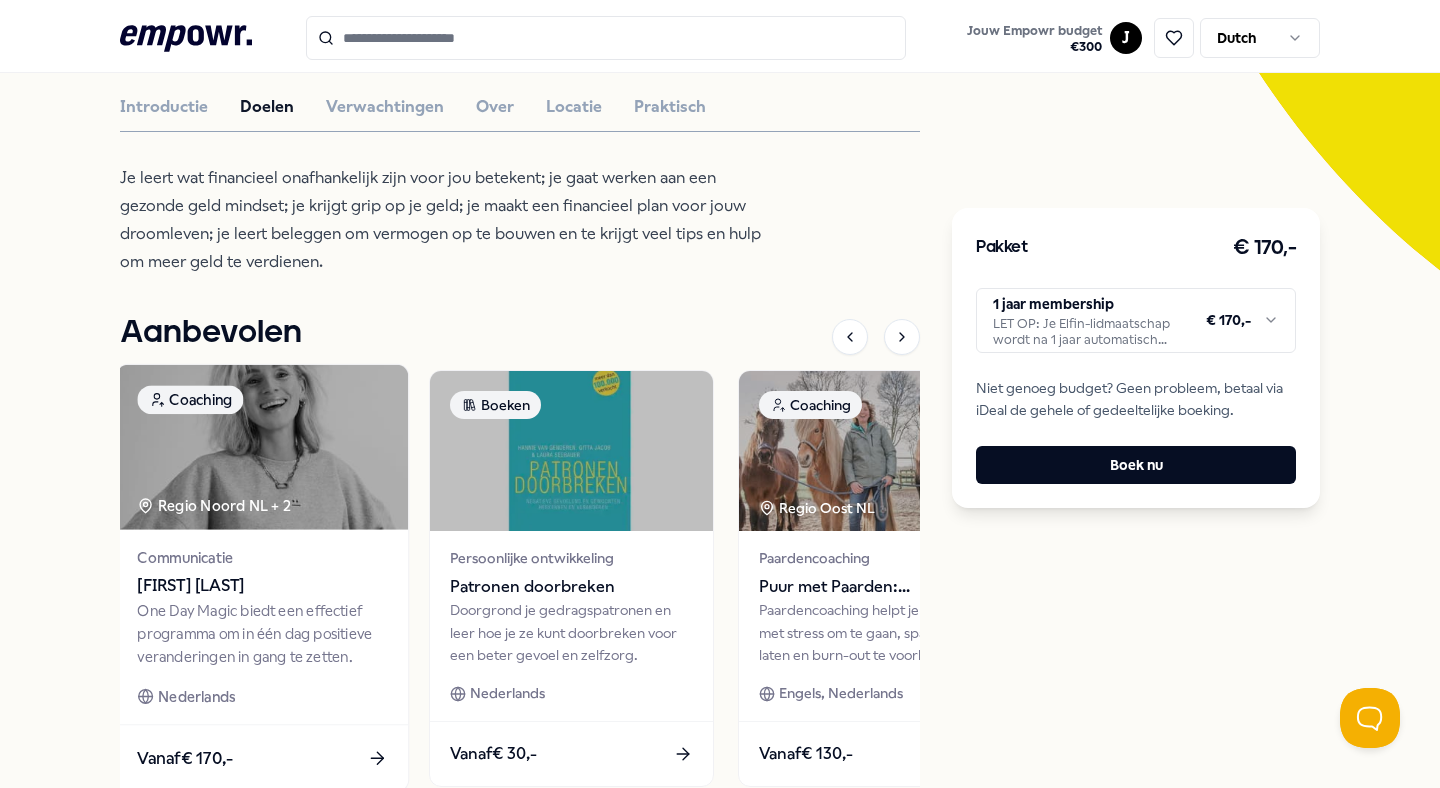 click on "[FIRST] [LAST]" at bounding box center (262, 586) 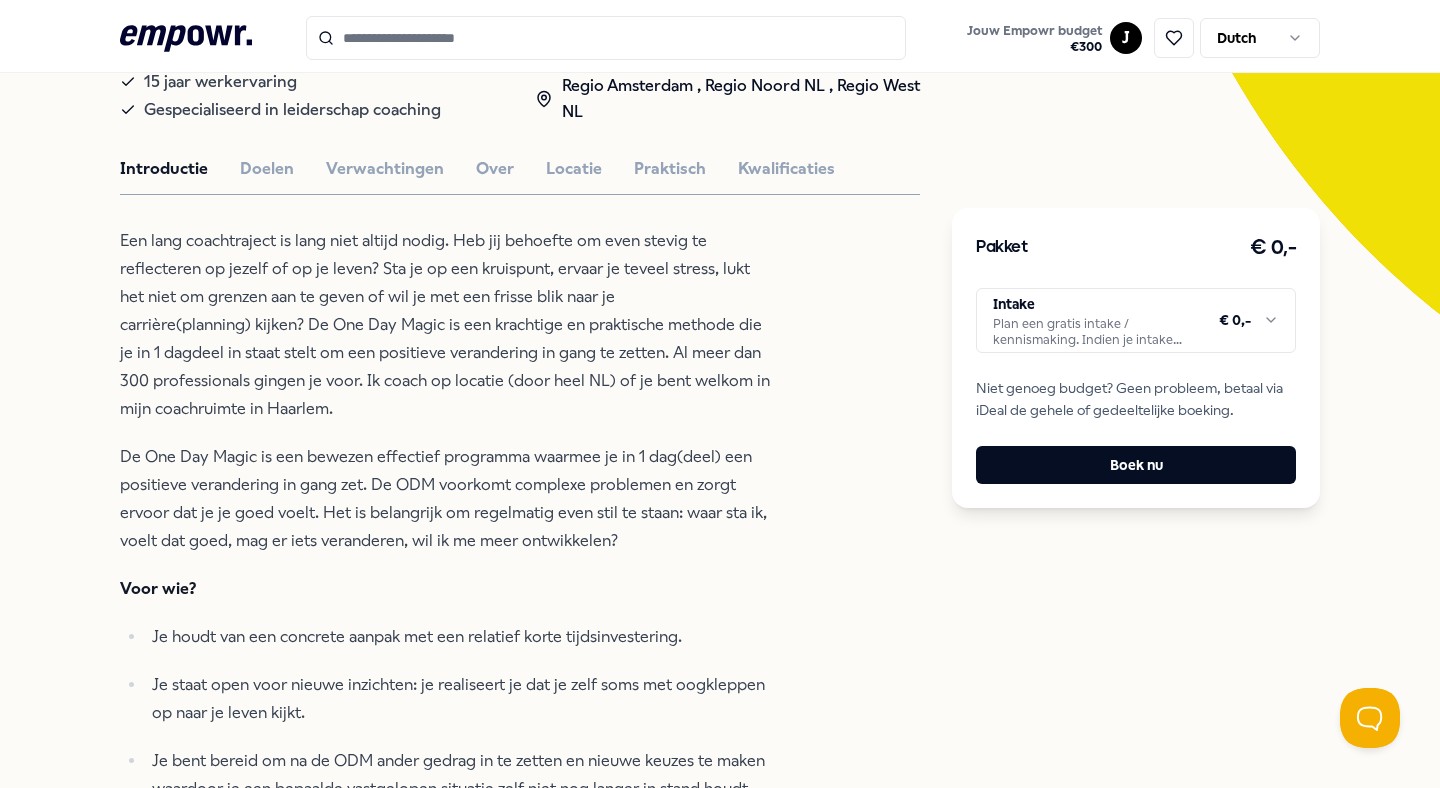 scroll, scrollTop: 494, scrollLeft: 0, axis: vertical 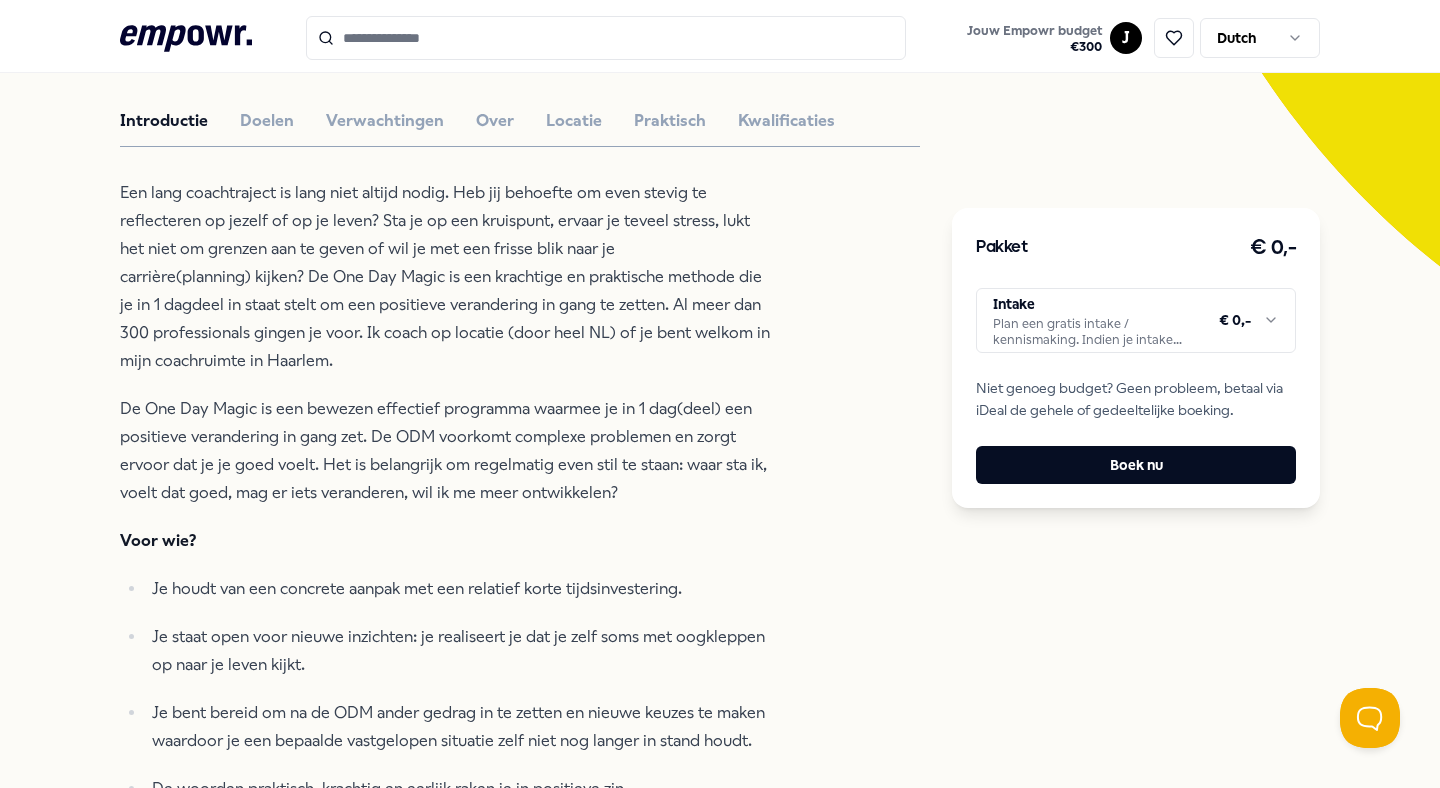 click on "Een lang coachtraject is lang niet altijd nodig. Heb jij behoefte om even stevig te reflecteren op jezelf of op je leven? Sta je op een kruispunt, ervaar je teveel stress, lukt het niet om grenzen aan te geven of wil je met een frisse blik naar je carrière(planning) kijken? De One Day Magic is een krachtige en praktische methode die je in 1 dagdeel in staat stelt om een positieve verandering in gang te zetten. Al meer dan 300 professionals gingen je voor. Ik coach op locatie (door heel NL) of je bent welkom in mijn coachruimte in Haarlem." at bounding box center [445, 277] 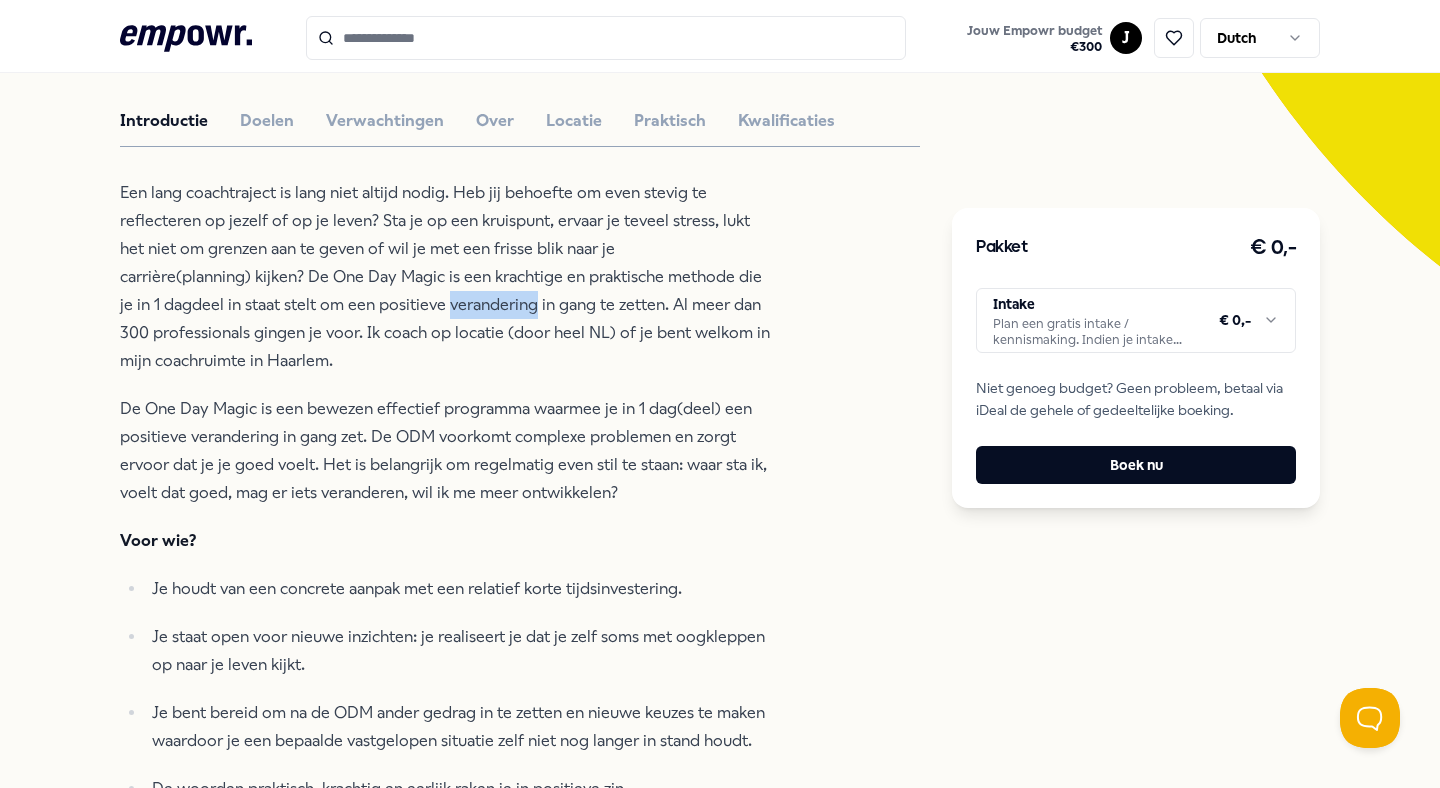 click on "Een lang coachtraject is lang niet altijd nodig. Heb jij behoefte om even stevig te reflecteren op jezelf of op je leven? Sta je op een kruispunt, ervaar je teveel stress, lukt het niet om grenzen aan te geven of wil je met een frisse blik naar je carrière(planning) kijken? De One Day Magic is een krachtige en praktische methode die je in 1 dagdeel in staat stelt om een positieve verandering in gang te zetten. Al meer dan 300 professionals gingen je voor. Ik coach op locatie (door heel NL) of je bent welkom in mijn coachruimte in Haarlem." at bounding box center (445, 277) 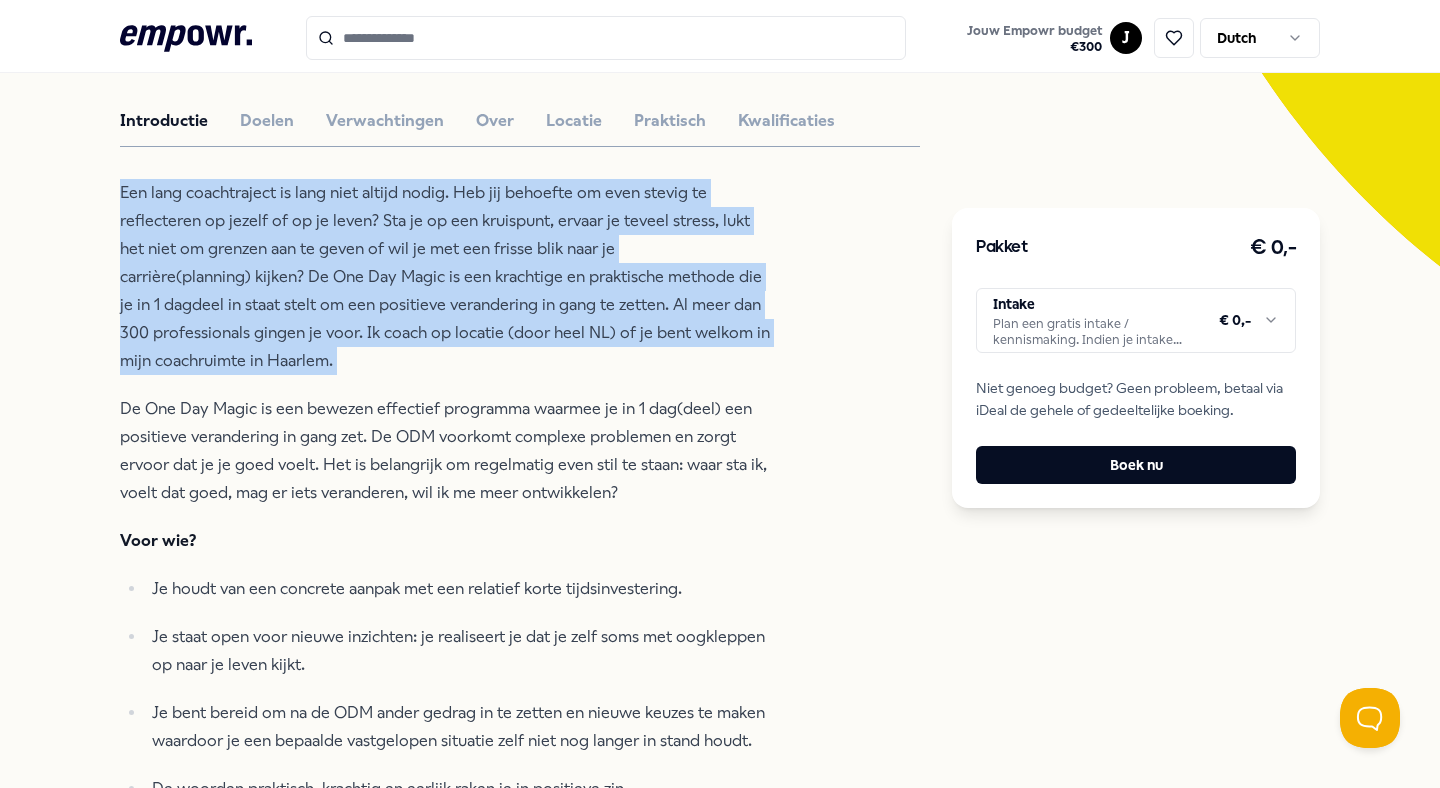 click on "Een lang coachtraject is lang niet altijd nodig. Heb jij behoefte om even stevig te reflecteren op jezelf of op je leven? Sta je op een kruispunt, ervaar je teveel stress, lukt het niet om grenzen aan te geven of wil je met een frisse blik naar je carrière(planning) kijken? De One Day Magic is een krachtige en praktische methode die je in 1 dagdeel in staat stelt om een positieve verandering in gang te zetten. Al meer dan 300 professionals gingen je voor. Ik coach op locatie (door heel NL) of je bent welkom in mijn coachruimte in Haarlem." at bounding box center [445, 277] 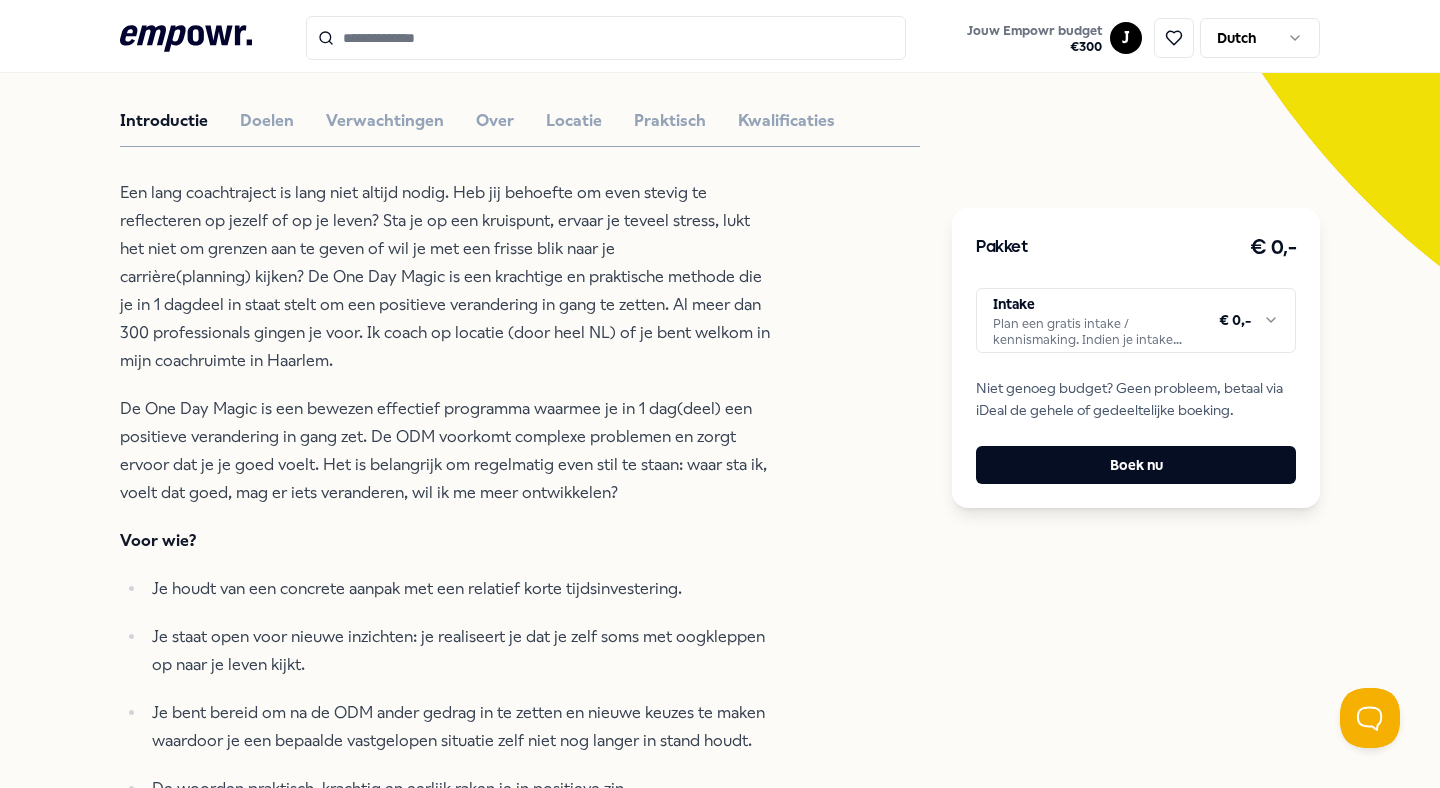 click on "Een lang coachtraject is lang niet altijd nodig. Heb jij behoefte om even stevig te reflecteren op jezelf of op je leven? Sta je op een kruispunt, ervaar je teveel stress, lukt het niet om grenzen aan te geven of wil je met een frisse blik naar je carrière(planning) kijken? De One Day Magic is een krachtige en praktische methode die je in 1 dagdeel in staat stelt om een positieve verandering in gang te zetten. Al meer dan 300 professionals gingen je voor. Ik coach op locatie (door heel NL) of je bent welkom in mijn coachruimte in Haarlem. De One Day Magic is een bewezen effectief programma waarmee je in 1 dag(deel) een positieve verandering in gang zet. De ODM voorkomt complexe problemen en zorgt ervoor dat je je goed voelt. Het is belangrijk om regelmatig even stil te staan: waar sta ik, voelt dat goed, mag er iets veranderen, wil ik me meer ontwikkelen? Voor wie? Je houdt van een concrete aanpak met een relatief korte tijdsinvestering. De woorden praktisch, krachtig en eerlijk raken je in positieve zin." at bounding box center (445, 491) 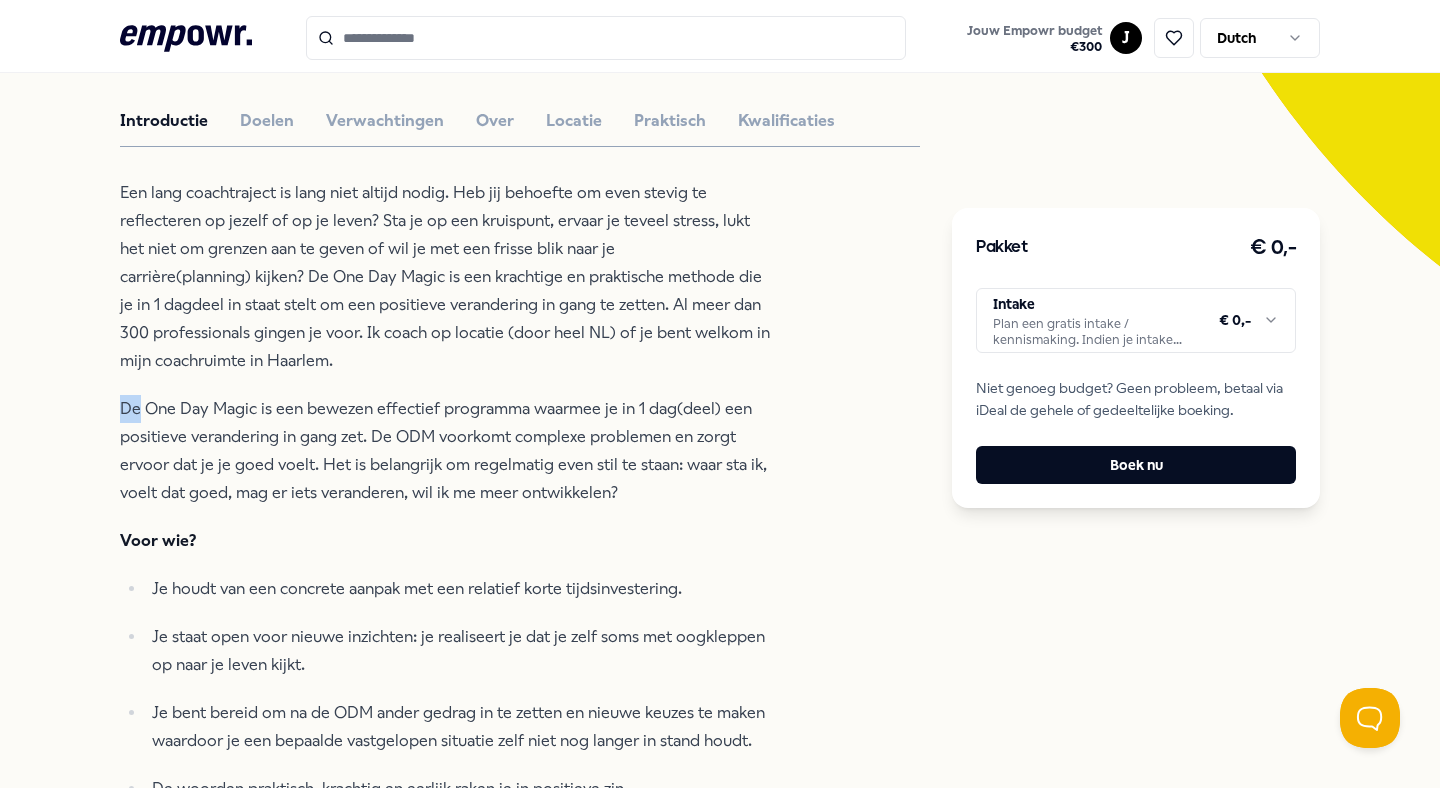click on "Een lang coachtraject is lang niet altijd nodig. Heb jij behoefte om even stevig te reflecteren op jezelf of op je leven? Sta je op een kruispunt, ervaar je teveel stress, lukt het niet om grenzen aan te geven of wil je met een frisse blik naar je carrière(planning) kijken? De One Day Magic is een krachtige en praktische methode die je in 1 dagdeel in staat stelt om een positieve verandering in gang te zetten. Al meer dan 300 professionals gingen je voor. Ik coach op locatie (door heel NL) of je bent welkom in mijn coachruimte in Haarlem. De One Day Magic is een bewezen effectief programma waarmee je in 1 dag(deel) een positieve verandering in gang zet. De ODM voorkomt complexe problemen en zorgt ervoor dat je je goed voelt. Het is belangrijk om regelmatig even stil te staan: waar sta ik, voelt dat goed, mag er iets veranderen, wil ik me meer ontwikkelen? Voor wie? Je houdt van een concrete aanpak met een relatief korte tijdsinvestering. De woorden praktisch, krachtig en eerlijk raken je in positieve zin." at bounding box center [445, 491] 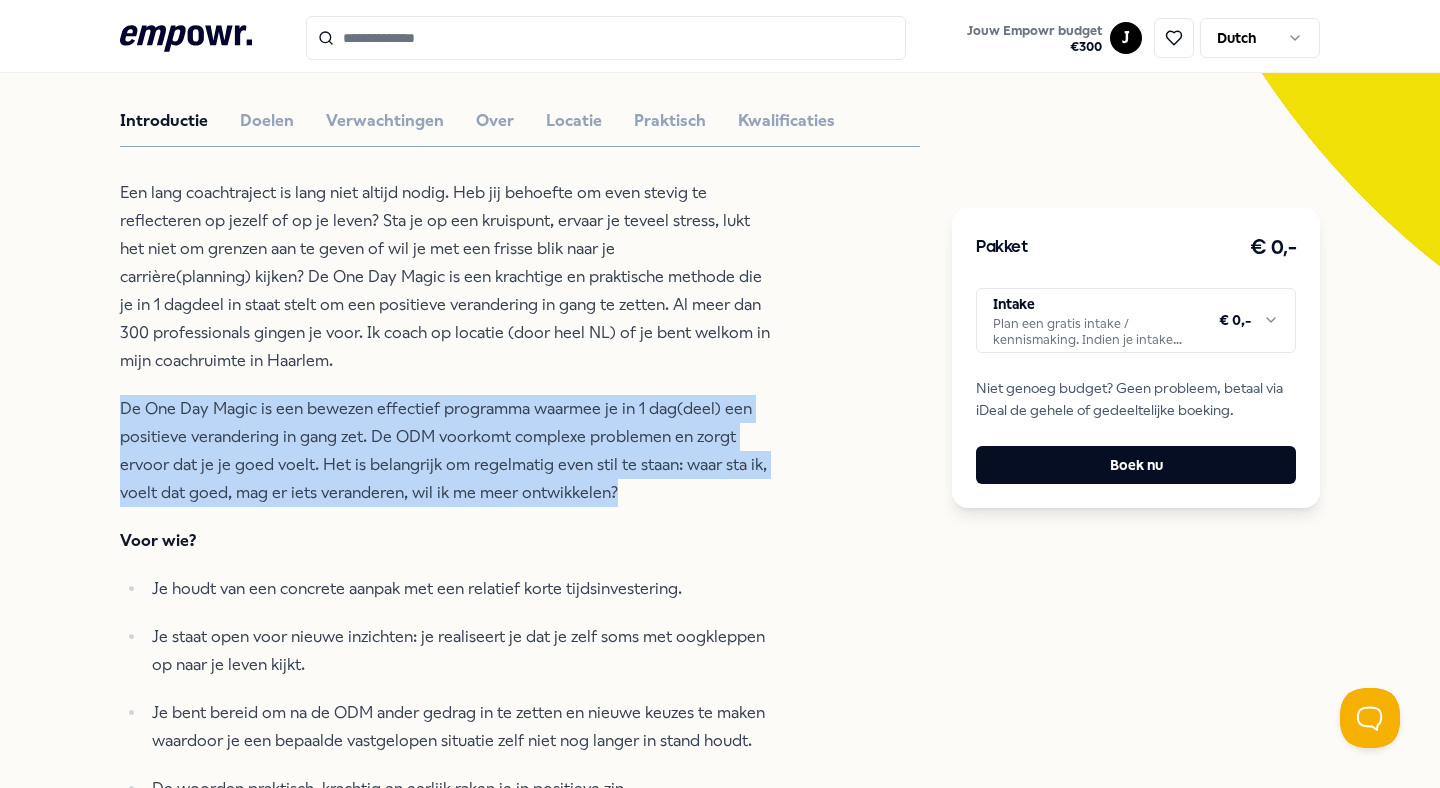 click on "Een lang coachtraject is lang niet altijd nodig. Heb jij behoefte om even stevig te reflecteren op jezelf of op je leven? Sta je op een kruispunt, ervaar je teveel stress, lukt het niet om grenzen aan te geven of wil je met een frisse blik naar je carrière(planning) kijken? De One Day Magic is een krachtige en praktische methode die je in 1 dagdeel in staat stelt om een positieve verandering in gang te zetten. Al meer dan 300 professionals gingen je voor. Ik coach op locatie (door heel NL) of je bent welkom in mijn coachruimte in Haarlem. De One Day Magic is een bewezen effectief programma waarmee je in 1 dag(deel) een positieve verandering in gang zet. De ODM voorkomt complexe problemen en zorgt ervoor dat je je goed voelt. Het is belangrijk om regelmatig even stil te staan: waar sta ik, voelt dat goed, mag er iets veranderen, wil ik me meer ontwikkelen? Voor wie? Je houdt van een concrete aanpak met een relatief korte tijdsinvestering. De woorden praktisch, krachtig en eerlijk raken je in positieve zin." at bounding box center [445, 491] 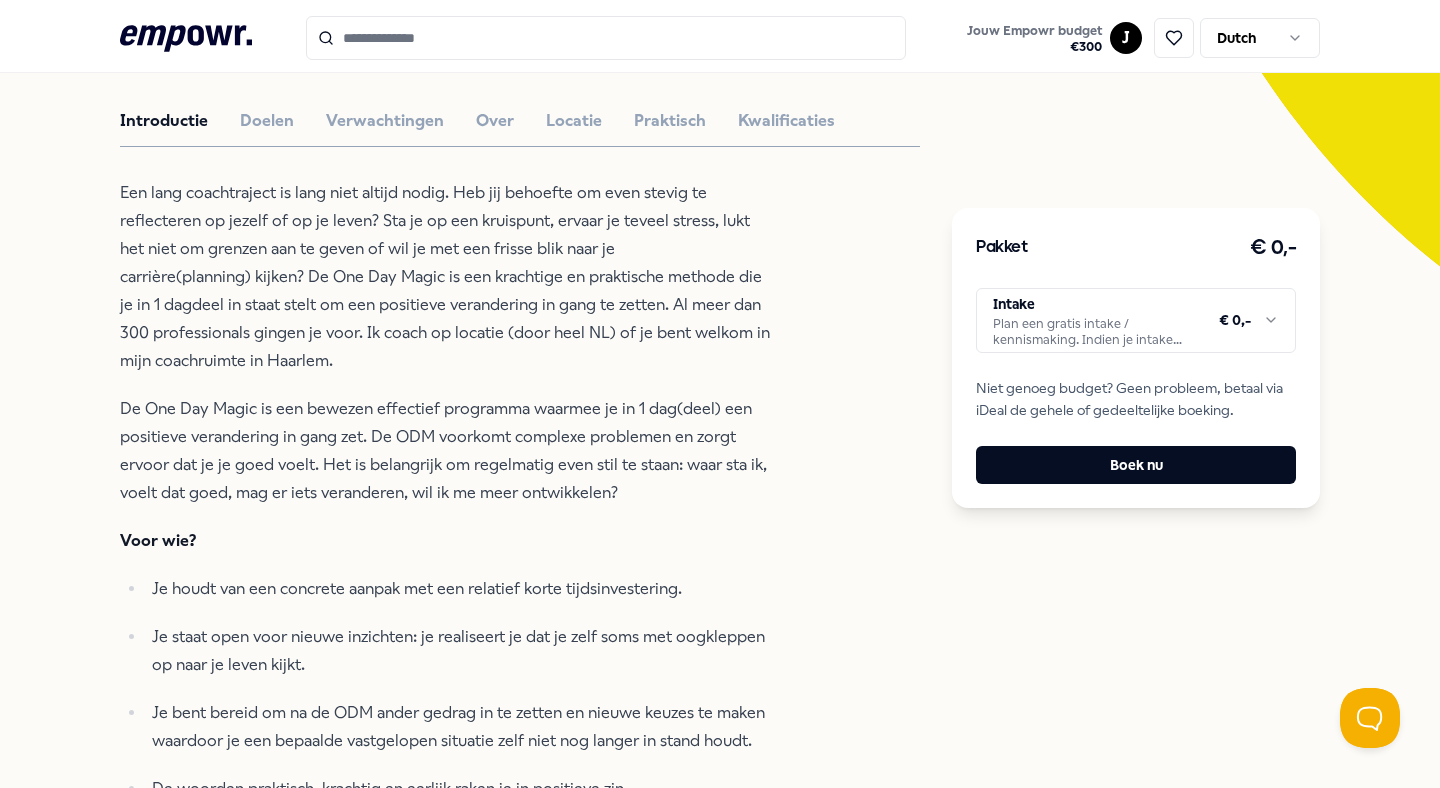 click on "Een lang coachtraject is lang niet altijd nodig. Heb jij behoefte om even stevig te reflecteren op jezelf of op je leven? Sta je op een kruispunt, ervaar je teveel stress, lukt het niet om grenzen aan te geven of wil je met een frisse blik naar je carrière(planning) kijken? De One Day Magic is een krachtige en praktische methode die je in 1 dagdeel in staat stelt om een positieve verandering in gang te zetten. Al meer dan 300 professionals gingen je voor. Ik coach op locatie (door heel NL) of je bent welkom in mijn coachruimte in Haarlem." at bounding box center (445, 277) 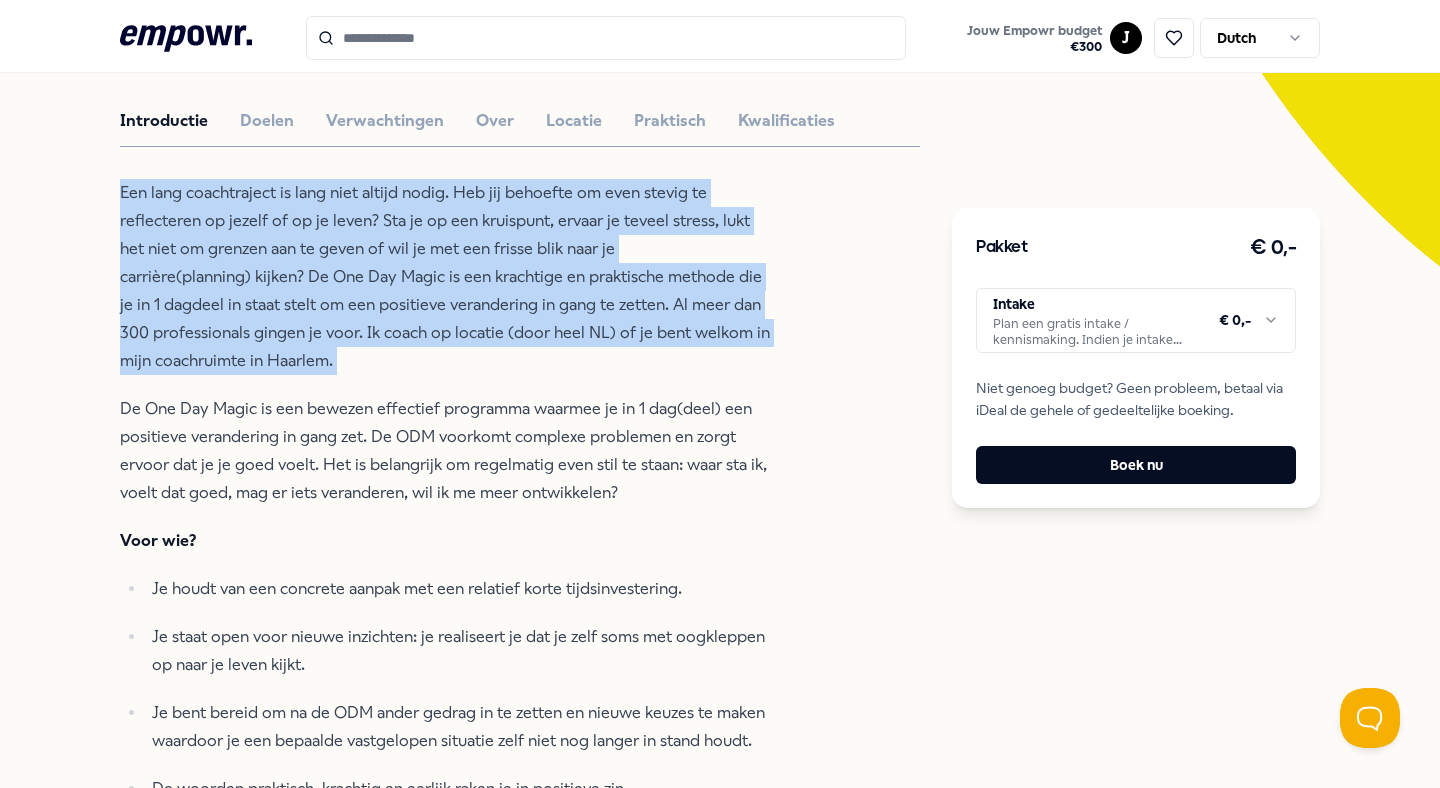 click on "Een lang coachtraject is lang niet altijd nodig. Heb jij behoefte om even stevig te reflecteren op jezelf of op je leven? Sta je op een kruispunt, ervaar je teveel stress, lukt het niet om grenzen aan te geven of wil je met een frisse blik naar je carrière(planning) kijken? De One Day Magic is een krachtige en praktische methode die je in 1 dagdeel in staat stelt om een positieve verandering in gang te zetten. Al meer dan 300 professionals gingen je voor. Ik coach op locatie (door heel NL) of je bent welkom in mijn coachruimte in Haarlem." at bounding box center [445, 277] 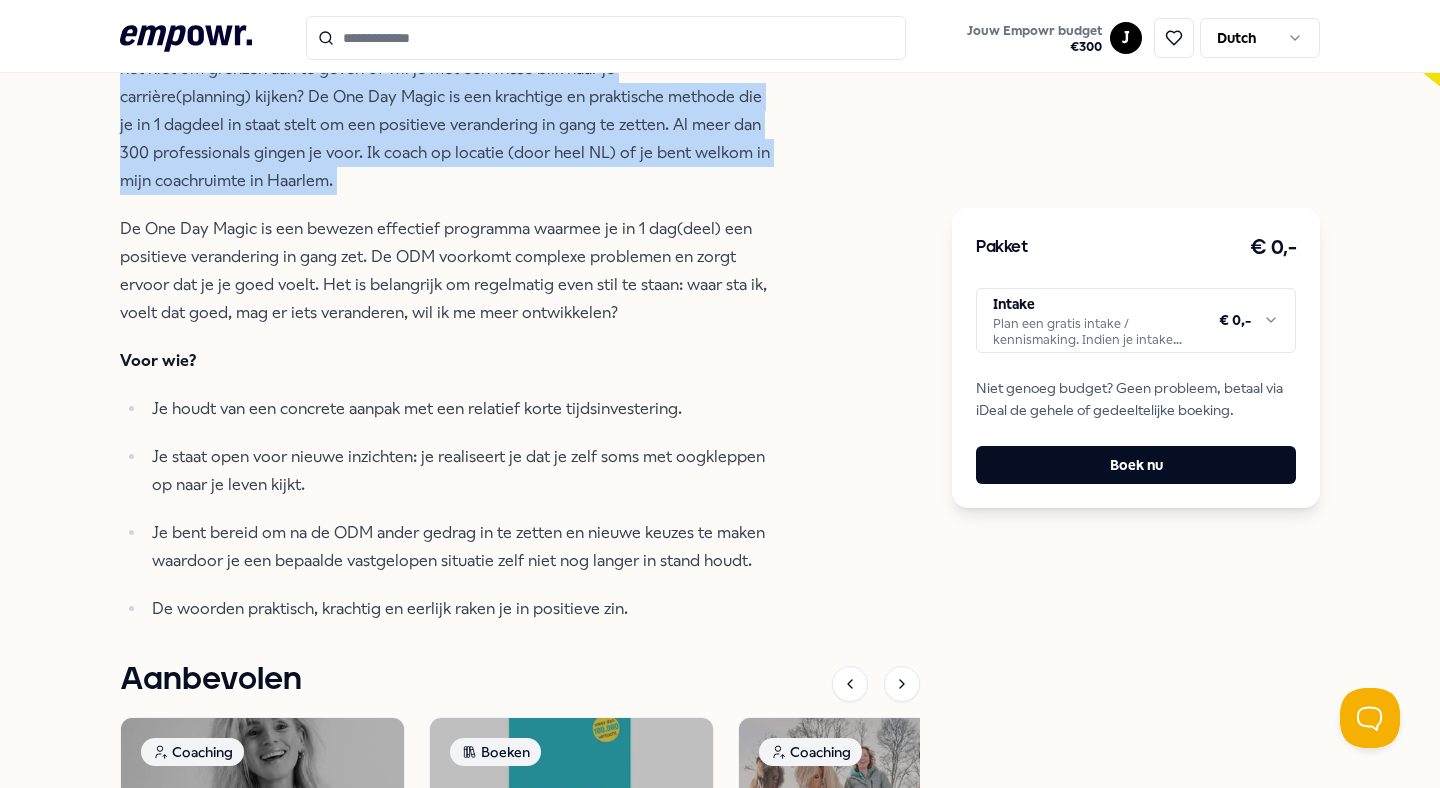 scroll, scrollTop: 696, scrollLeft: 0, axis: vertical 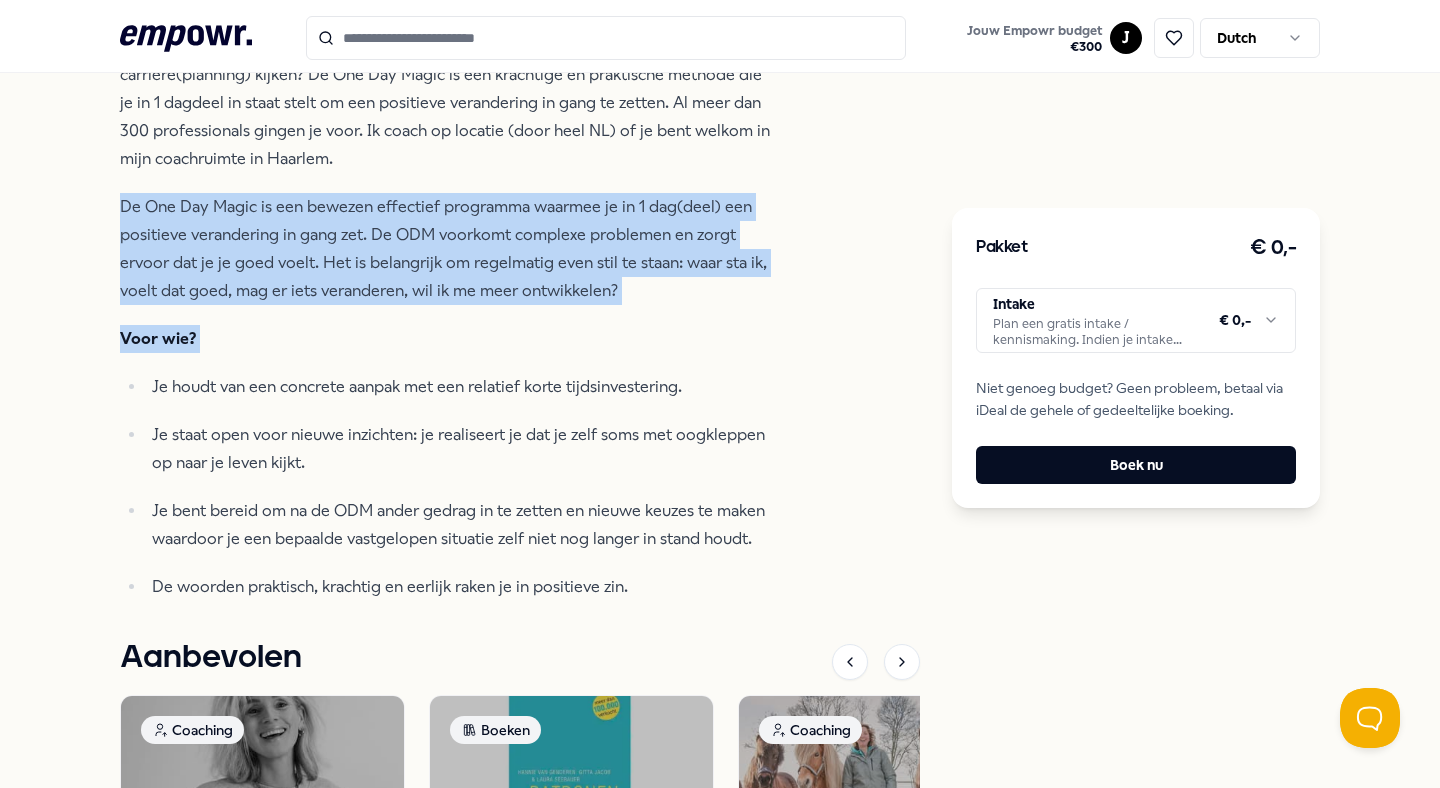 drag, startPoint x: 151, startPoint y: 191, endPoint x: 611, endPoint y: 328, distance: 479.9677 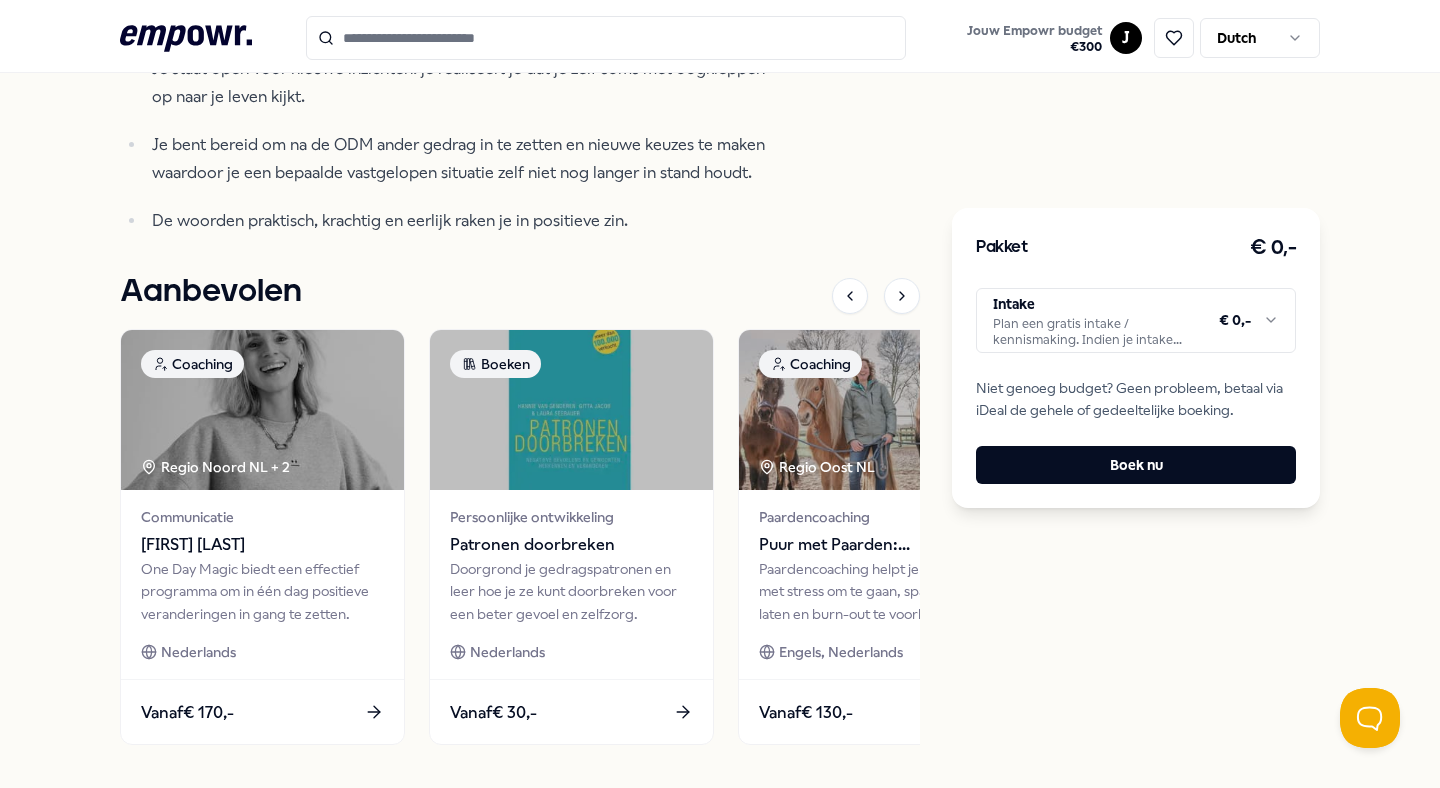 scroll, scrollTop: 1178, scrollLeft: 0, axis: vertical 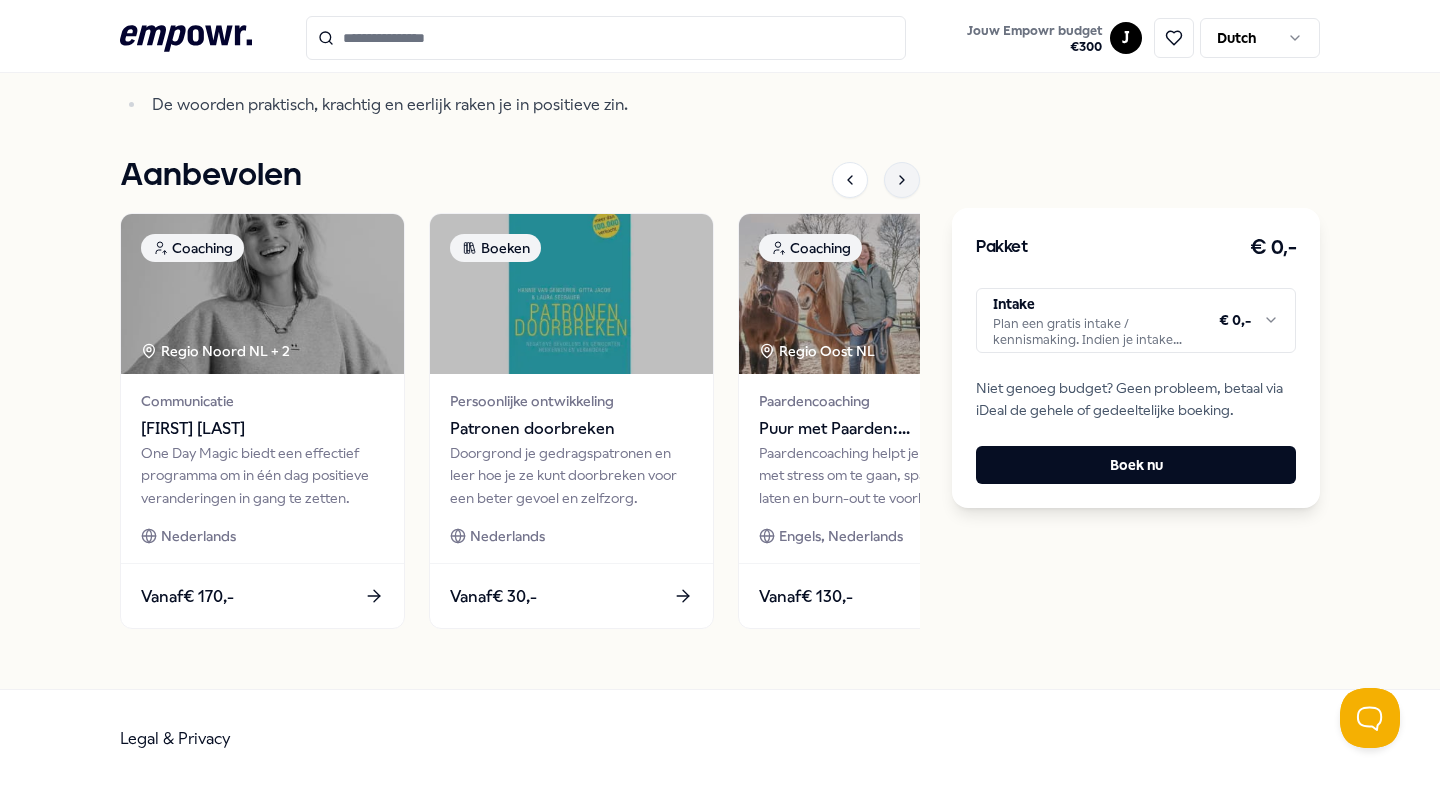 click 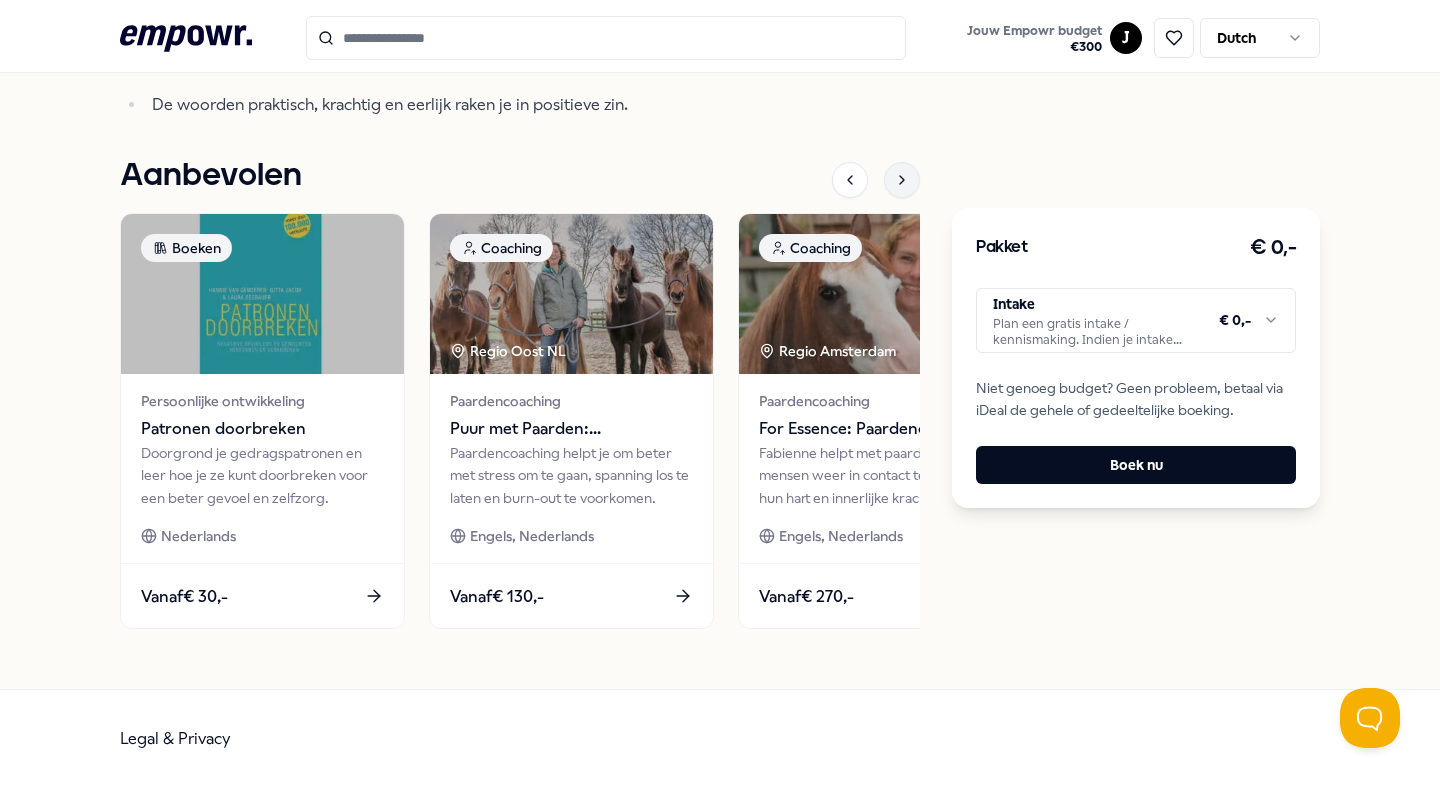 click 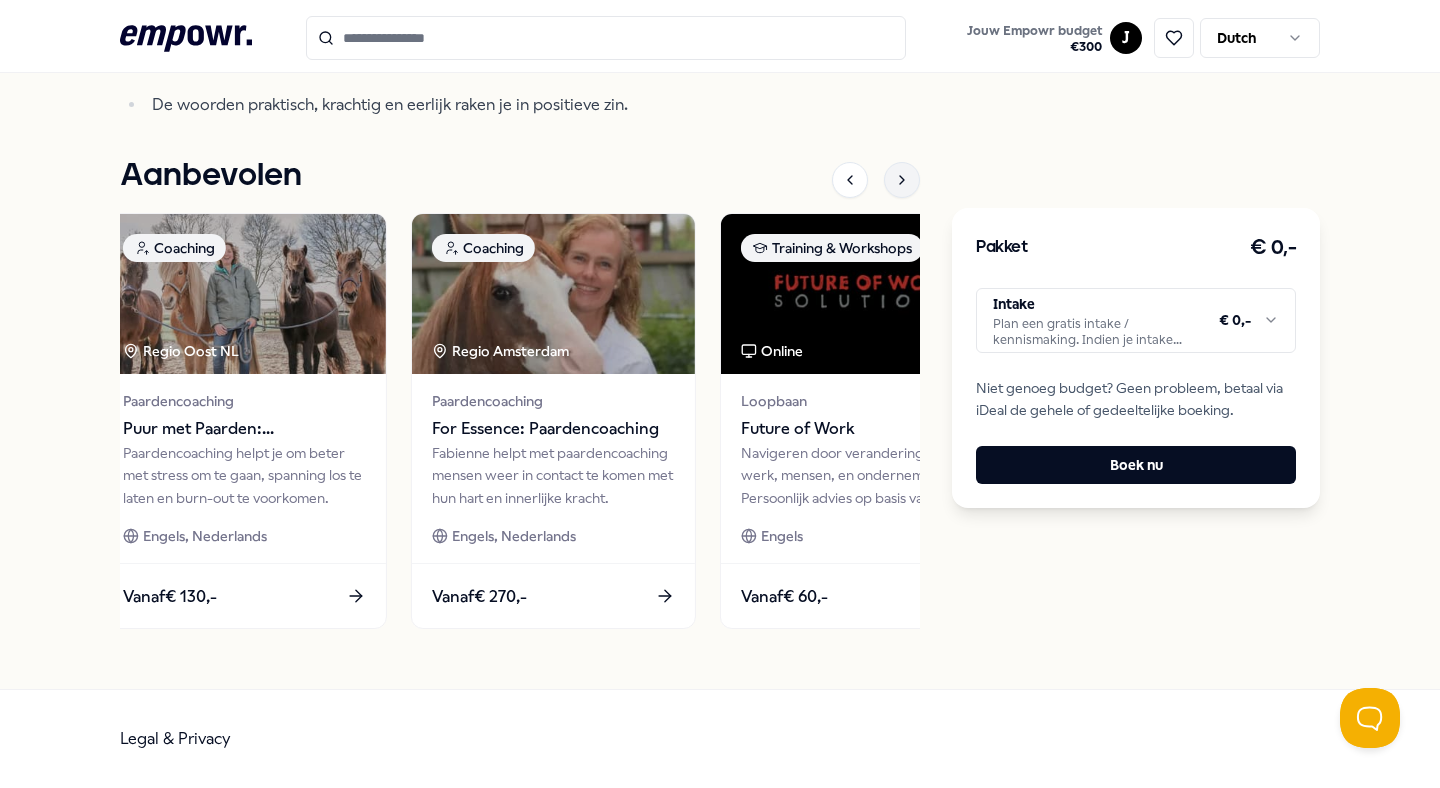click 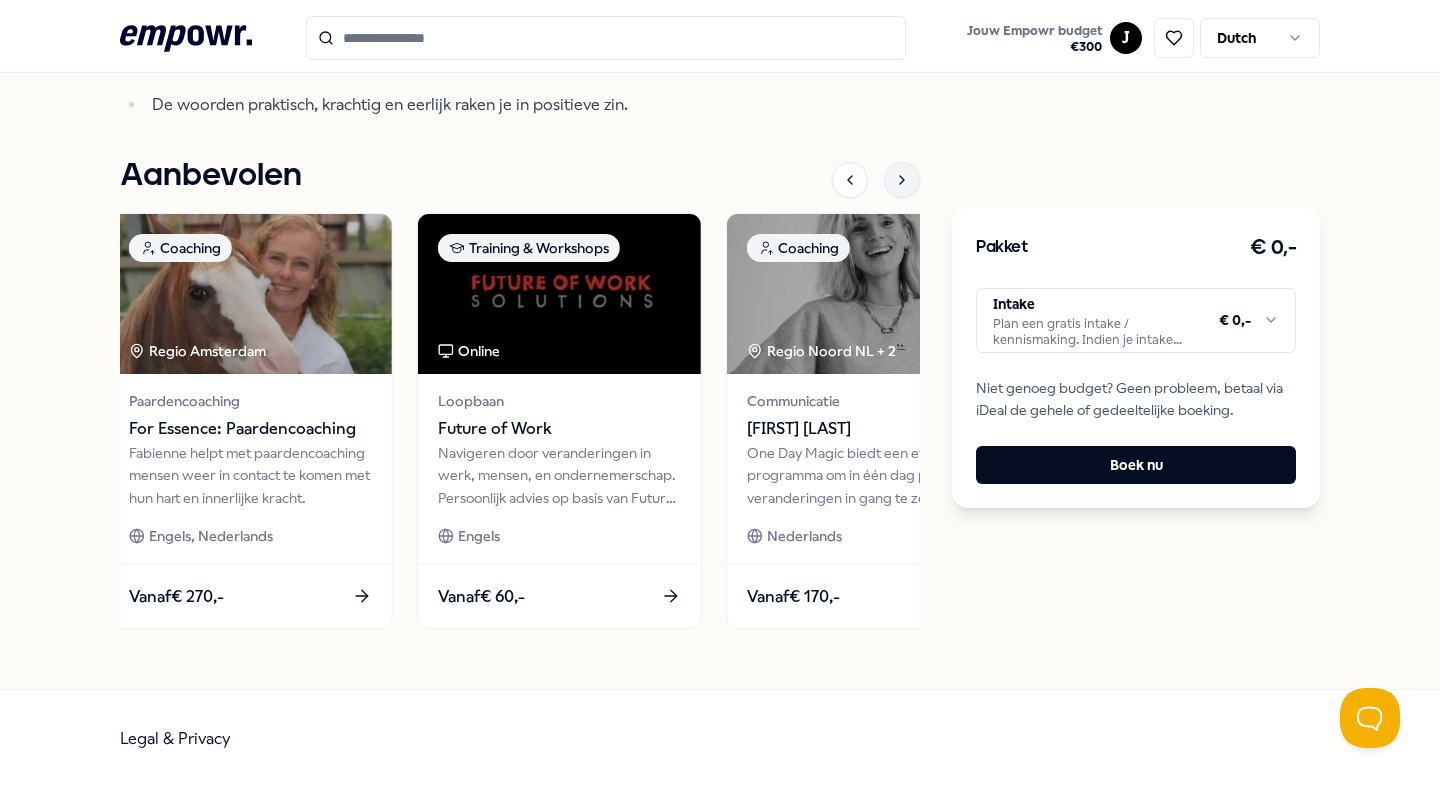 click 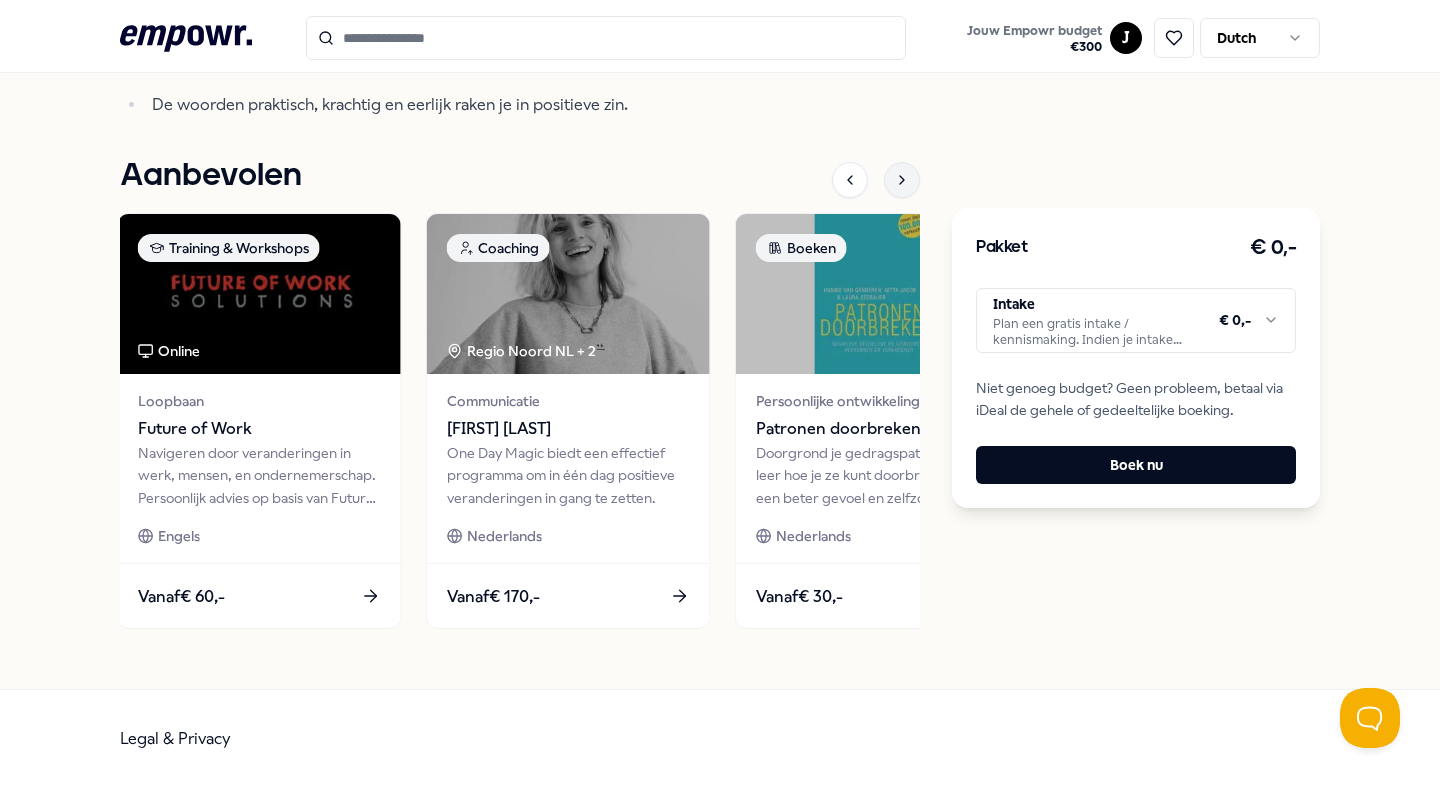 click 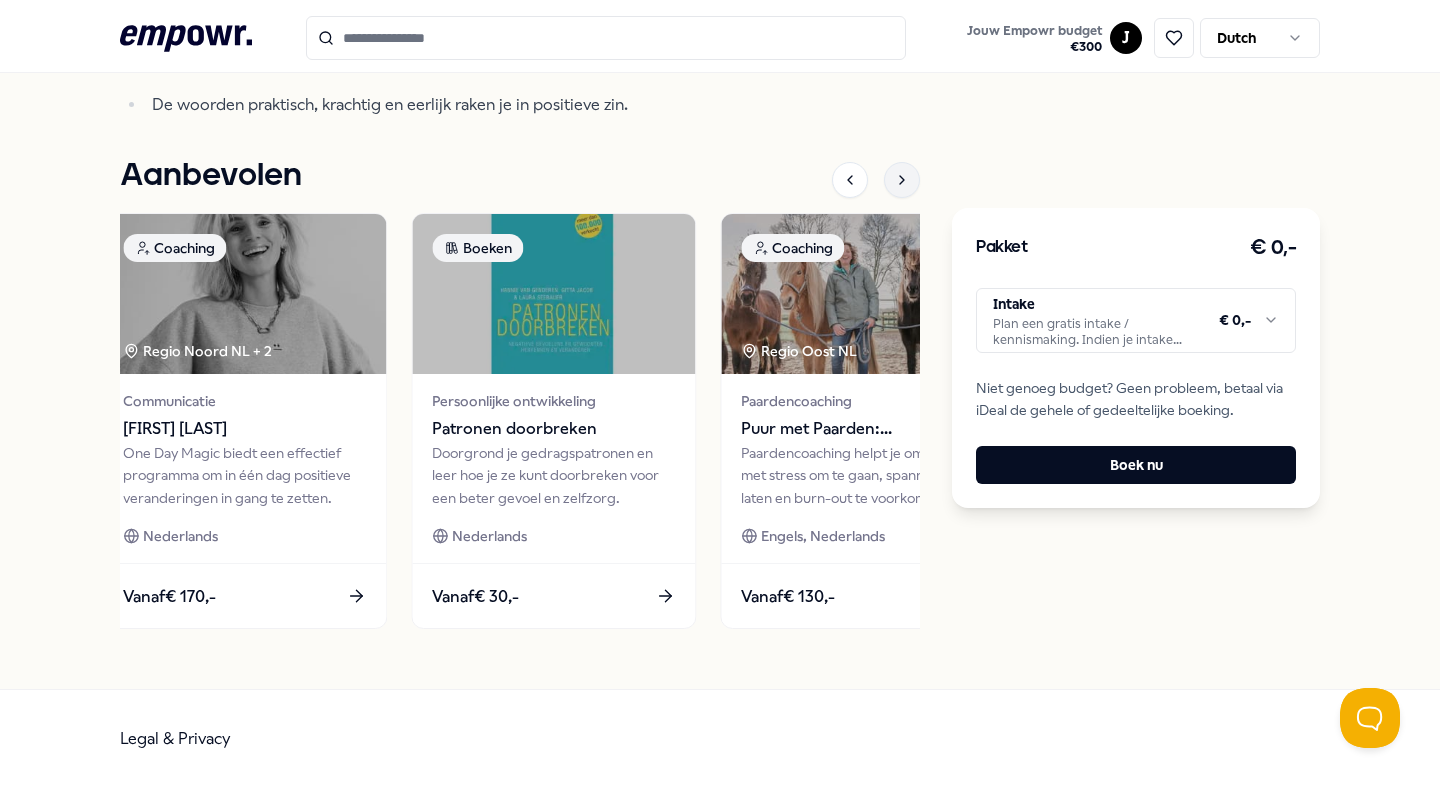 click 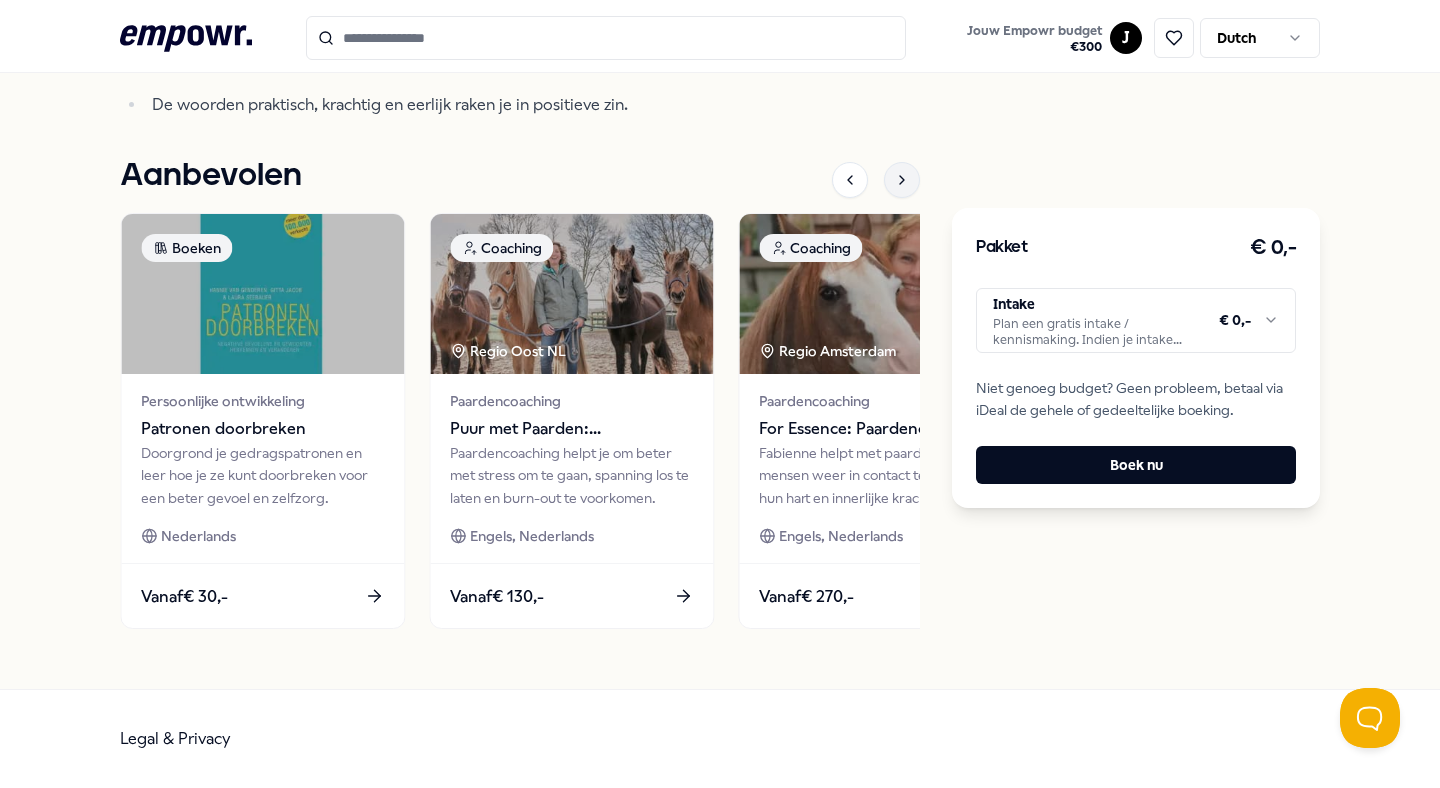 click 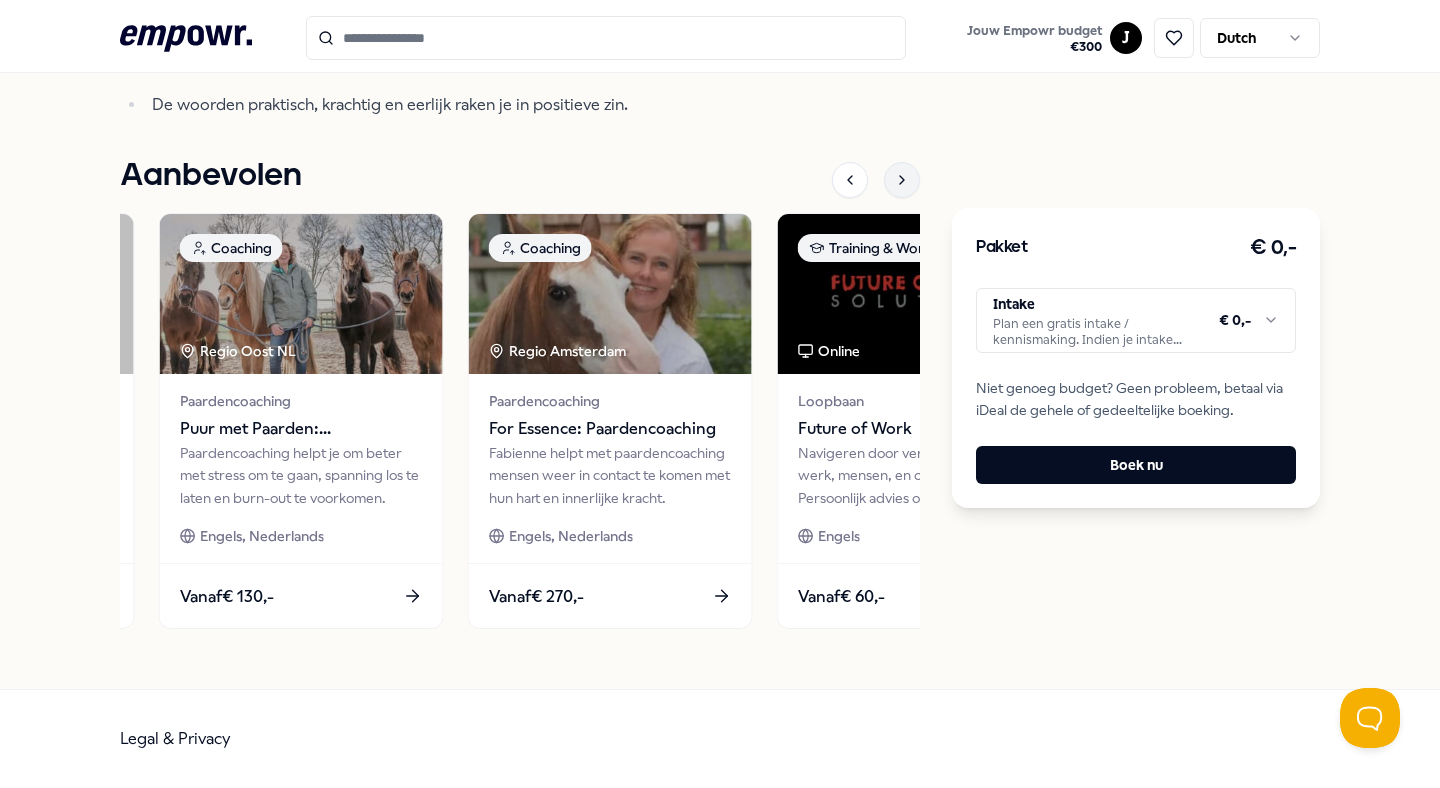 click 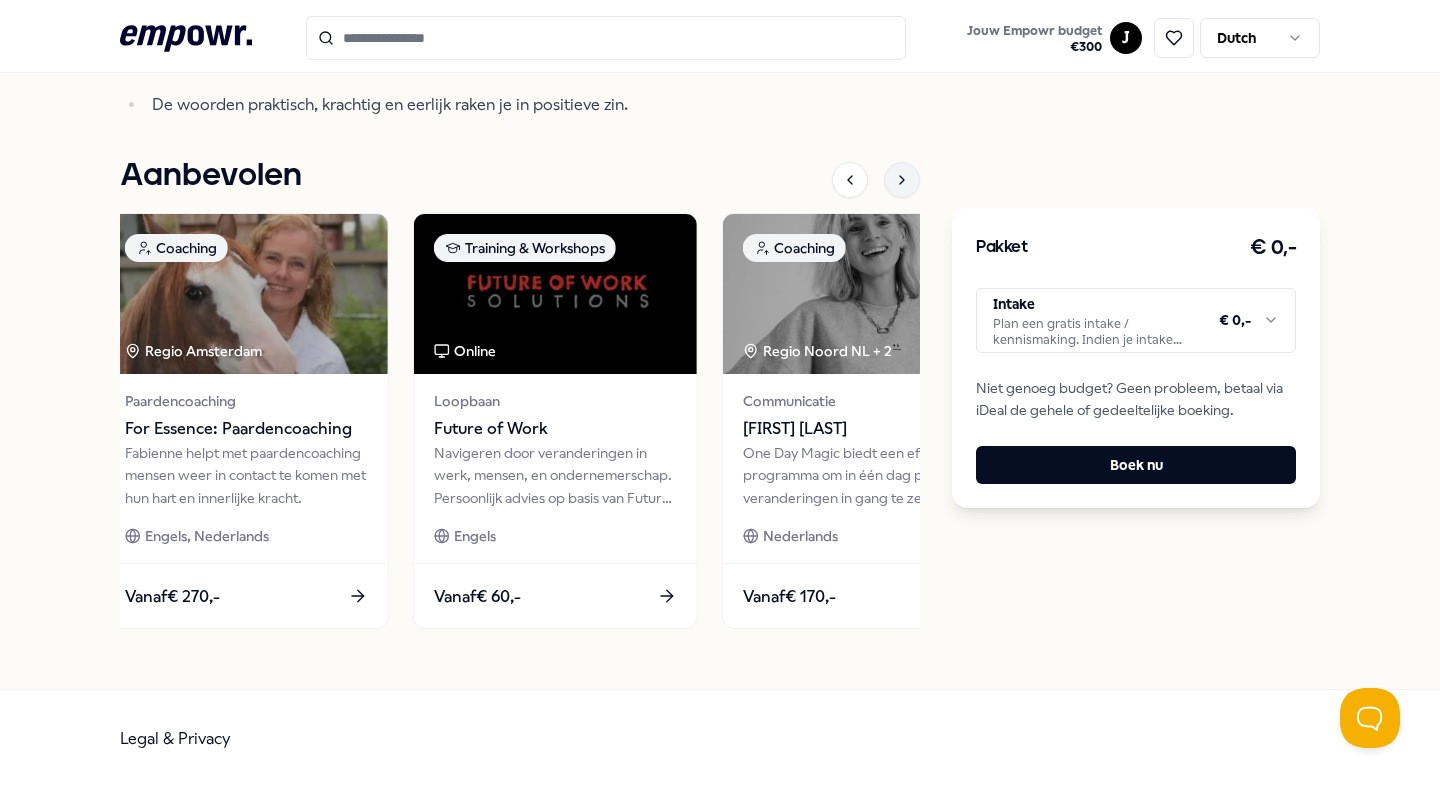click 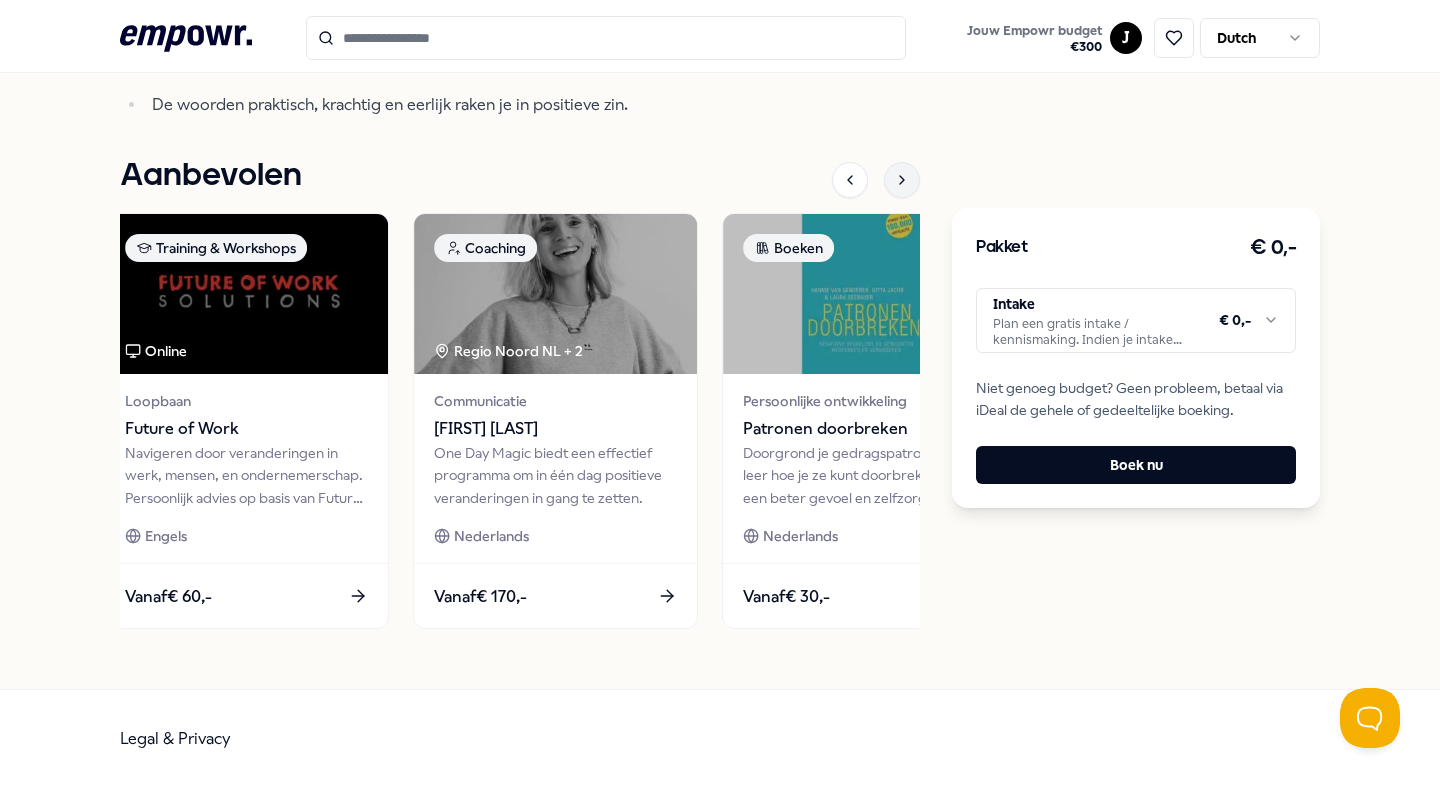 click 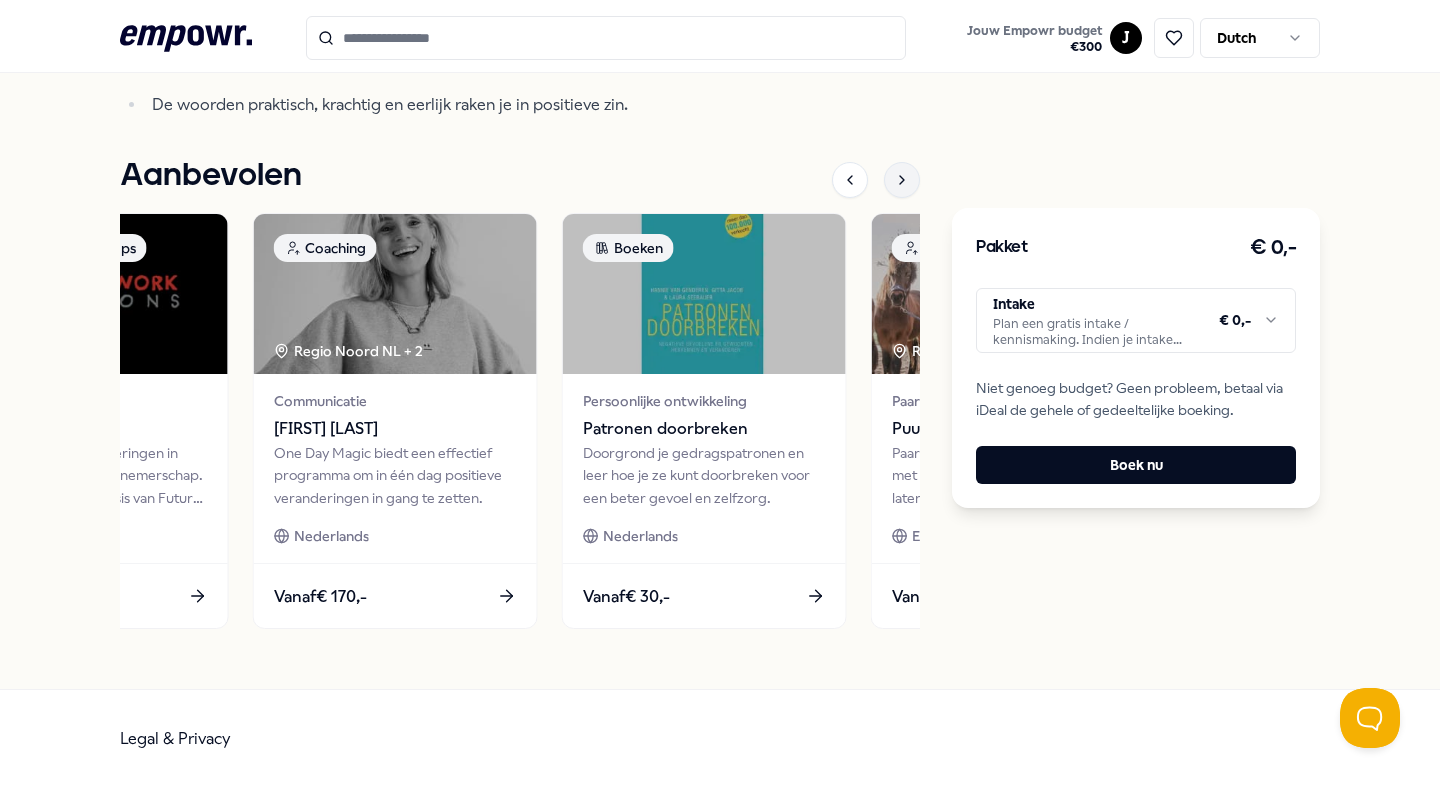 click 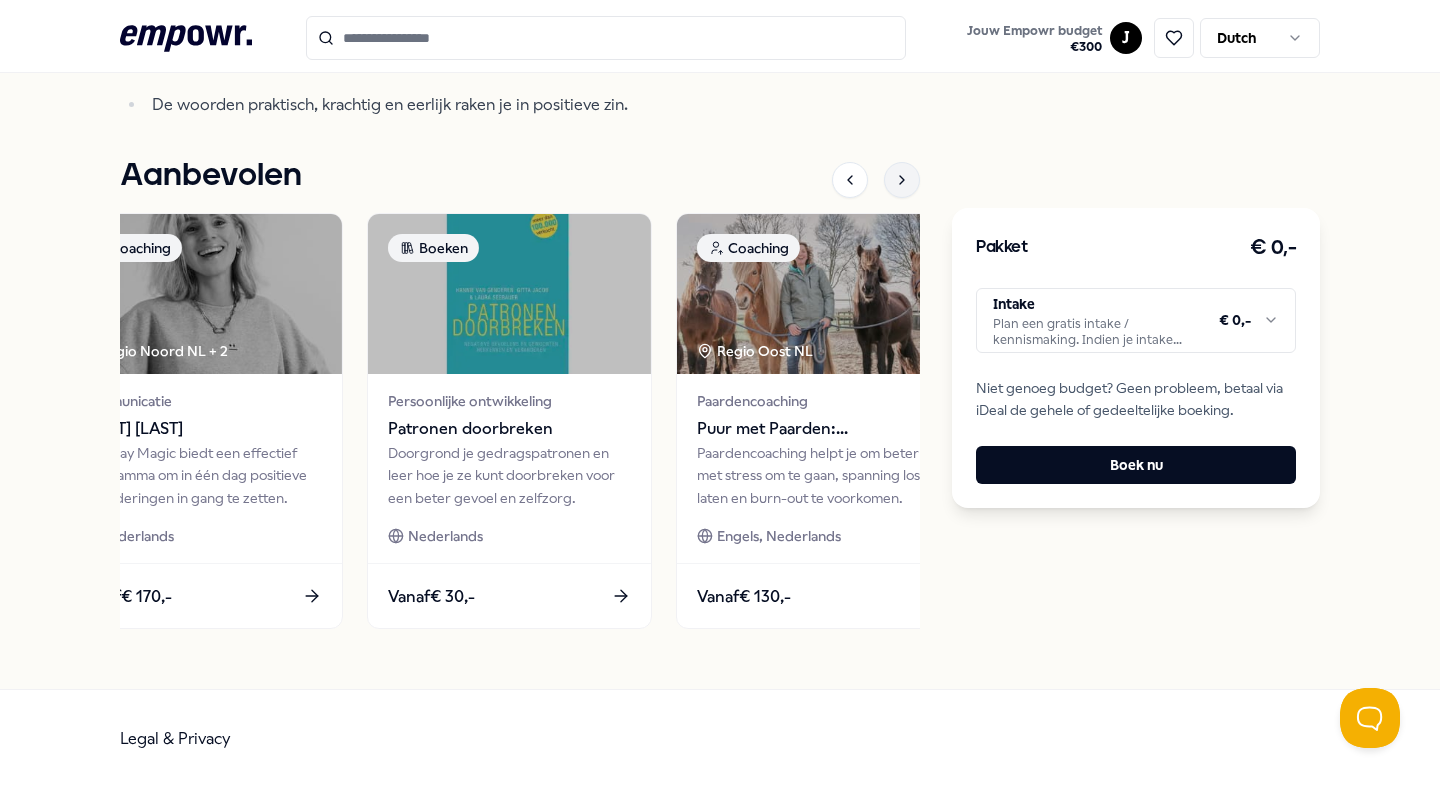 click 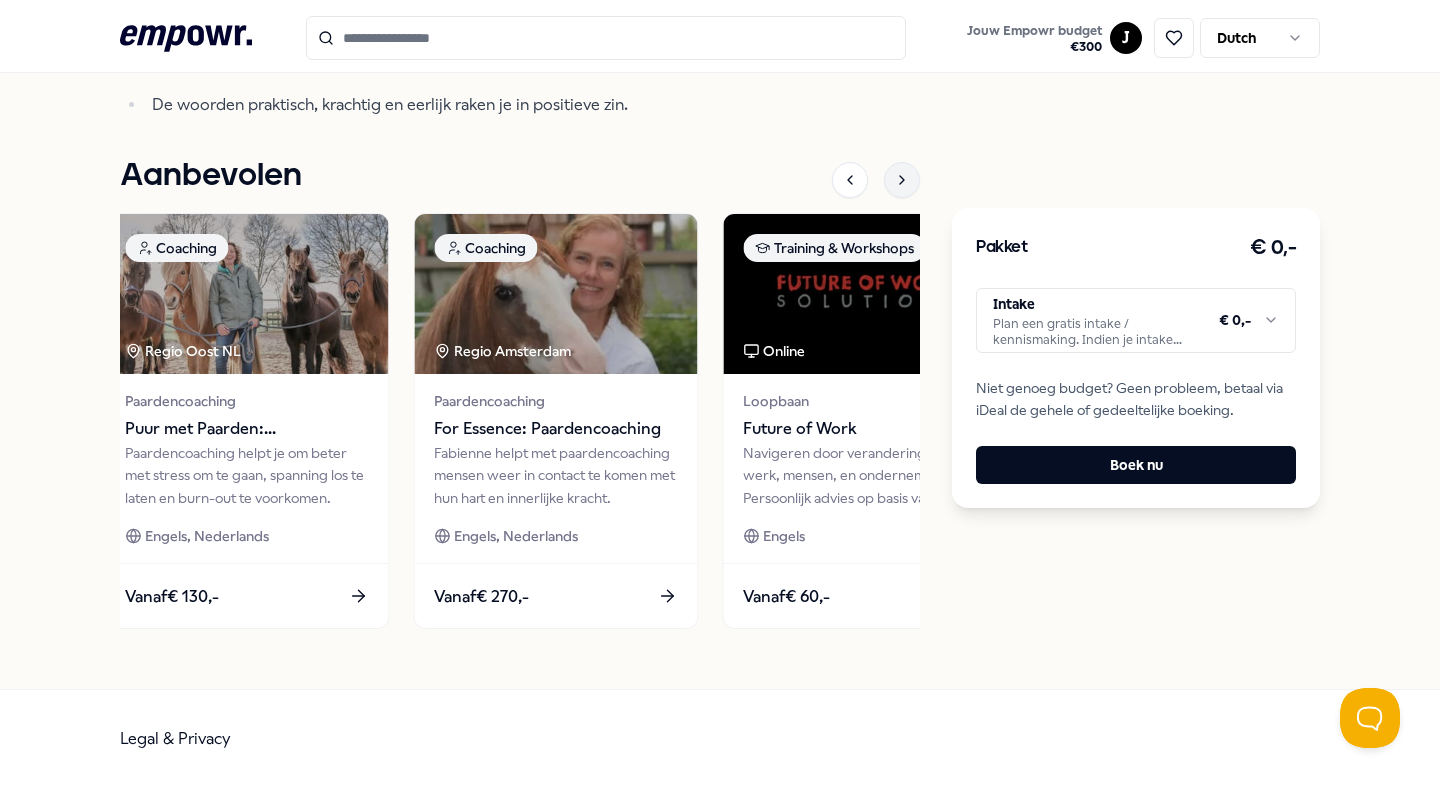click 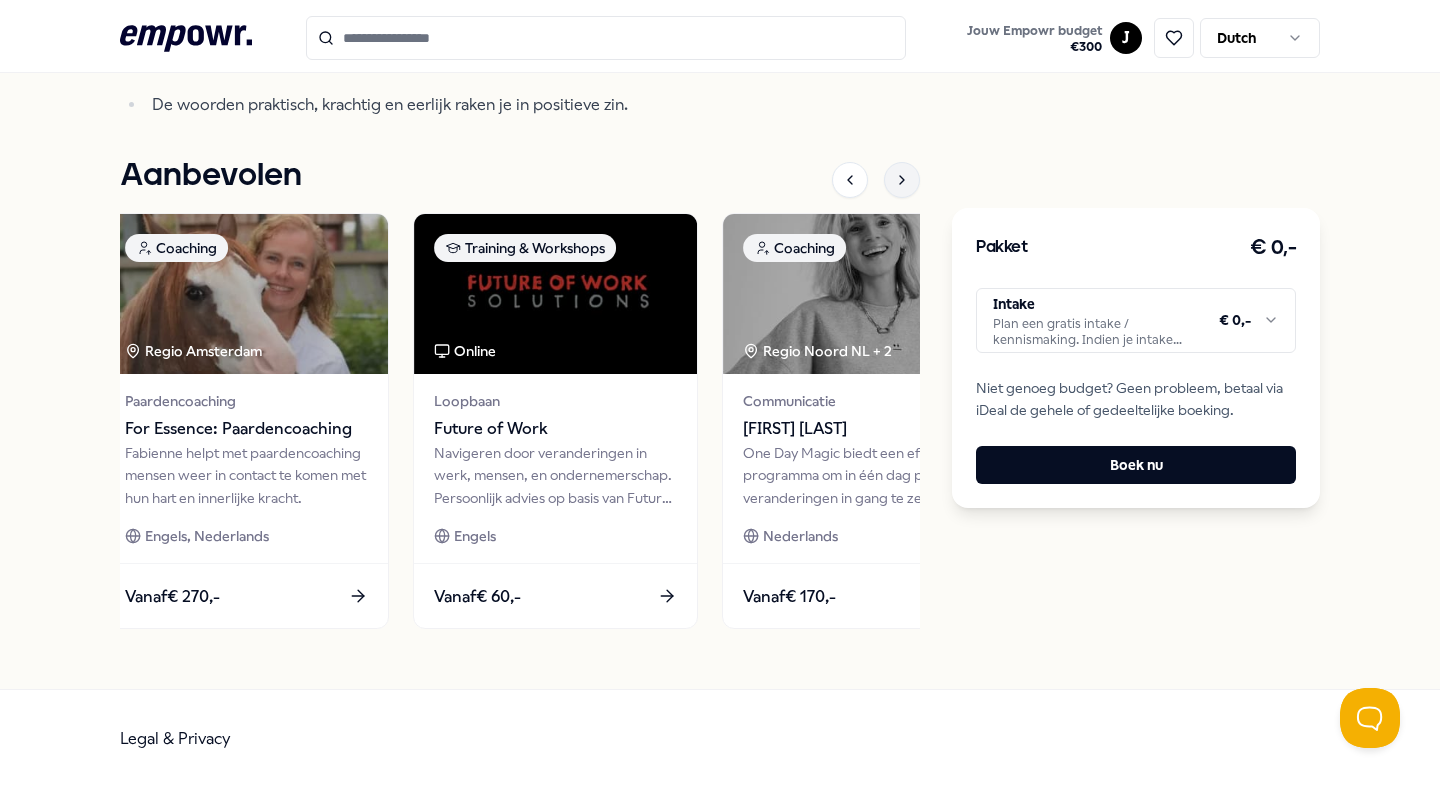 click 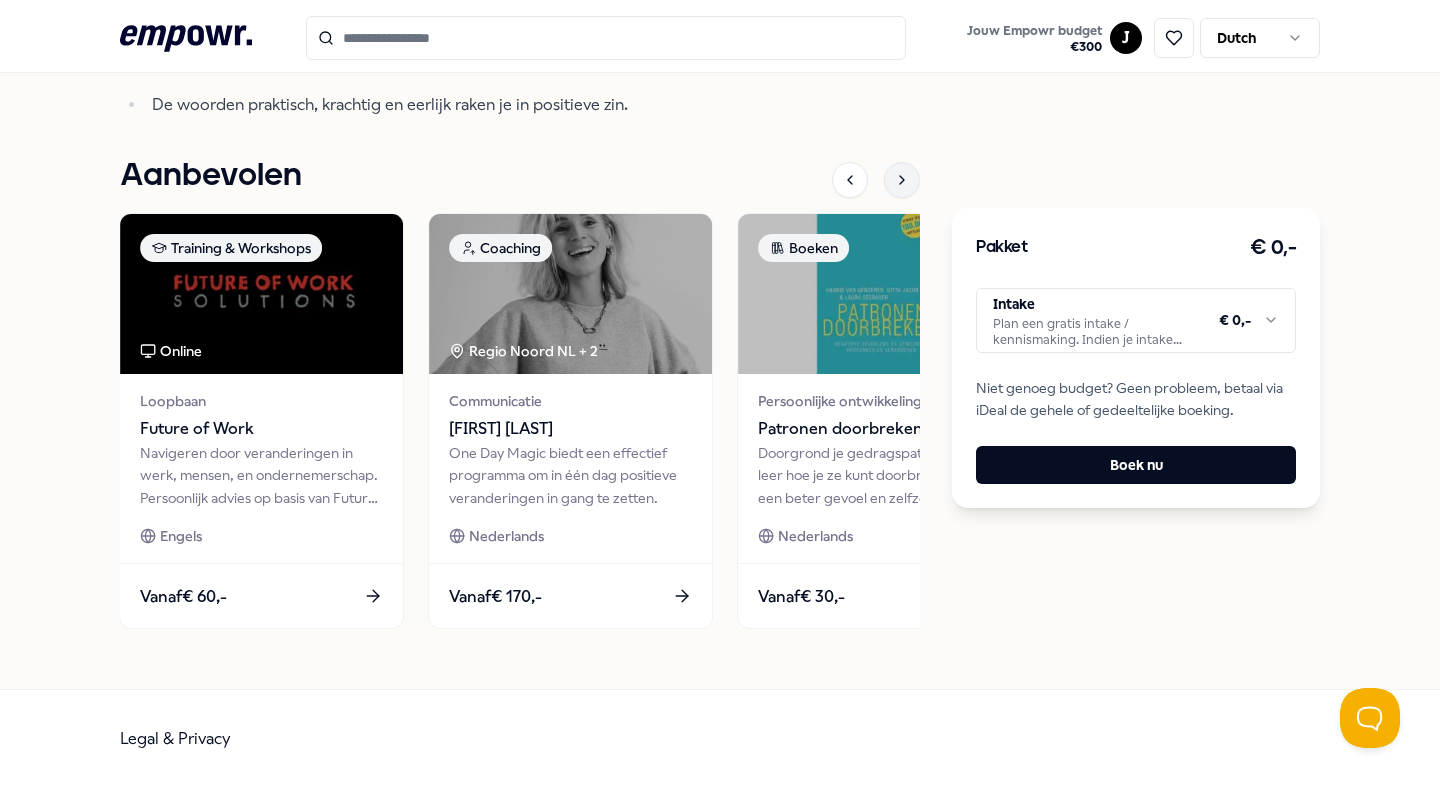 click 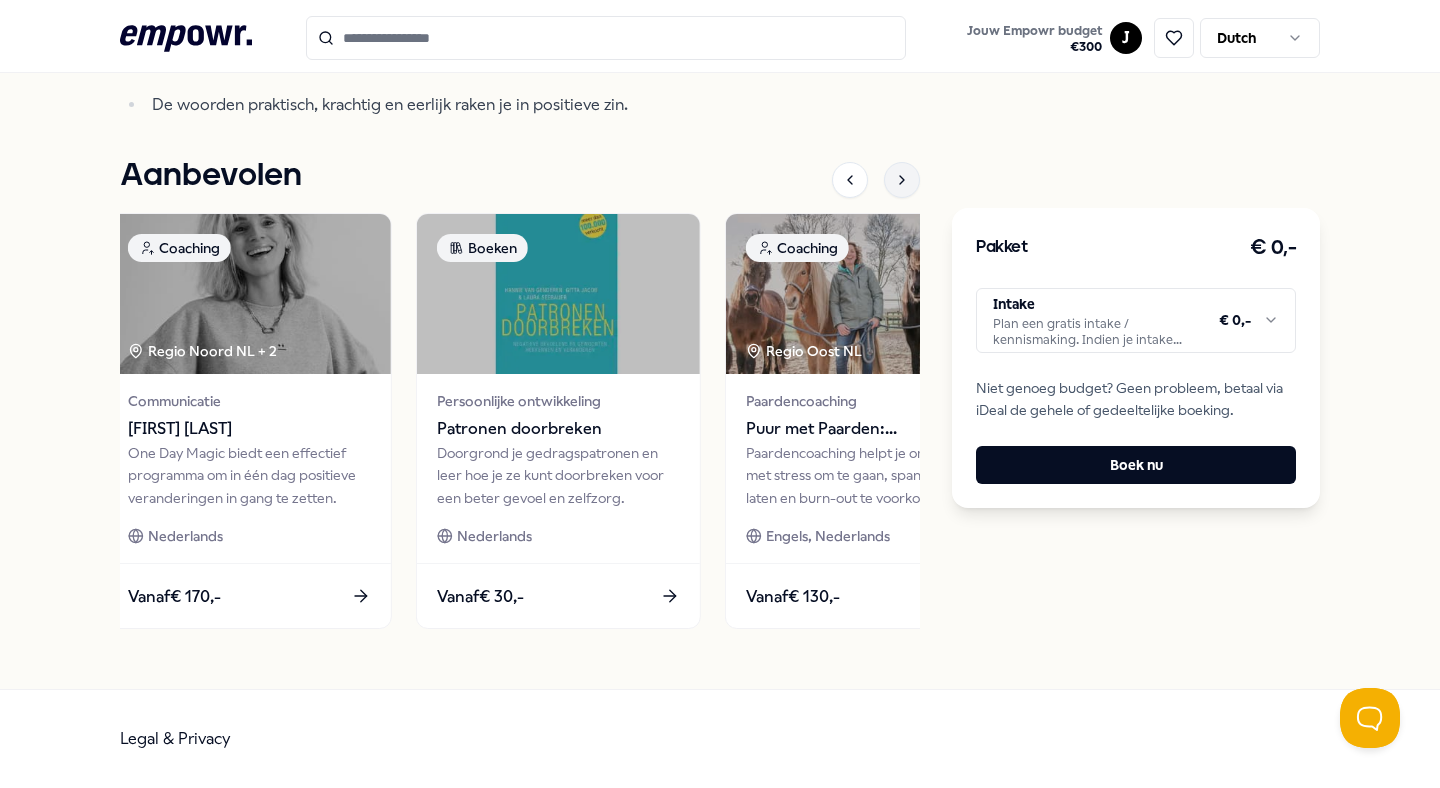 click 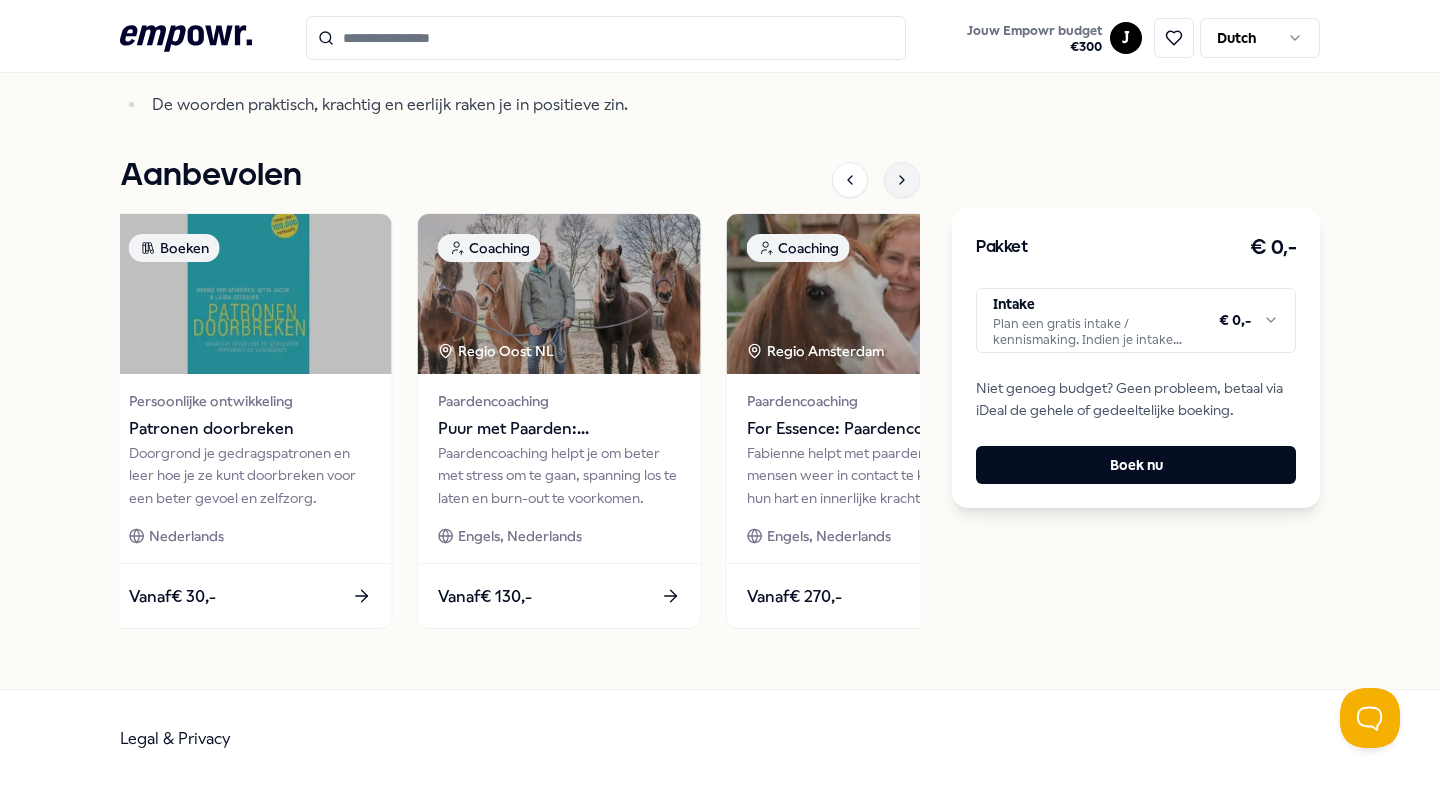 click 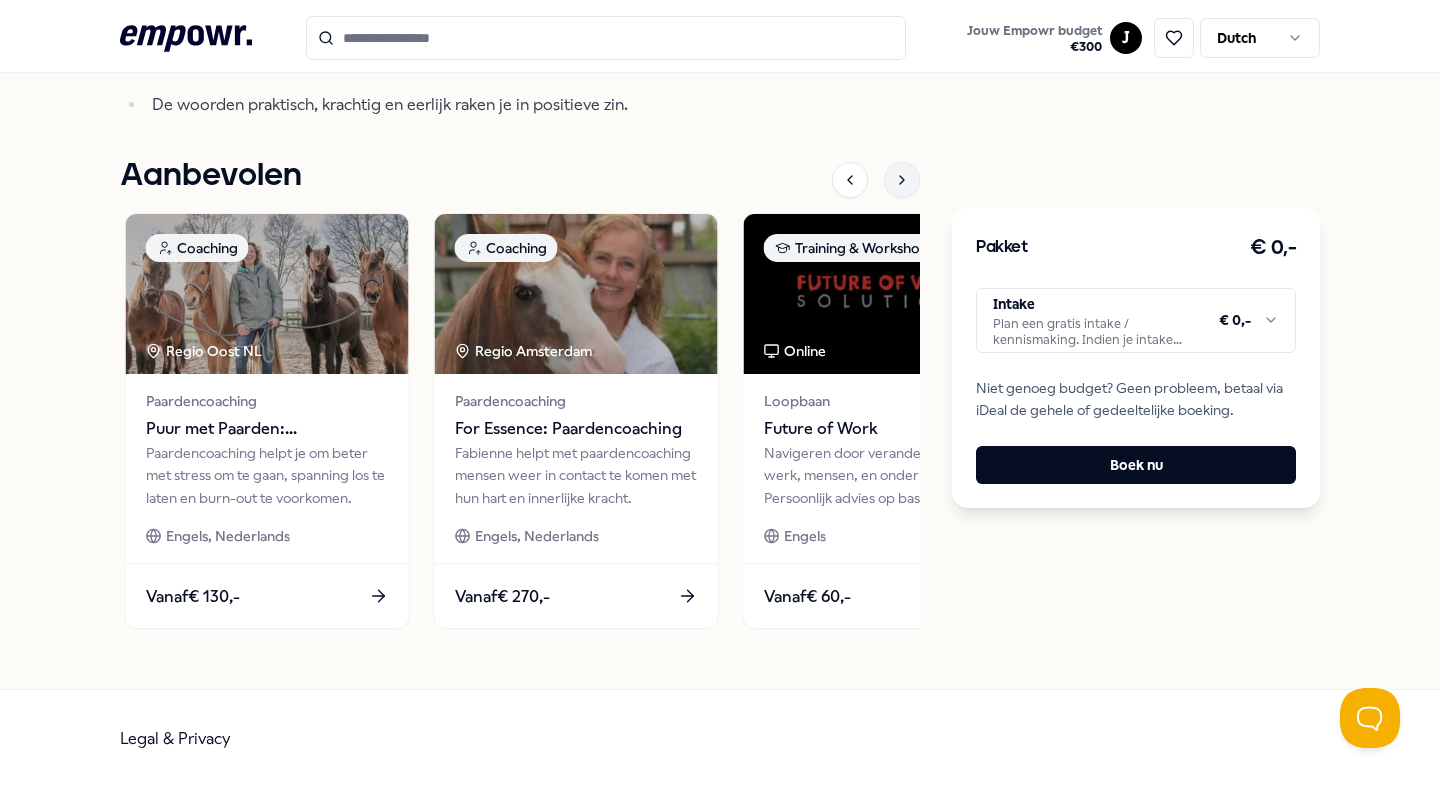 click 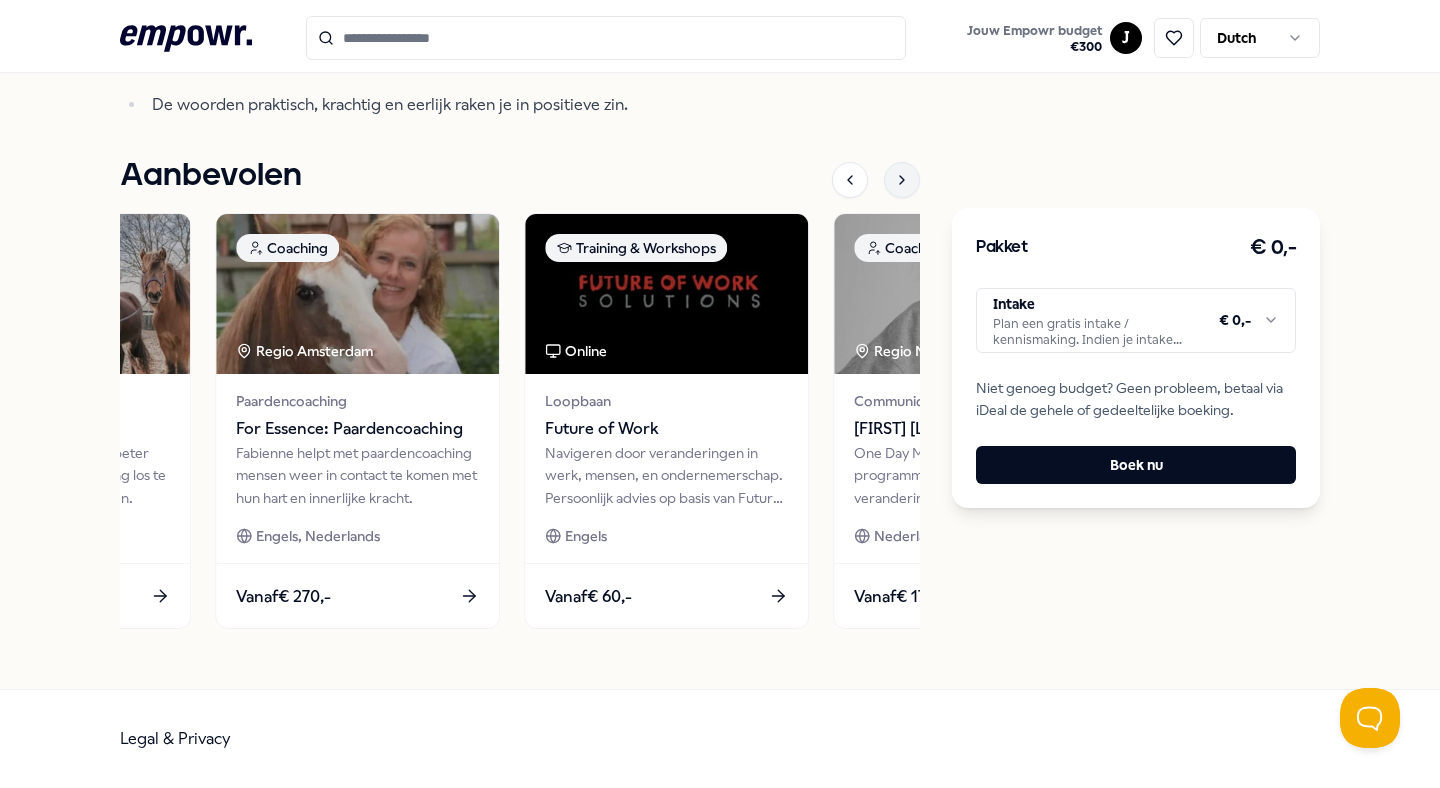 click 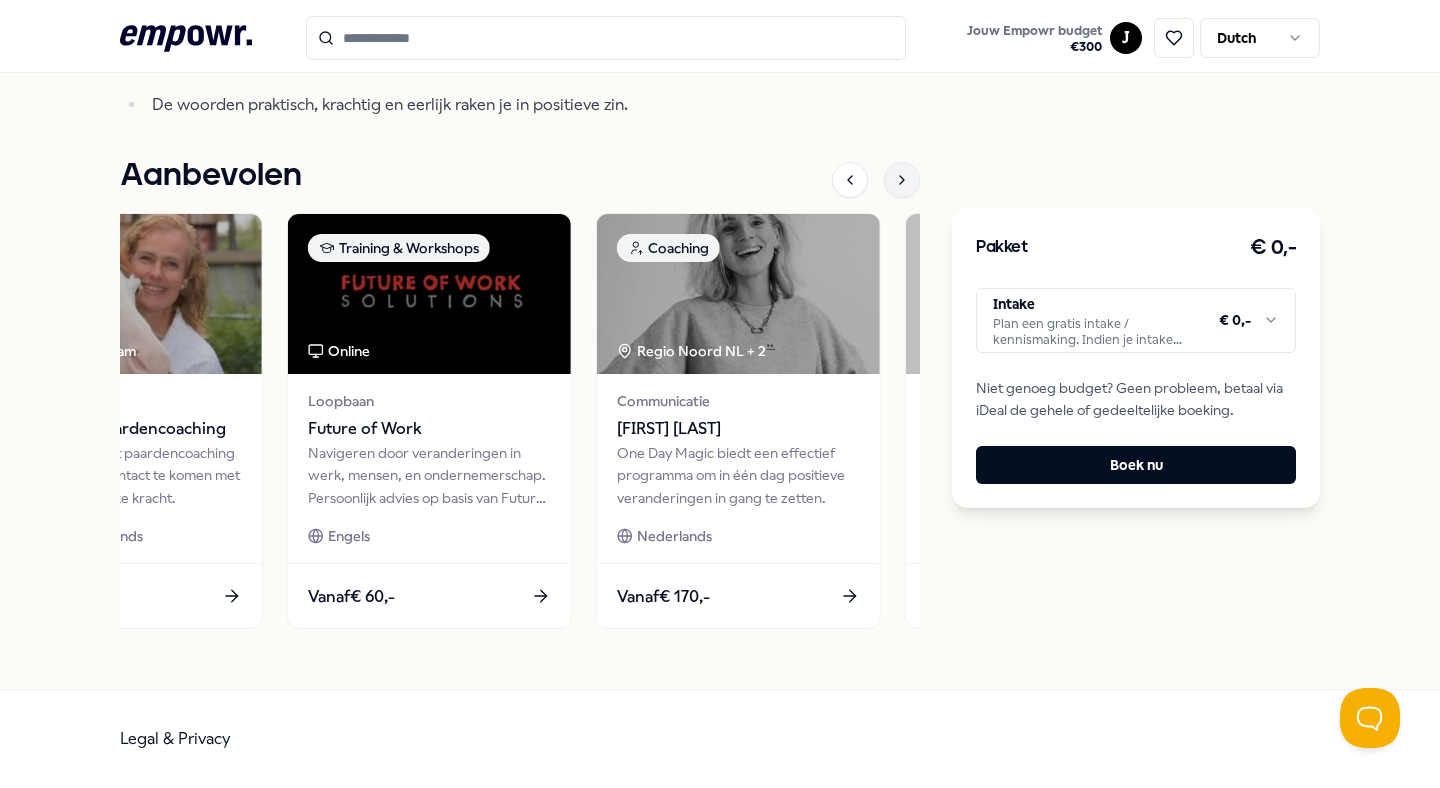 click 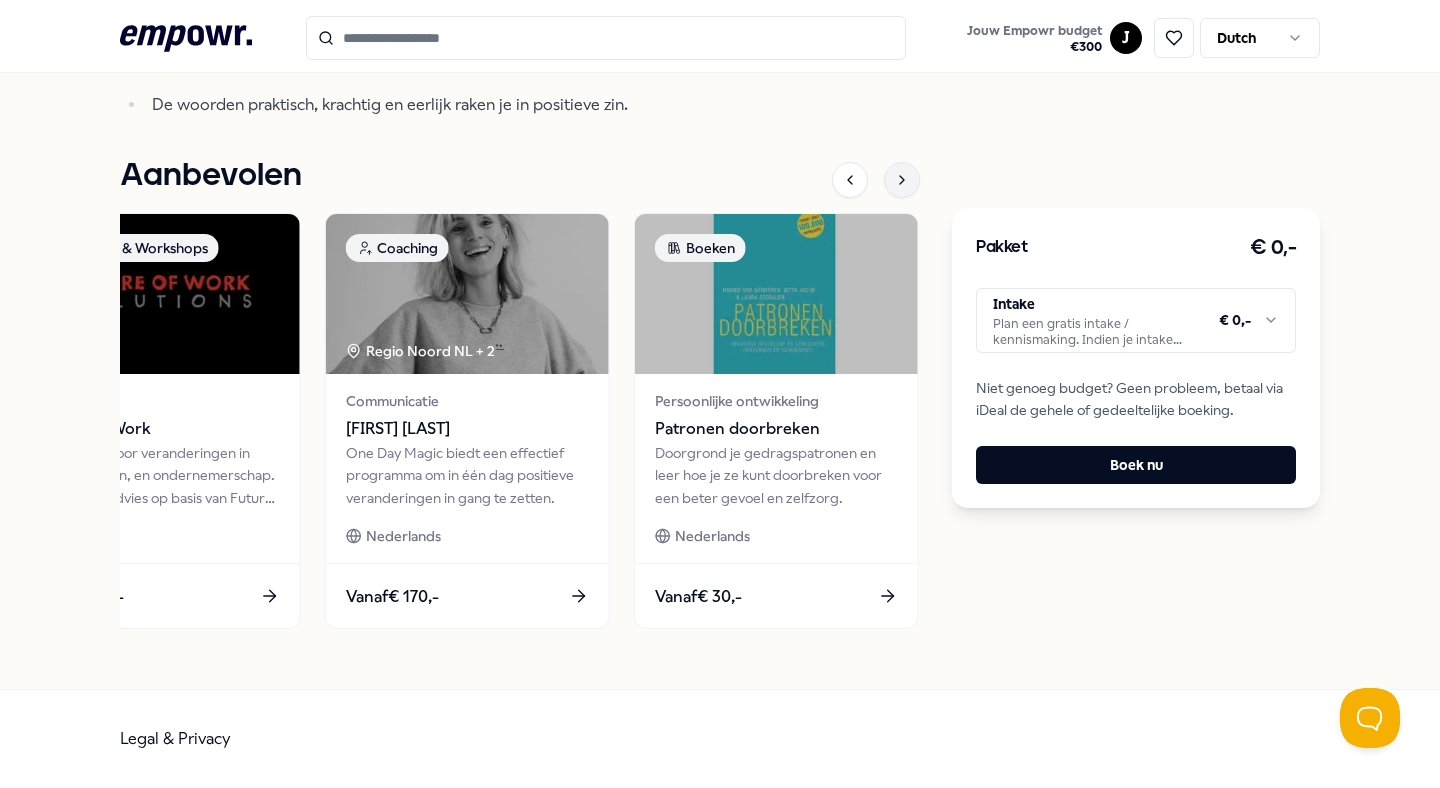 click 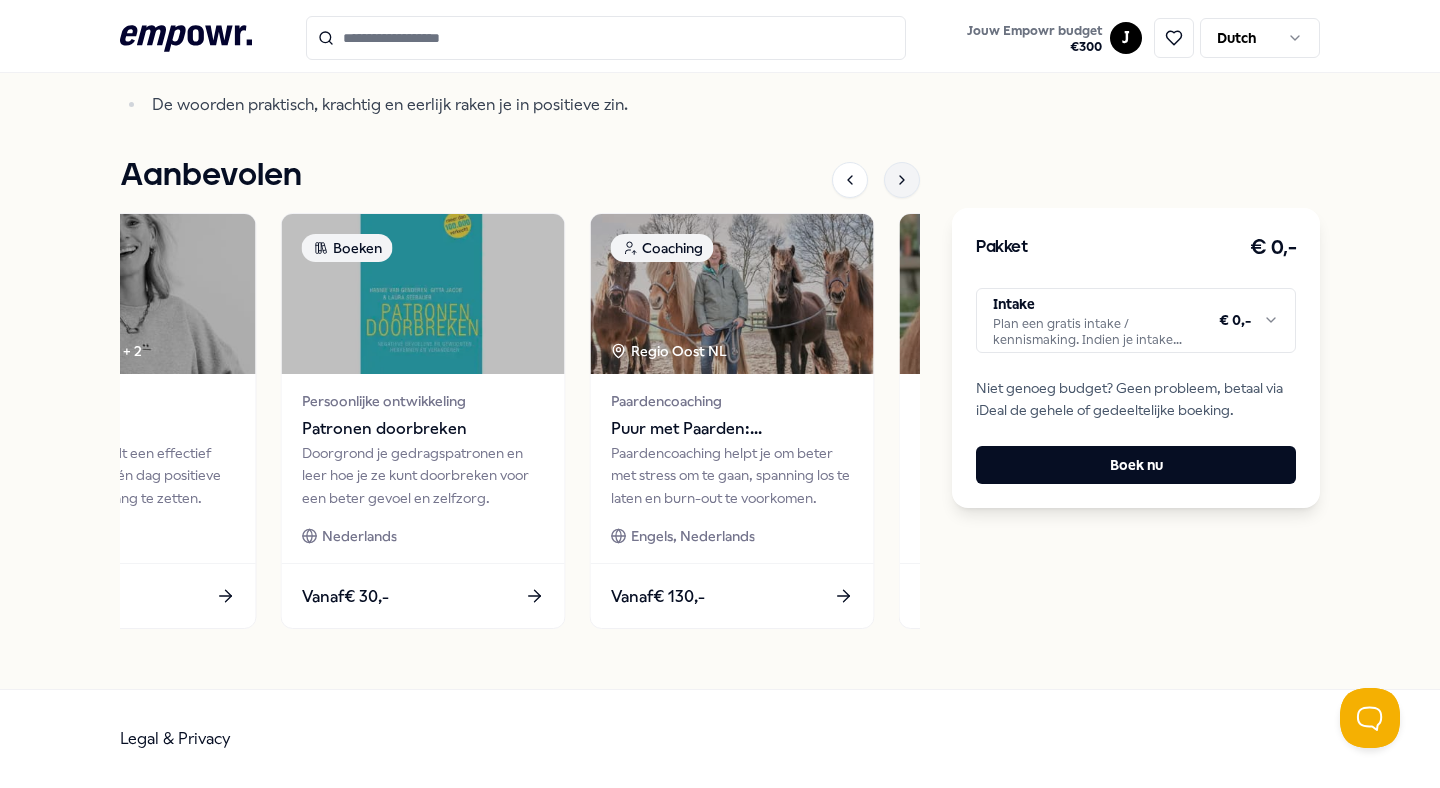 click 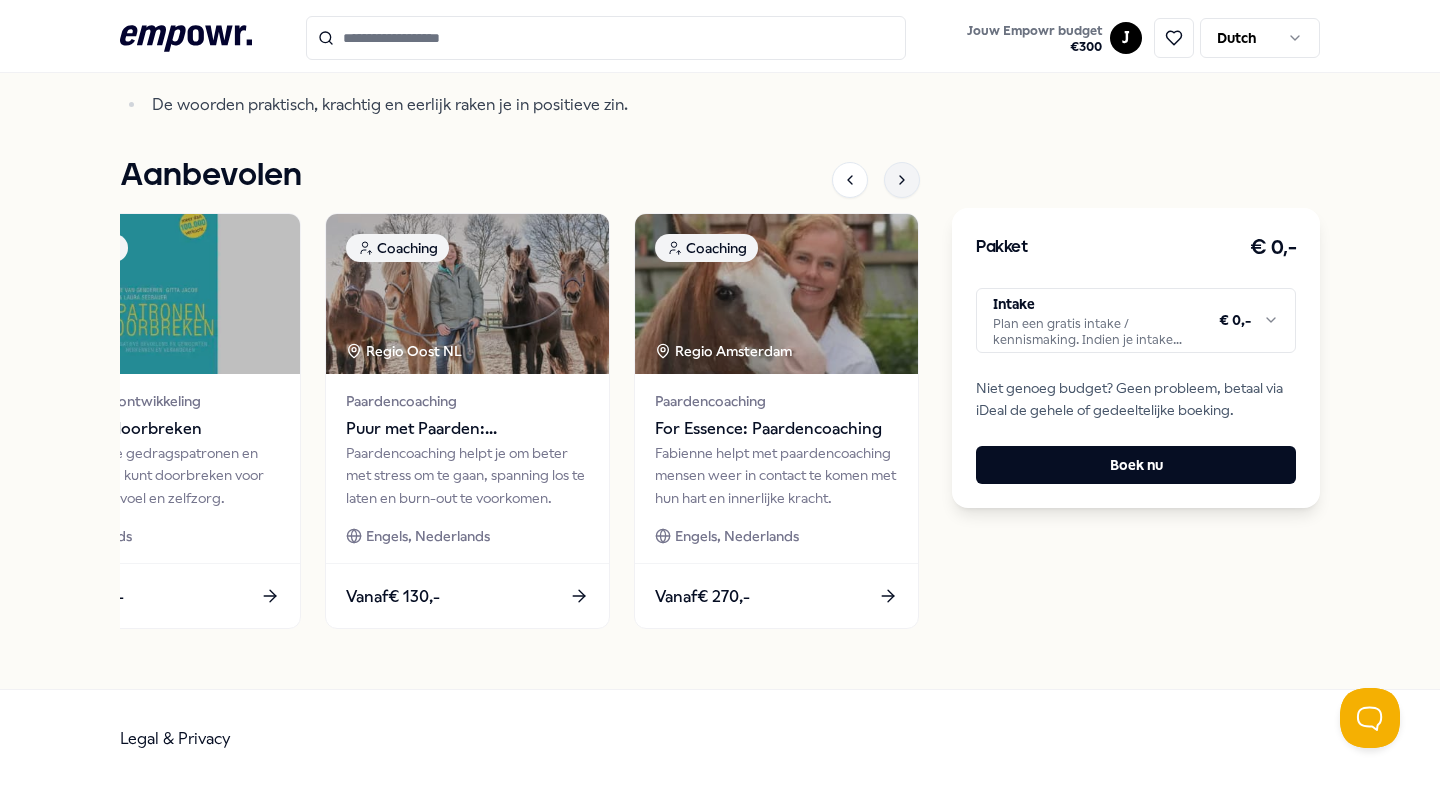 click 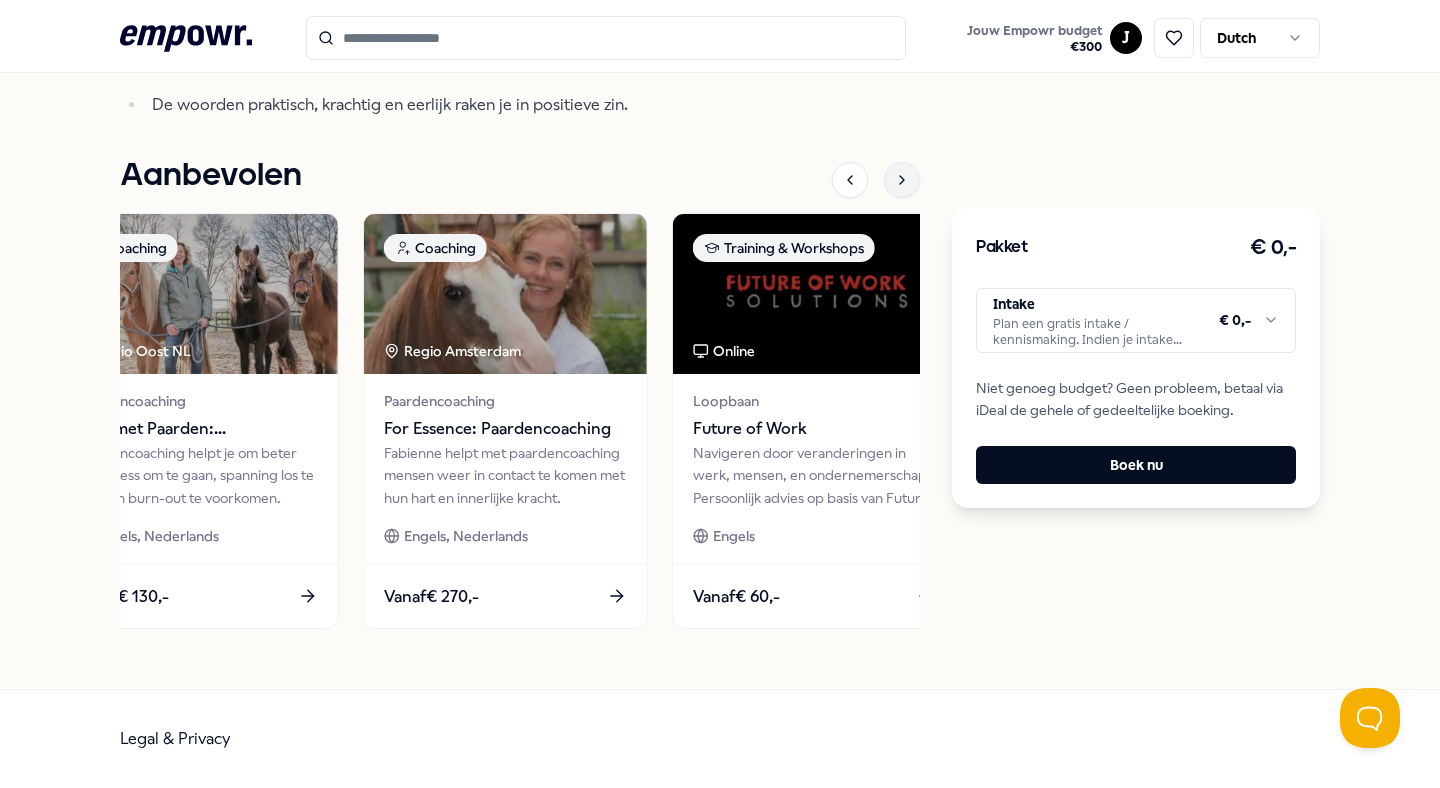 click 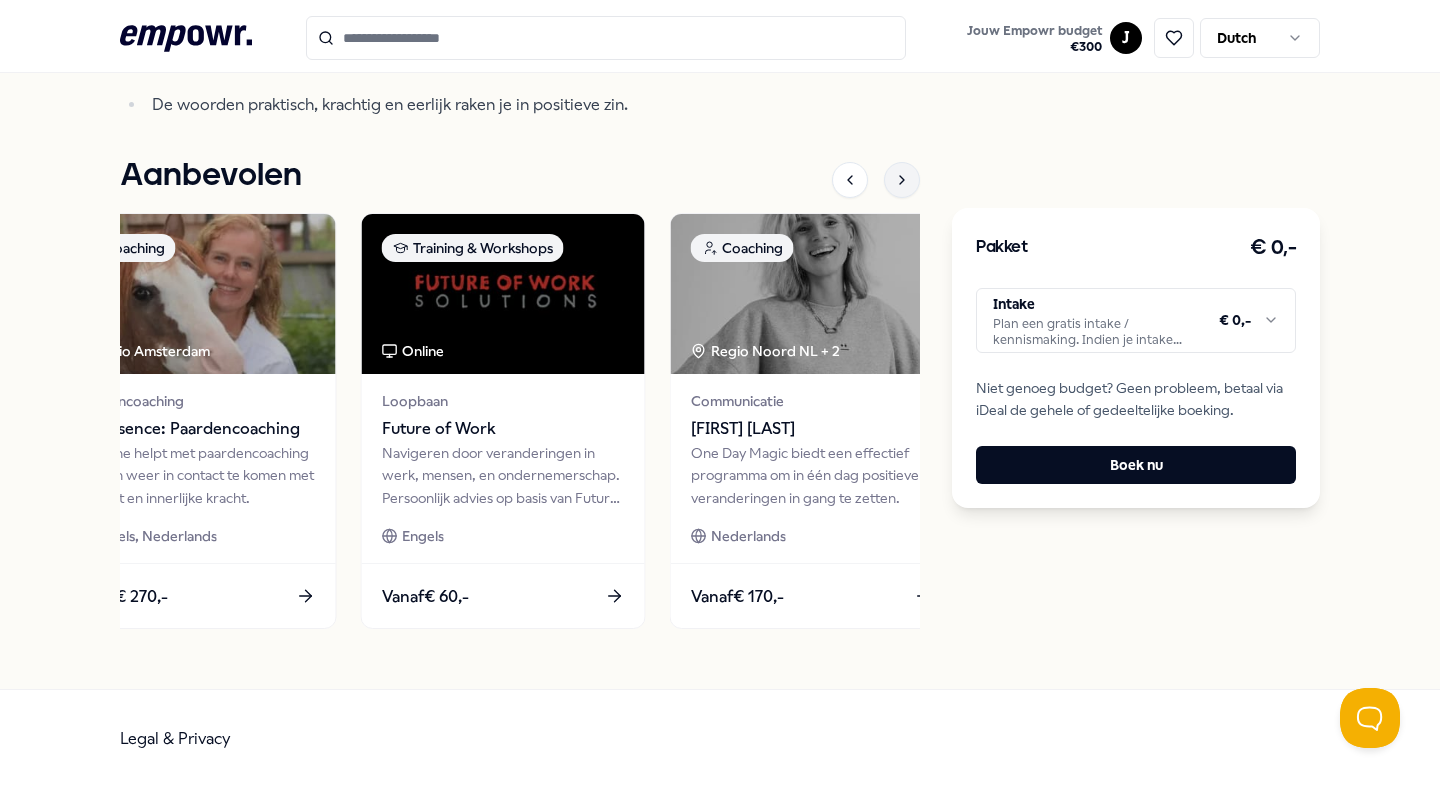click 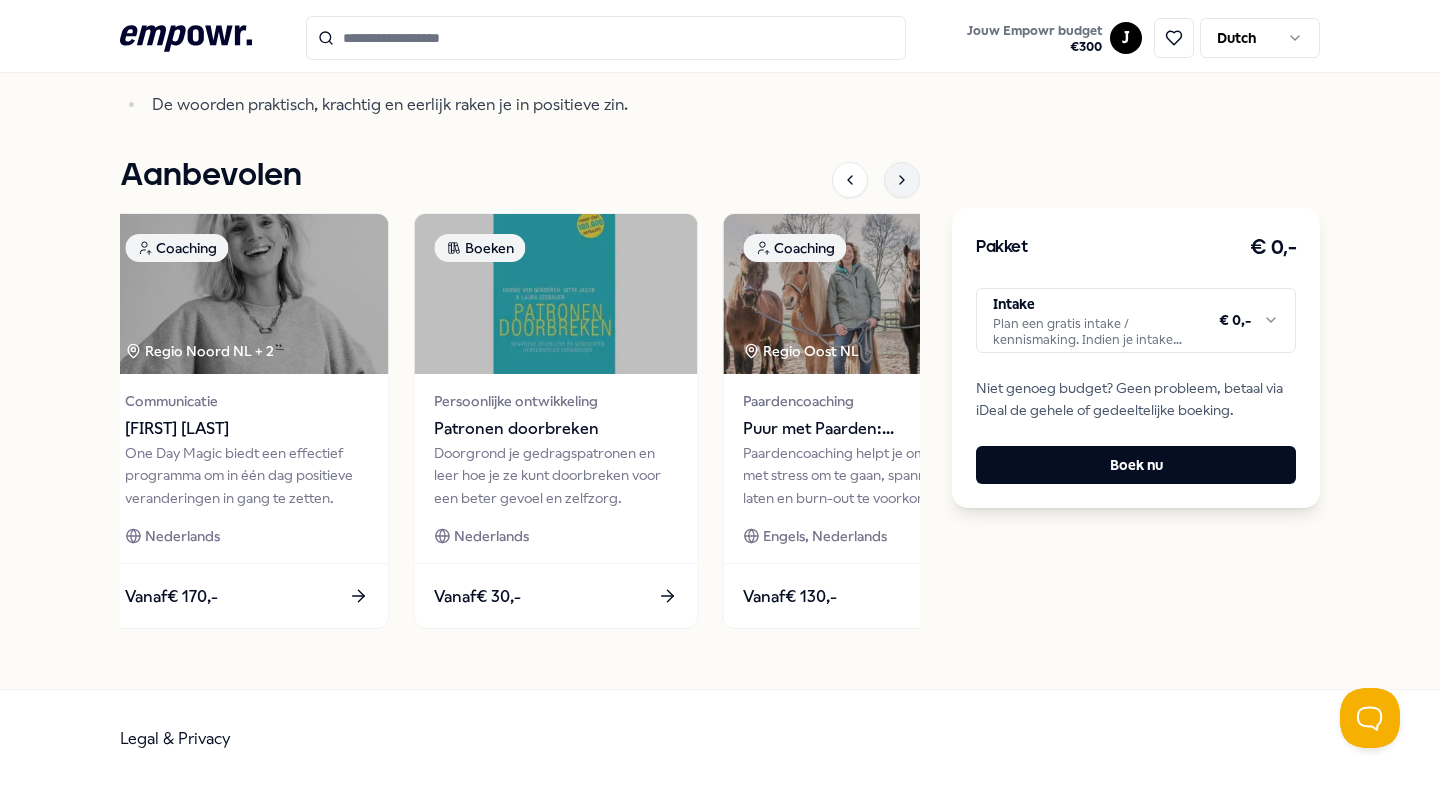 click 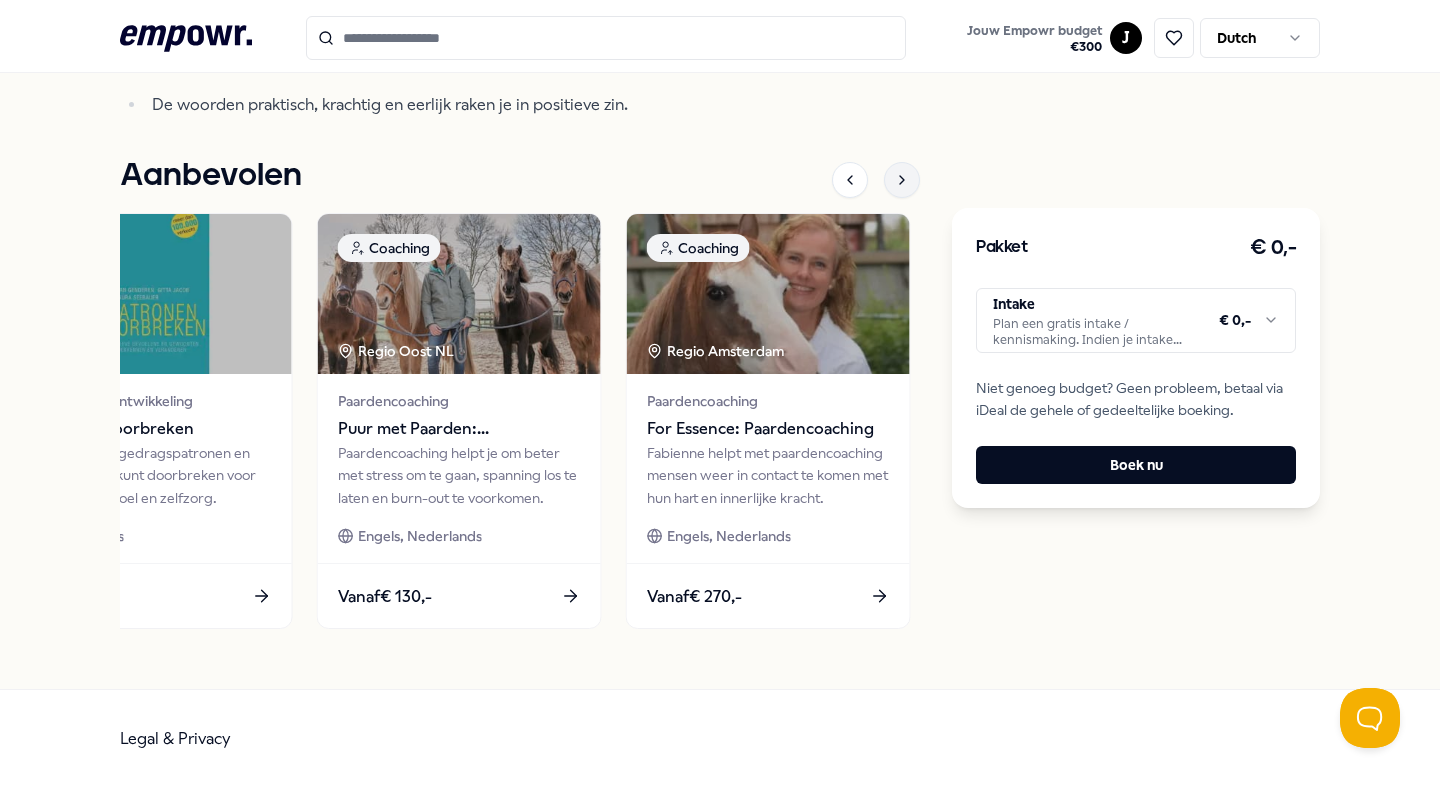 click 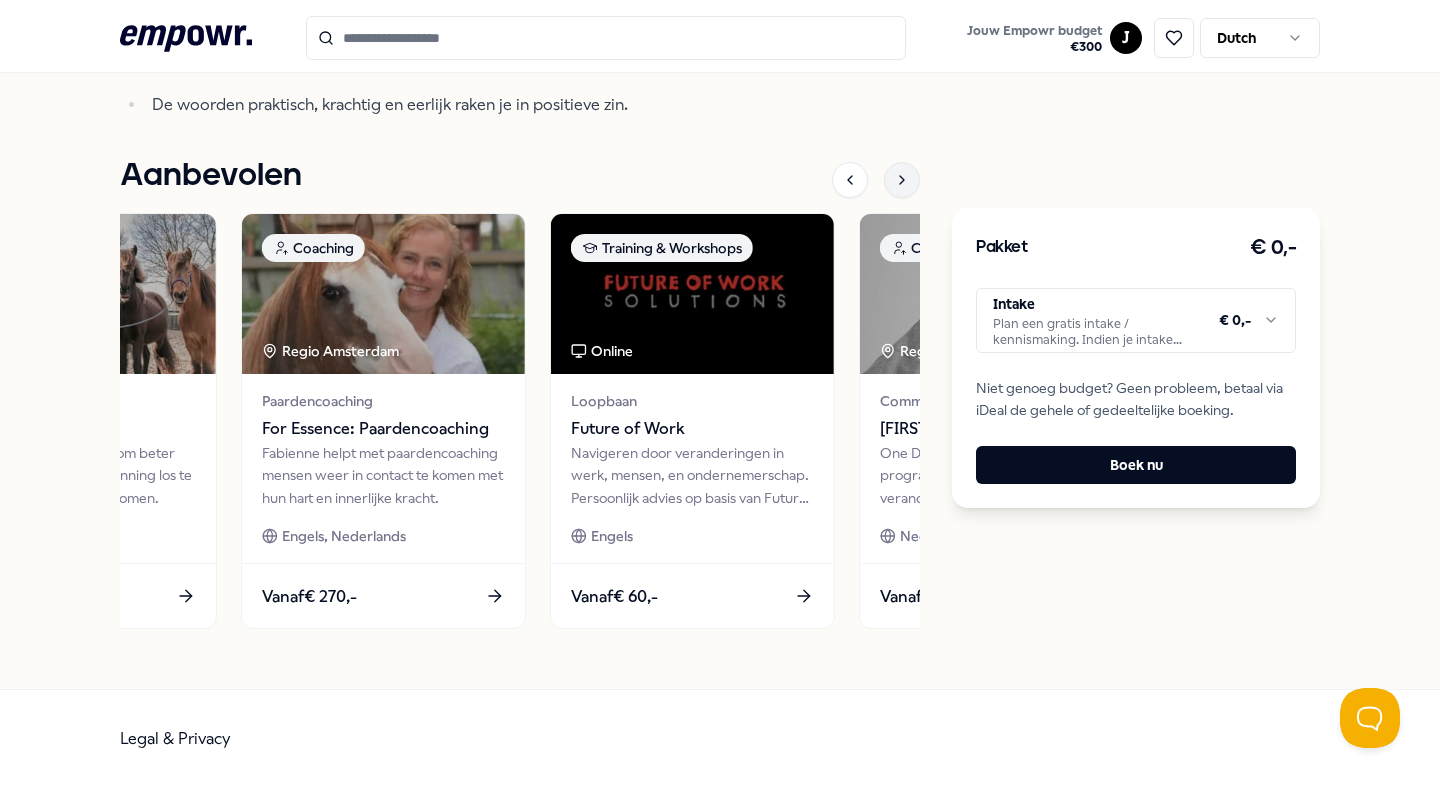 click 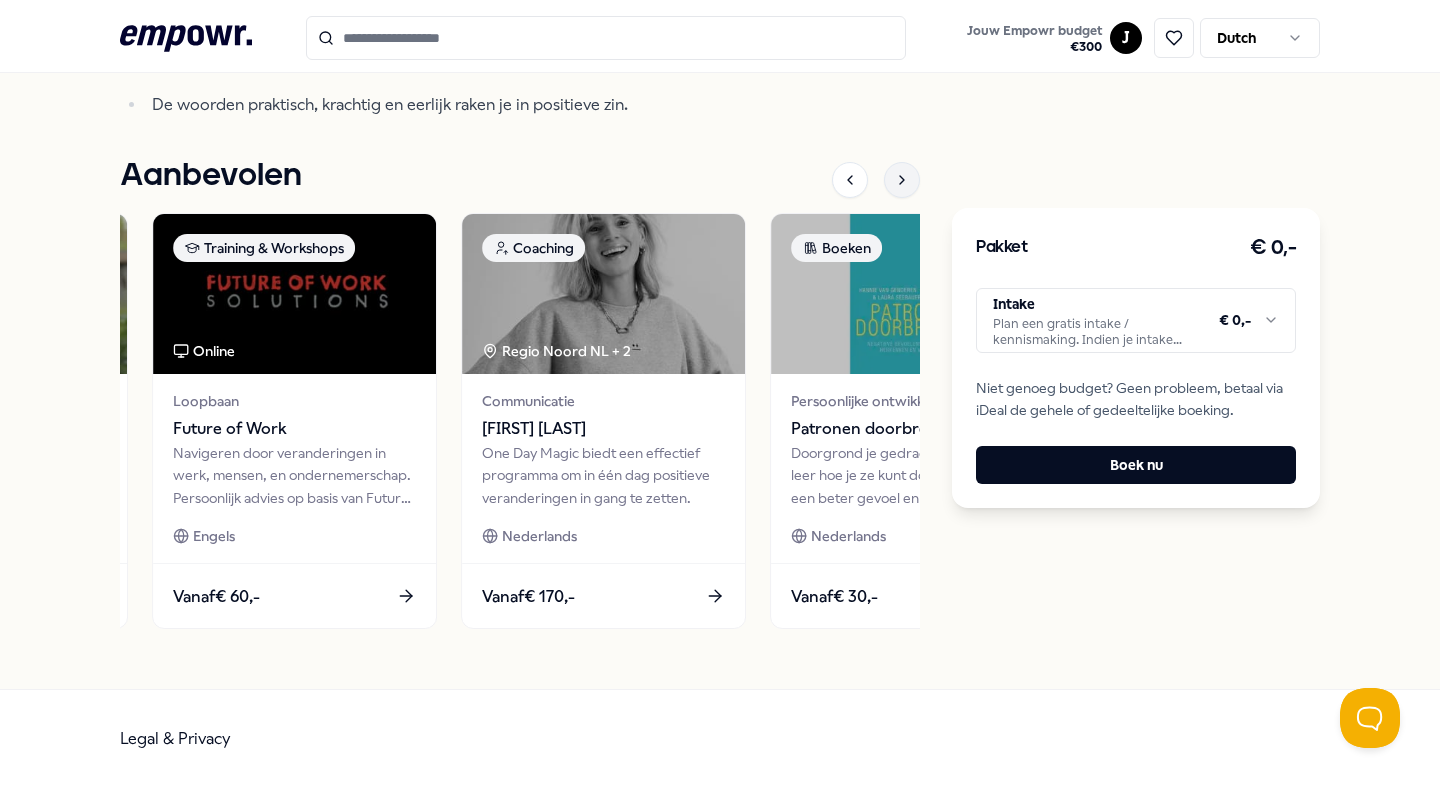 click 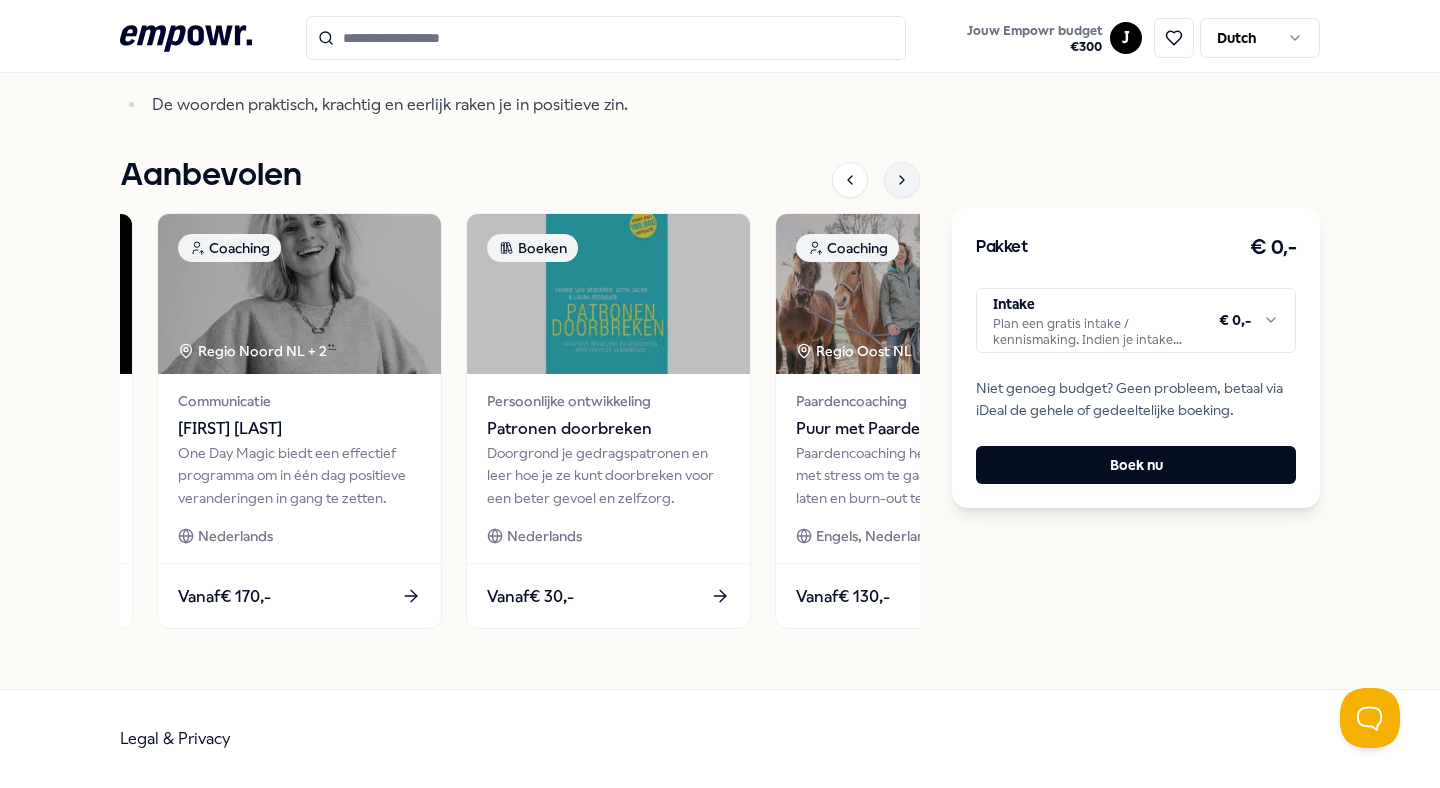 click 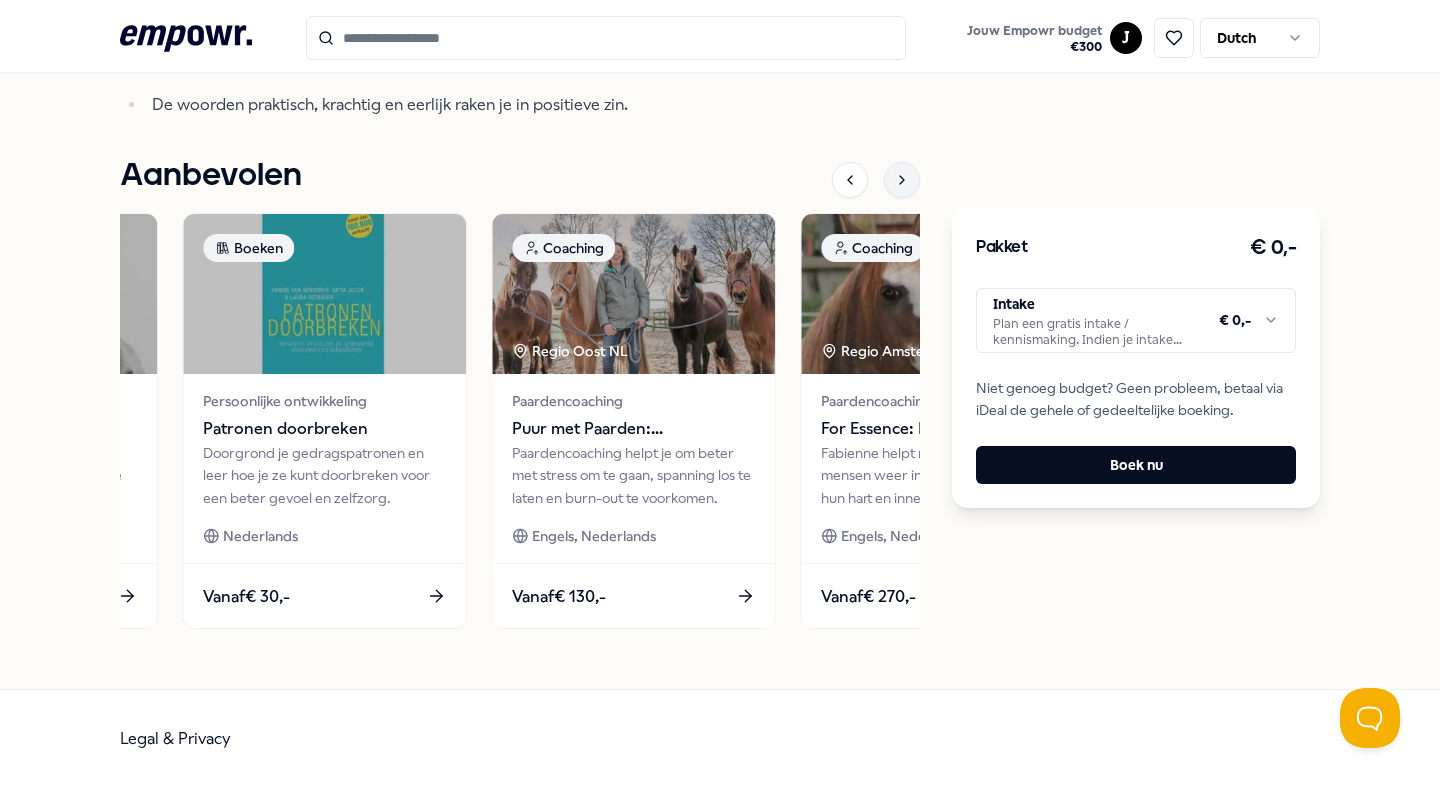 click 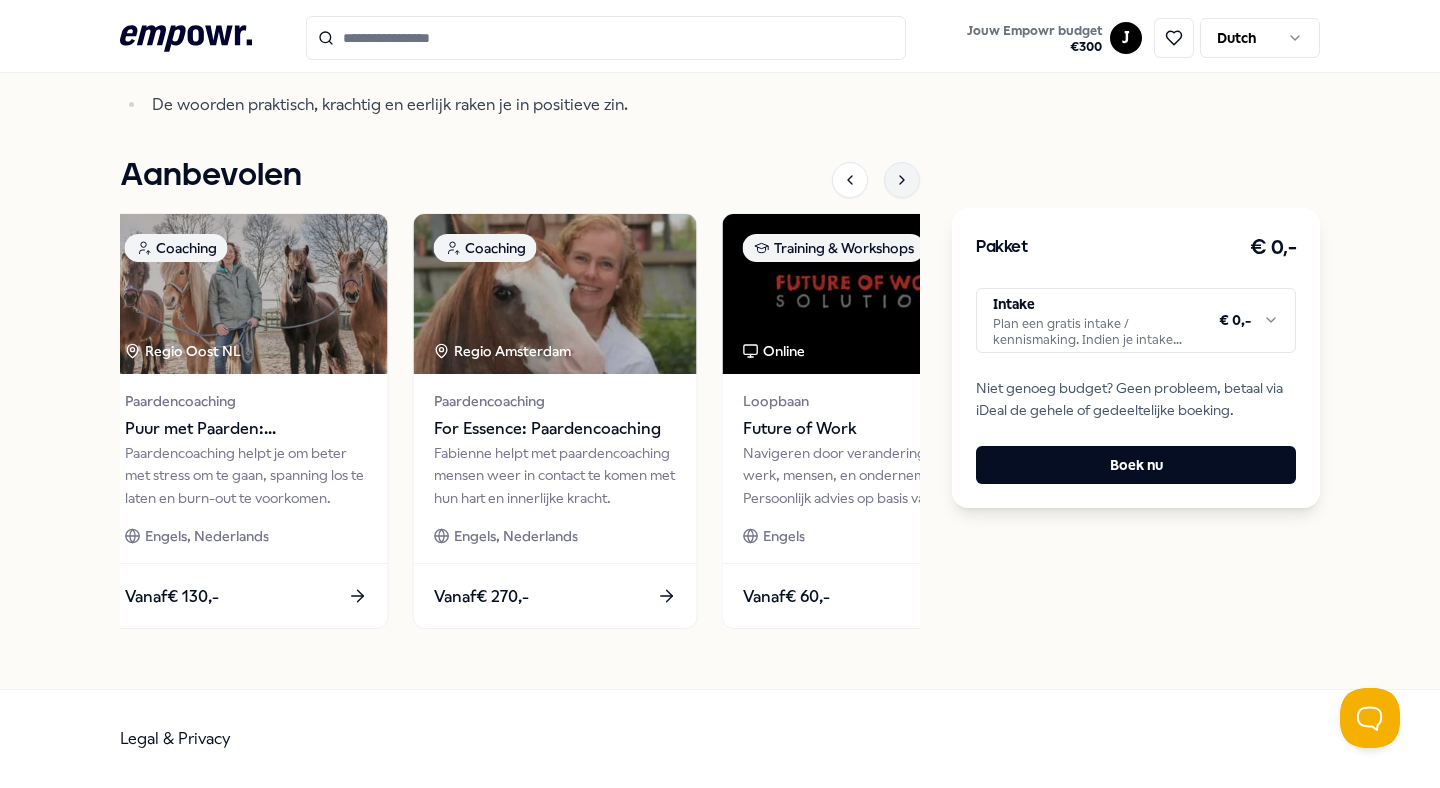 click 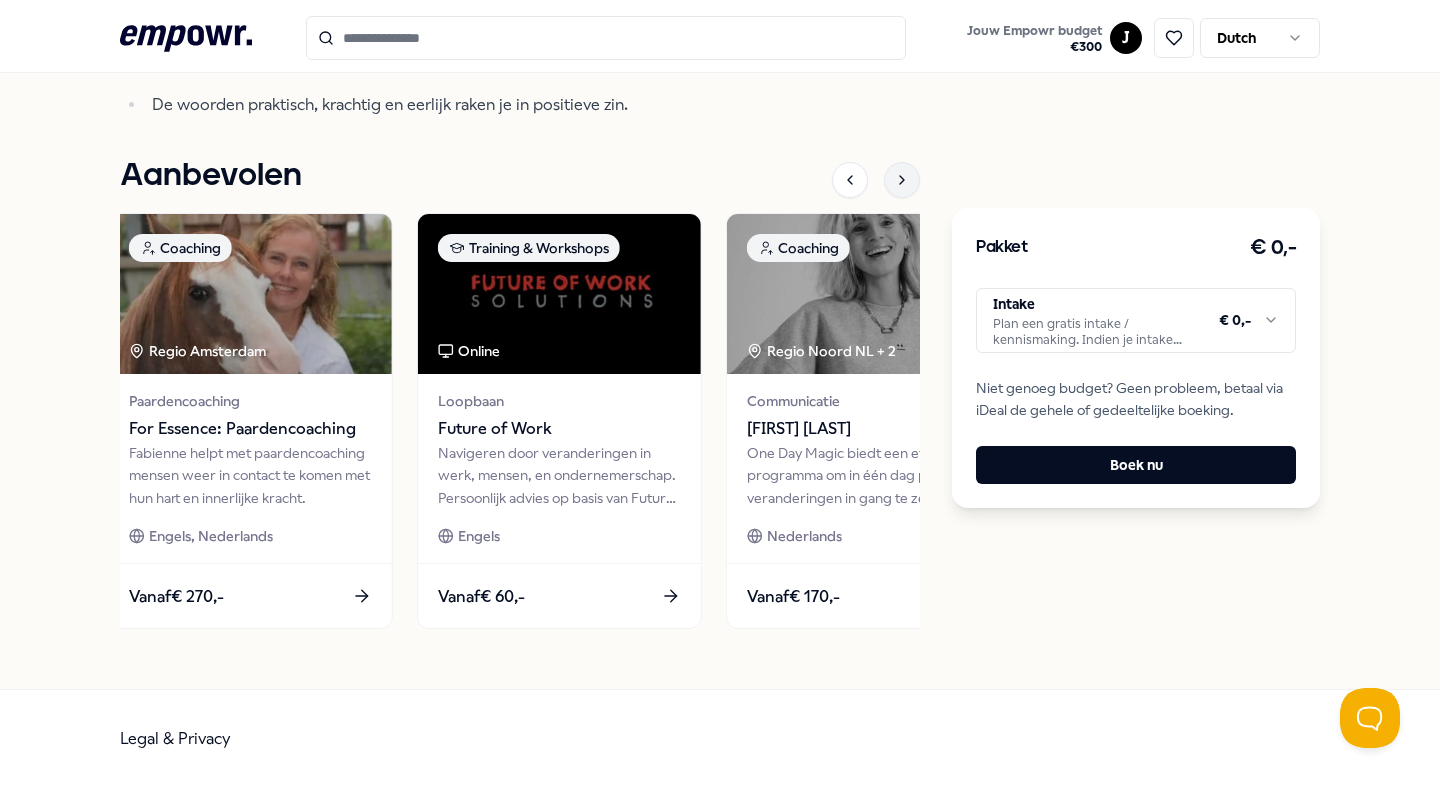click 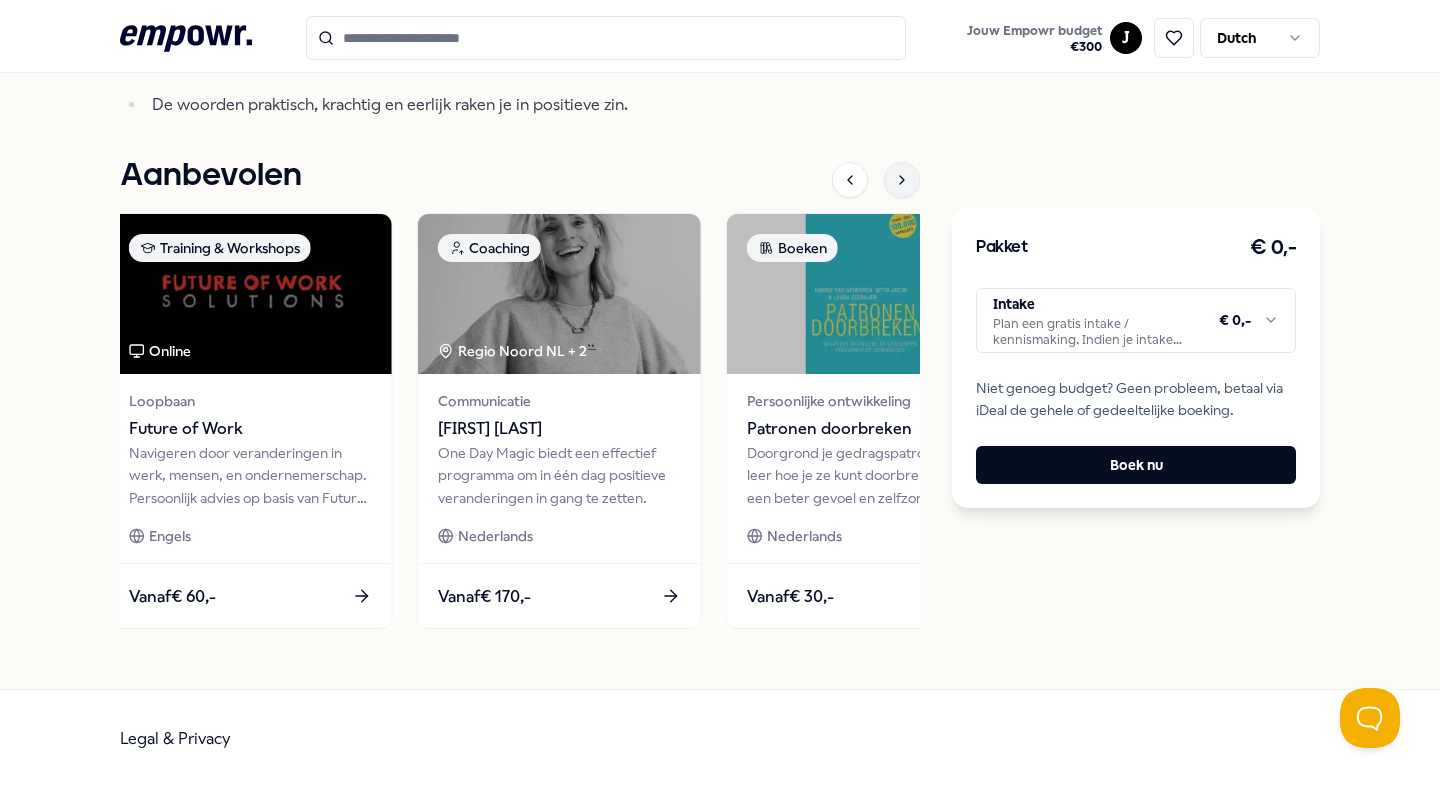 click 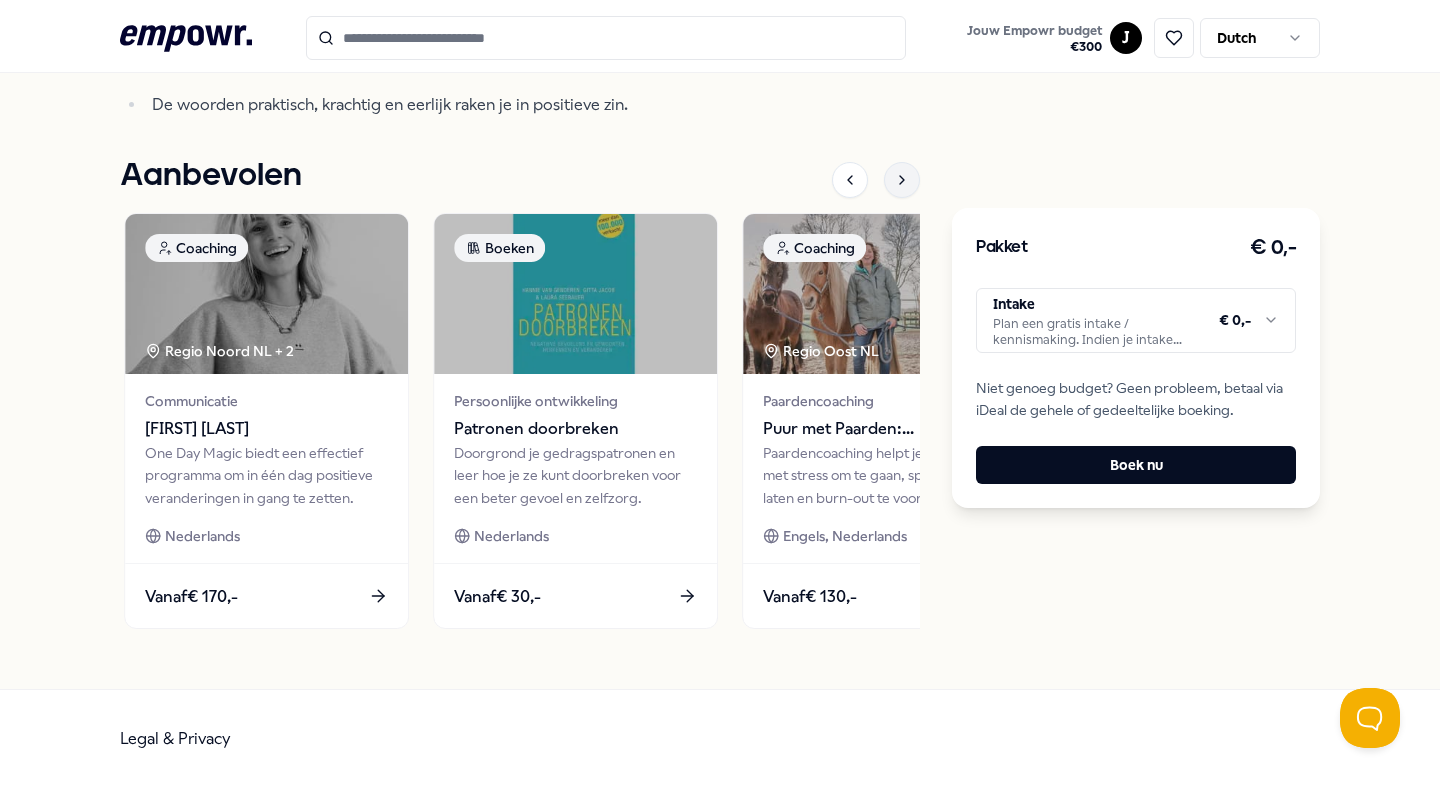 click 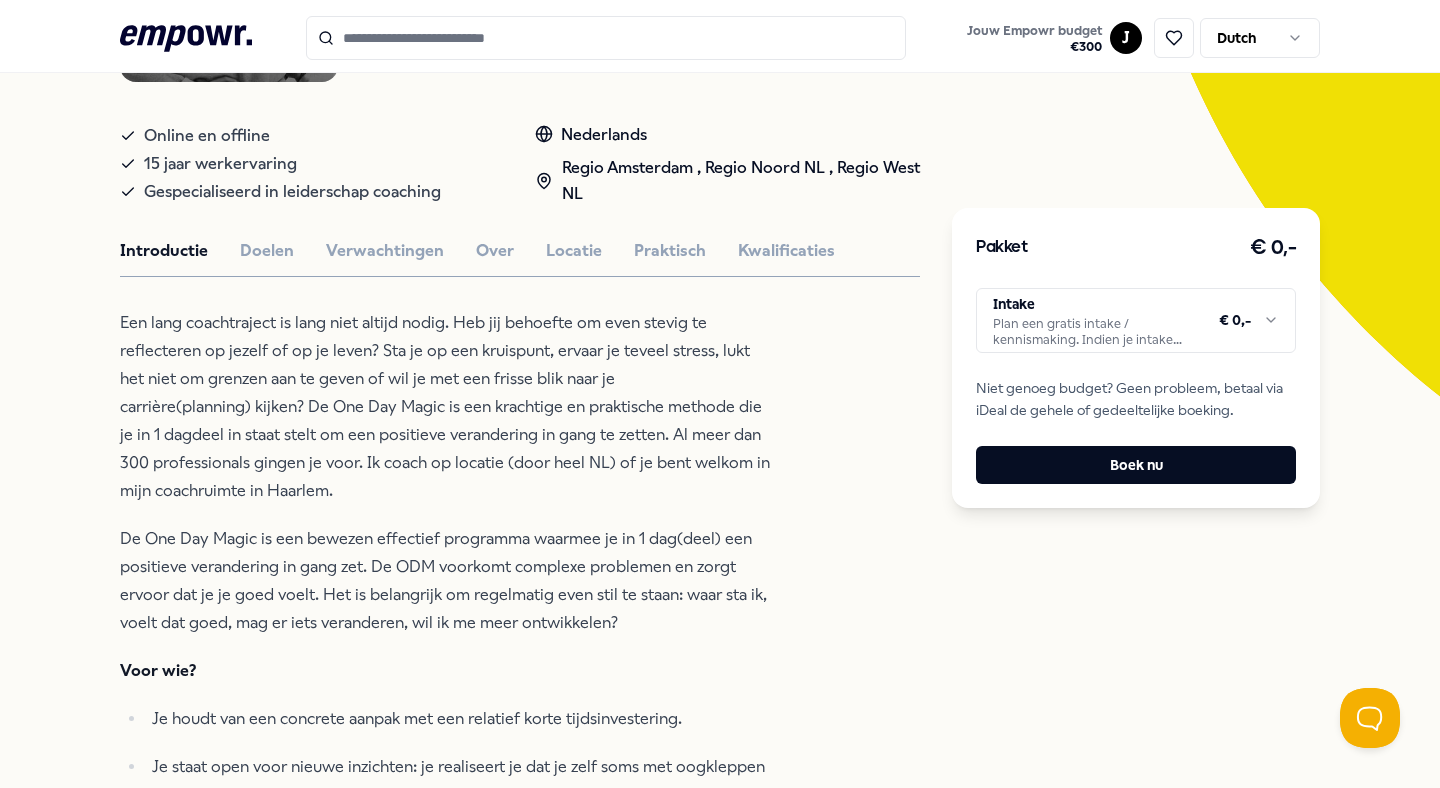 scroll, scrollTop: 347, scrollLeft: 0, axis: vertical 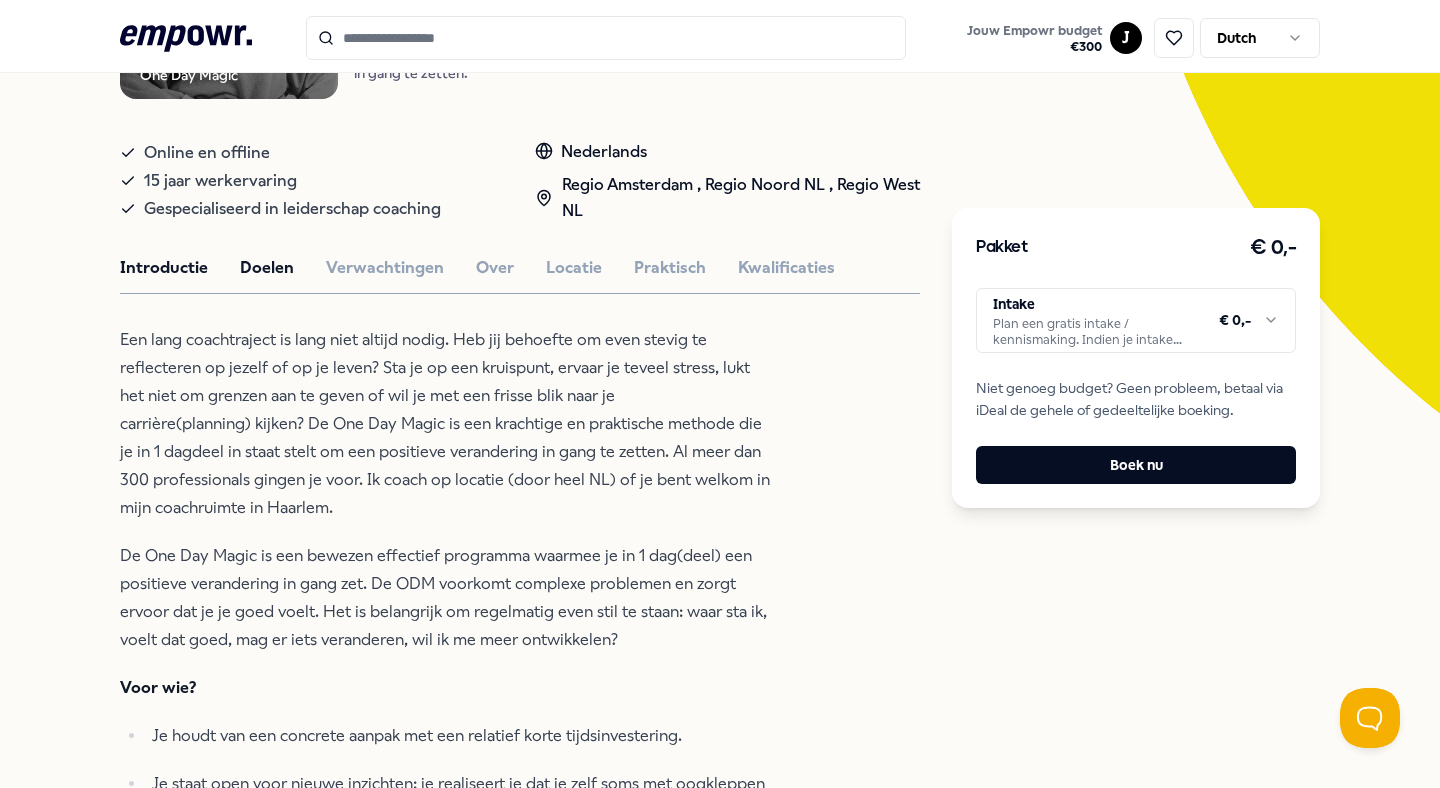 click on "Doelen" at bounding box center [267, 268] 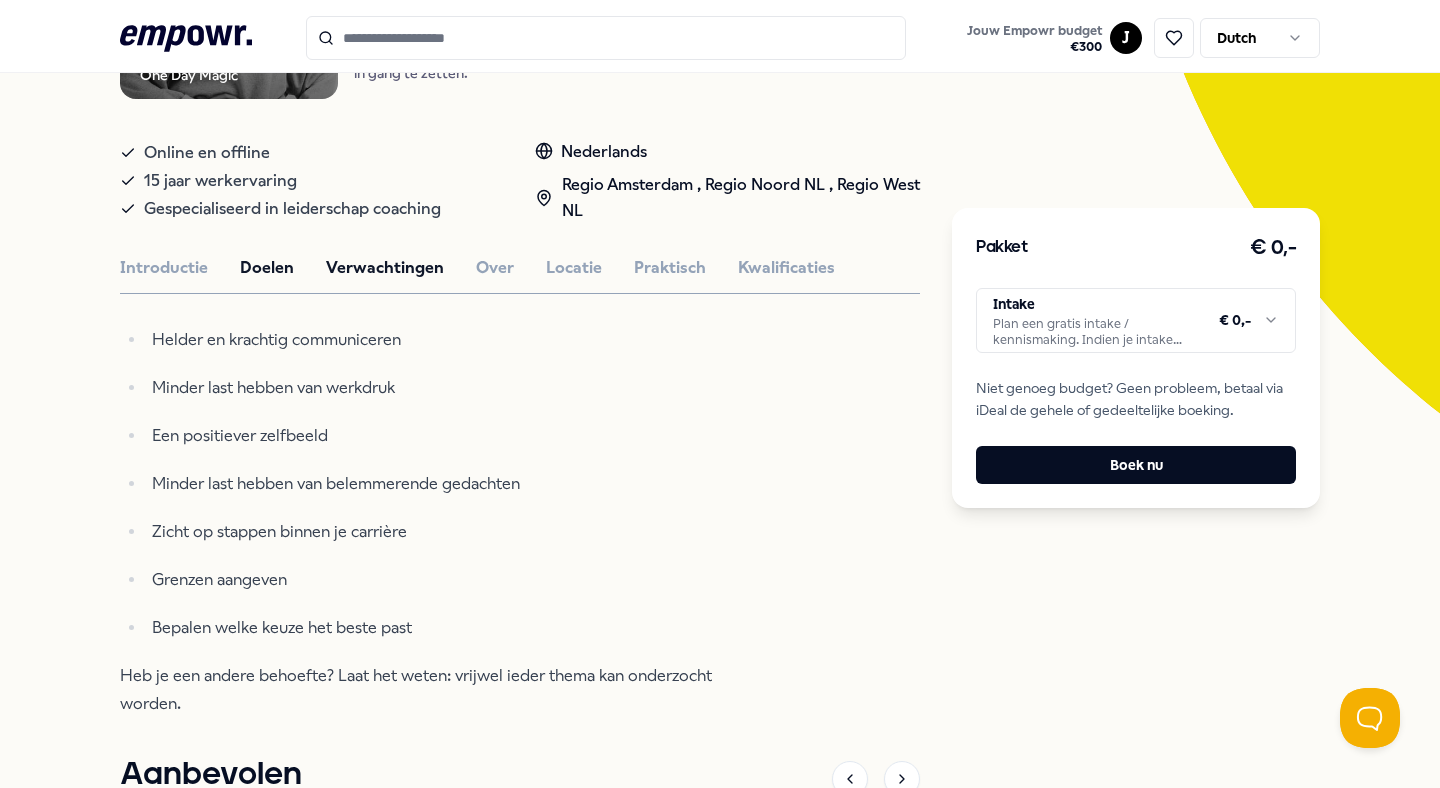 click on "Verwachtingen" at bounding box center (385, 268) 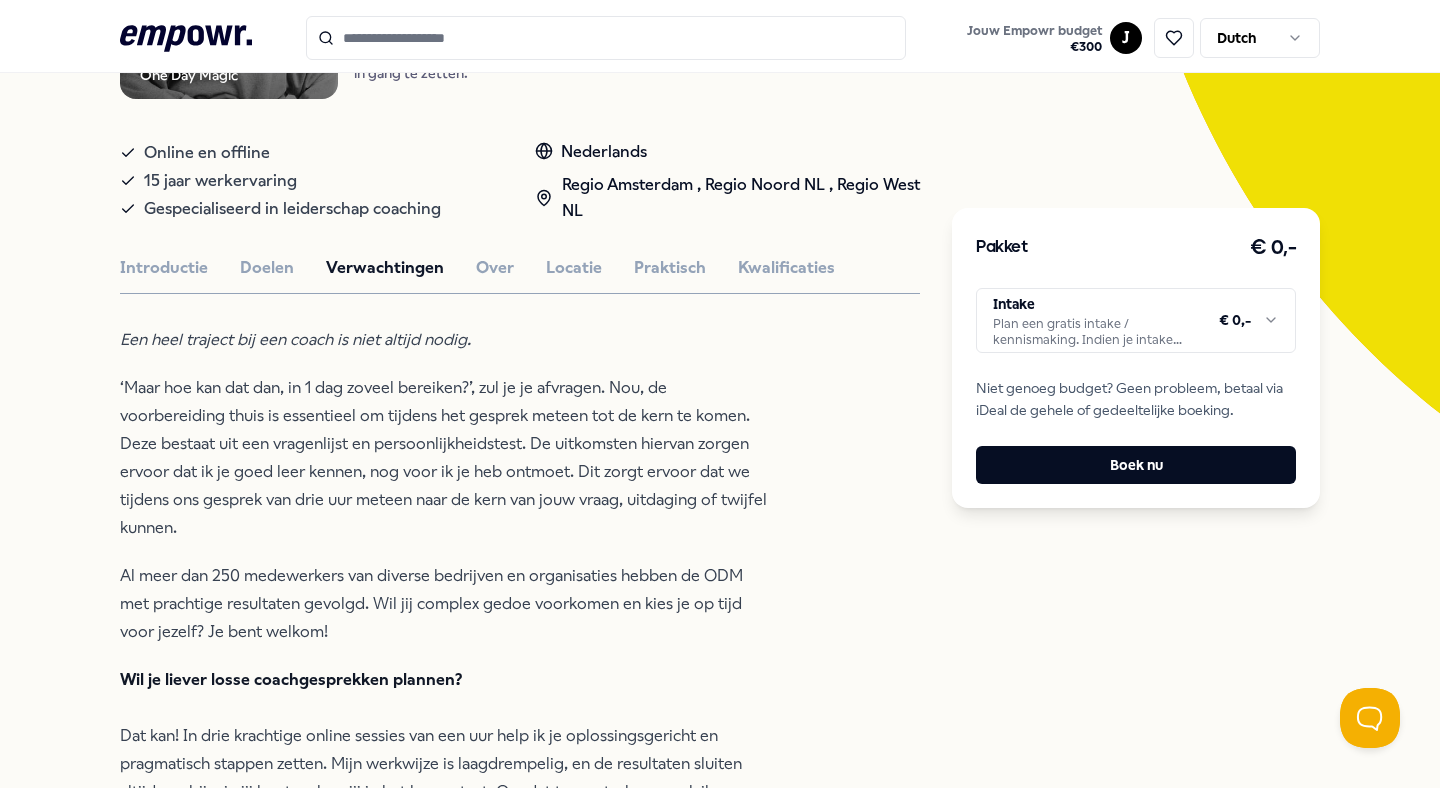 click on "‘Maar hoe kan dat dan, in 1 dag zoveel bereiken?’, zul je je afvragen. Nou, de voorbereiding thuis is essentieel om tijdens het gesprek meteen tot de kern te komen. Deze bestaat uit een vragenlijst en persoonlijkheidstest. De uitkomsten hiervan zorgen ervoor dat ik je goed leer kennen, nog voor ik je heb ontmoet. Dit zorgt ervoor dat we tijdens ons gesprek van drie uur meteen naar de kern van jouw vraag, uitdaging of twijfel kunnen." at bounding box center (445, 458) 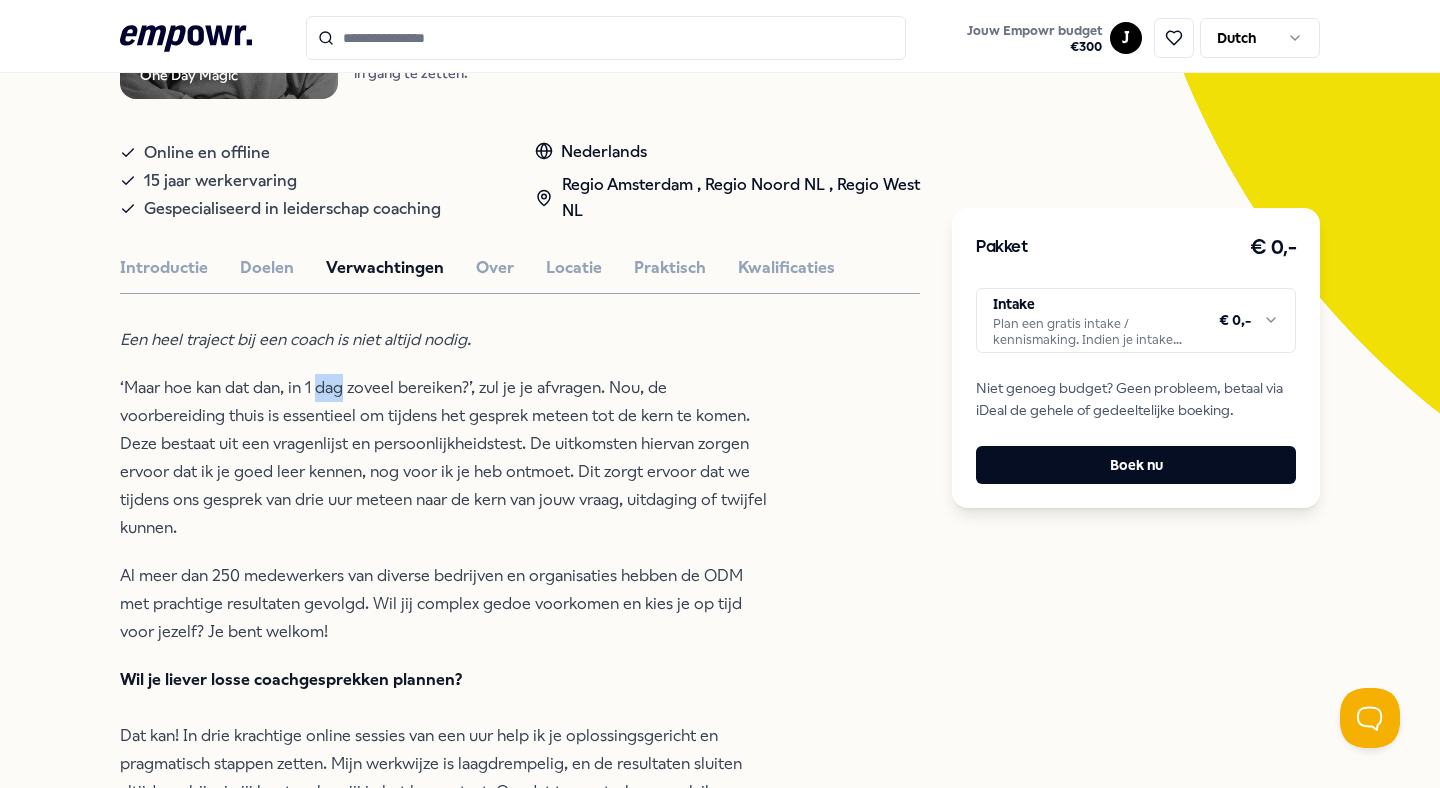 click on "‘Maar hoe kan dat dan, in 1 dag zoveel bereiken?’, zul je je afvragen. Nou, de voorbereiding thuis is essentieel om tijdens het gesprek meteen tot de kern te komen. Deze bestaat uit een vragenlijst en persoonlijkheidstest. De uitkomsten hiervan zorgen ervoor dat ik je goed leer kennen, nog voor ik je heb ontmoet. Dit zorgt ervoor dat we tijdens ons gesprek van drie uur meteen naar de kern van jouw vraag, uitdaging of twijfel kunnen." at bounding box center (445, 458) 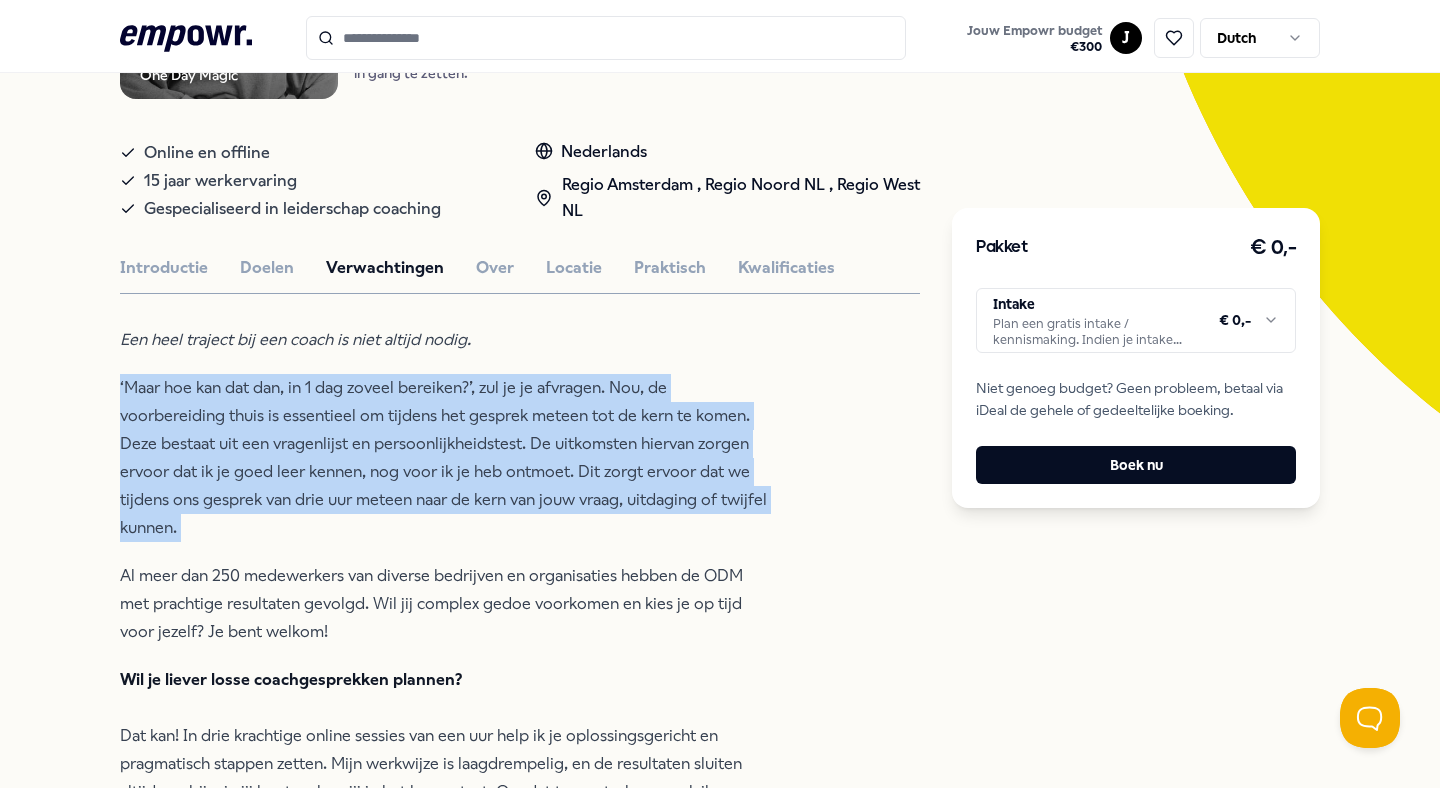 click on "‘Maar hoe kan dat dan, in 1 dag zoveel bereiken?’, zul je je afvragen. Nou, de voorbereiding thuis is essentieel om tijdens het gesprek meteen tot de kern te komen. Deze bestaat uit een vragenlijst en persoonlijkheidstest. De uitkomsten hiervan zorgen ervoor dat ik je goed leer kennen, nog voor ik je heb ontmoet. Dit zorgt ervoor dat we tijdens ons gesprek van drie uur meteen naar de kern van jouw vraag, uitdaging of twijfel kunnen." at bounding box center [445, 458] 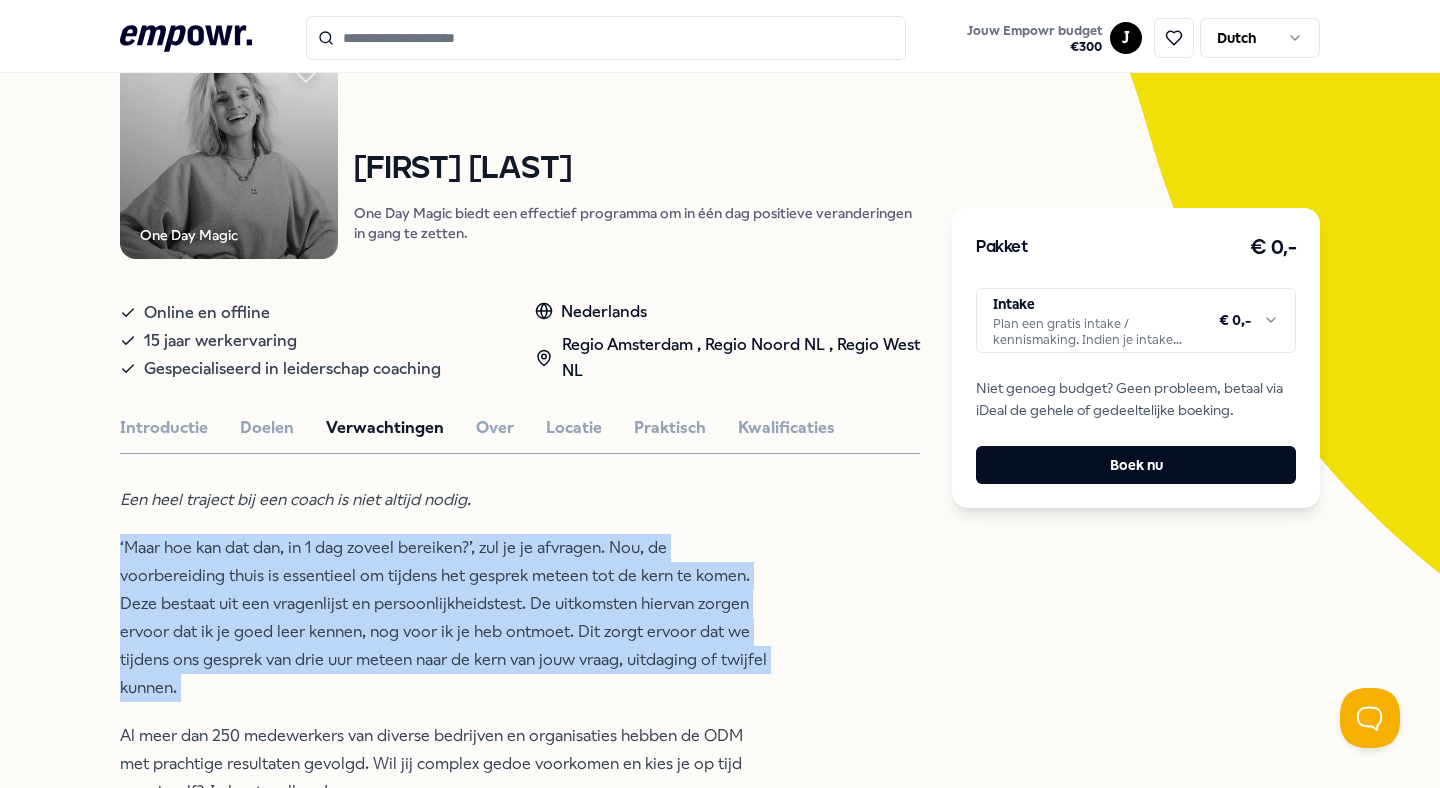 scroll, scrollTop: 108, scrollLeft: 0, axis: vertical 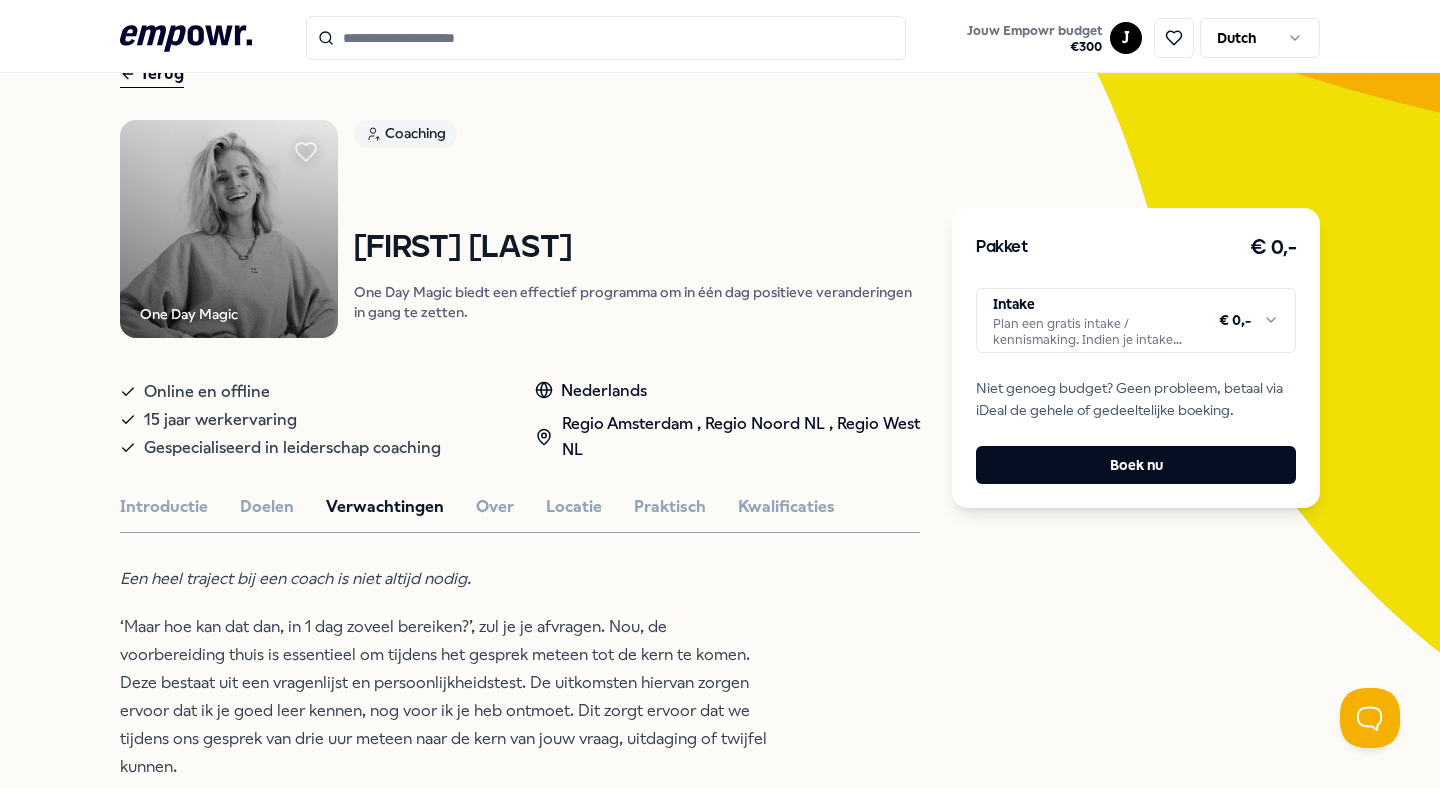 click on "One Day Magic Coaching [NAME] One Day Magic biedt een effectief programma om in één dag positieve veranderingen in gang te zetten. Online en offline 15 jaar werkervaring Gespecialiseerd in leiderschap coaching Nederlands Regio Amsterdam , Regio Noord NL , Regio West NL Introductie Doelen Verwachtingen Over Locatie Praktisch Kwalificaties Een heel traject bij een coach is niet altijd nodig. ‘Maar hoe kan dat dan, in 1 dag zoveel bereiken?’, zul je je afvragen. Nou, de voorbereiding thuis is essentieel om tijdens het gesprek meteen tot de kern te komen. Deze bestaat uit een vragenlijst en persoonlijkheidstest. De uitkomsten hiervan zorgen ervoor dat ik je goed leer kennen, nog voor ik je heb ontmoet. Dit zorgt ervoor dat we tijdens ons gesprek van drie uur meteen naar de kern van jouw vraag, uitdaging of twijfel kunnen. Wil je liever losse coachgesprekken plannen? 3 gesprekken van 1 uur + persoonlijkheidstest en uitgebreide analyse | €545 Aanbevolen Coaching Regio Noord NL   + 2 Vanaf" at bounding box center [520, 942] 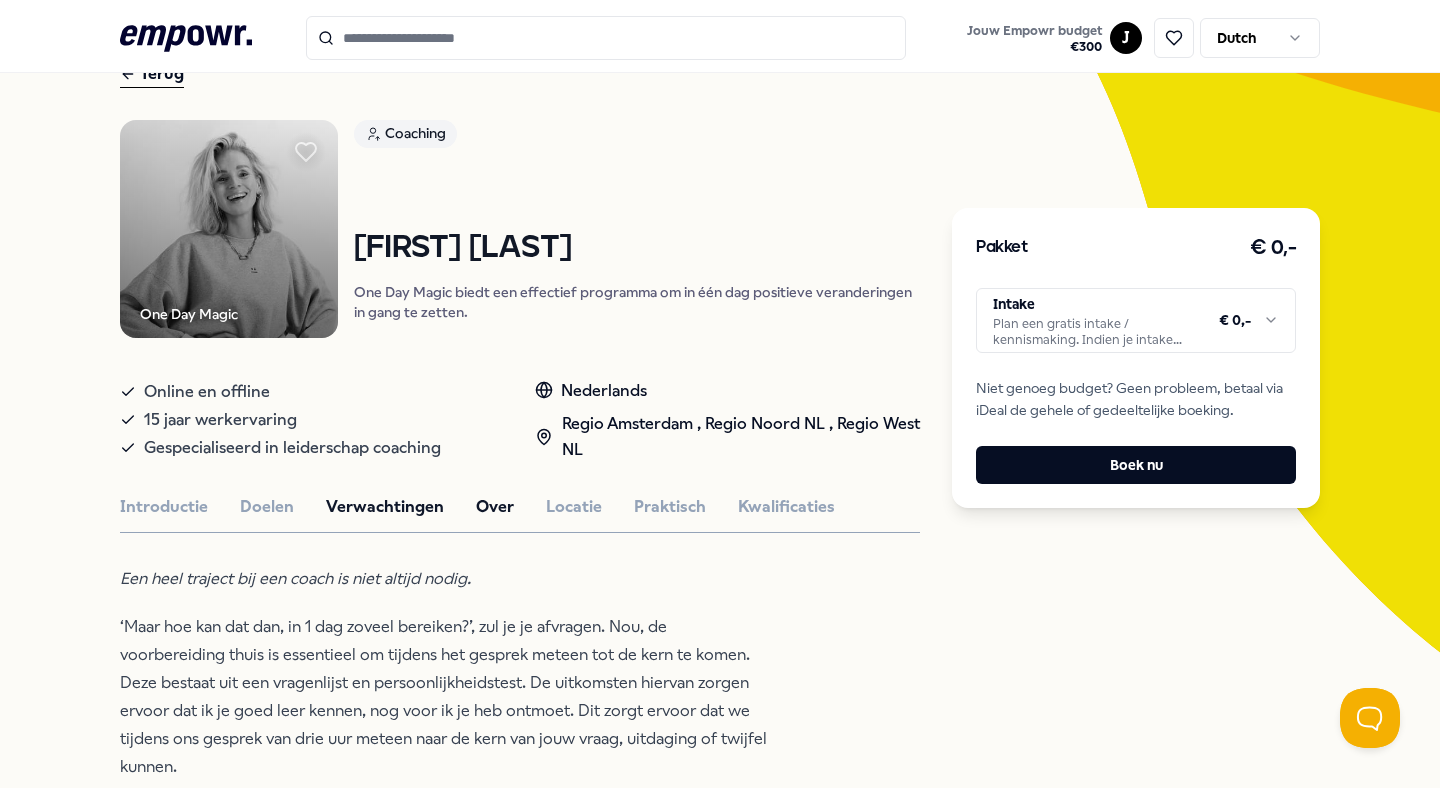 click on "Over" at bounding box center [495, 507] 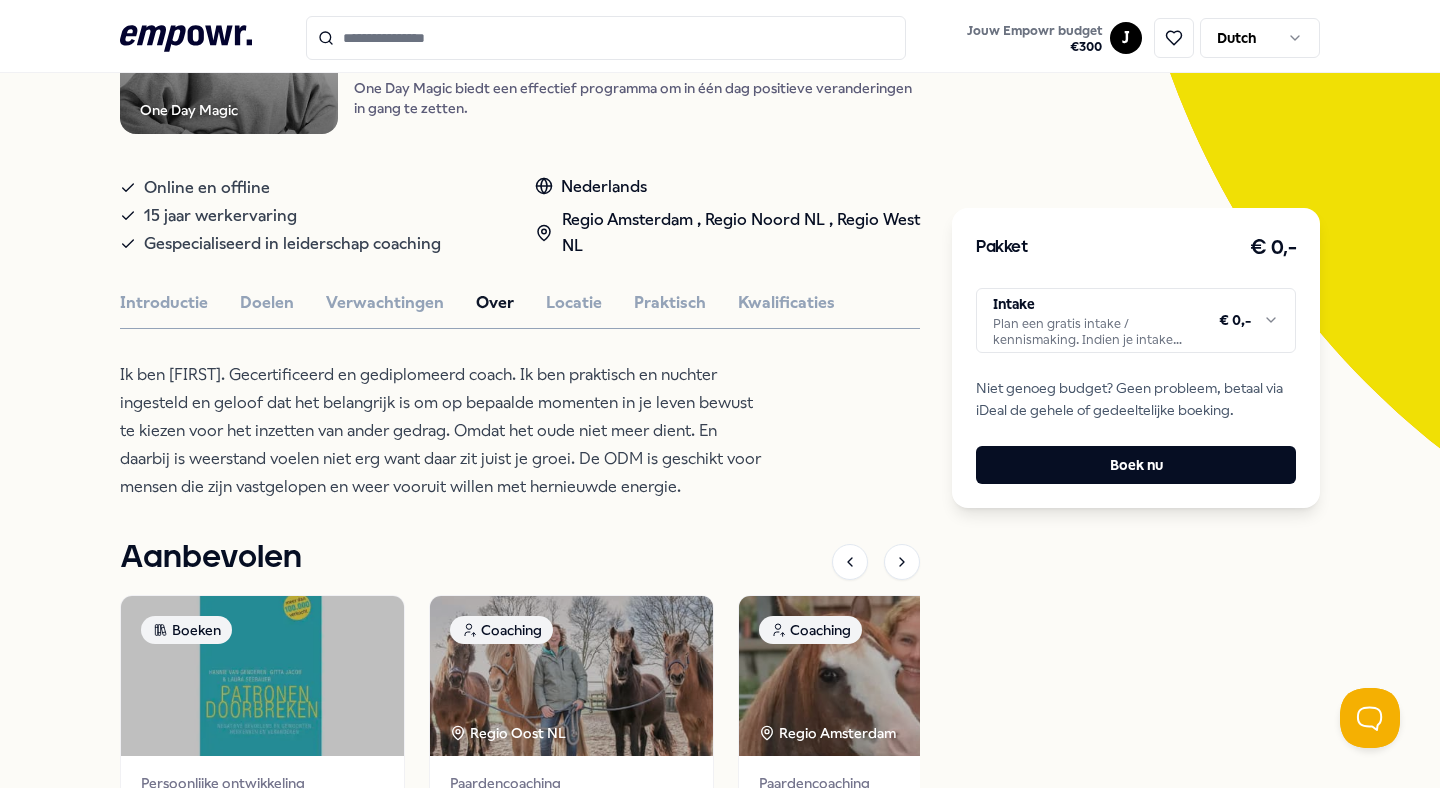 scroll, scrollTop: 313, scrollLeft: 0, axis: vertical 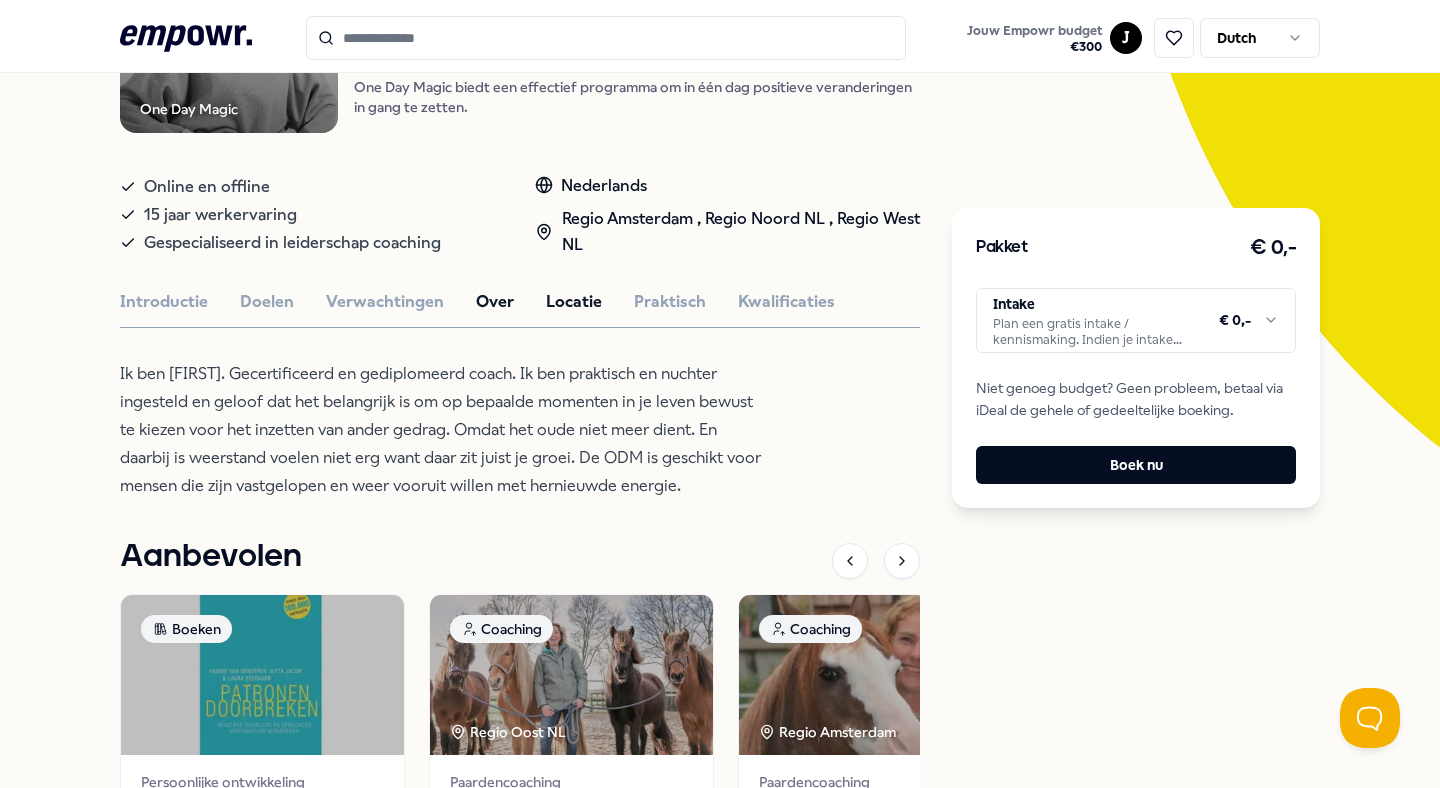 click on "Locatie" at bounding box center (574, 302) 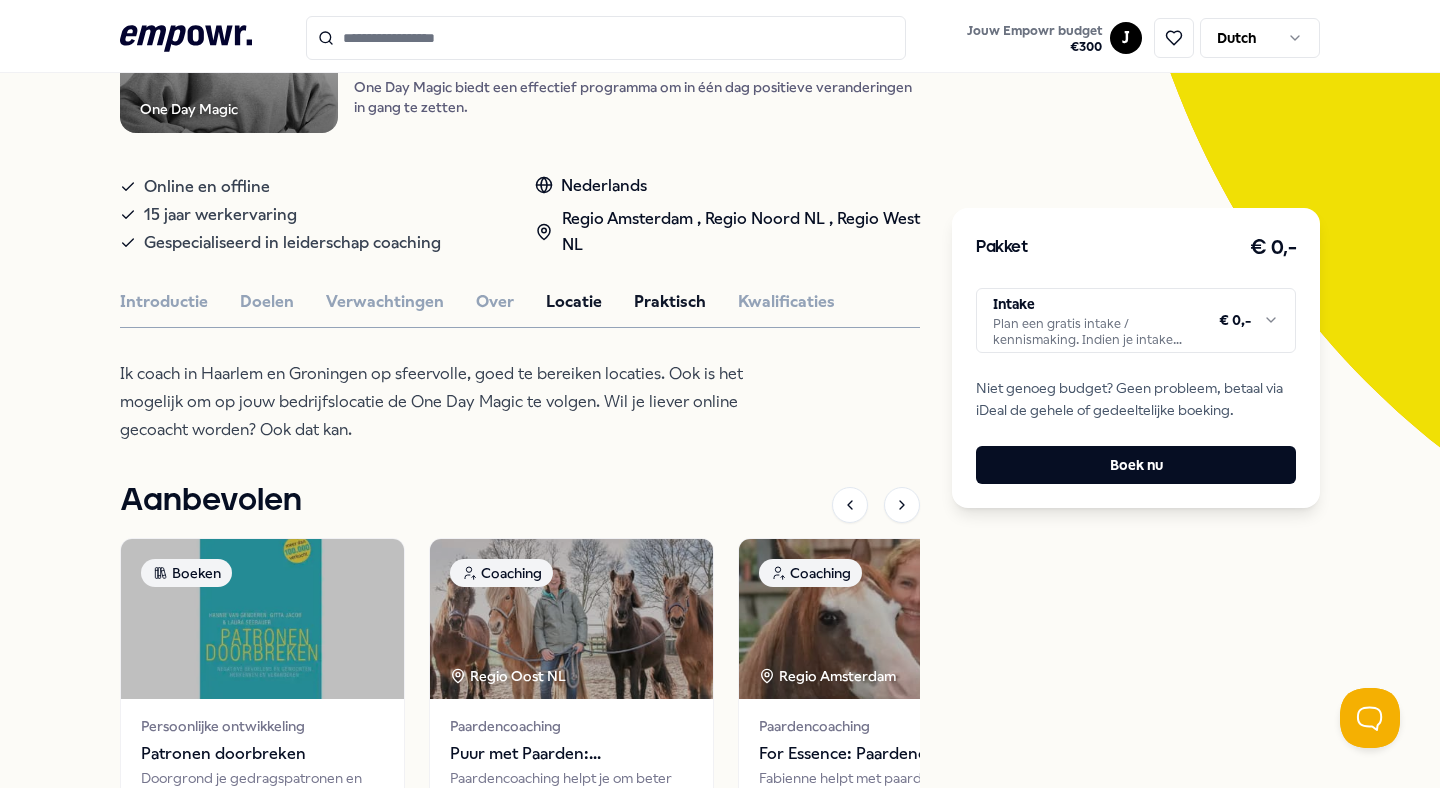 click on "Praktisch" at bounding box center (670, 302) 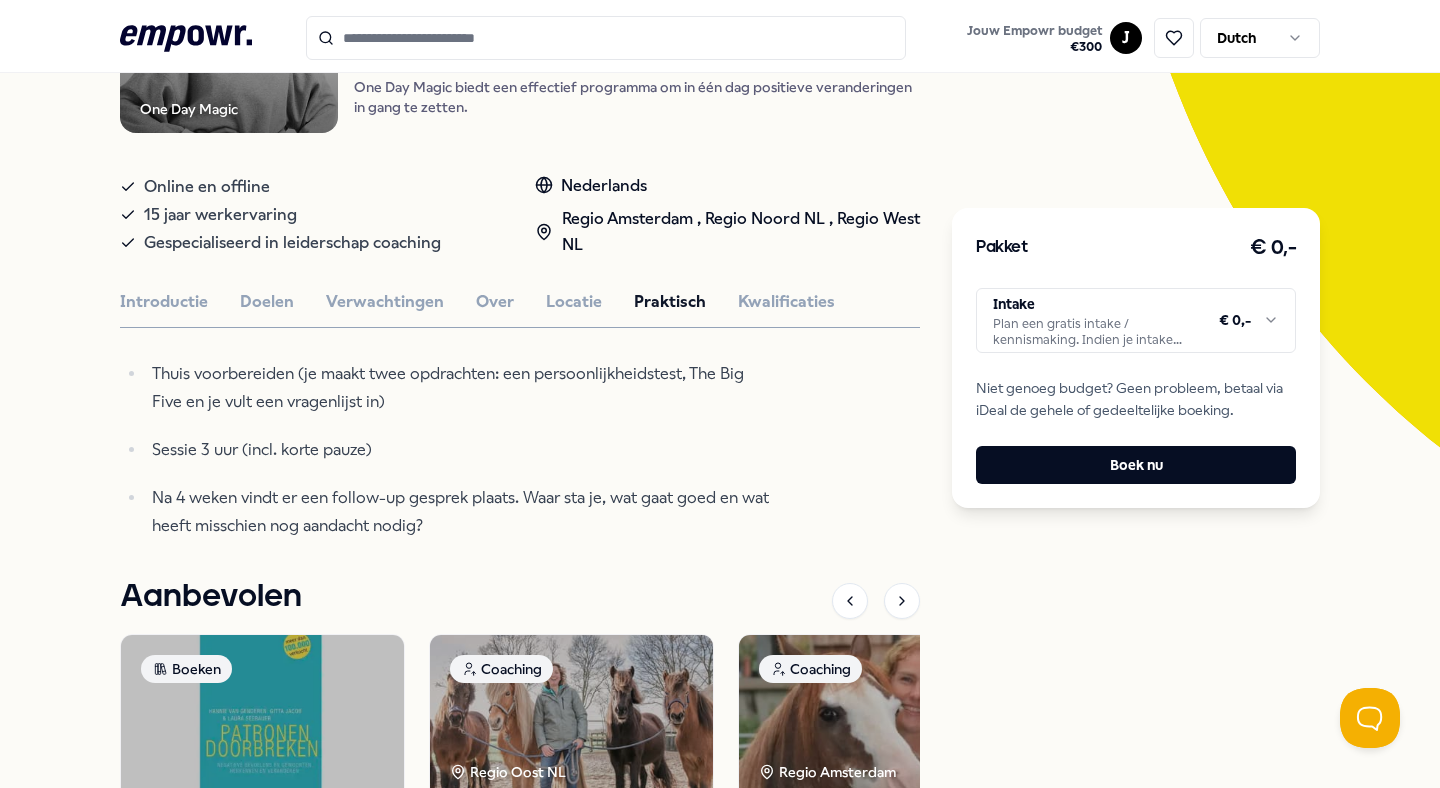 click on "Sessie 3 uur (incl. korte pauze)" at bounding box center (461, 450) 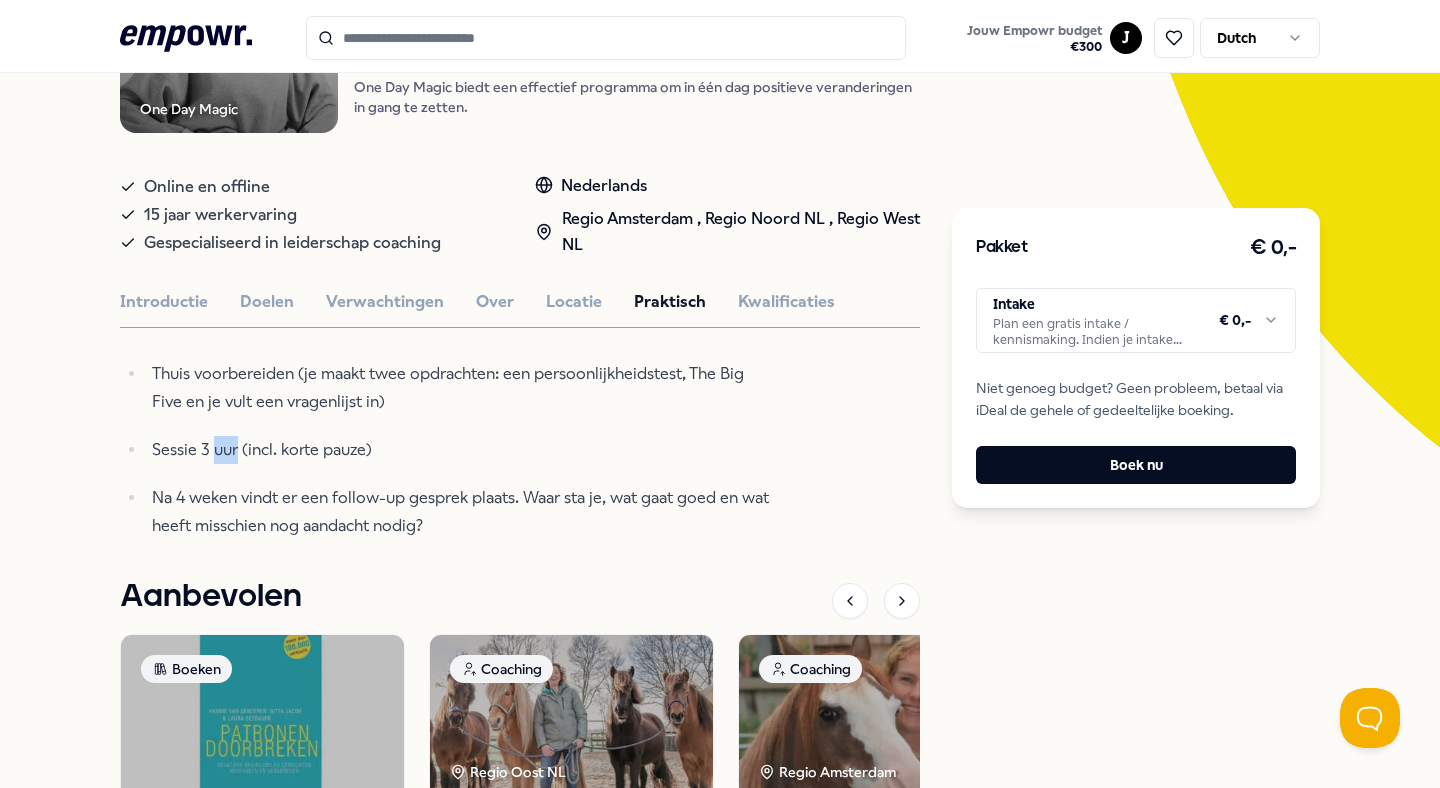 click on "Sessie 3 uur (incl. korte pauze)" at bounding box center [461, 450] 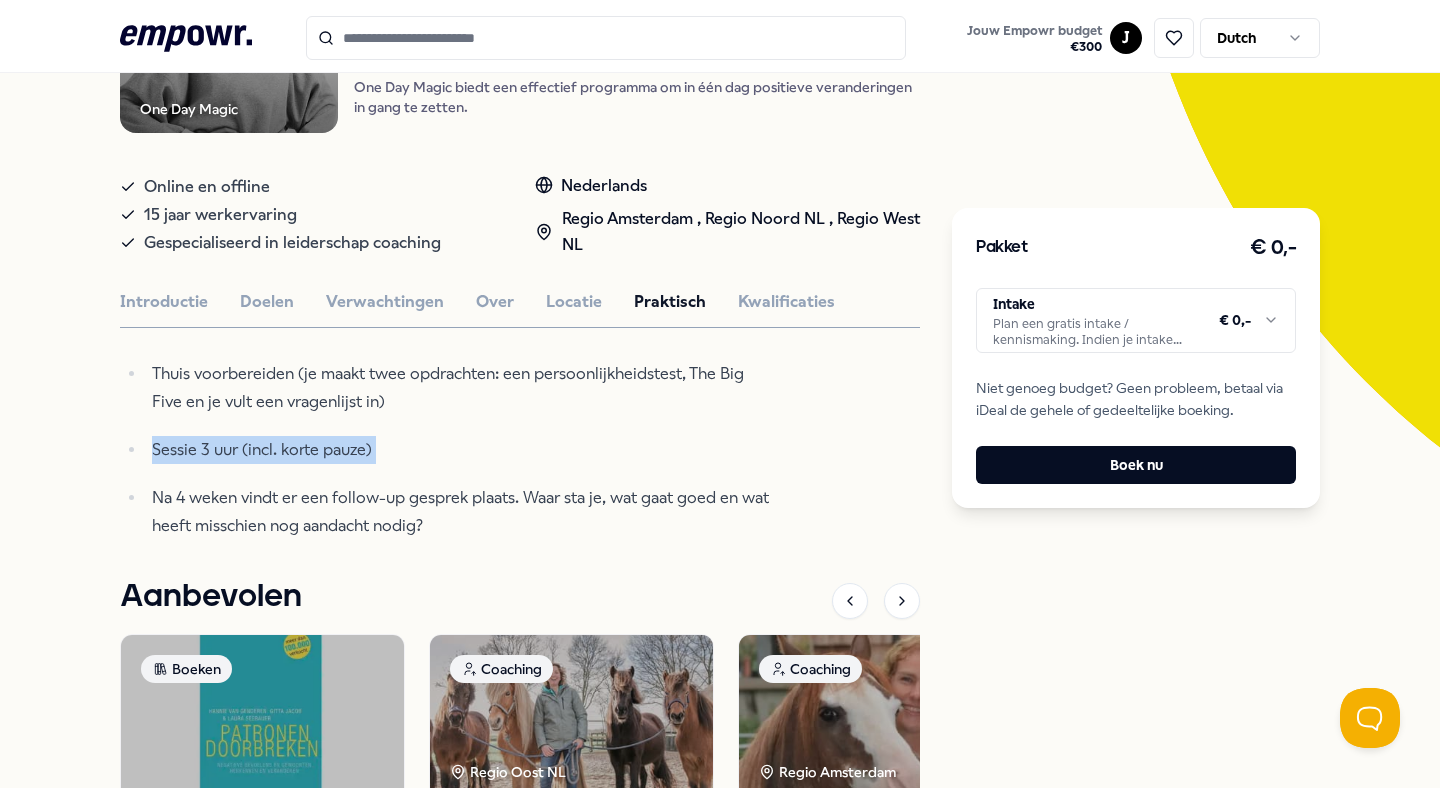 click on "Sessie 3 uur (incl. korte pauze)" at bounding box center [461, 450] 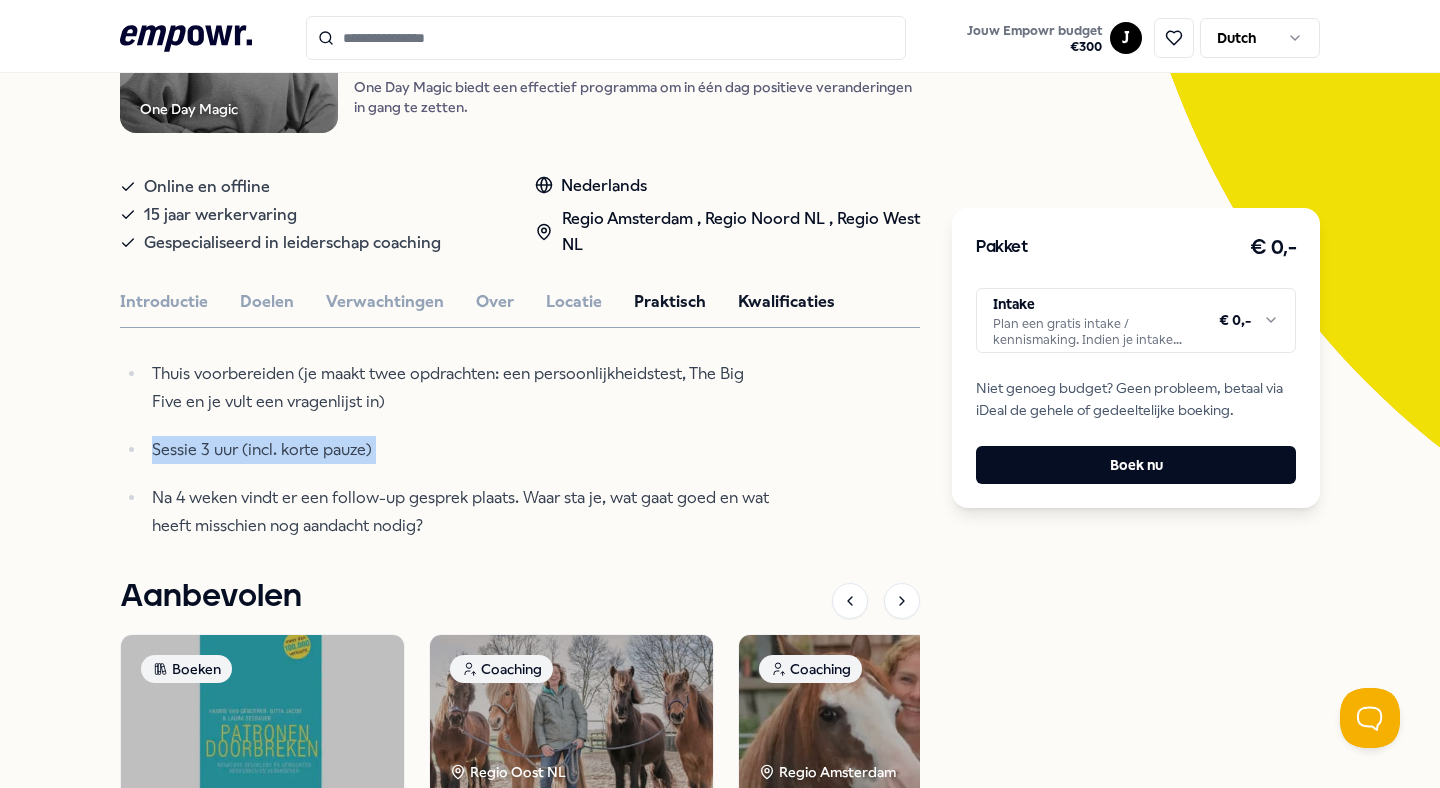click on "Kwalificaties" at bounding box center (786, 302) 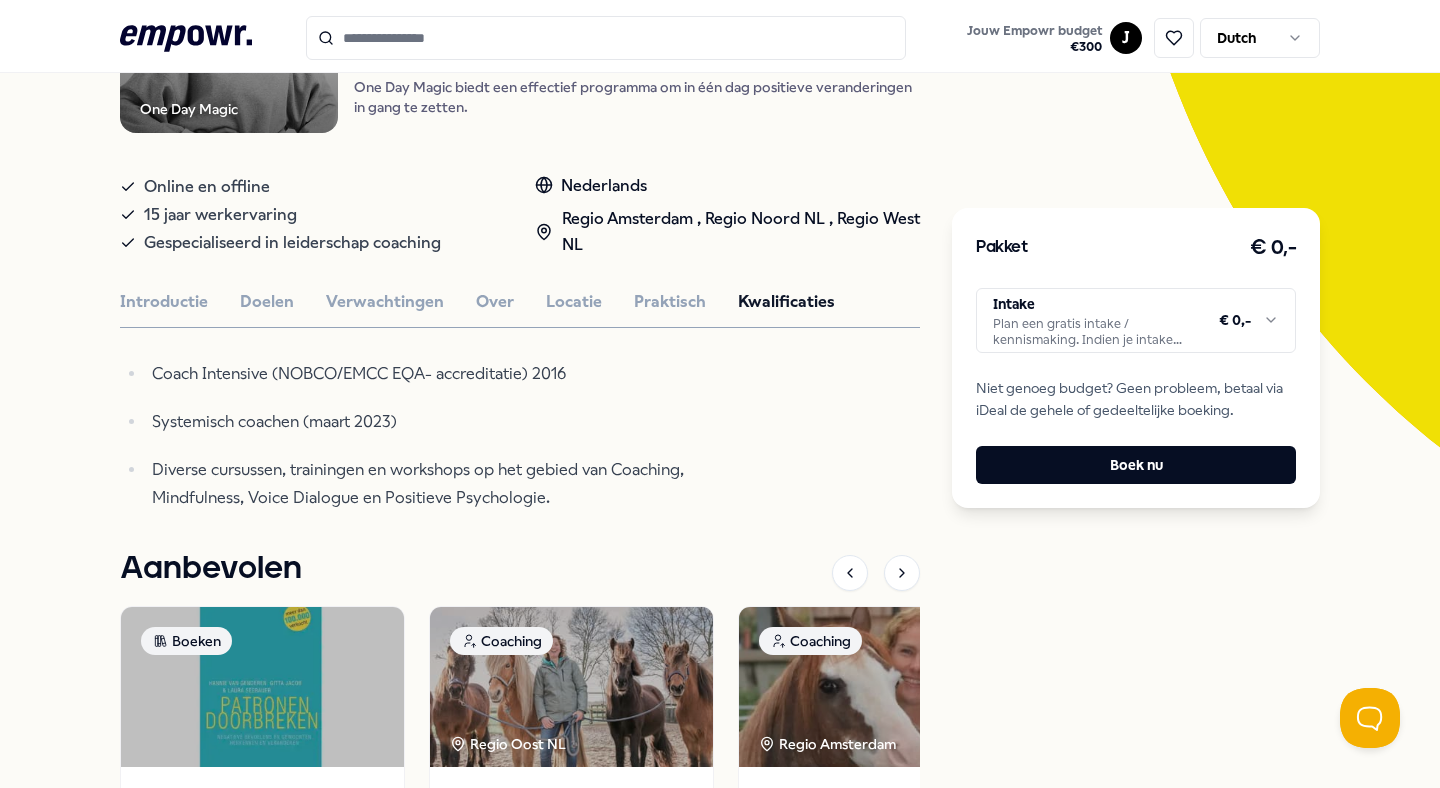 click on "Diverse cursussen, trainingen en workshops op het gebied van Coaching, Mindfulness, Voice Dialogue en Positieve Psychologie." at bounding box center [461, 484] 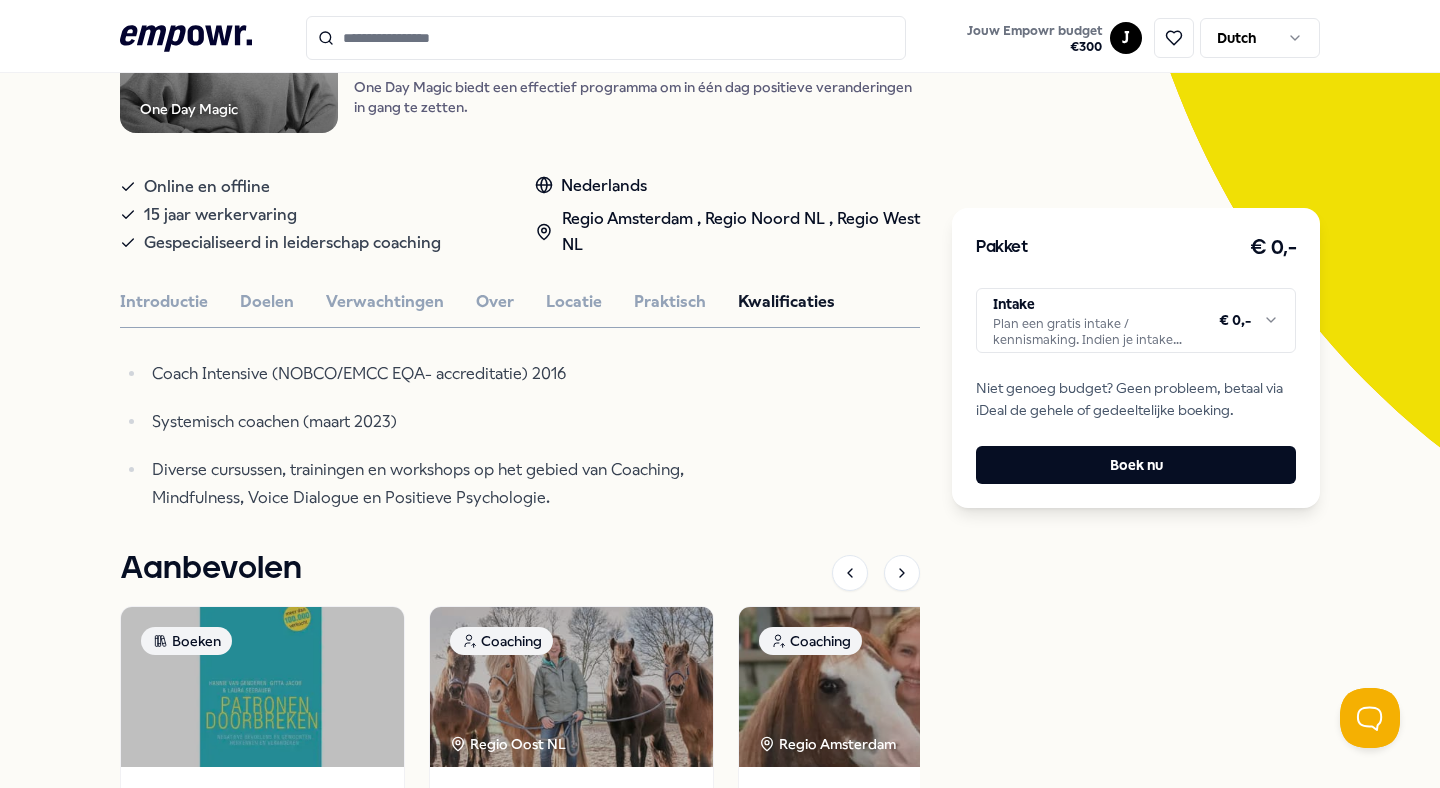 click on "Gespecialiseerd in leiderschap coaching" at bounding box center (292, 243) 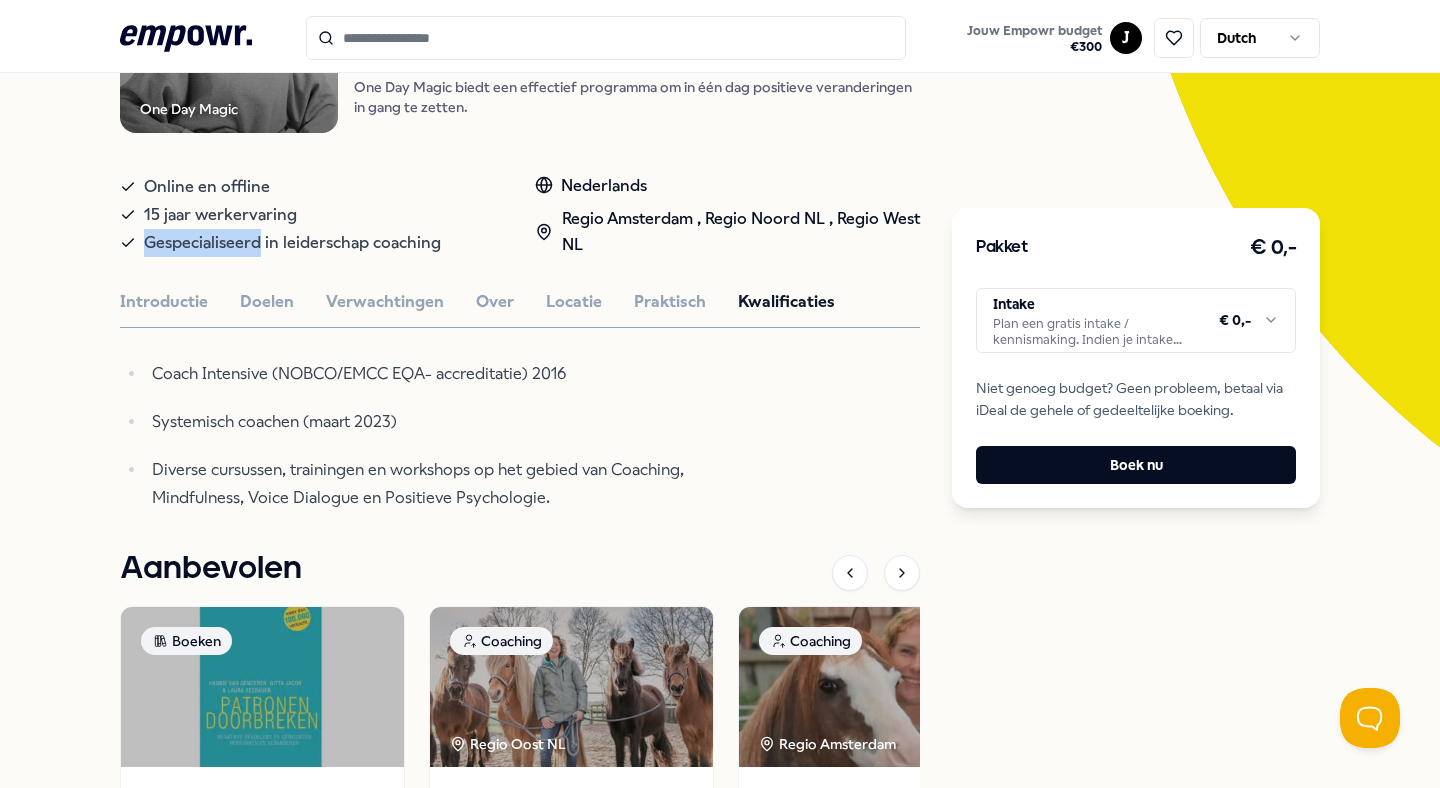 click on "Gespecialiseerd in leiderschap coaching" at bounding box center [292, 243] 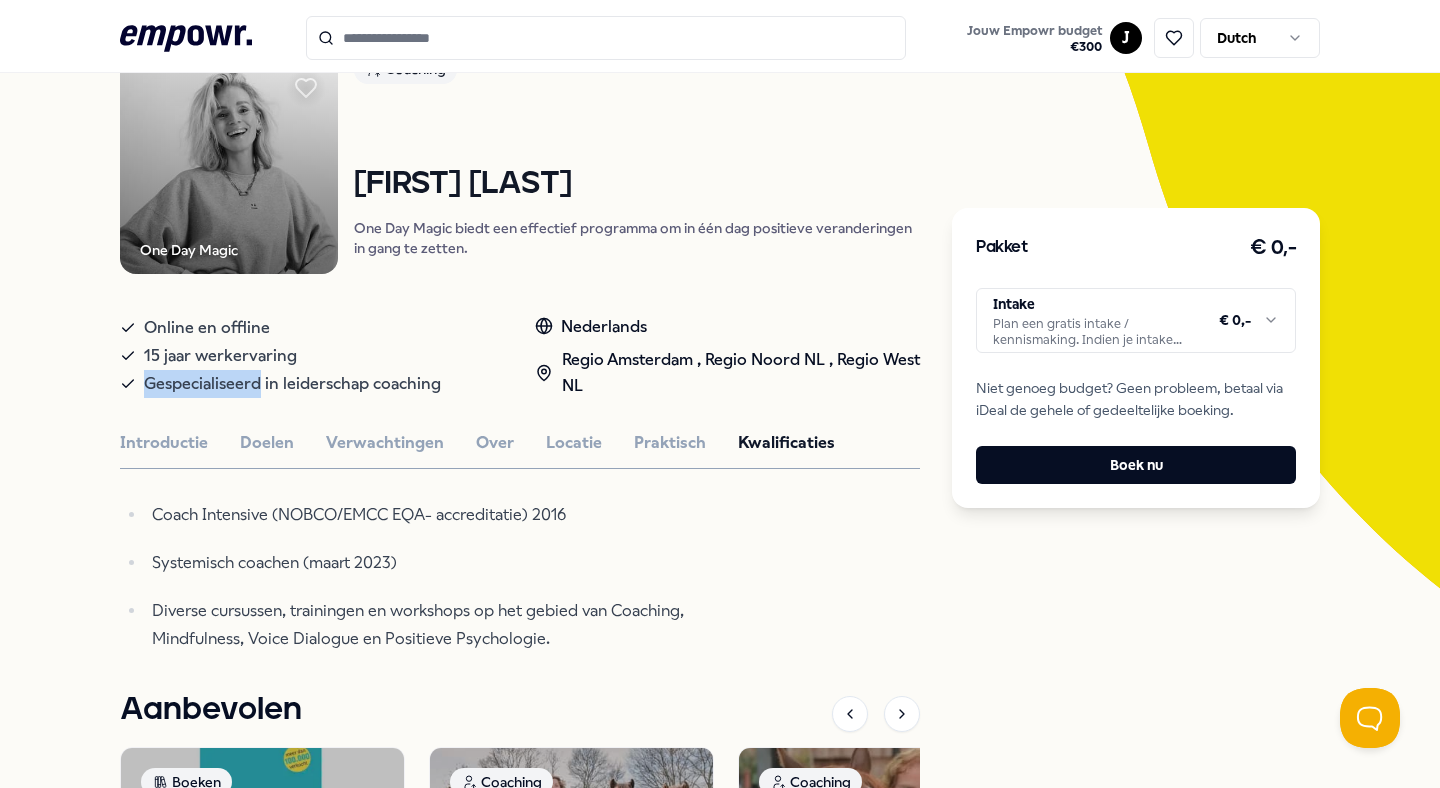 scroll, scrollTop: 0, scrollLeft: 0, axis: both 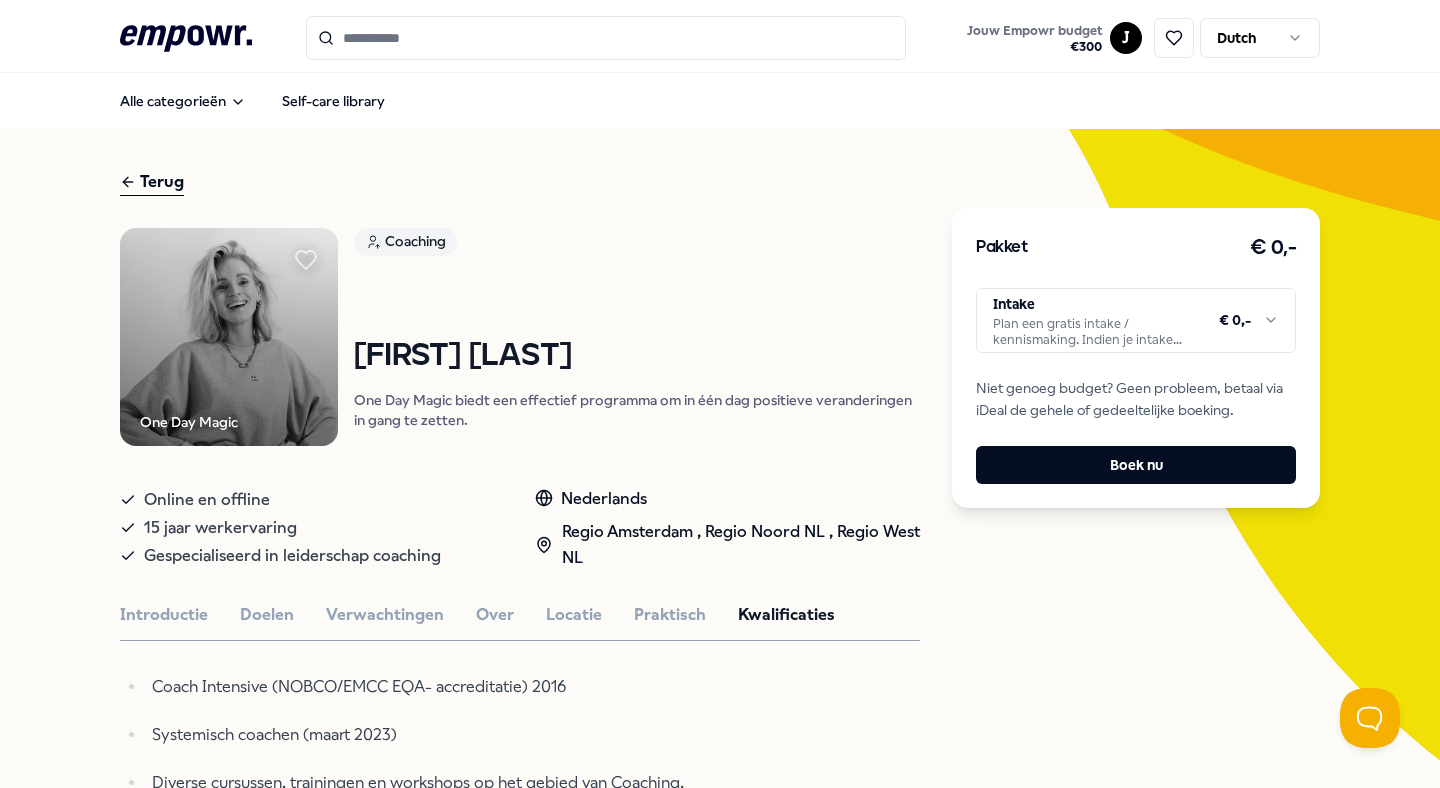 click on "Terug" at bounding box center [152, 182] 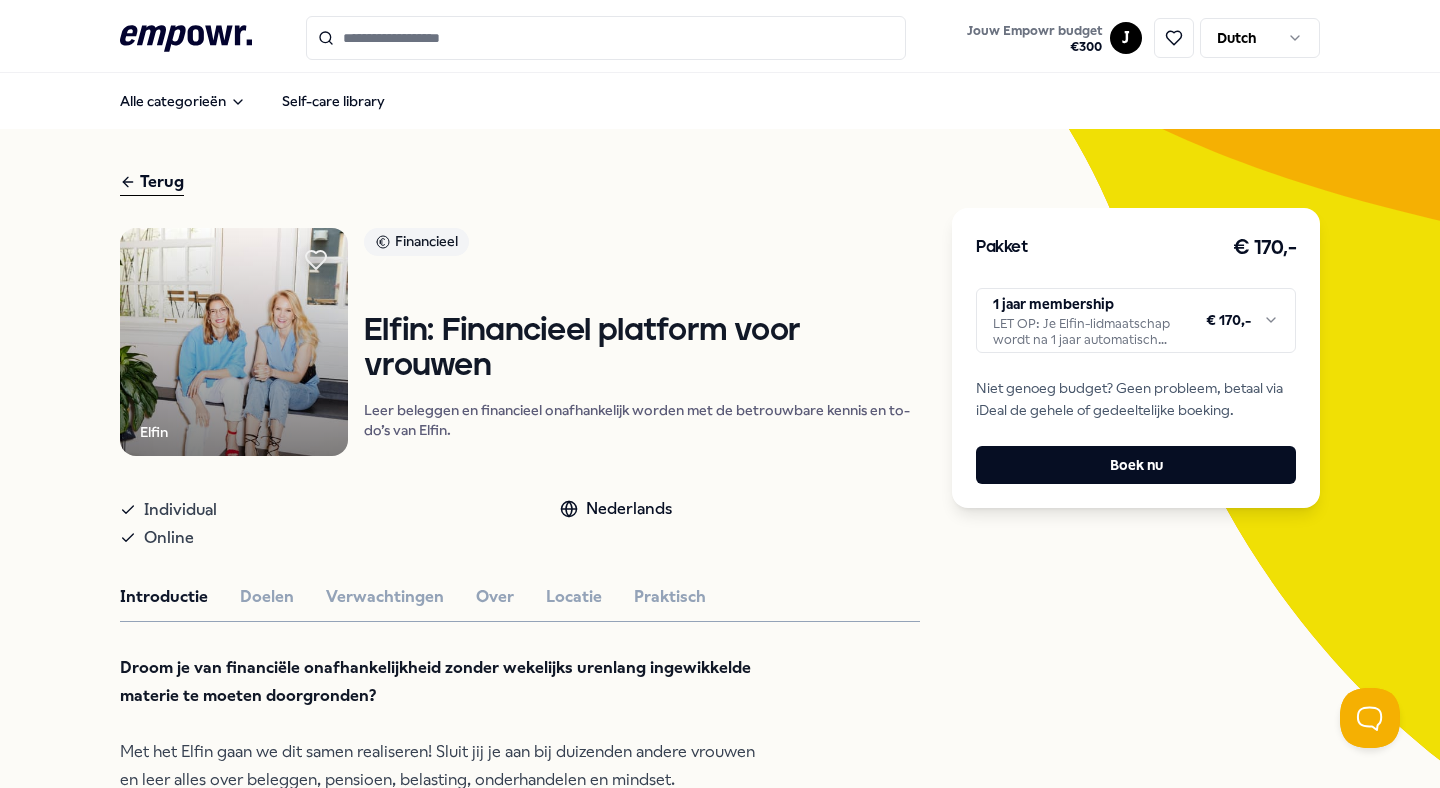 click on "Terug" at bounding box center [520, 182] 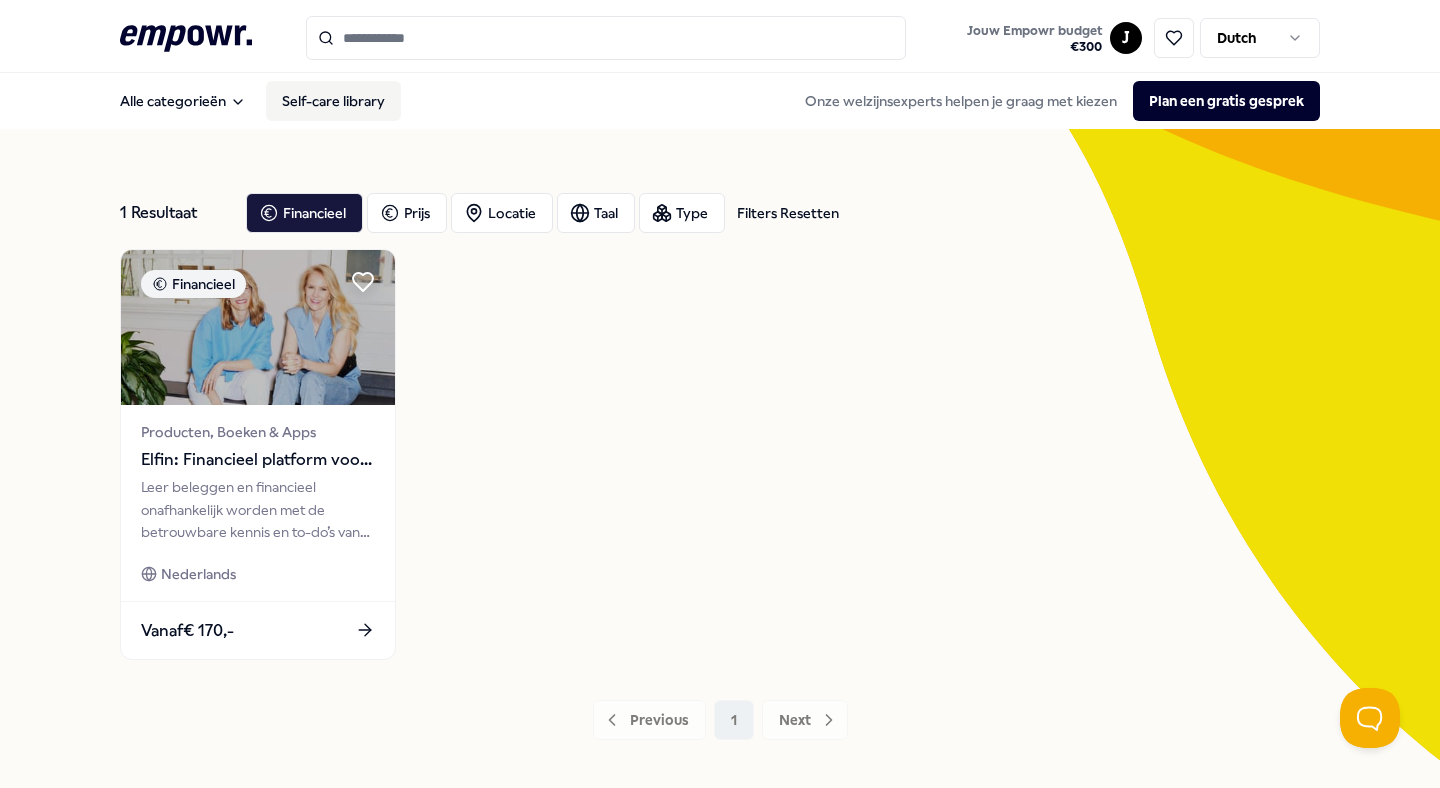 click on "Self-care library" at bounding box center (333, 101) 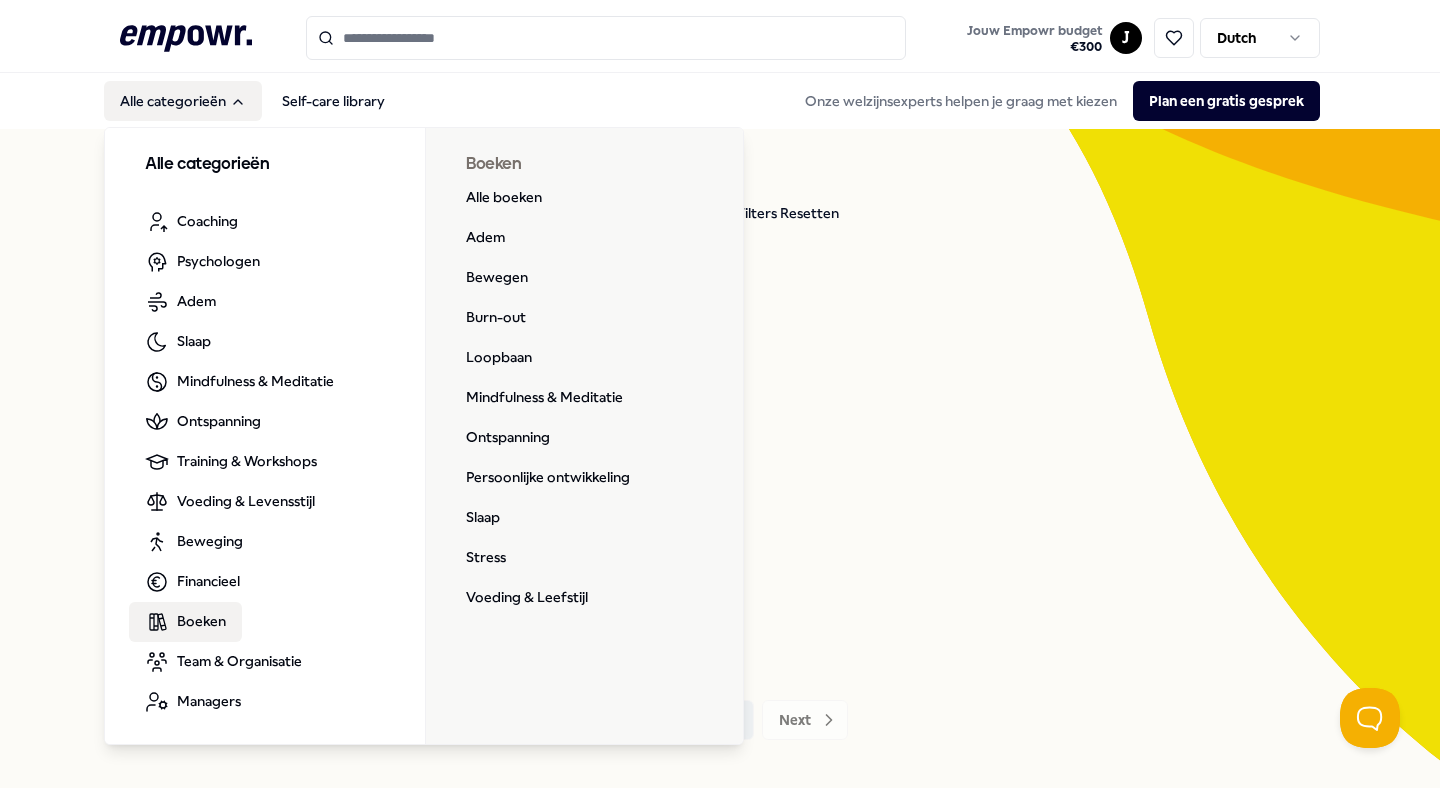 click on "Boeken" at bounding box center (201, 621) 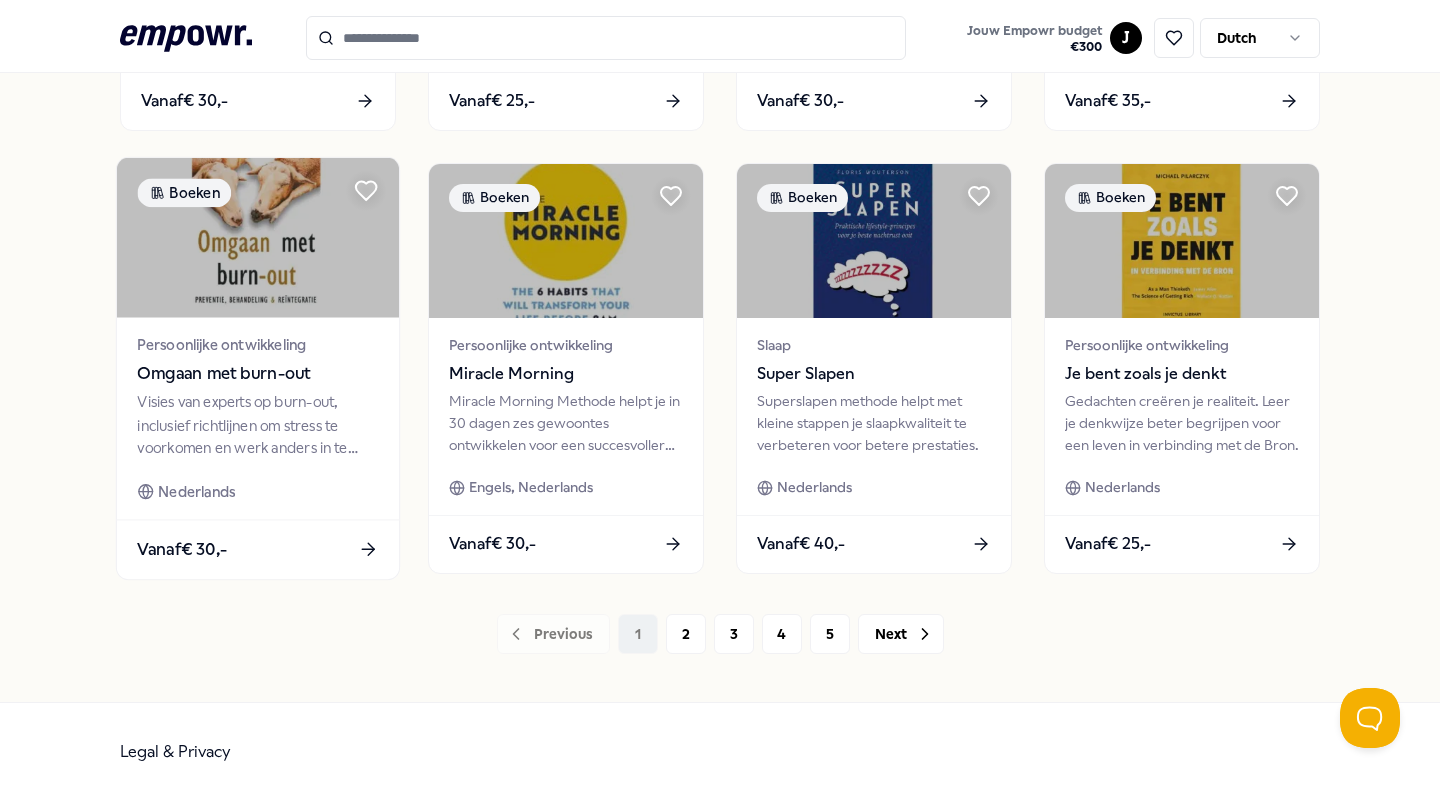 scroll, scrollTop: 985, scrollLeft: 0, axis: vertical 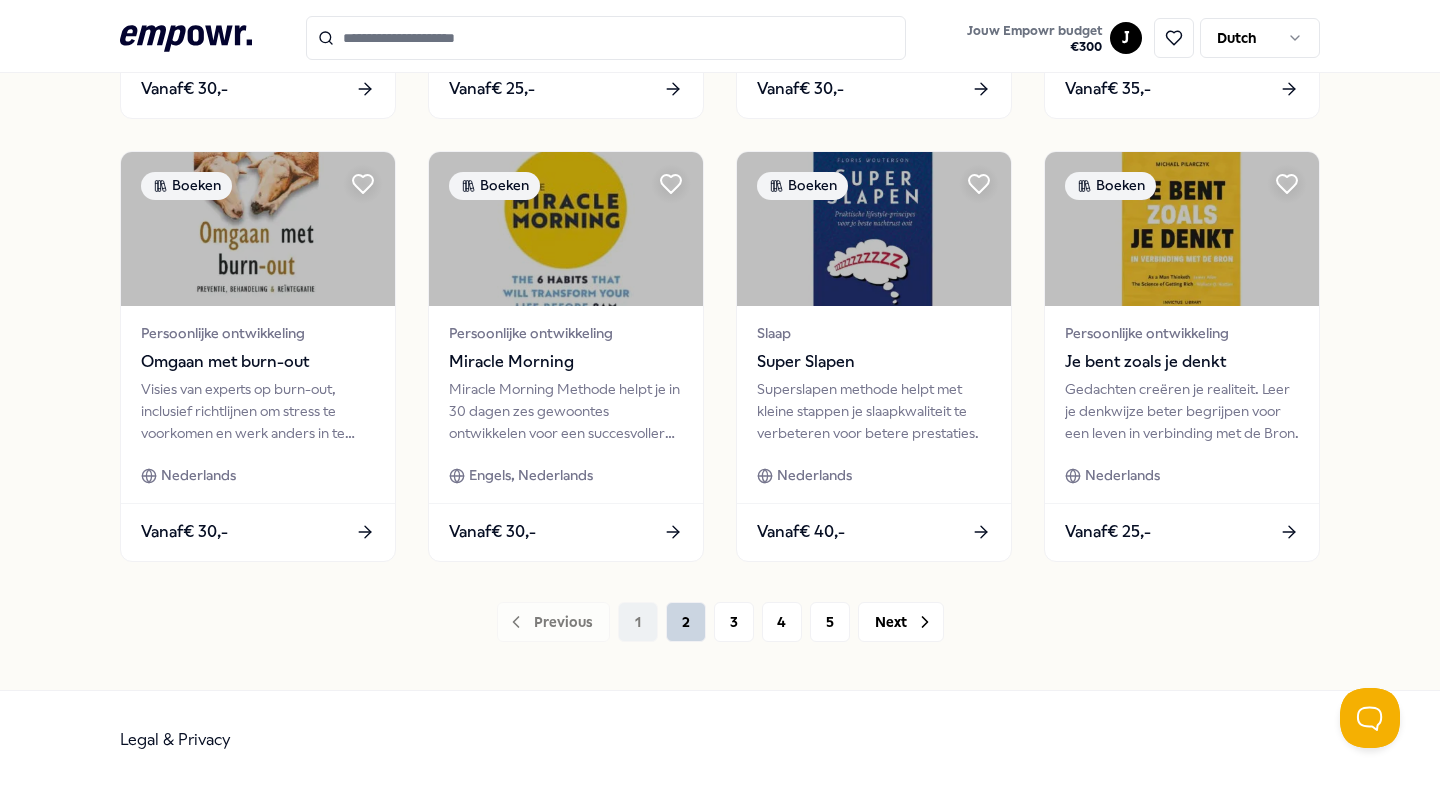 click on "2" at bounding box center [686, 622] 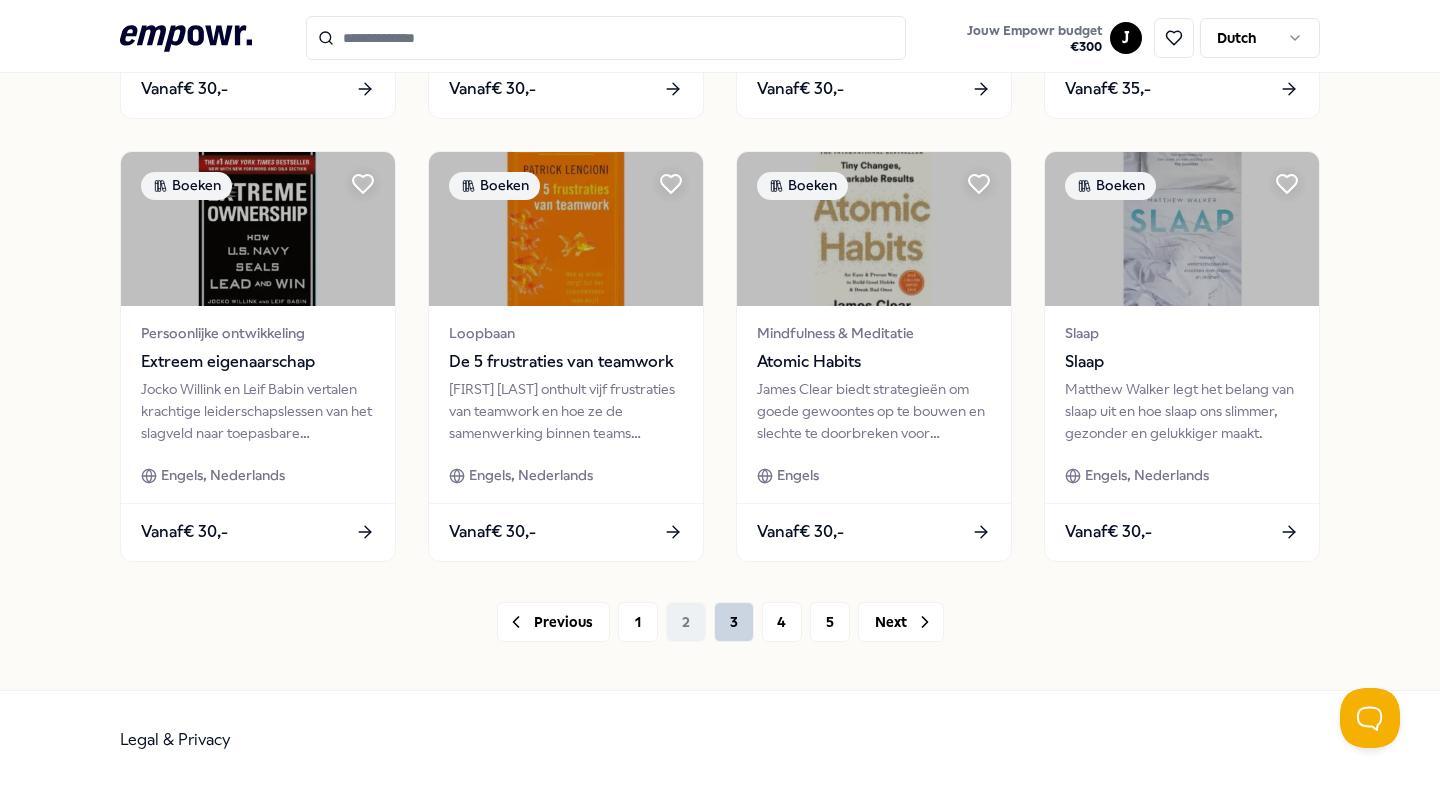 click on "3" at bounding box center [734, 622] 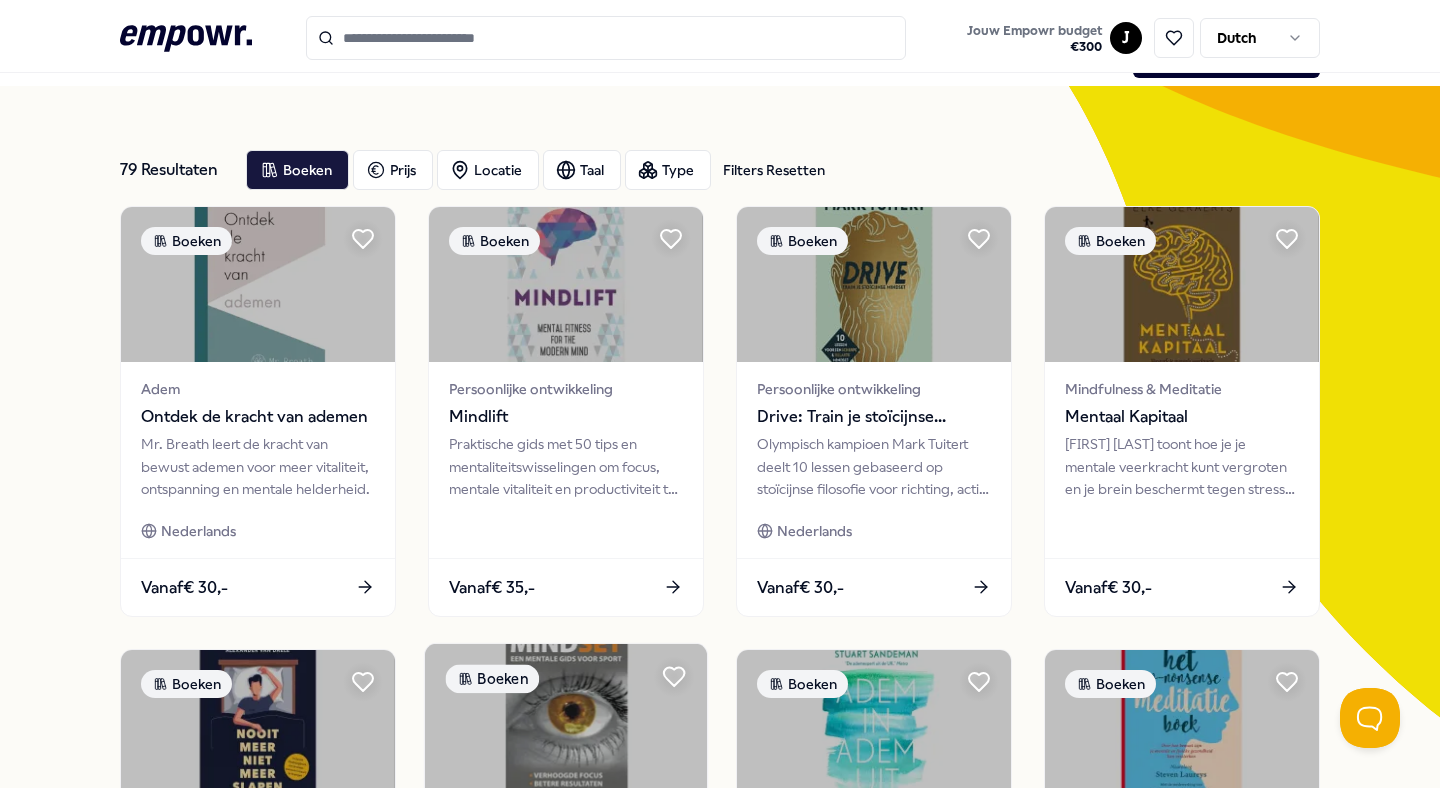scroll, scrollTop: 0, scrollLeft: 0, axis: both 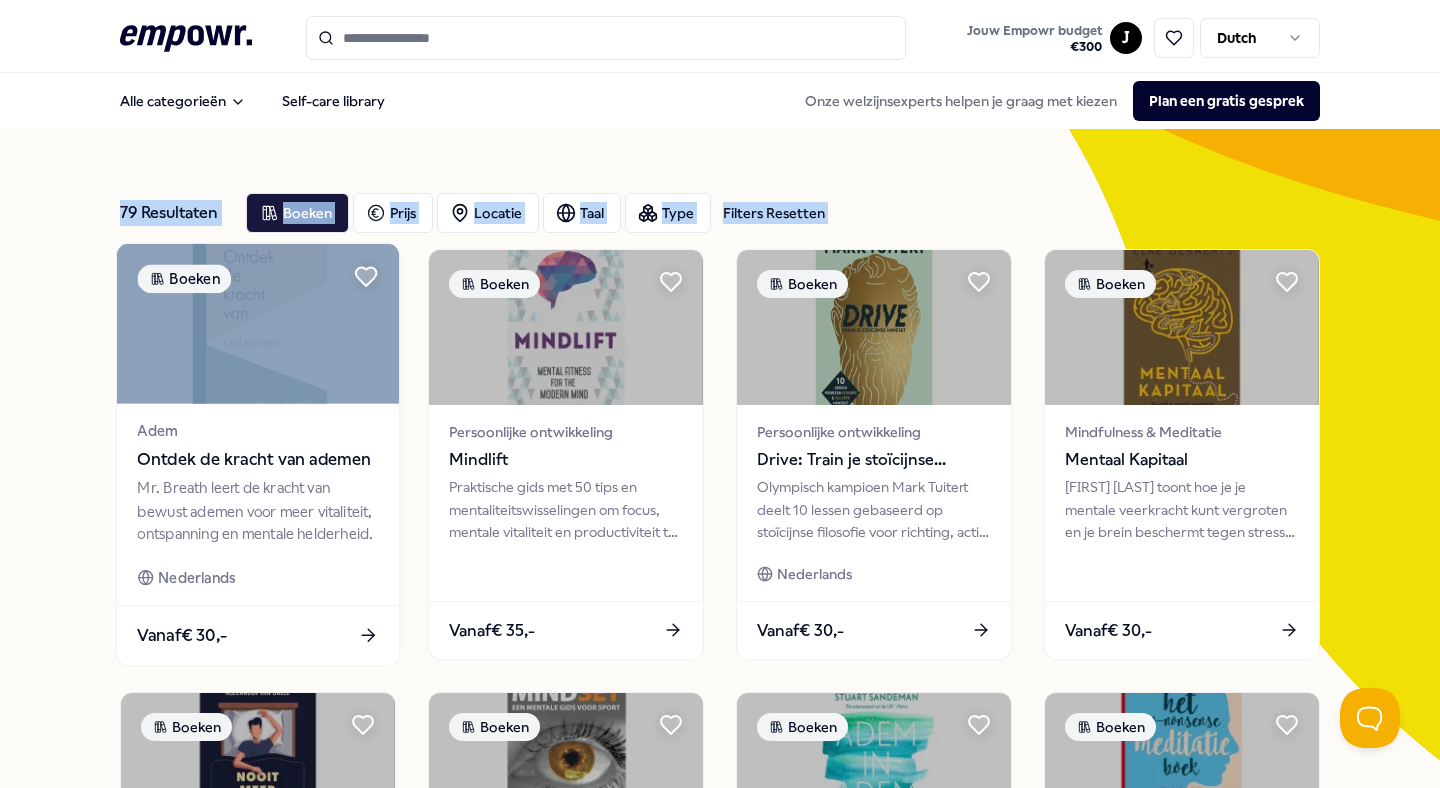 drag, startPoint x: 61, startPoint y: 172, endPoint x: 236, endPoint y: 316, distance: 226.62965 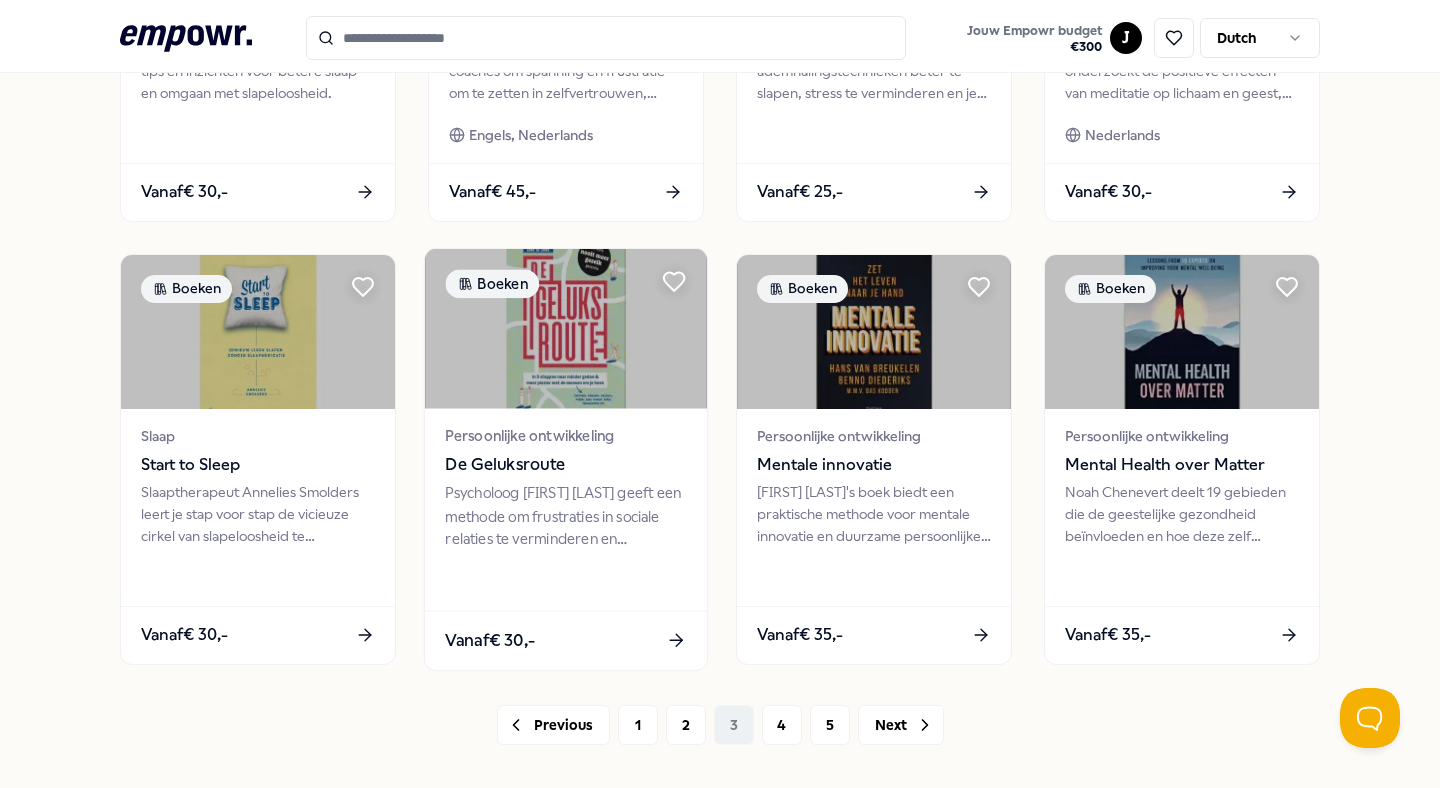 scroll, scrollTop: 886, scrollLeft: 0, axis: vertical 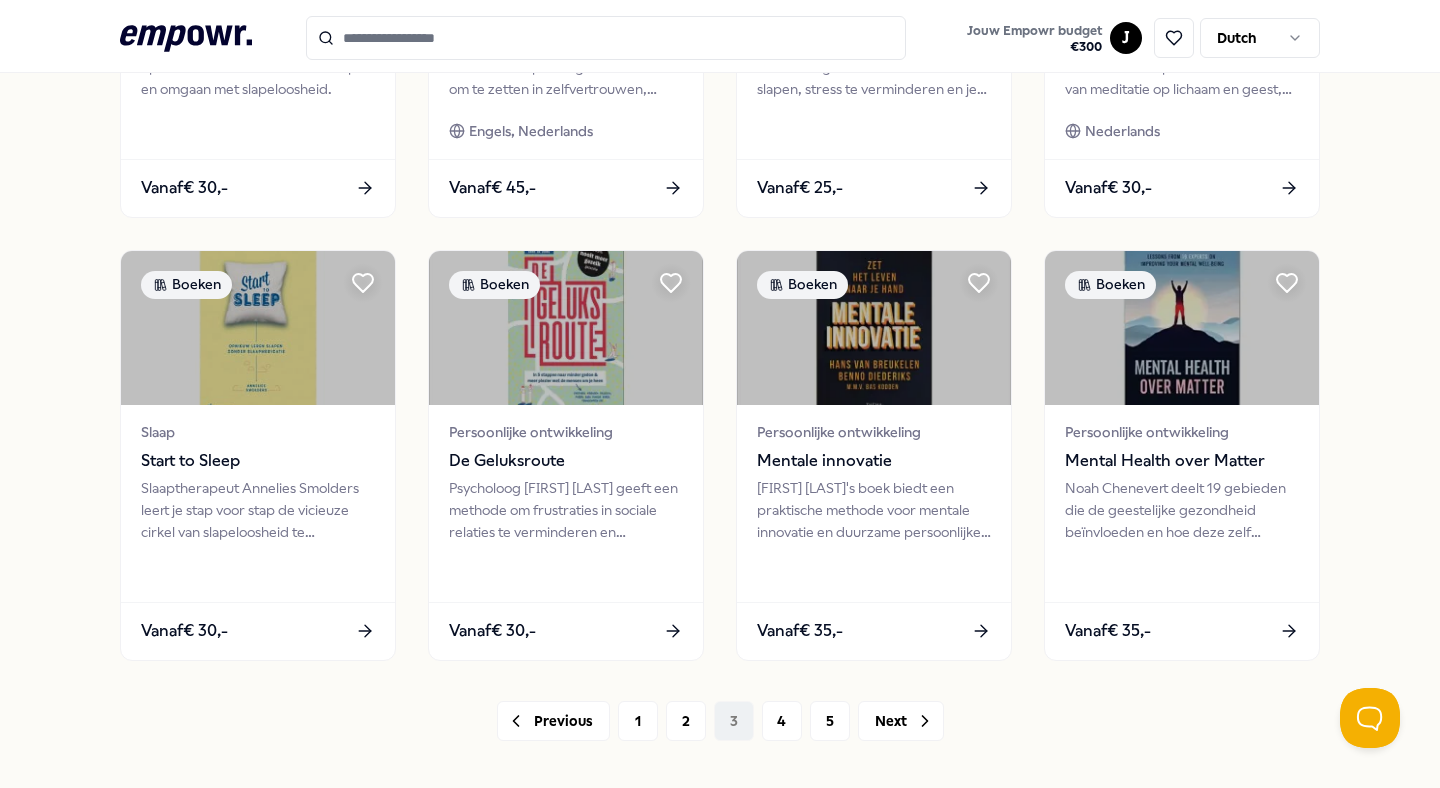 click at bounding box center (606, 38) 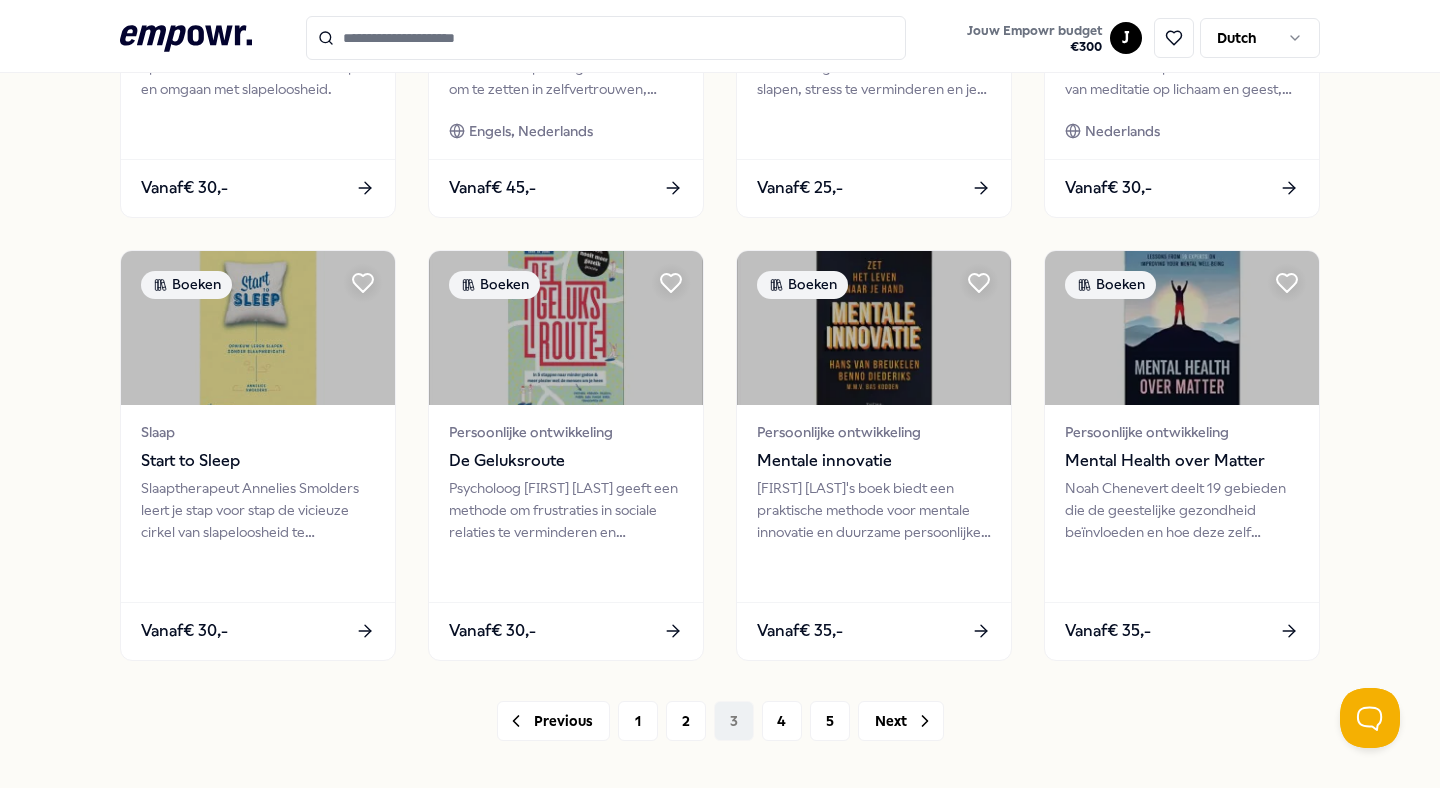 click at bounding box center (606, 38) 